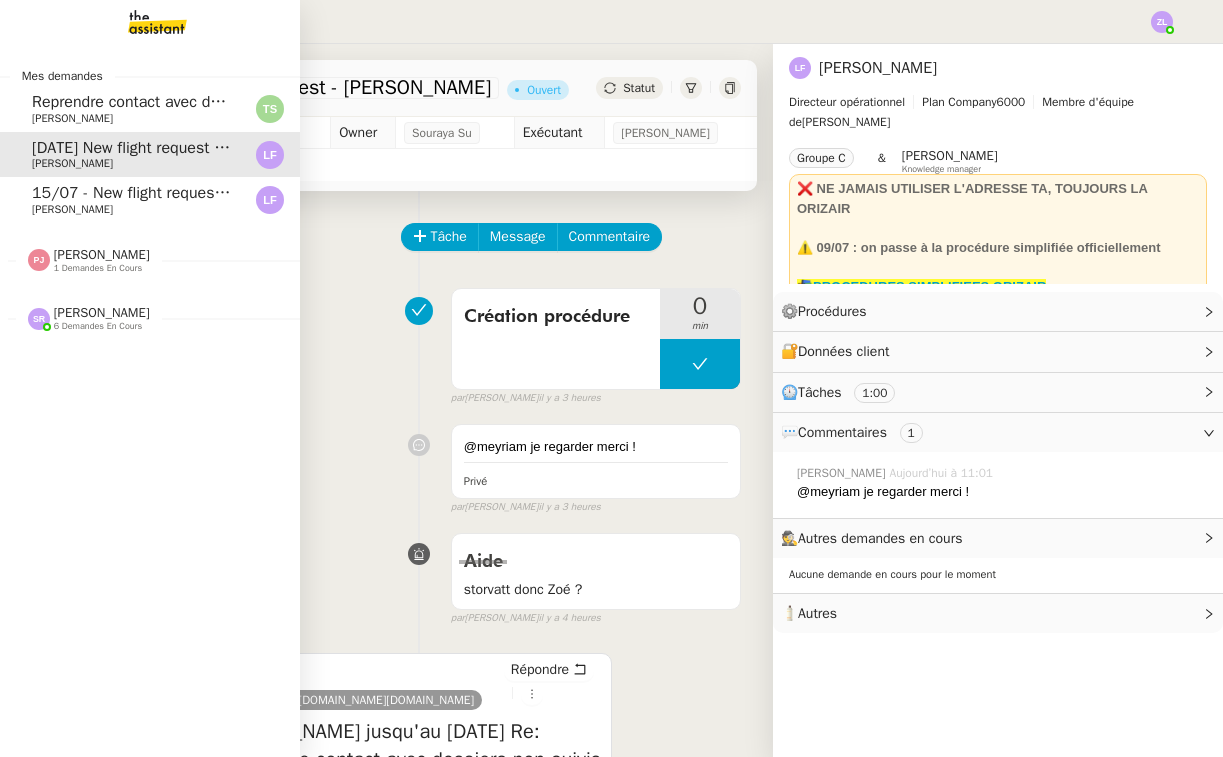 scroll, scrollTop: 0, scrollLeft: 0, axis: both 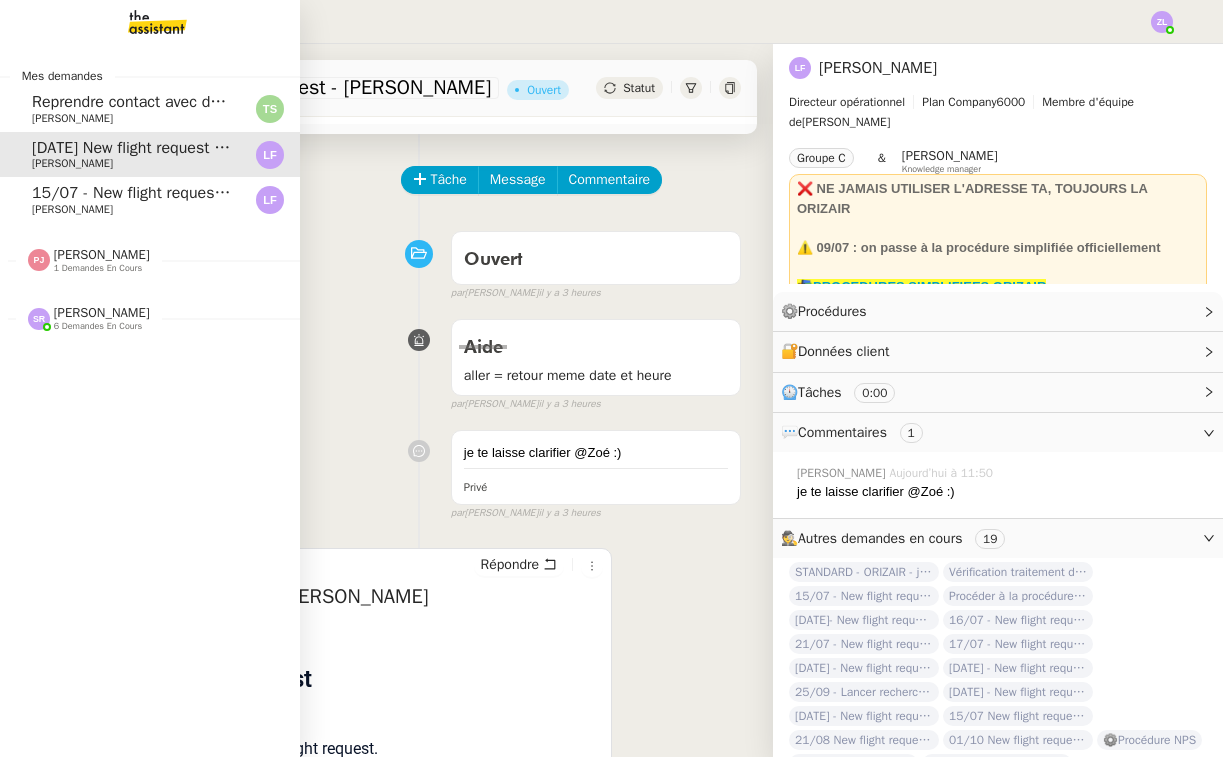 click on "15/07 - New flight request - [PERSON_NAME]" 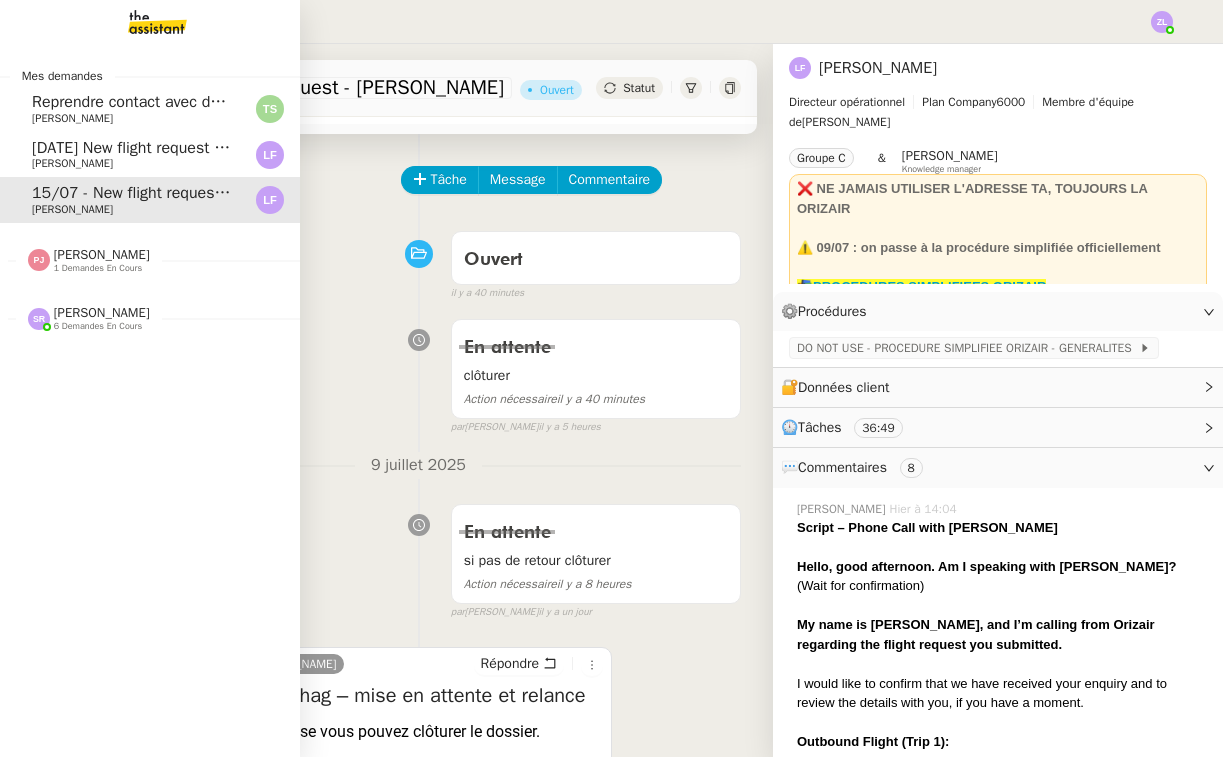click on "[DATE]  New flight request - [PERSON_NAME]    [PERSON_NAME]" 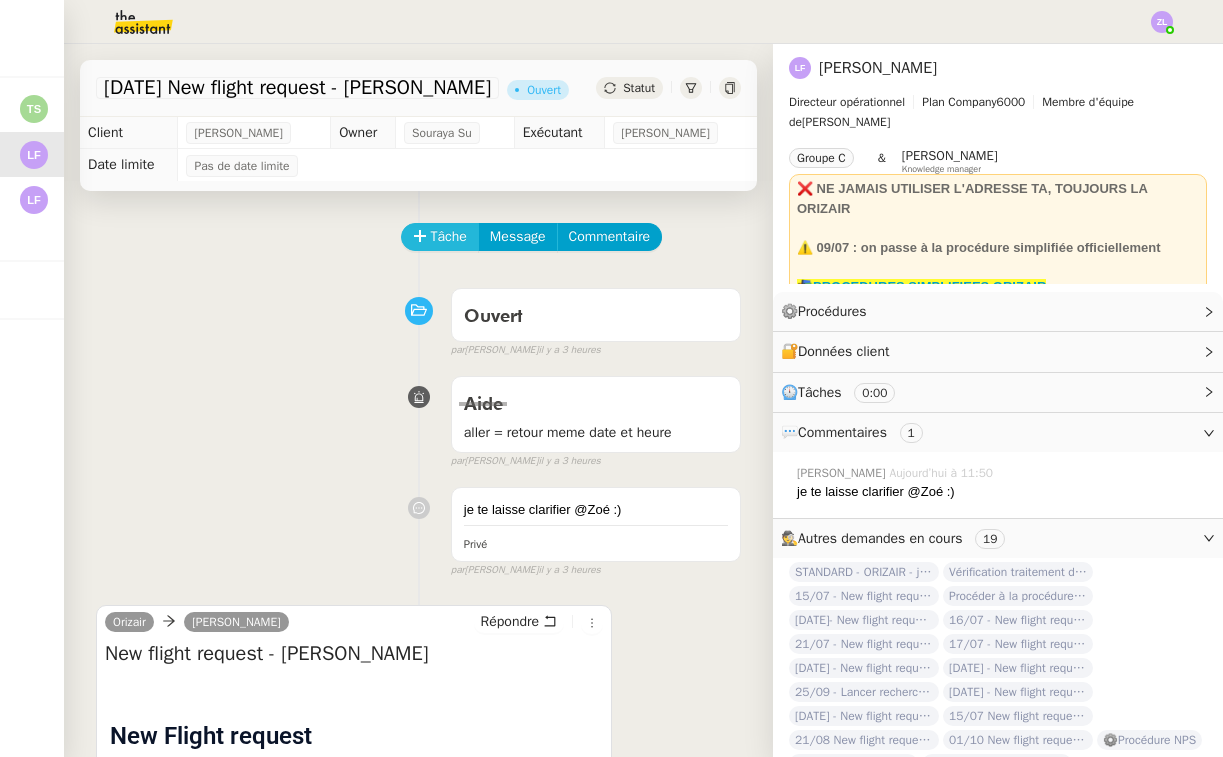 scroll, scrollTop: 0, scrollLeft: 0, axis: both 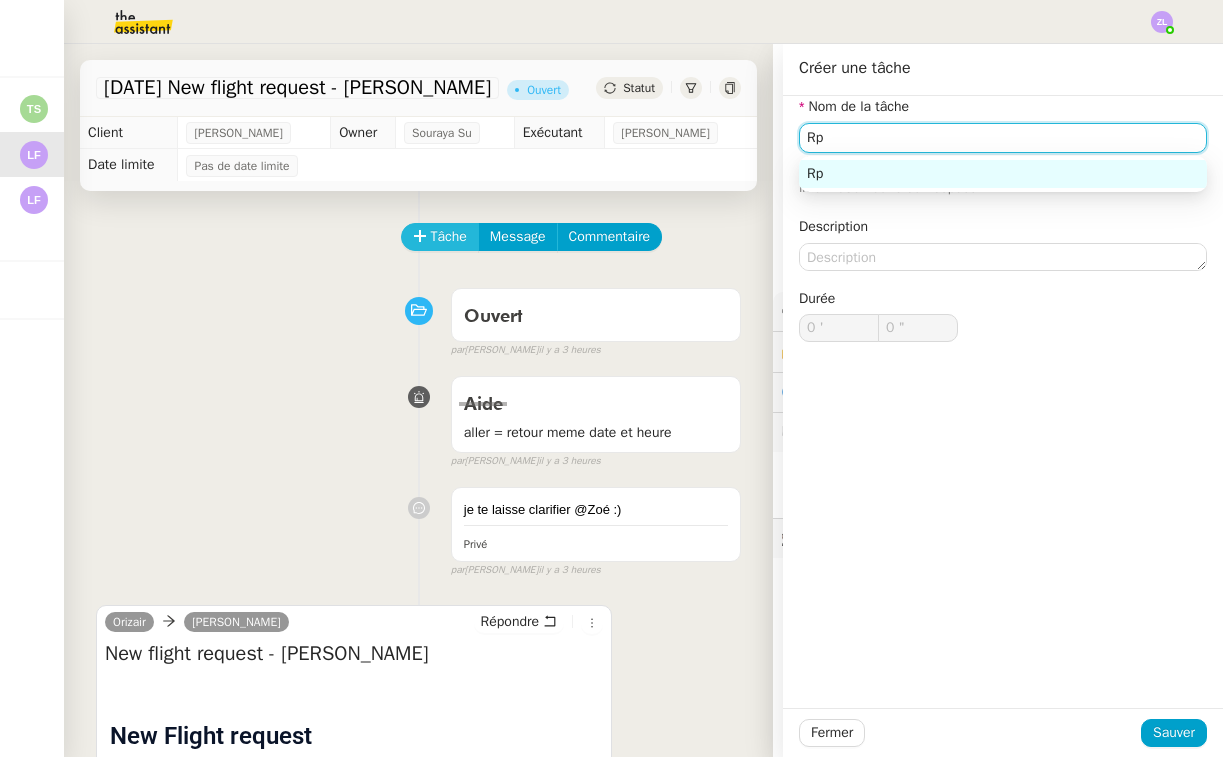 type on "R" 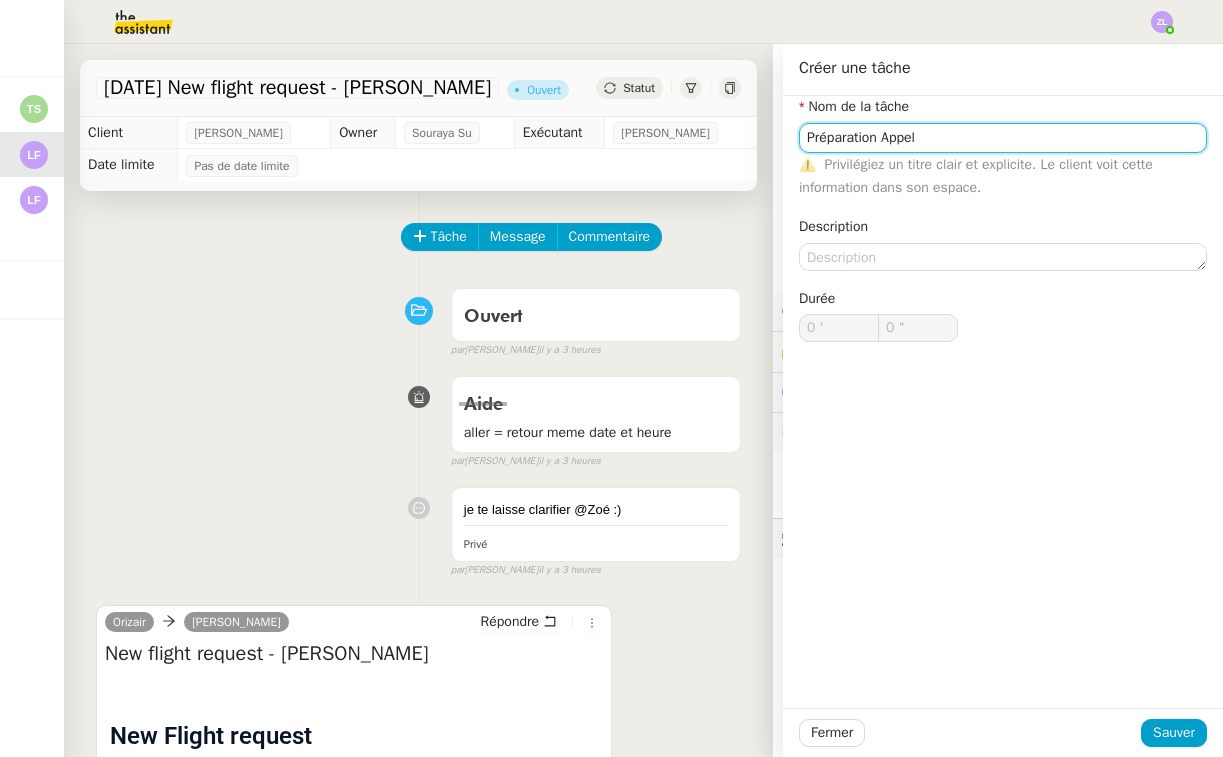 type on "Préparation Appel" 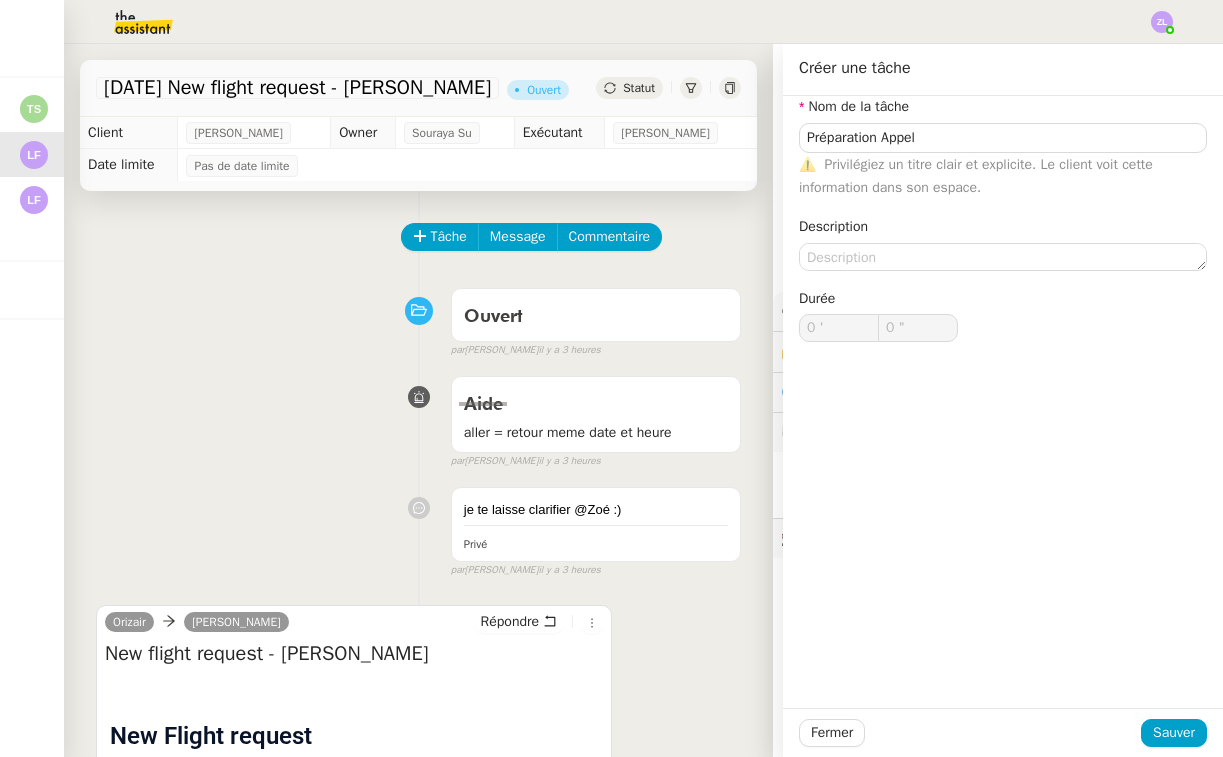 click on "Fermer Sauver" 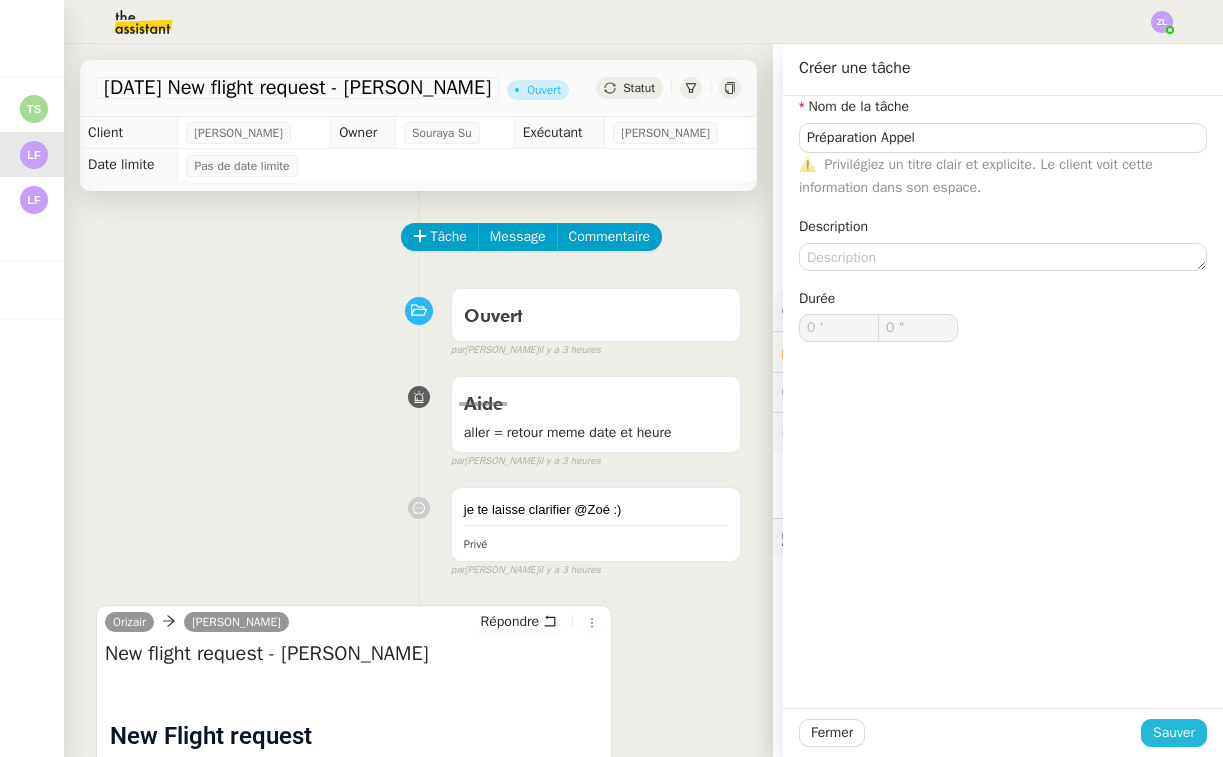 click on "Sauver" 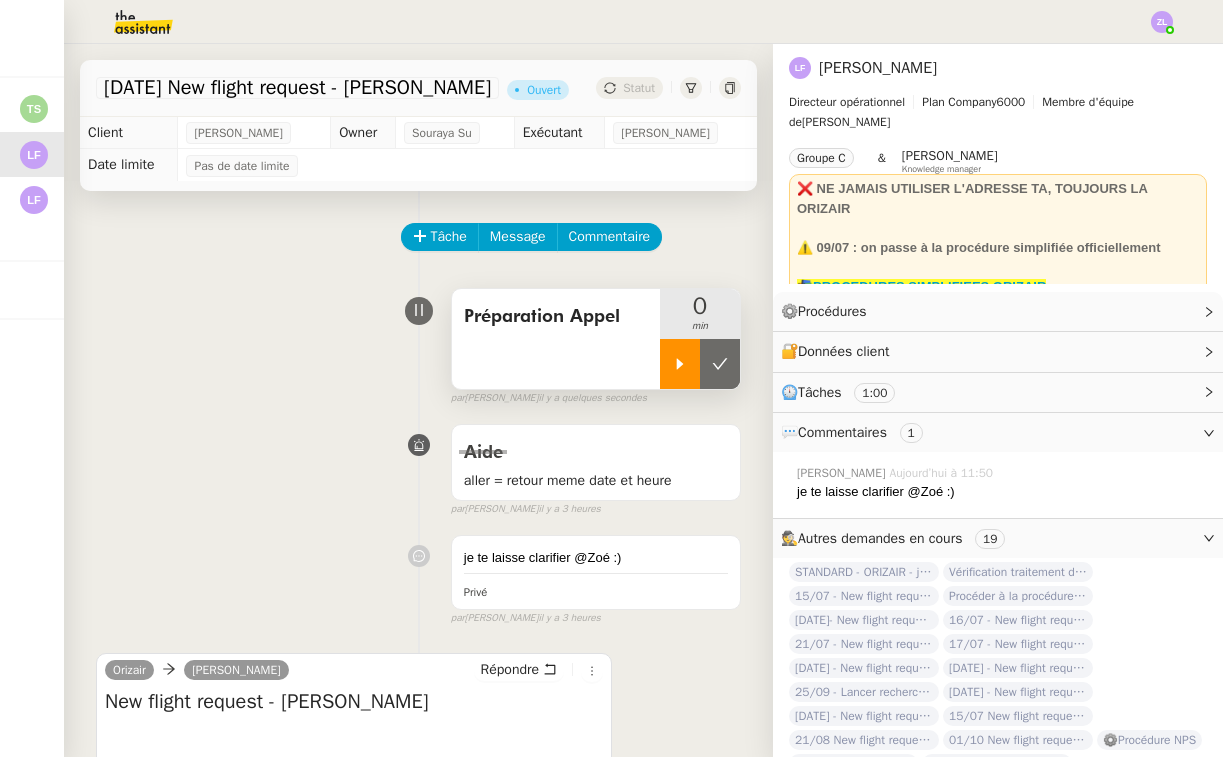 click at bounding box center [680, 364] 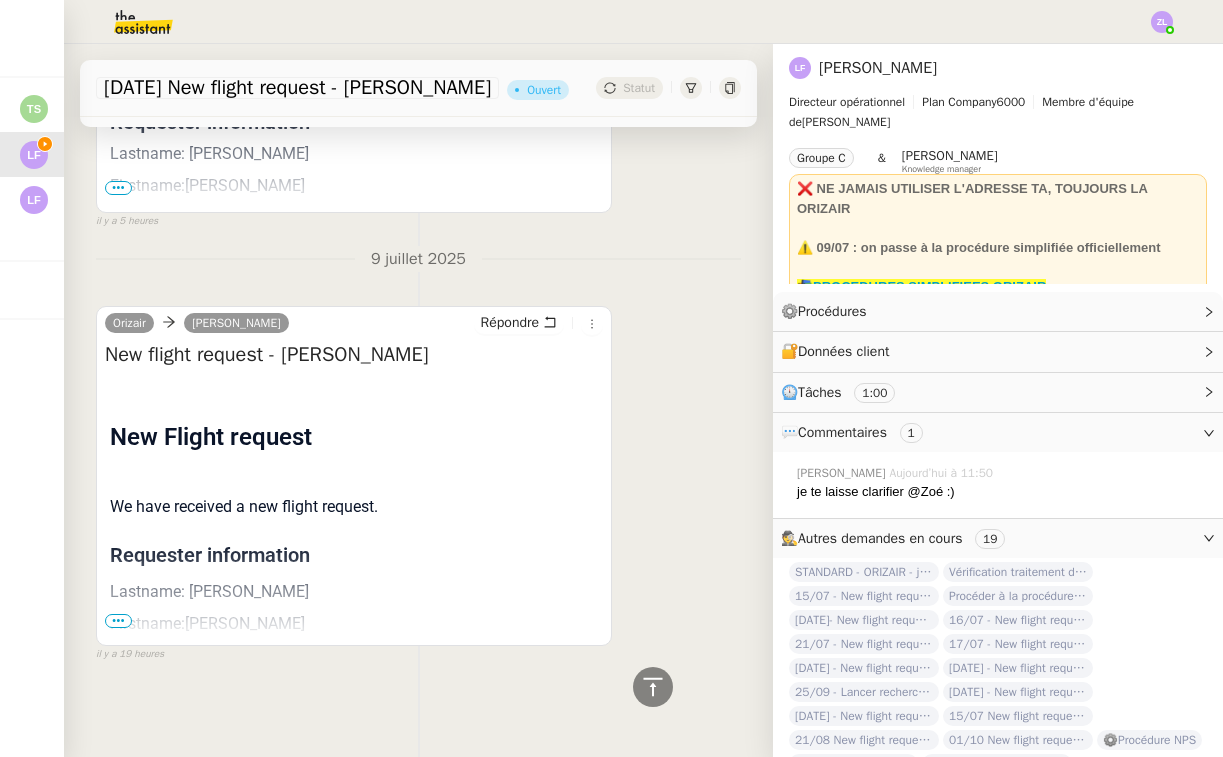 click on "•••" at bounding box center (118, 621) 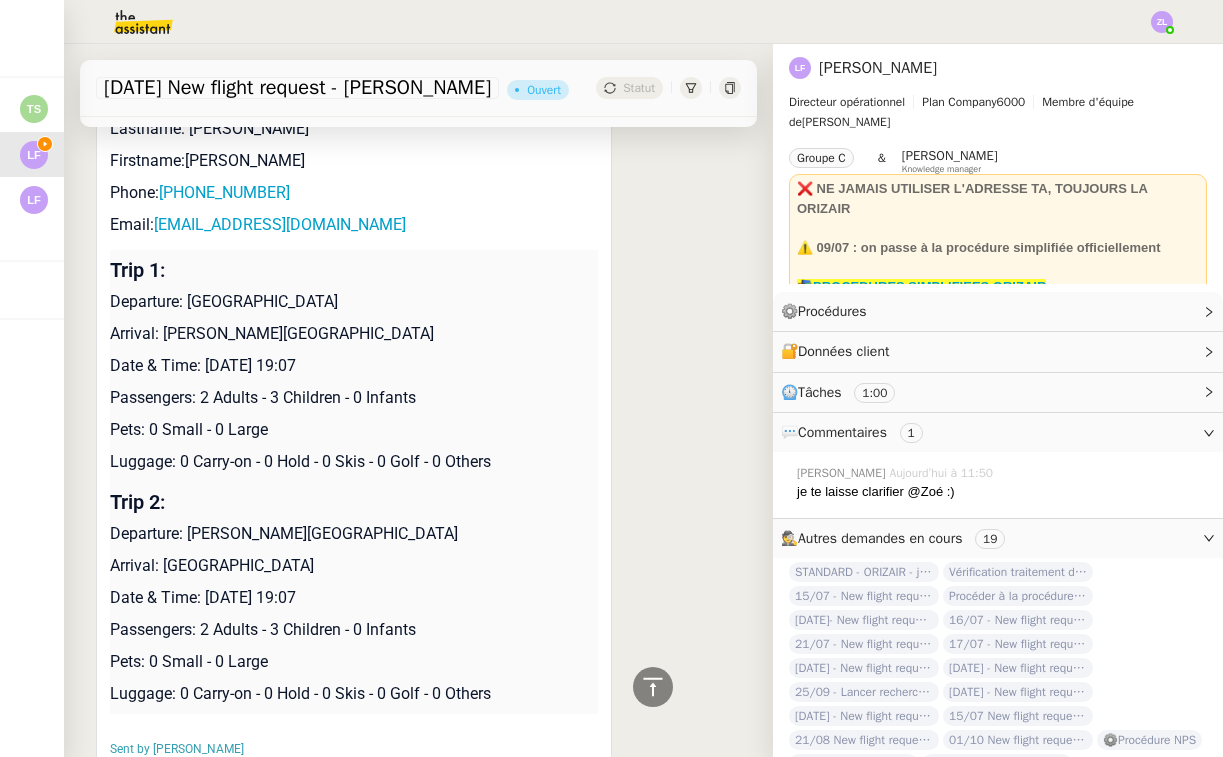 scroll, scrollTop: 1332, scrollLeft: 0, axis: vertical 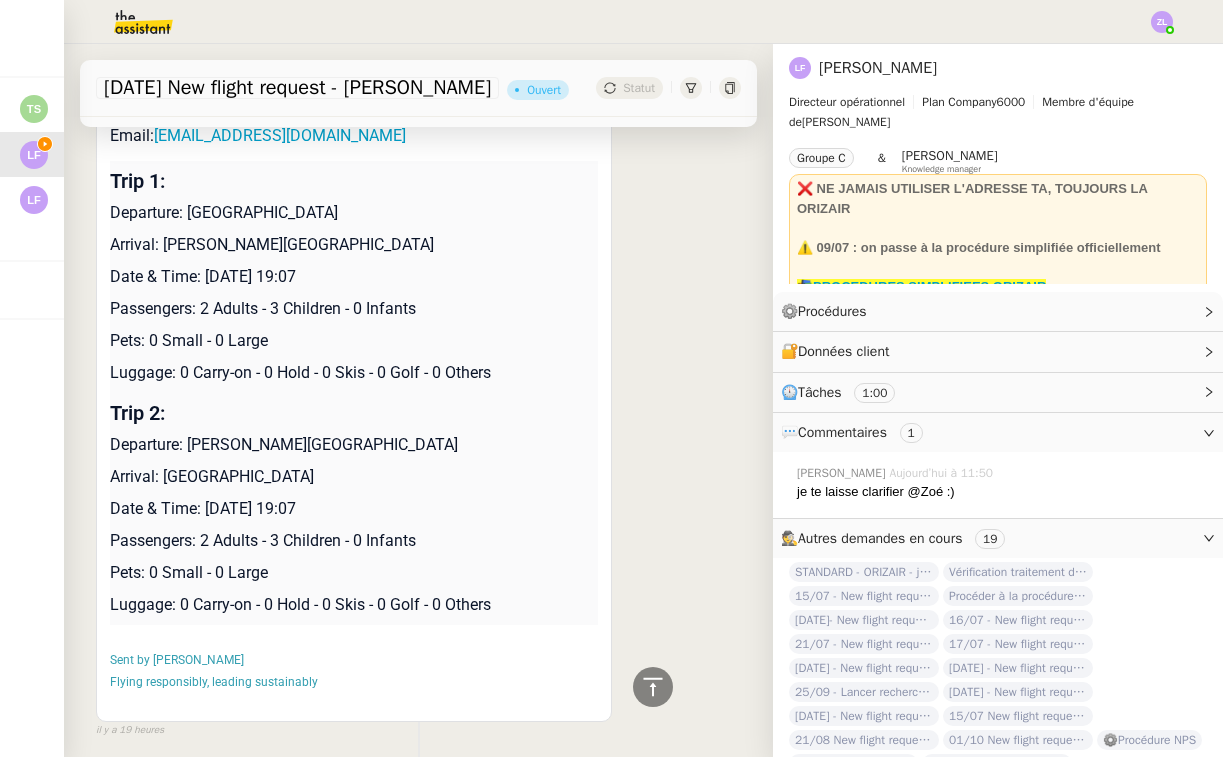 click 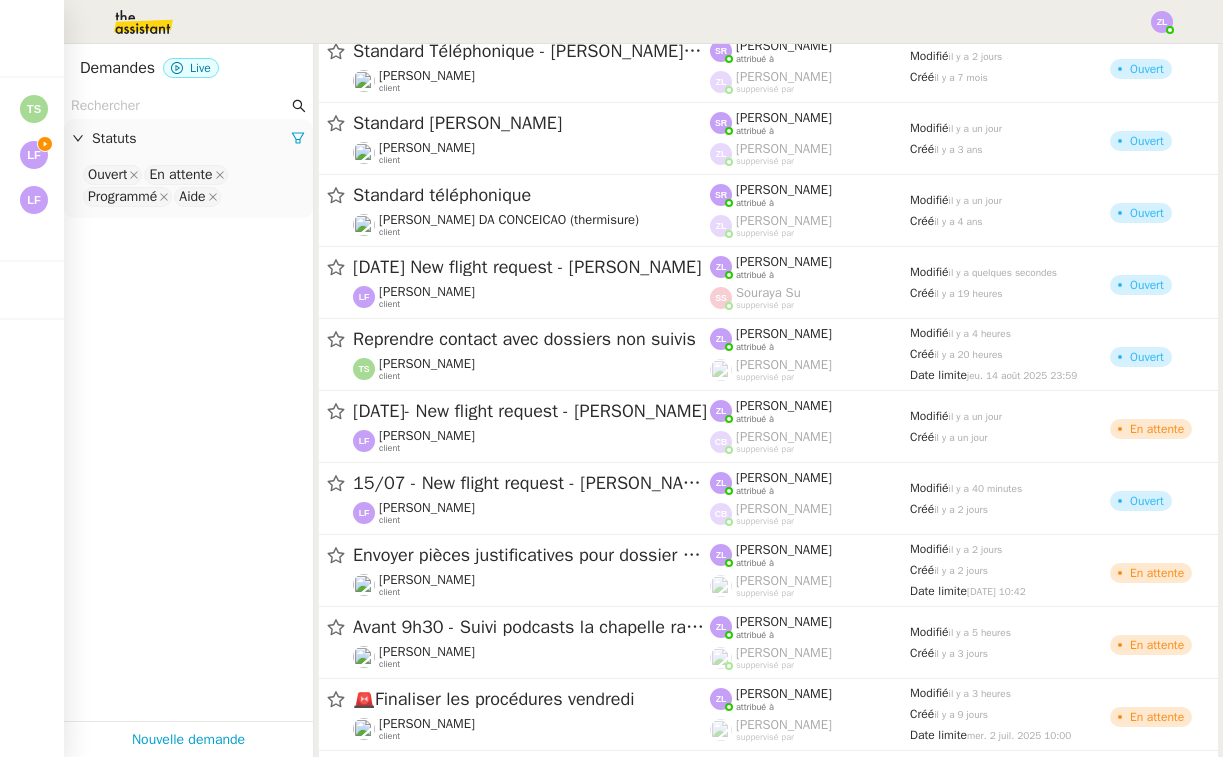 scroll, scrollTop: 543, scrollLeft: 0, axis: vertical 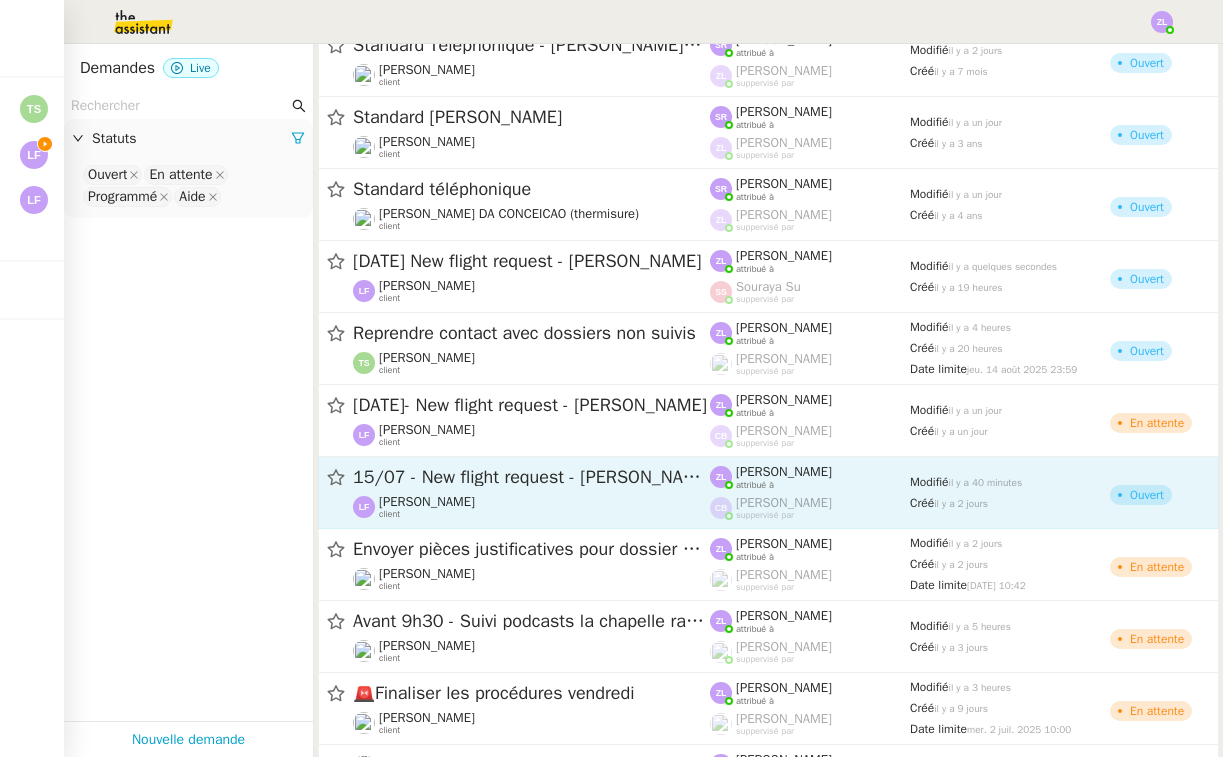 click on "15/07 - New flight request - [PERSON_NAME]" 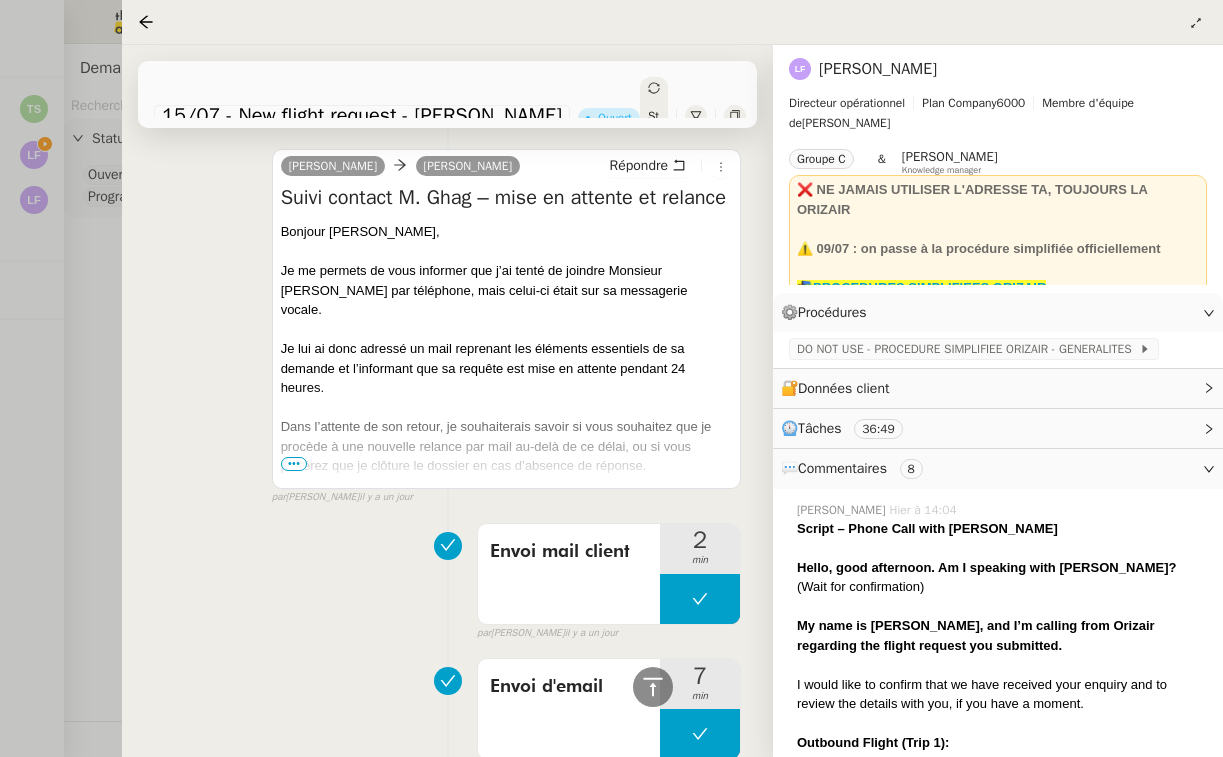 scroll, scrollTop: 1484, scrollLeft: 0, axis: vertical 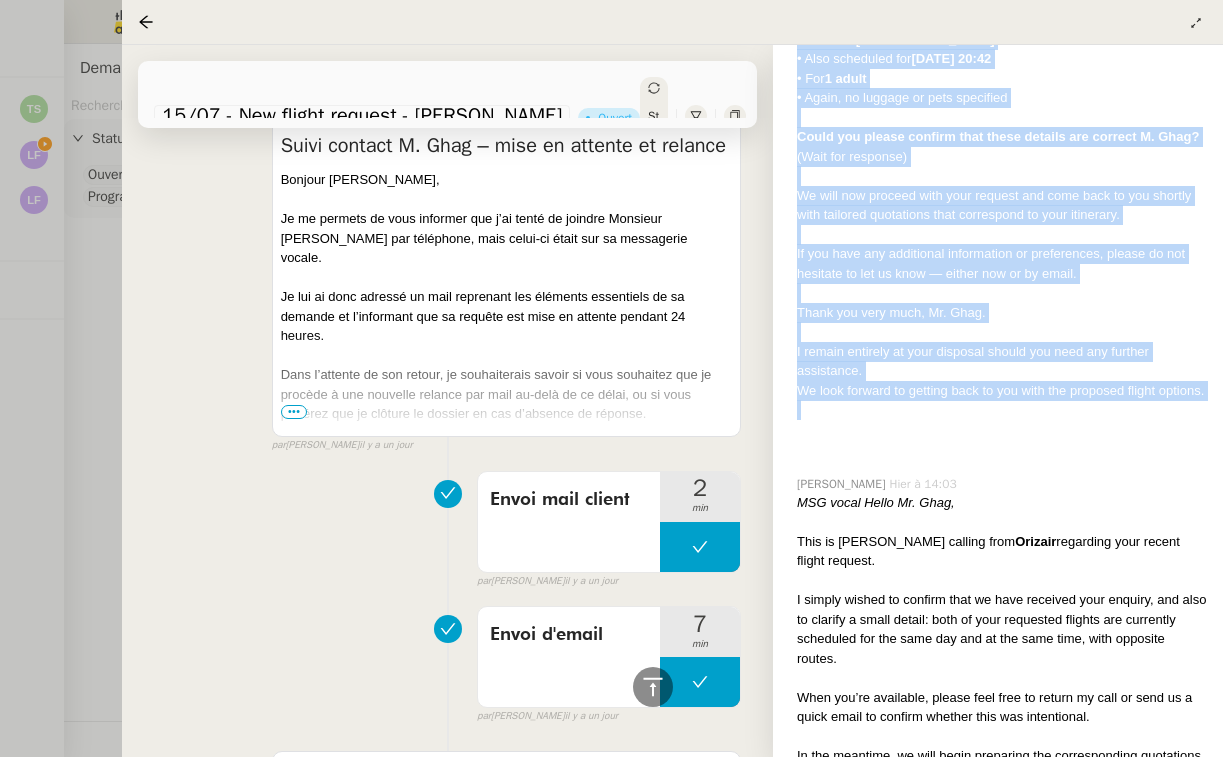 drag, startPoint x: 798, startPoint y: 549, endPoint x: 939, endPoint y: 418, distance: 192.46298 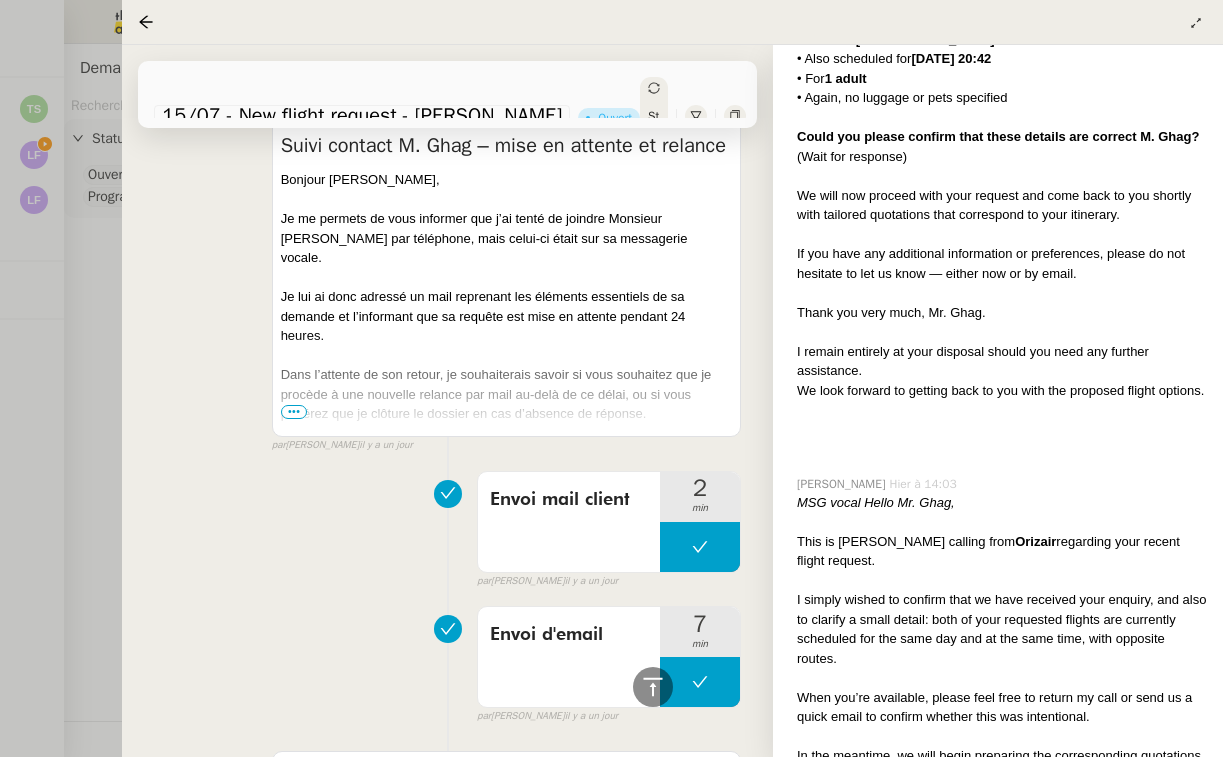 click at bounding box center (611, 378) 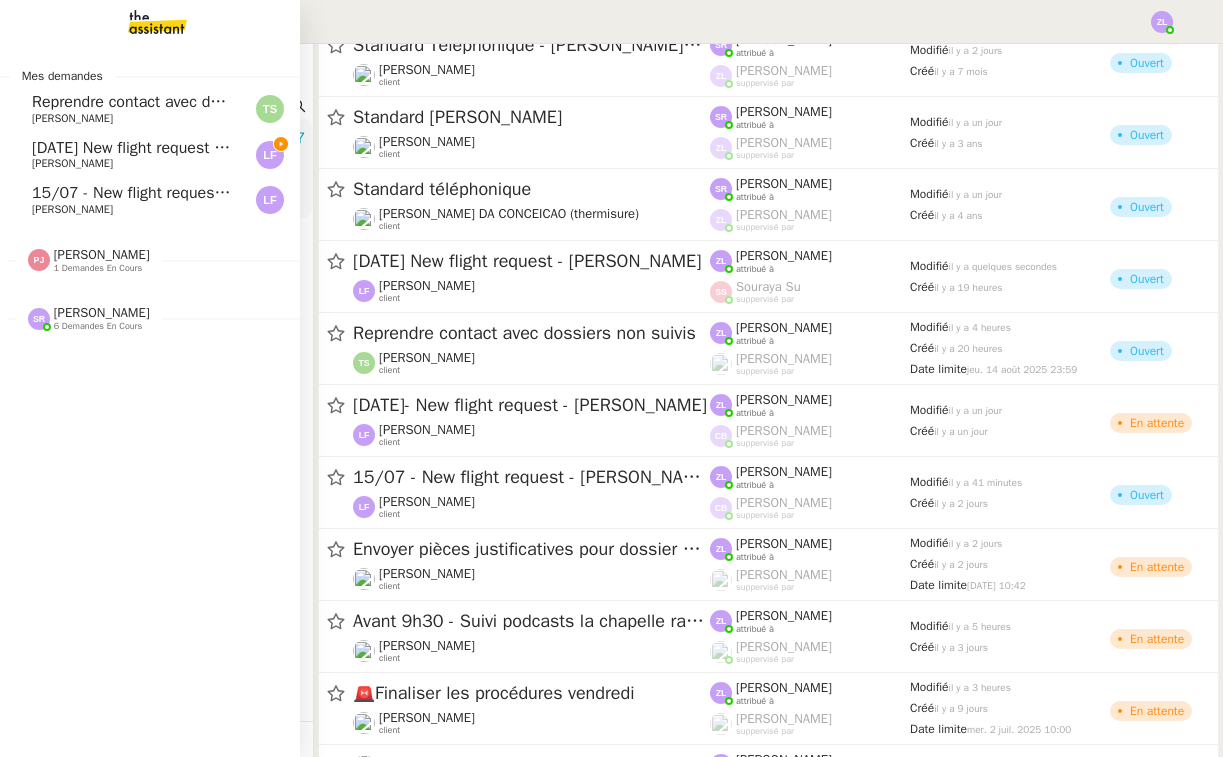 click on "[DATE]  New flight request - [PERSON_NAME]    [PERSON_NAME]" 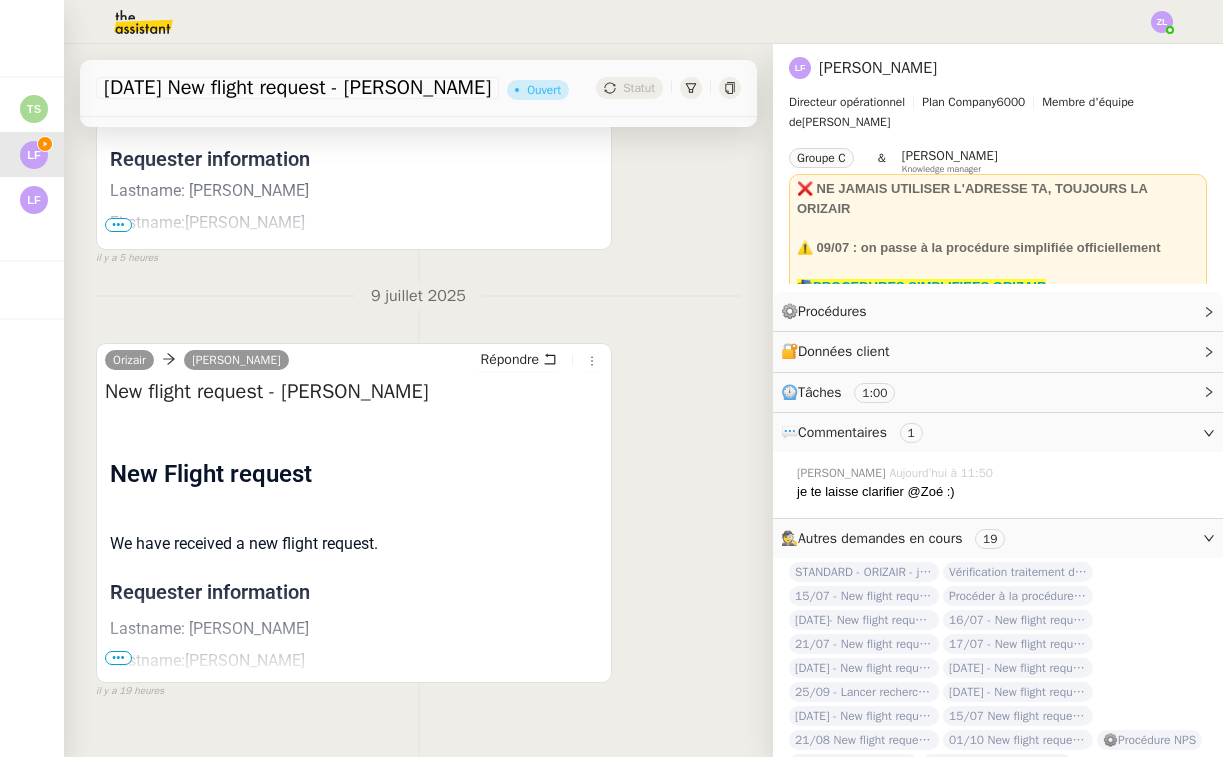 scroll, scrollTop: 780, scrollLeft: 0, axis: vertical 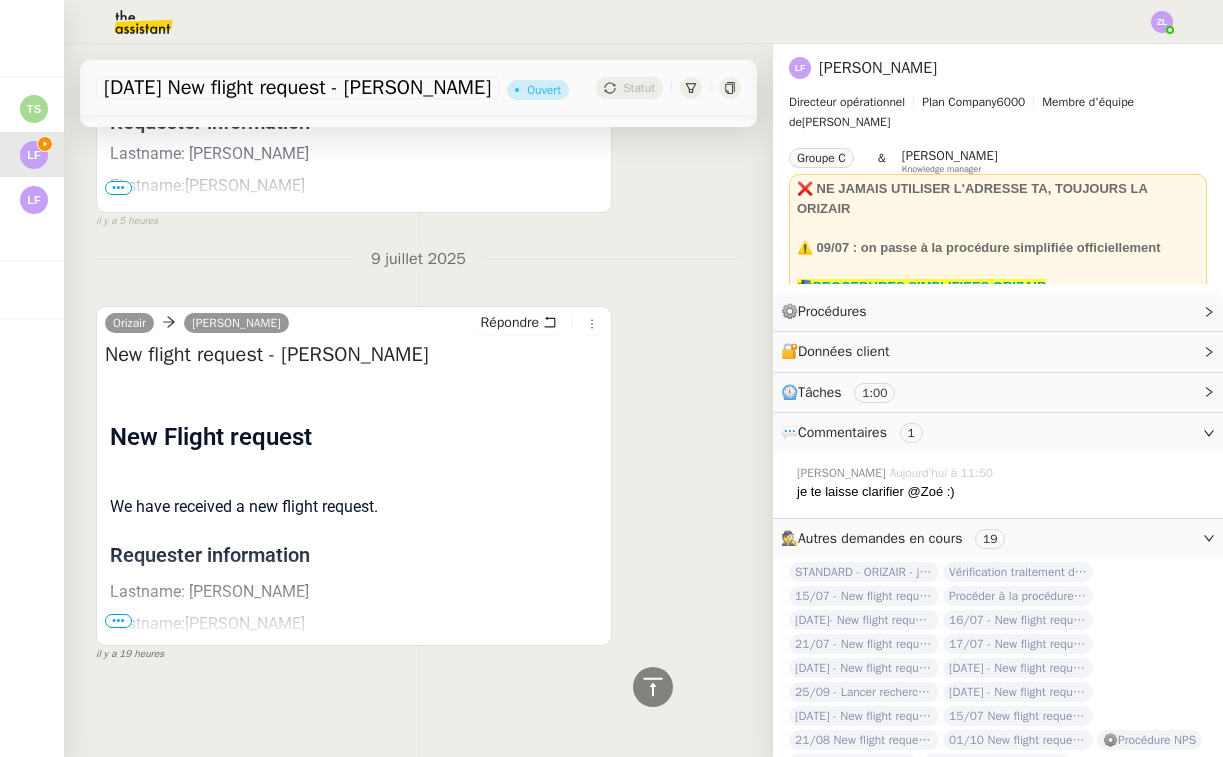 click on "il y a 19 heures" at bounding box center [130, 654] 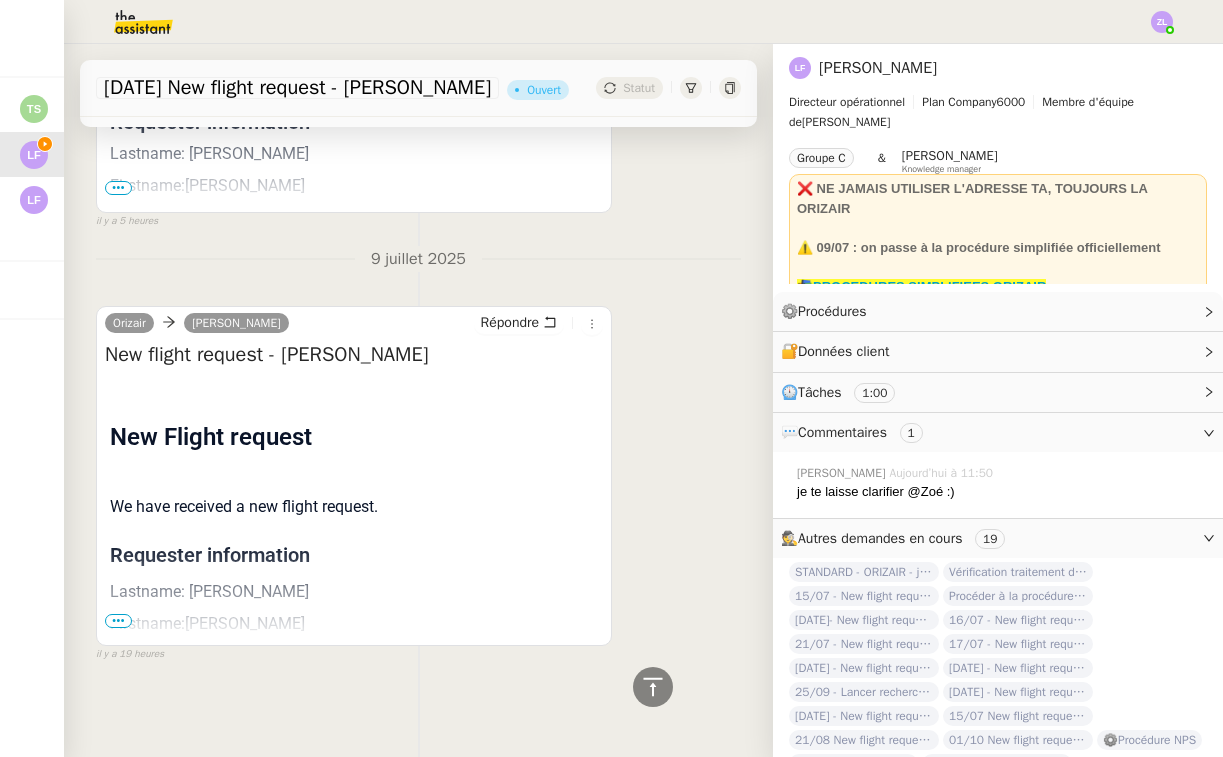 click on "Firstname:[PERSON_NAME]" at bounding box center [354, 624] 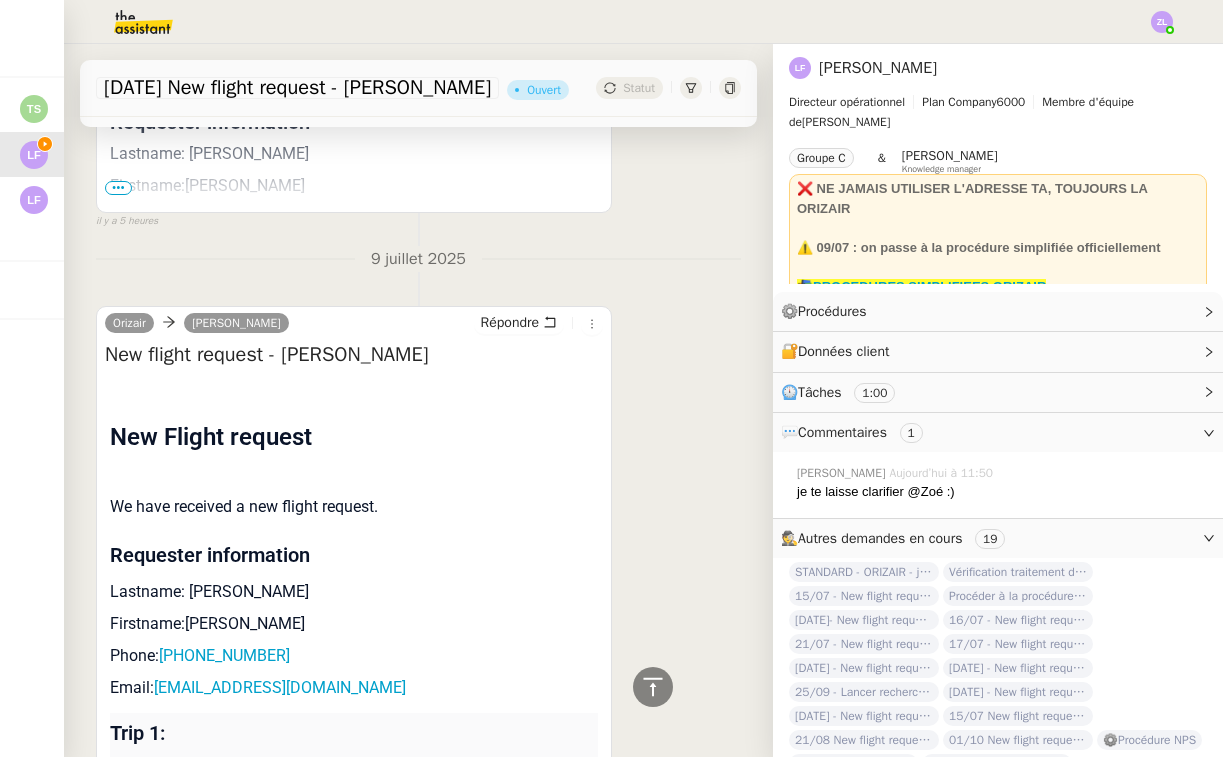 click on "New Flight request" at bounding box center (354, 437) 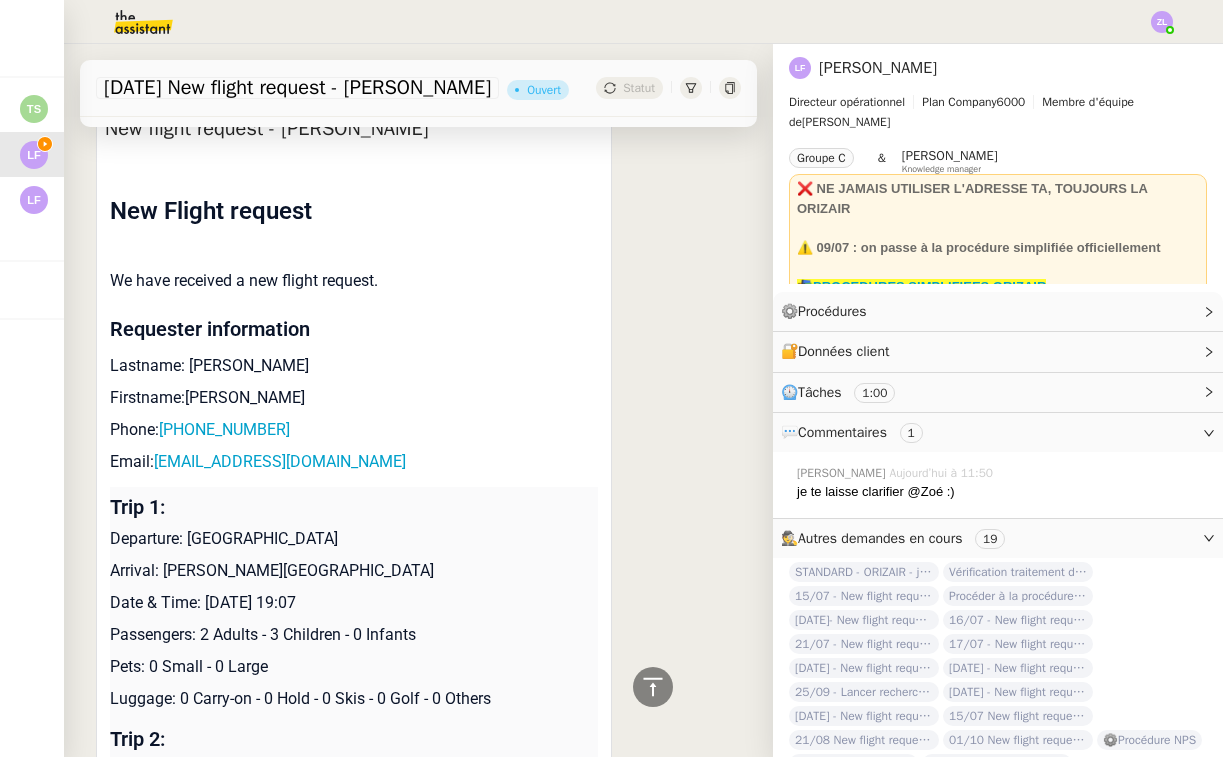 scroll, scrollTop: 1062, scrollLeft: 0, axis: vertical 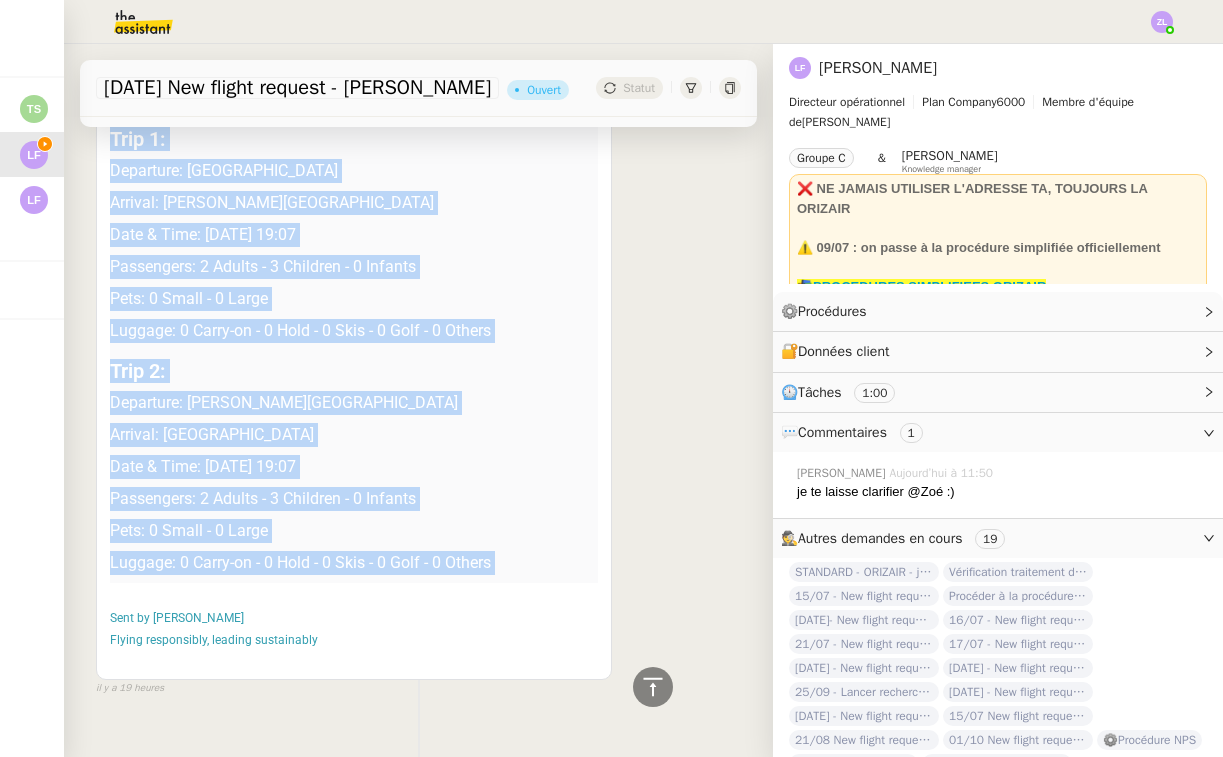 drag, startPoint x: 115, startPoint y: 443, endPoint x: 264, endPoint y: 596, distance: 213.56497 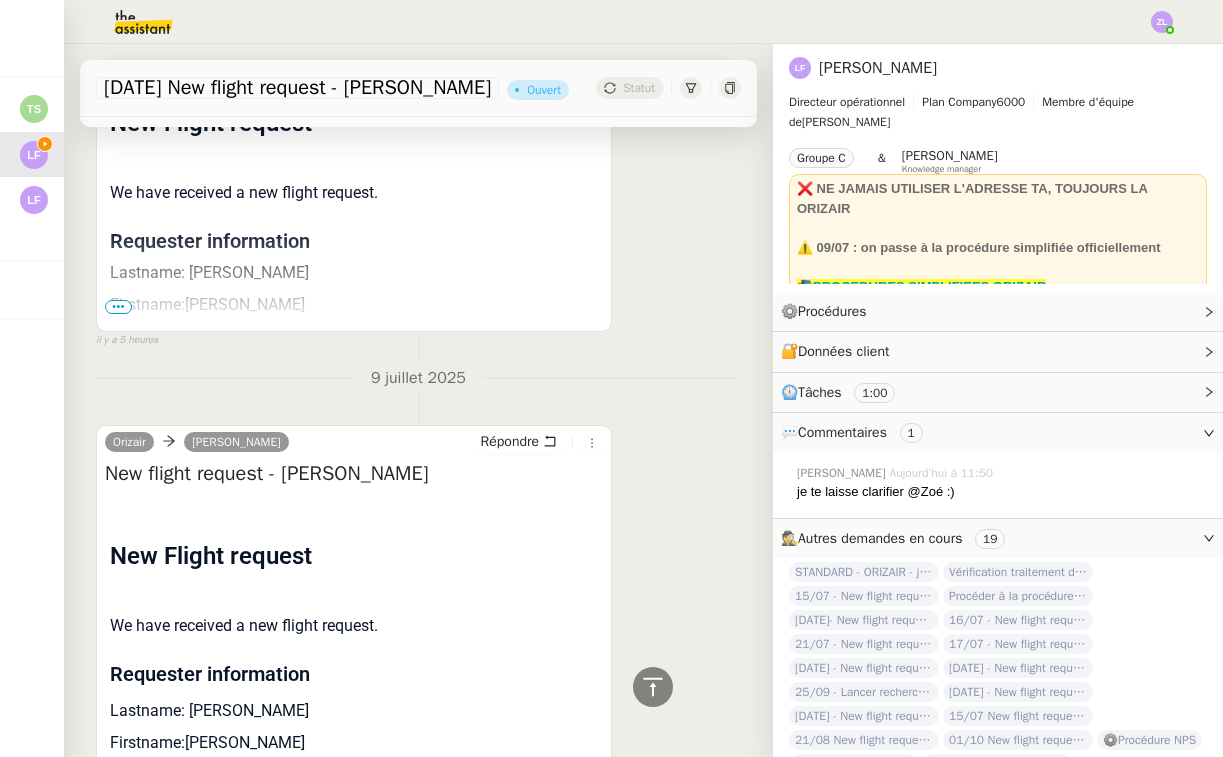 scroll, scrollTop: 648, scrollLeft: 0, axis: vertical 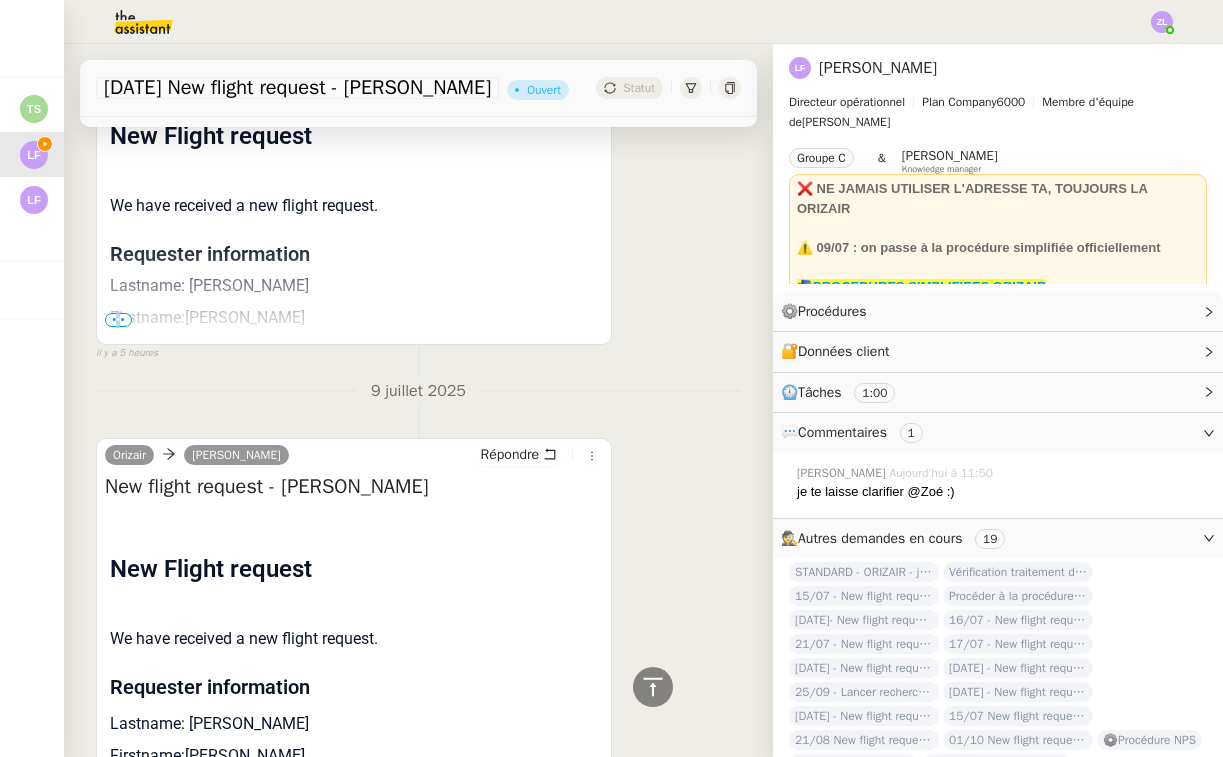 click on "•••" at bounding box center [118, 320] 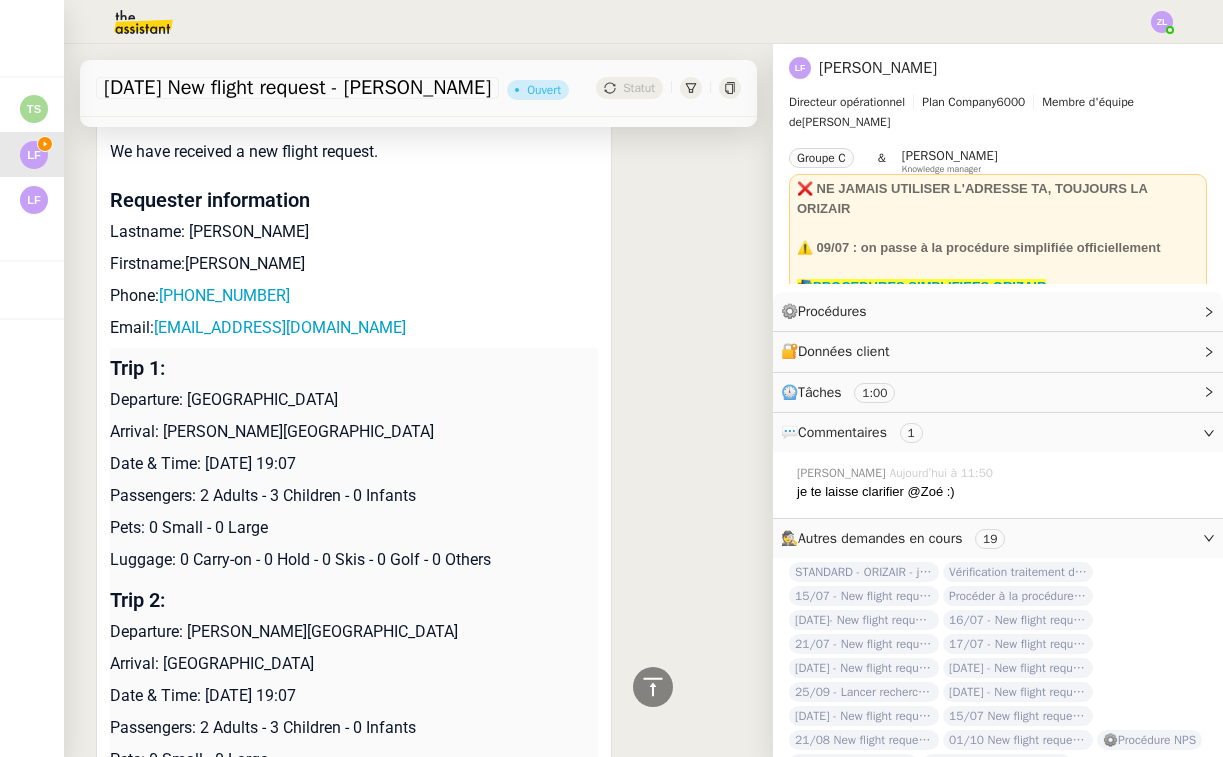 scroll, scrollTop: 717, scrollLeft: 0, axis: vertical 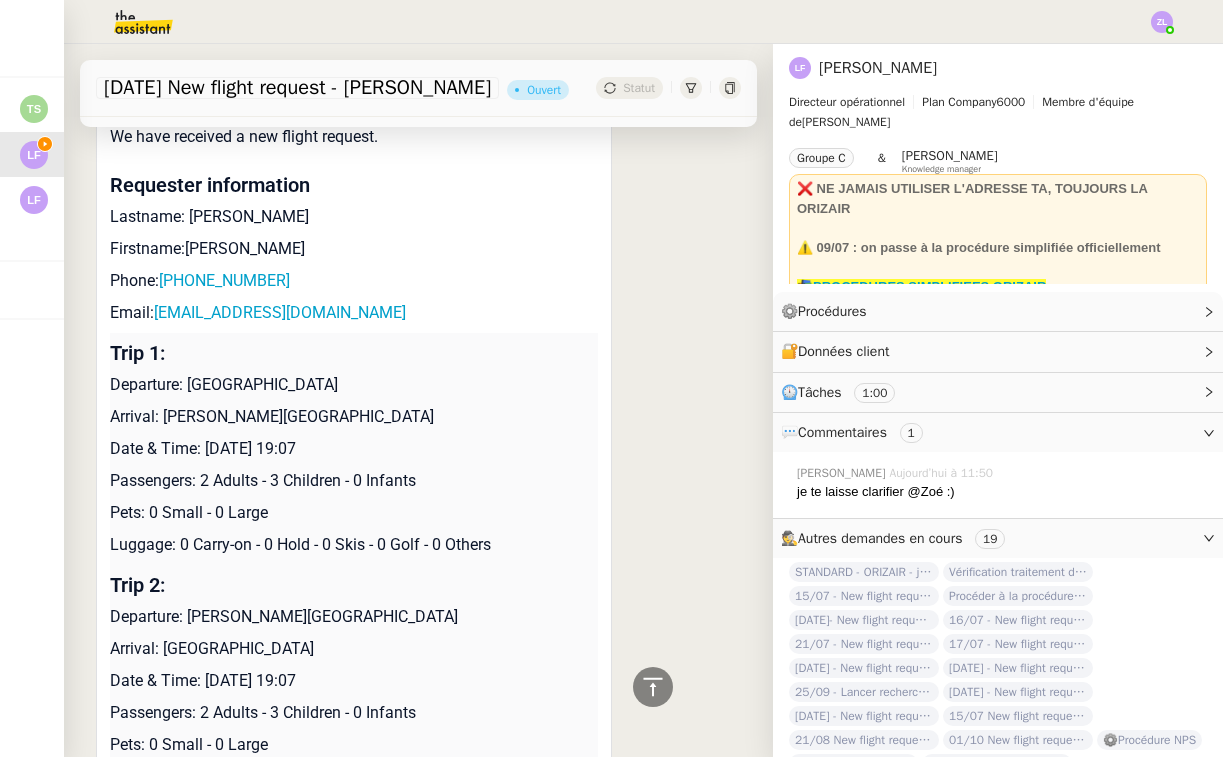 drag, startPoint x: 107, startPoint y: 347, endPoint x: 249, endPoint y: 726, distance: 404.7283 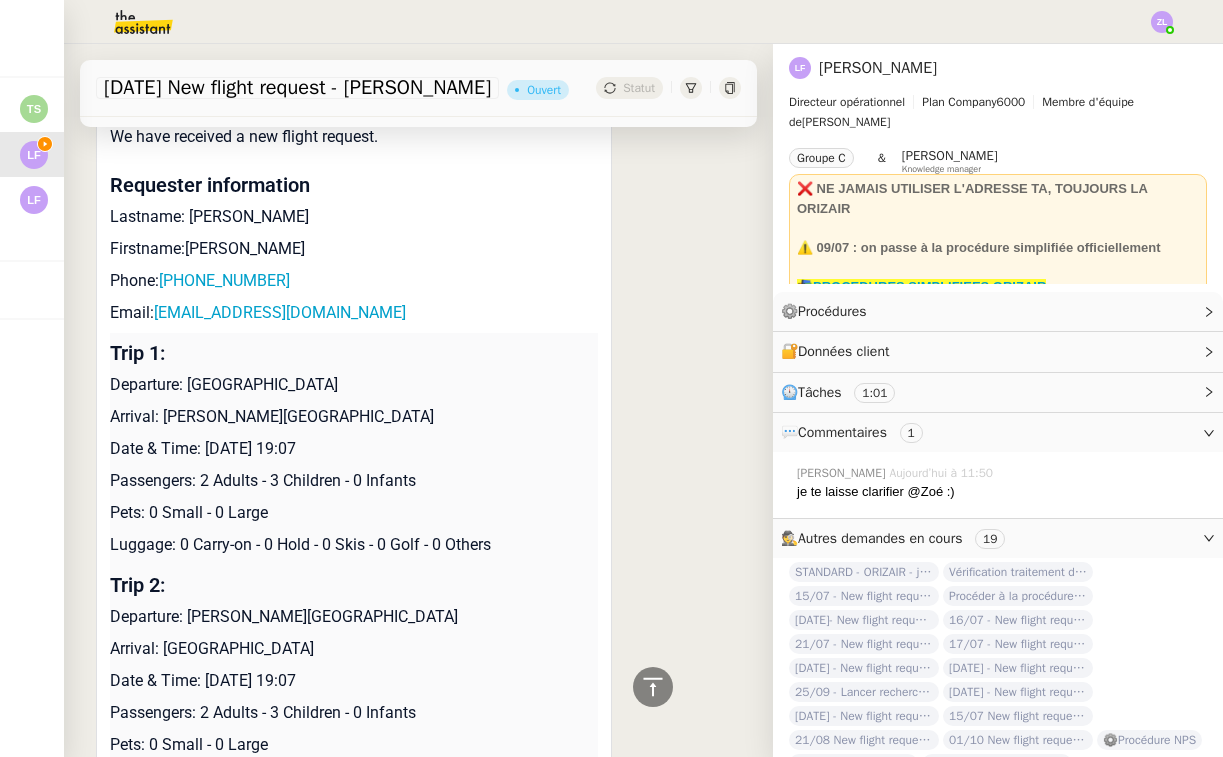 click on "Trip 1:
Departure: [GEOGRAPHIC_DATA]
Arrival: [PERSON_NAME][GEOGRAPHIC_DATA]
Date &
Time: [DATE] 19:07
Passengers: 2 Adults - 3 Children - 0
Infants
Pets: 0 Small - 0 Large
Luggage: 0 Carry-on - 0 Hold
- 0 Skis - 0 Golf
- 0 Others" at bounding box center (354, 449) 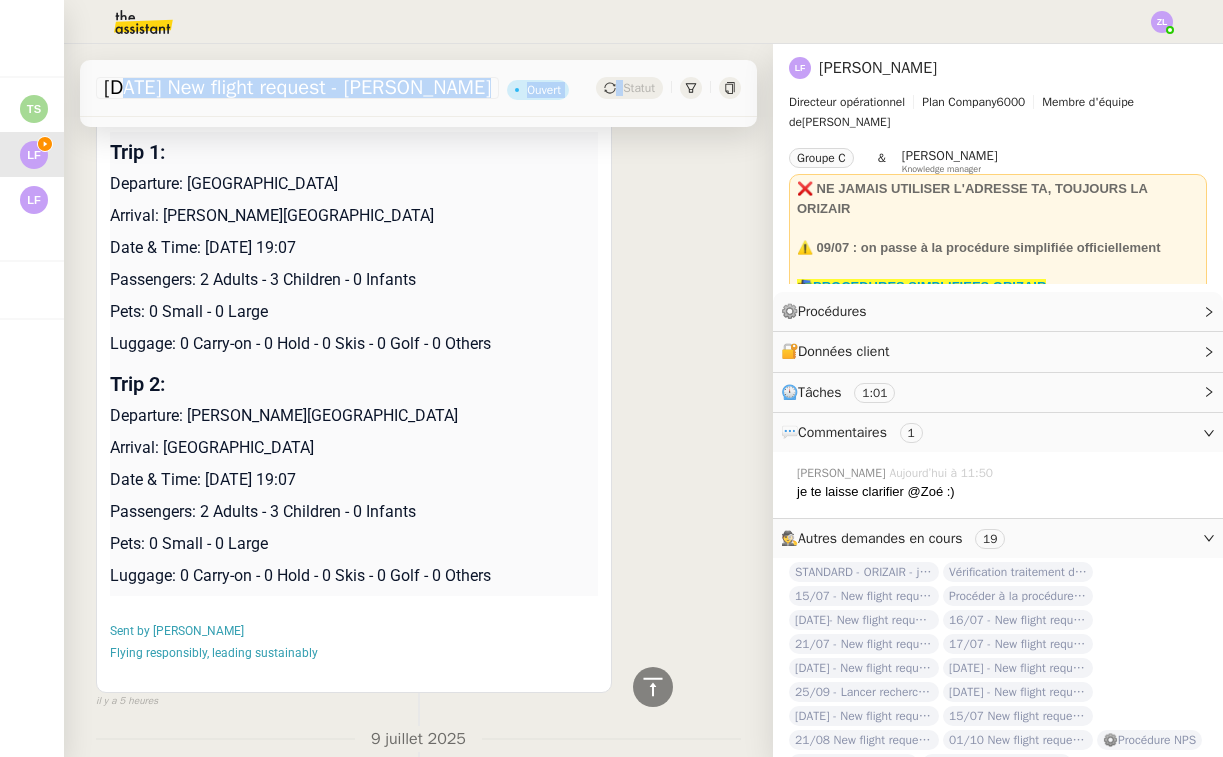 scroll, scrollTop: 944, scrollLeft: 0, axis: vertical 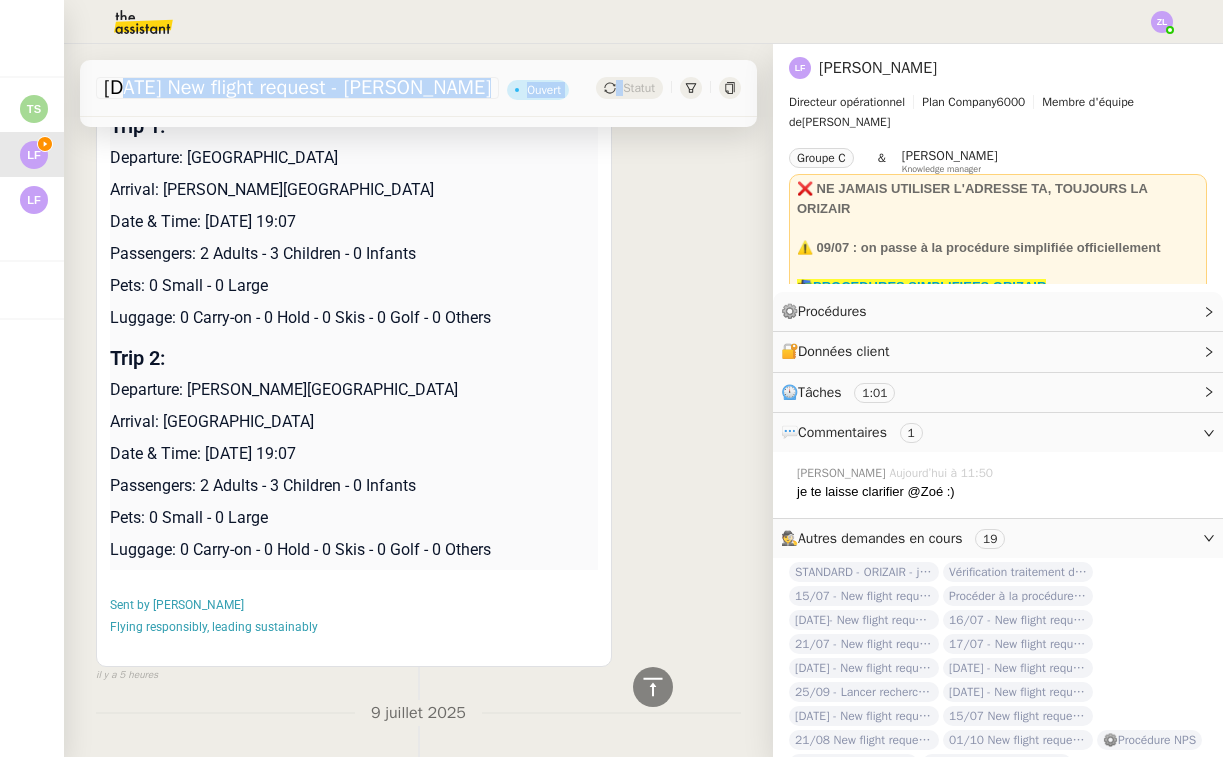 drag, startPoint x: 115, startPoint y: 356, endPoint x: 300, endPoint y: 567, distance: 280.6172 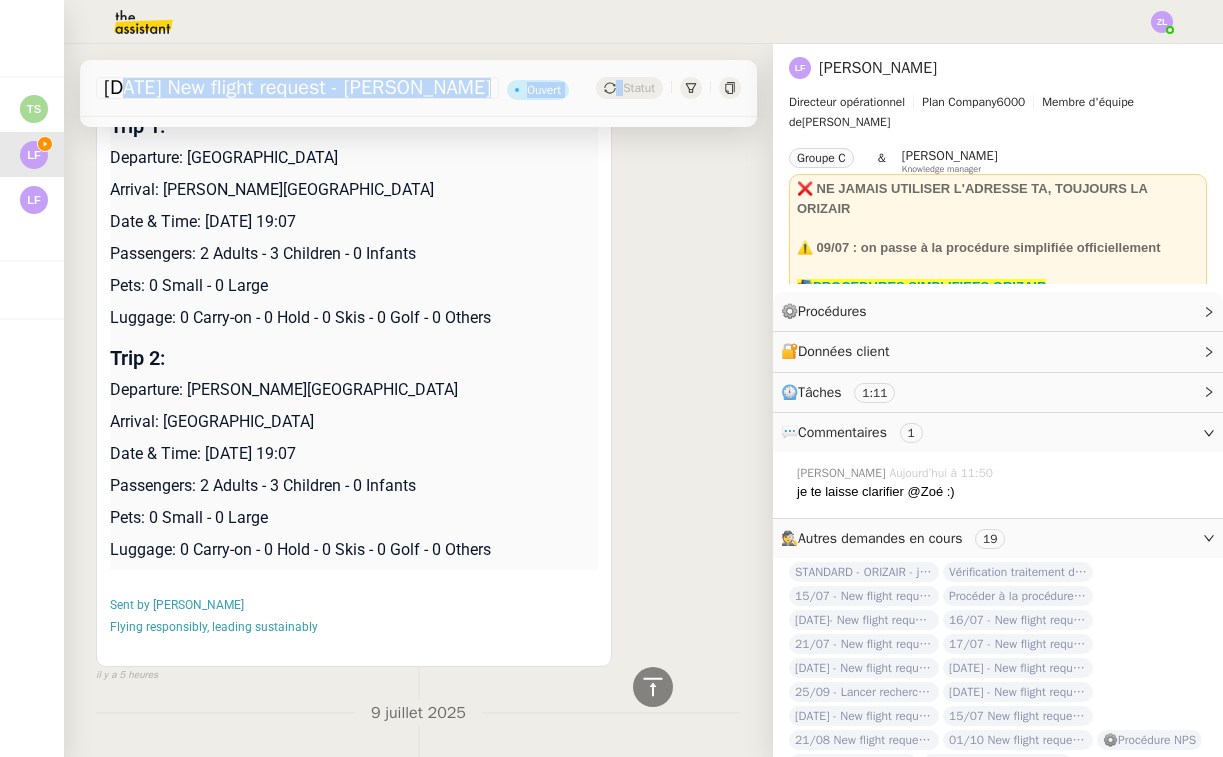 drag, startPoint x: 705, startPoint y: 748, endPoint x: 160, endPoint y: 305, distance: 702.33466 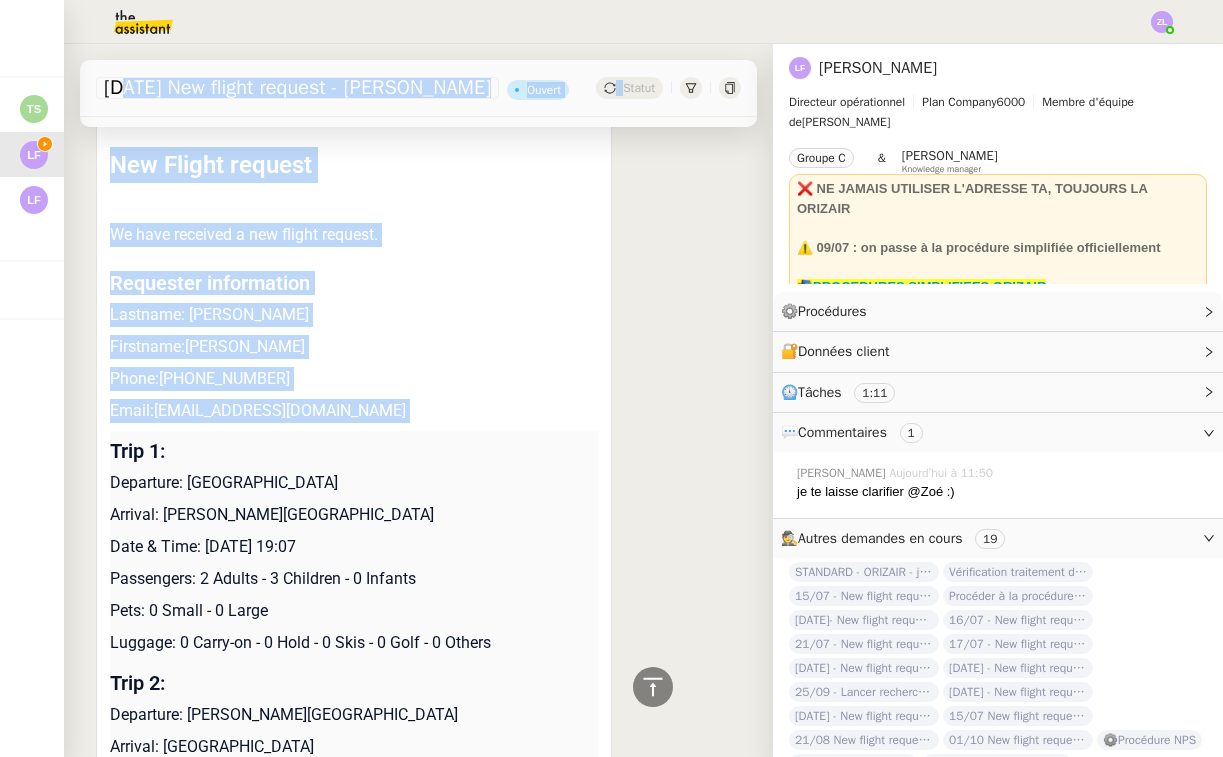 scroll, scrollTop: 580, scrollLeft: 0, axis: vertical 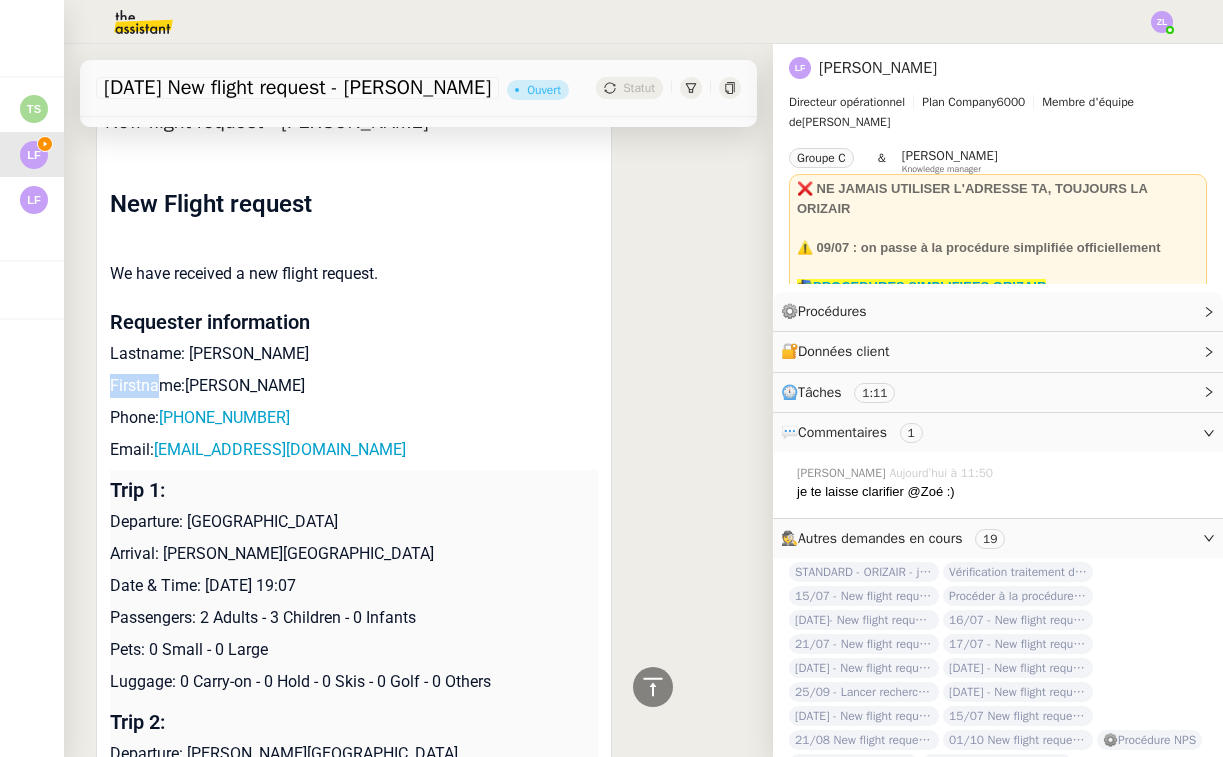 click on "Firstname:[PERSON_NAME]" at bounding box center [354, 386] 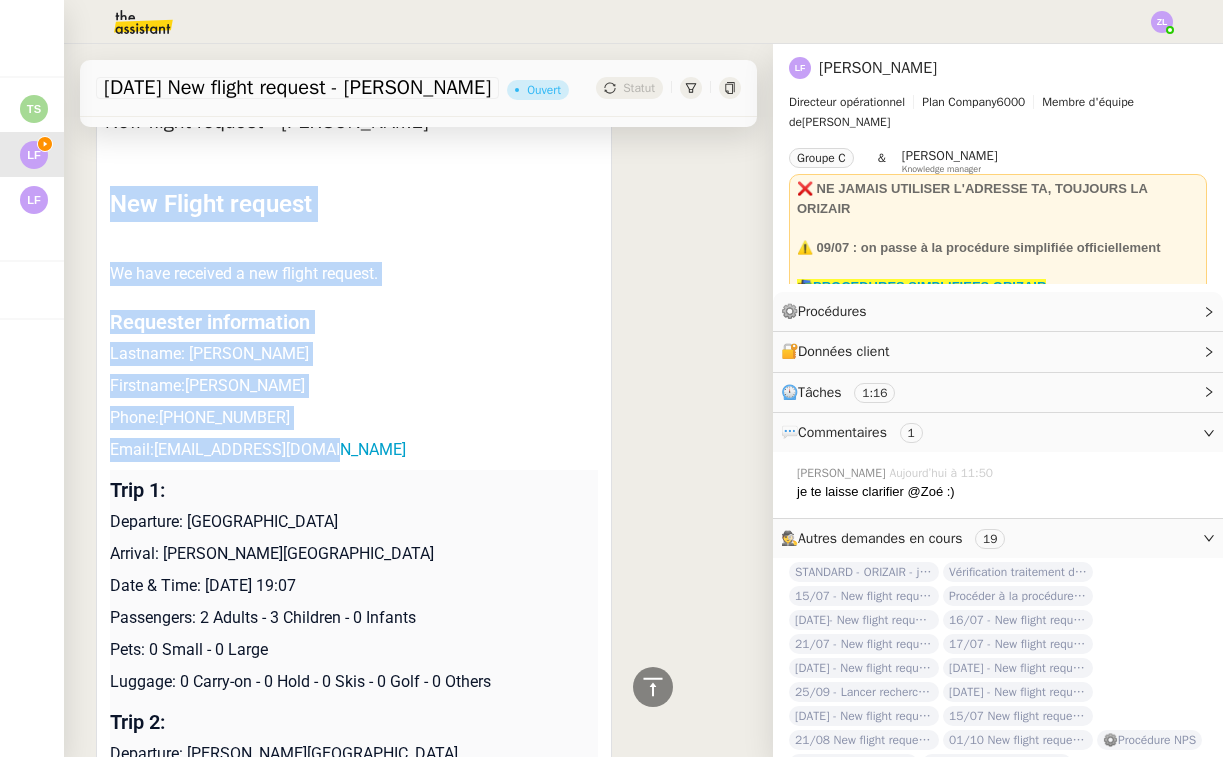 drag, startPoint x: 109, startPoint y: 313, endPoint x: 334, endPoint y: 439, distance: 257.87787 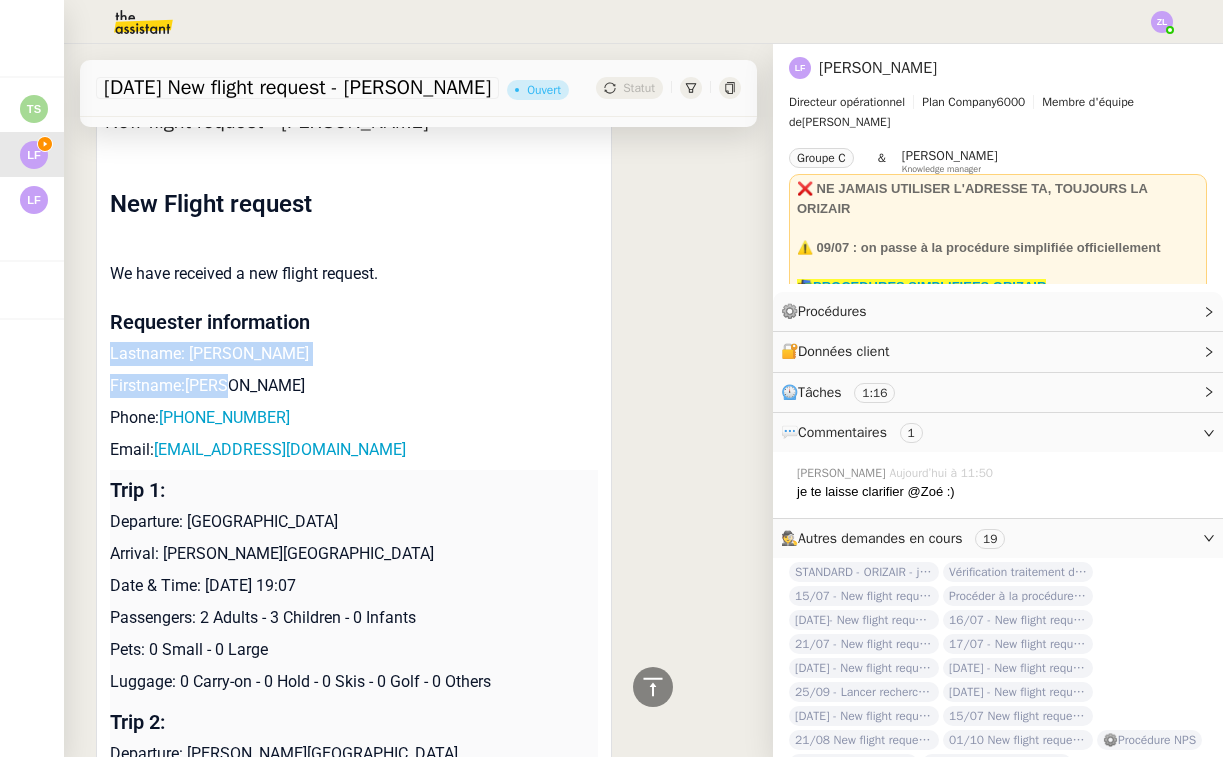 drag, startPoint x: 111, startPoint y: 350, endPoint x: 283, endPoint y: 396, distance: 178.04494 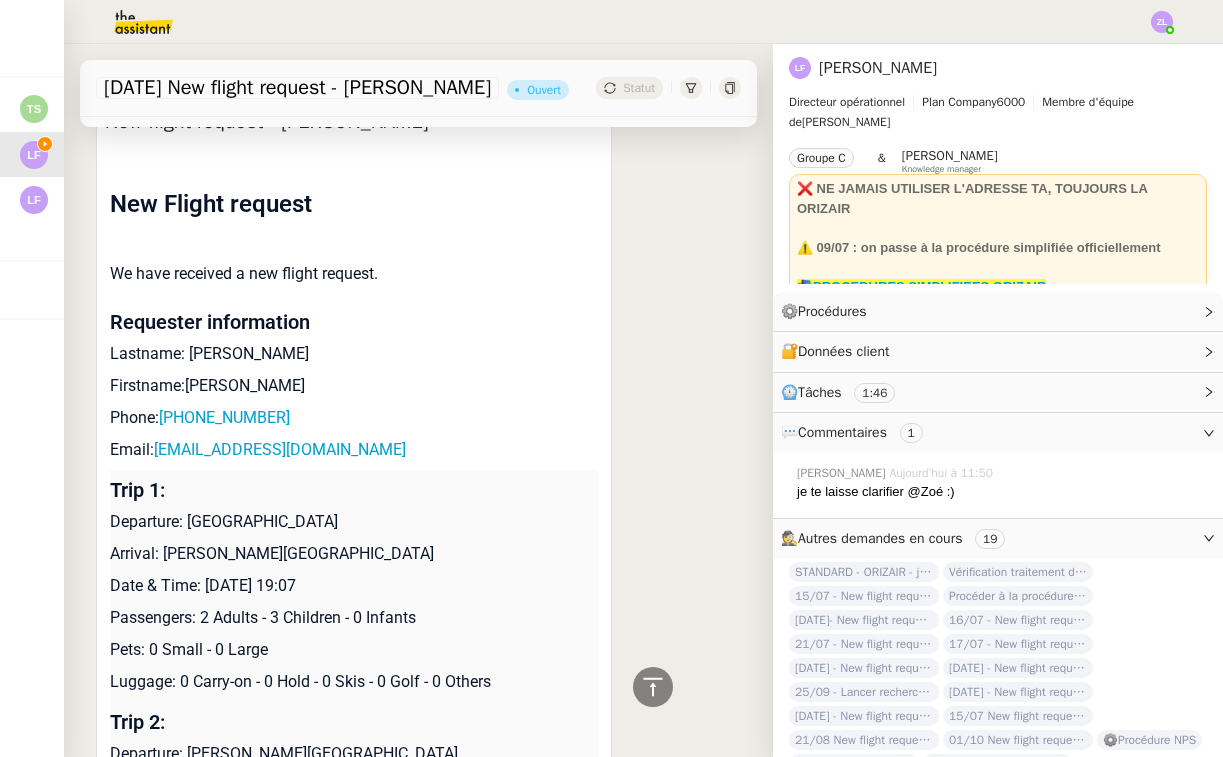 click on "Arrival: [PERSON_NAME][GEOGRAPHIC_DATA]" at bounding box center [354, 554] 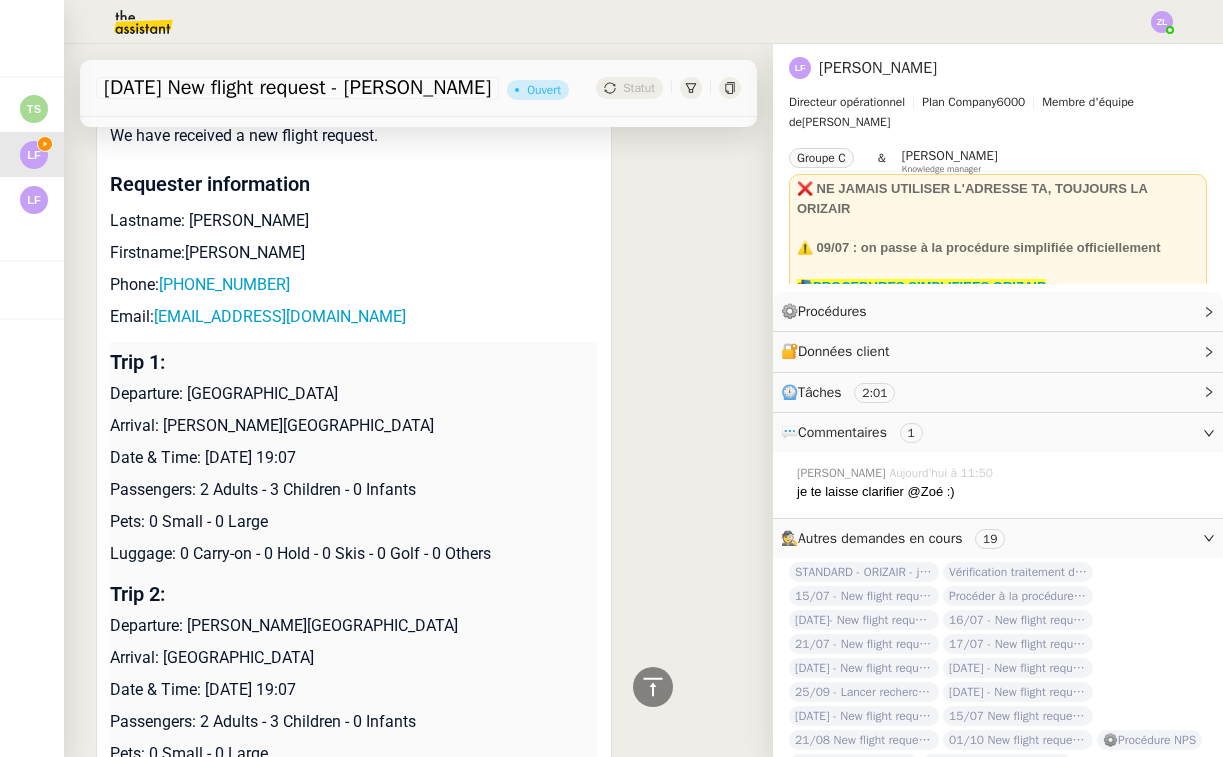 scroll, scrollTop: 1857, scrollLeft: 0, axis: vertical 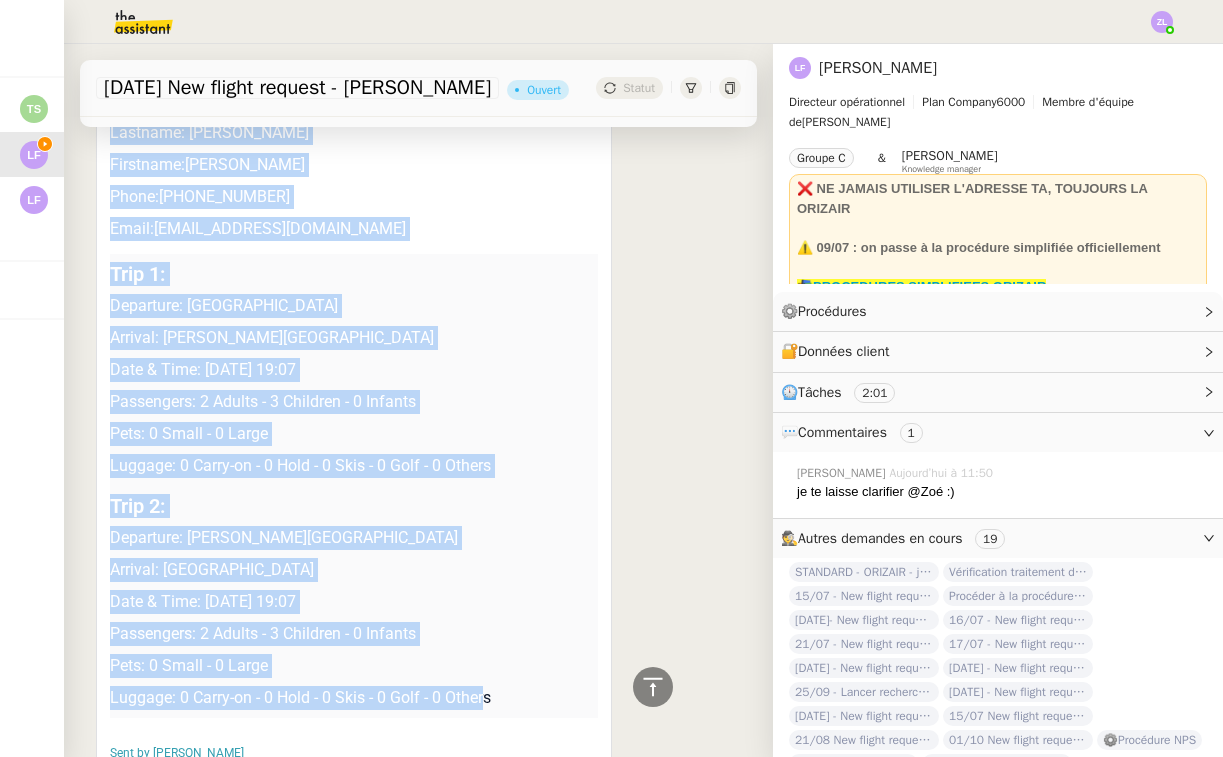 drag, startPoint x: 106, startPoint y: 250, endPoint x: 514, endPoint y: 687, distance: 597.857 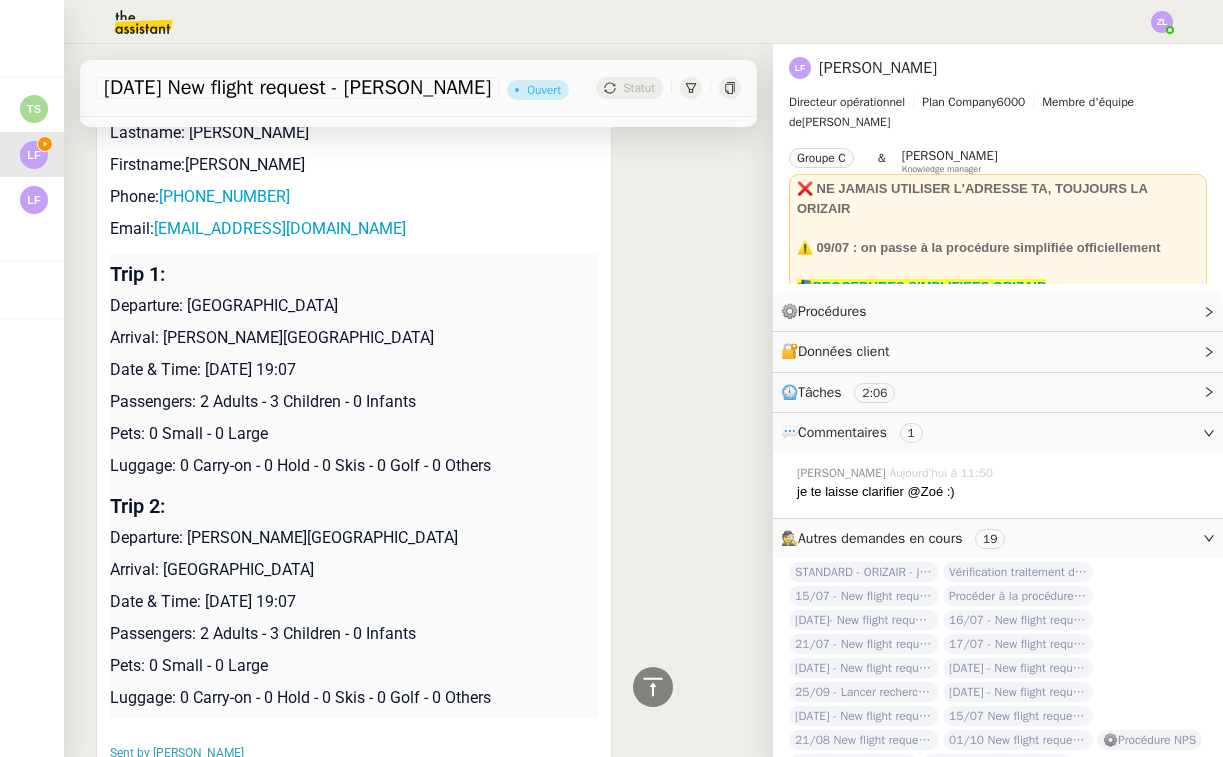 click on "Trip 2: Departure: [PERSON_NAME][GEOGRAPHIC_DATA] Arrival: [GEOGRAPHIC_DATA] Date & Time: [DATE] 19:07 Passengers: 2 Adults - 3 Children - 0 Infants  Pets: 0 Small - 0 Large  Luggage: 0 Carry-on - 0 Hold - 0 Skis - 0 Golf - 0 Others" at bounding box center [354, 602] 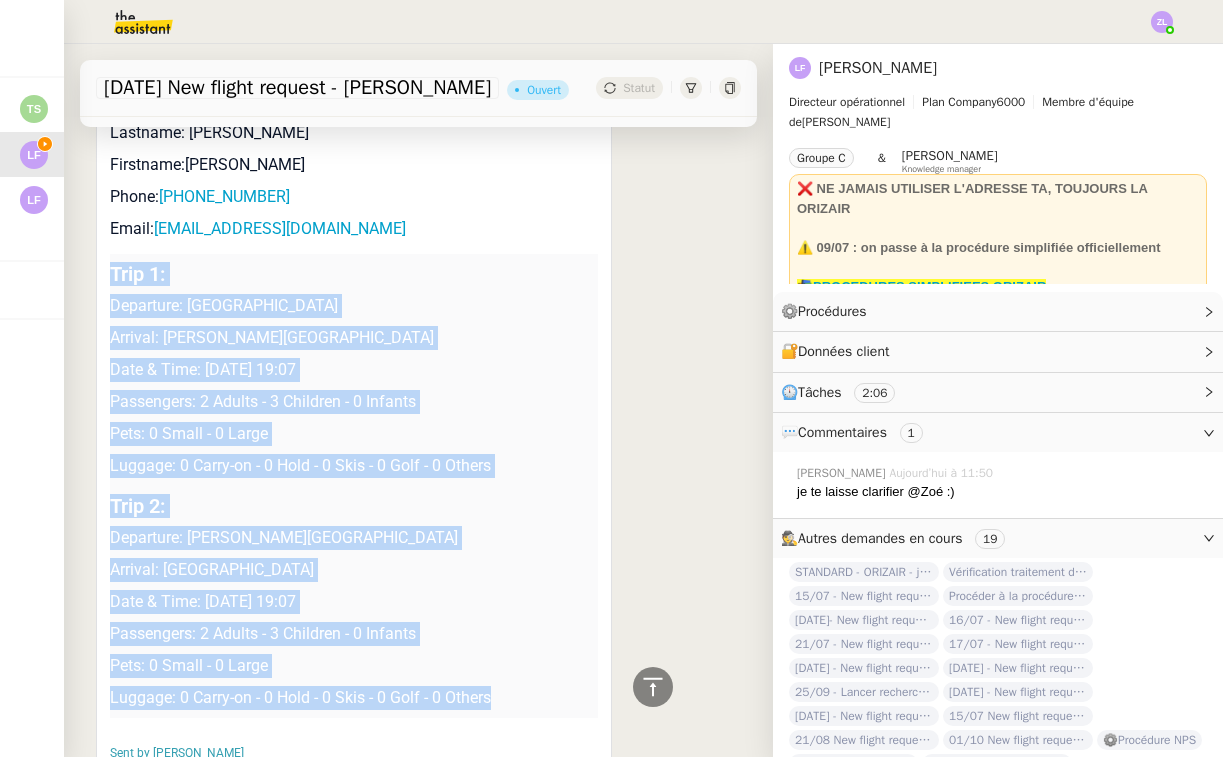 drag, startPoint x: 554, startPoint y: 709, endPoint x: 115, endPoint y: 277, distance: 615.9099 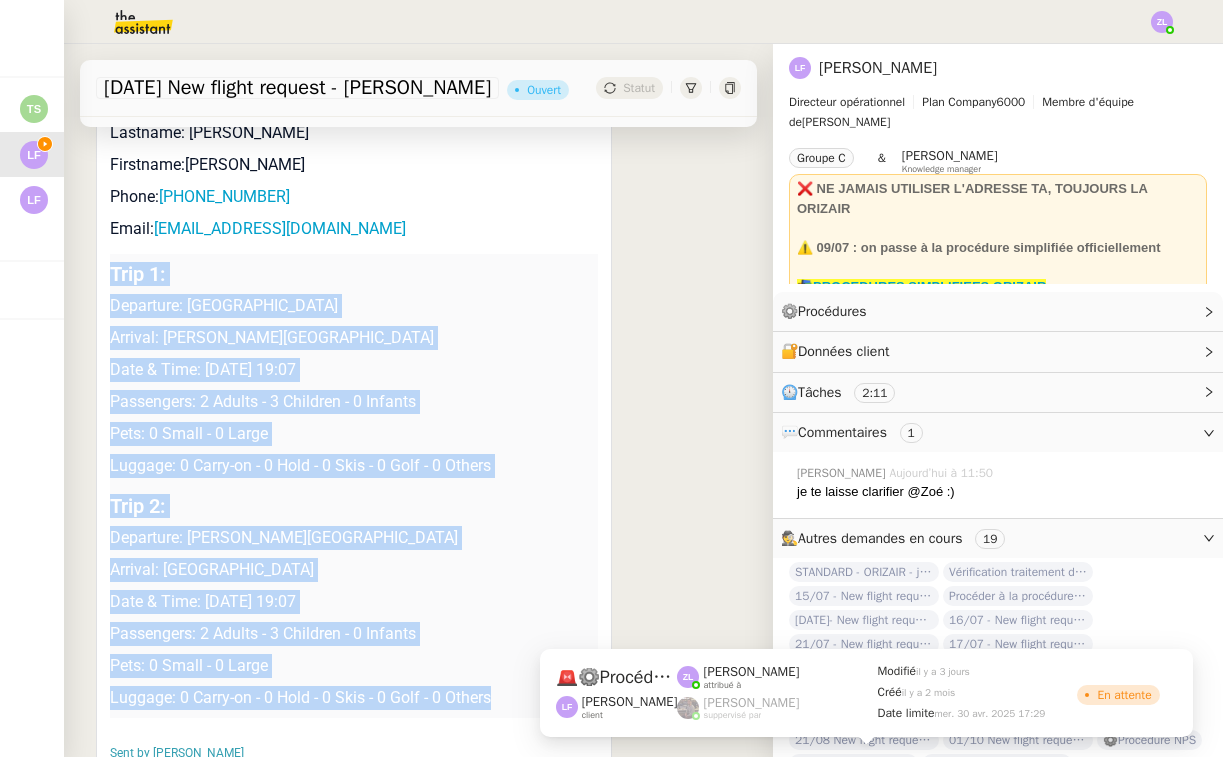 drag, startPoint x: 837, startPoint y: 754, endPoint x: 176, endPoint y: 528, distance: 698.5678 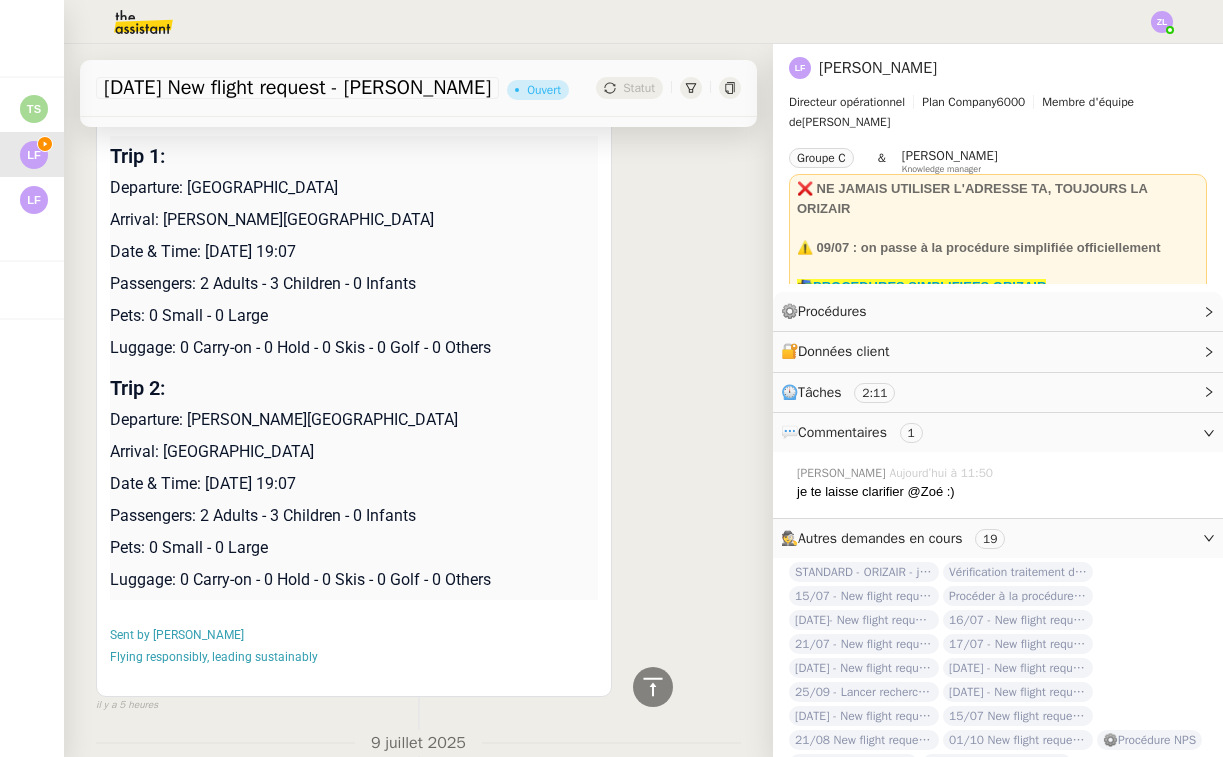 scroll, scrollTop: 878, scrollLeft: 0, axis: vertical 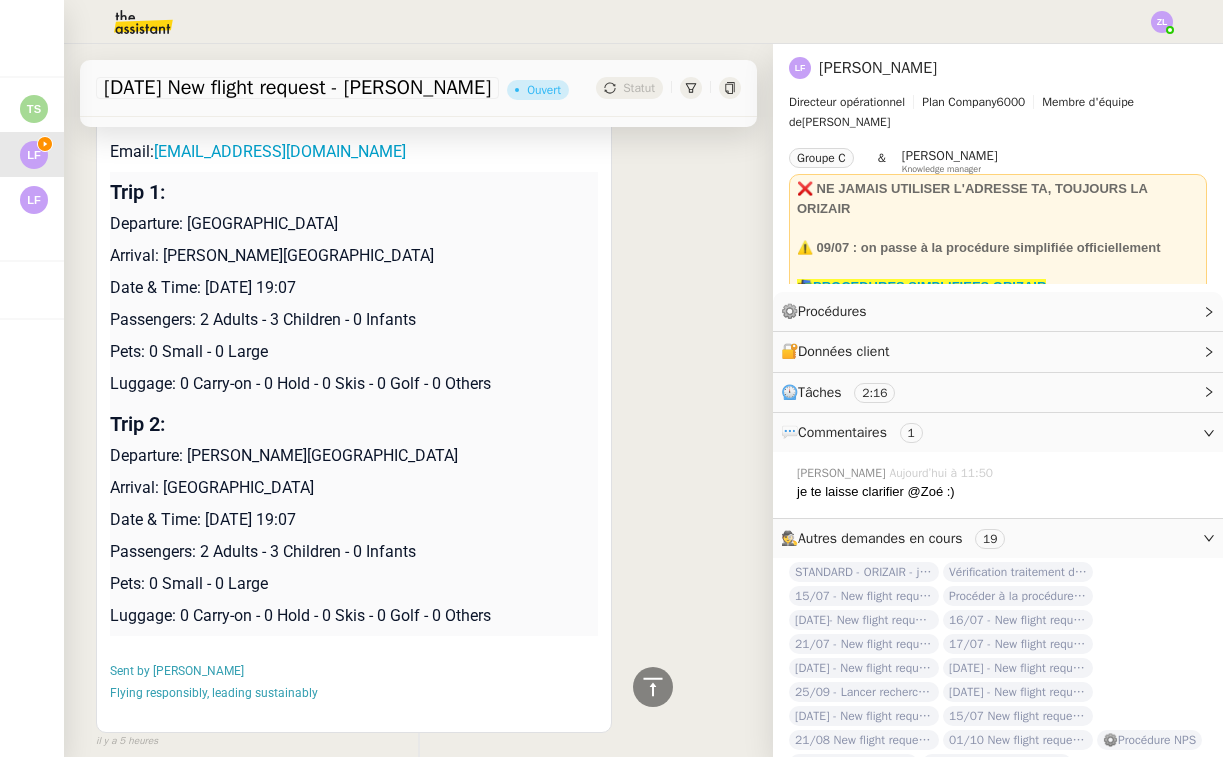 drag, startPoint x: 112, startPoint y: 190, endPoint x: 536, endPoint y: 630, distance: 611.045 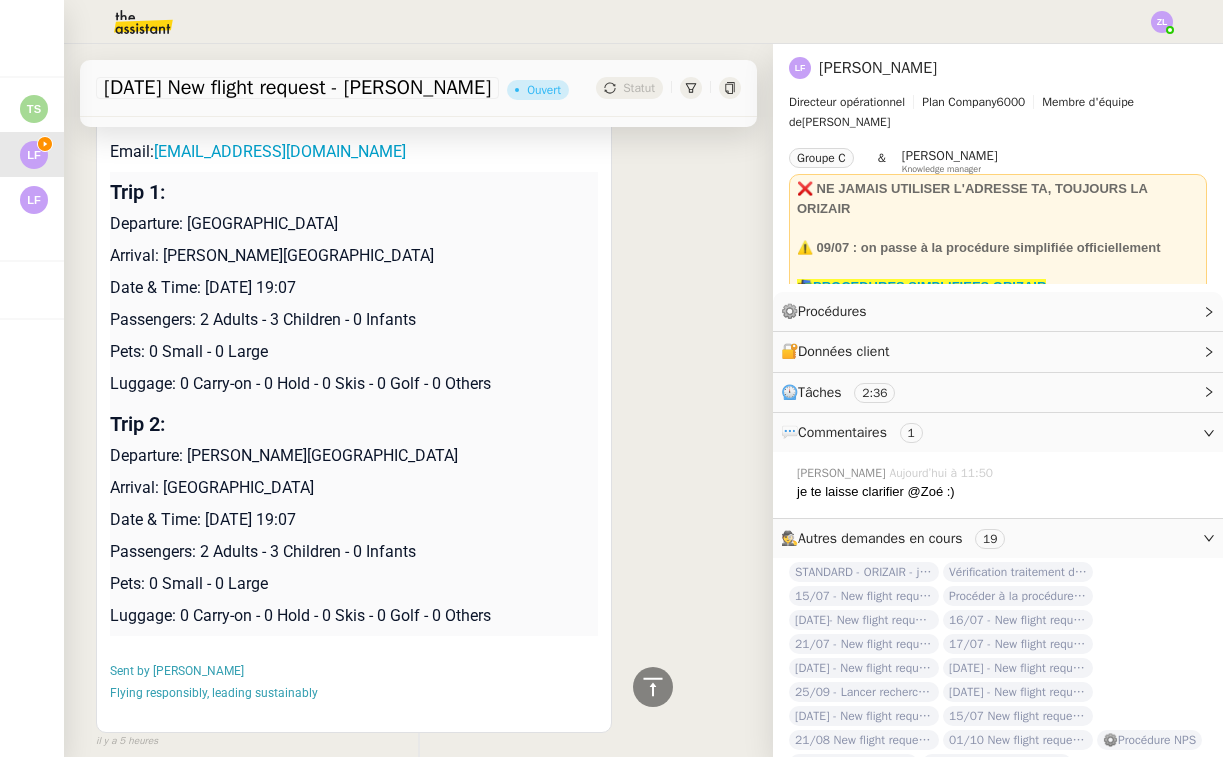 scroll, scrollTop: -75, scrollLeft: 0, axis: vertical 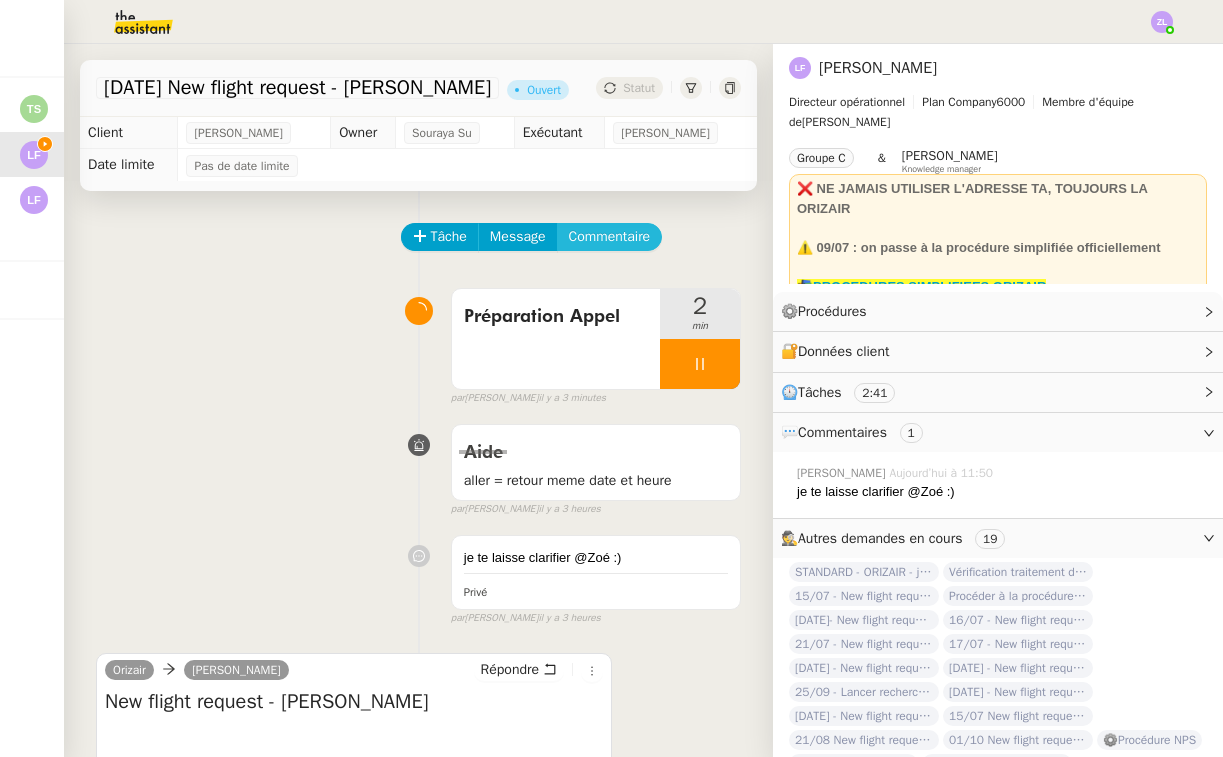 click on "Commentaire" 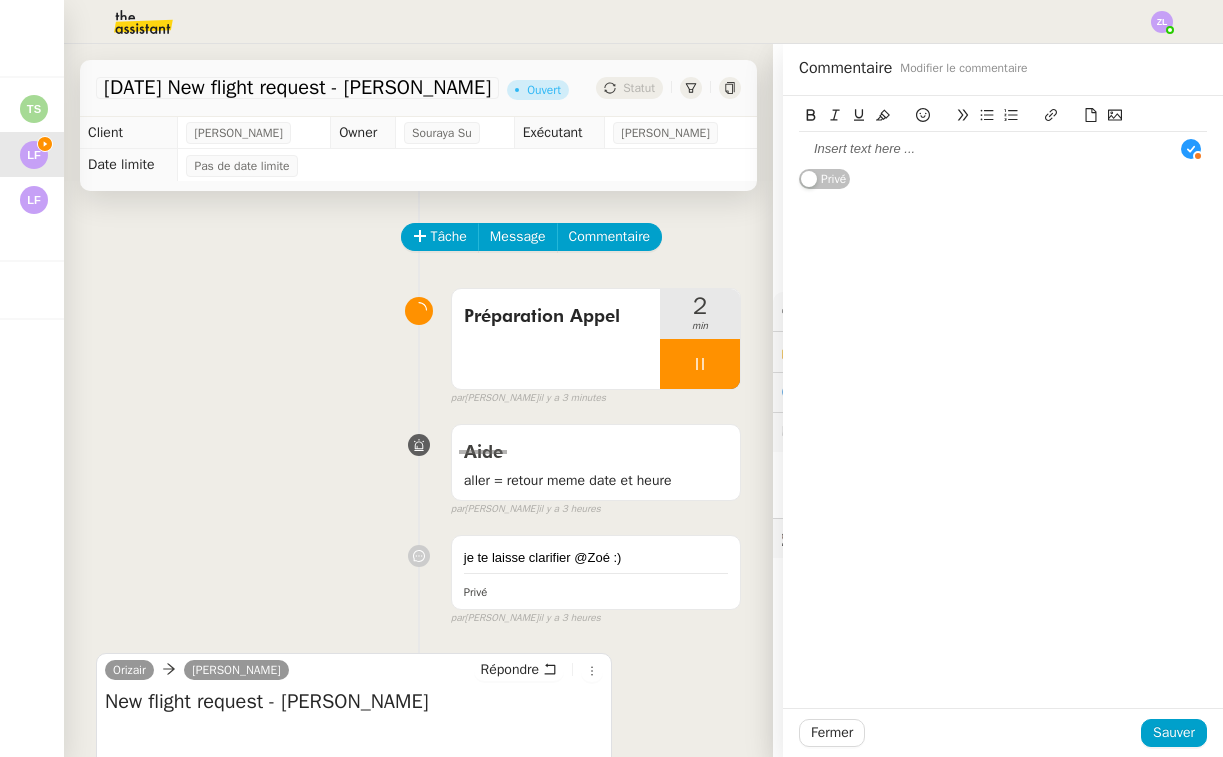 scroll, scrollTop: 21, scrollLeft: 0, axis: vertical 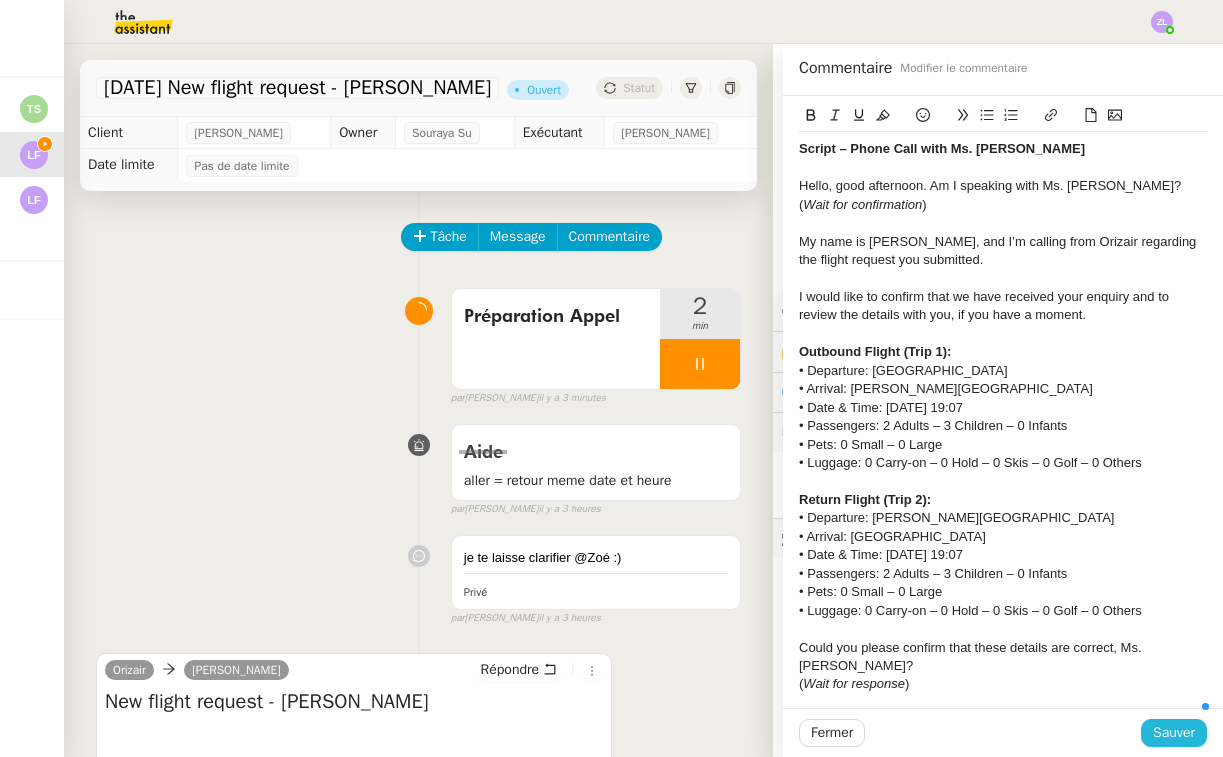 click on "Sauver" 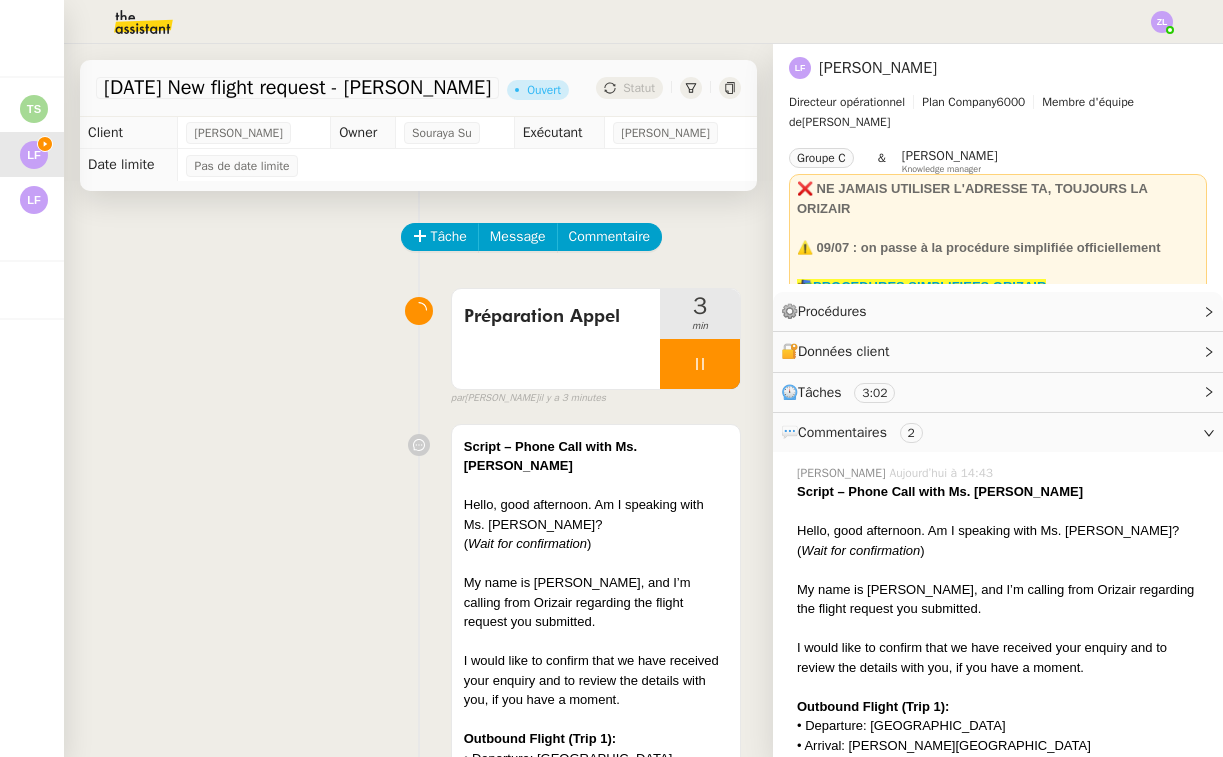 scroll, scrollTop: 0, scrollLeft: 0, axis: both 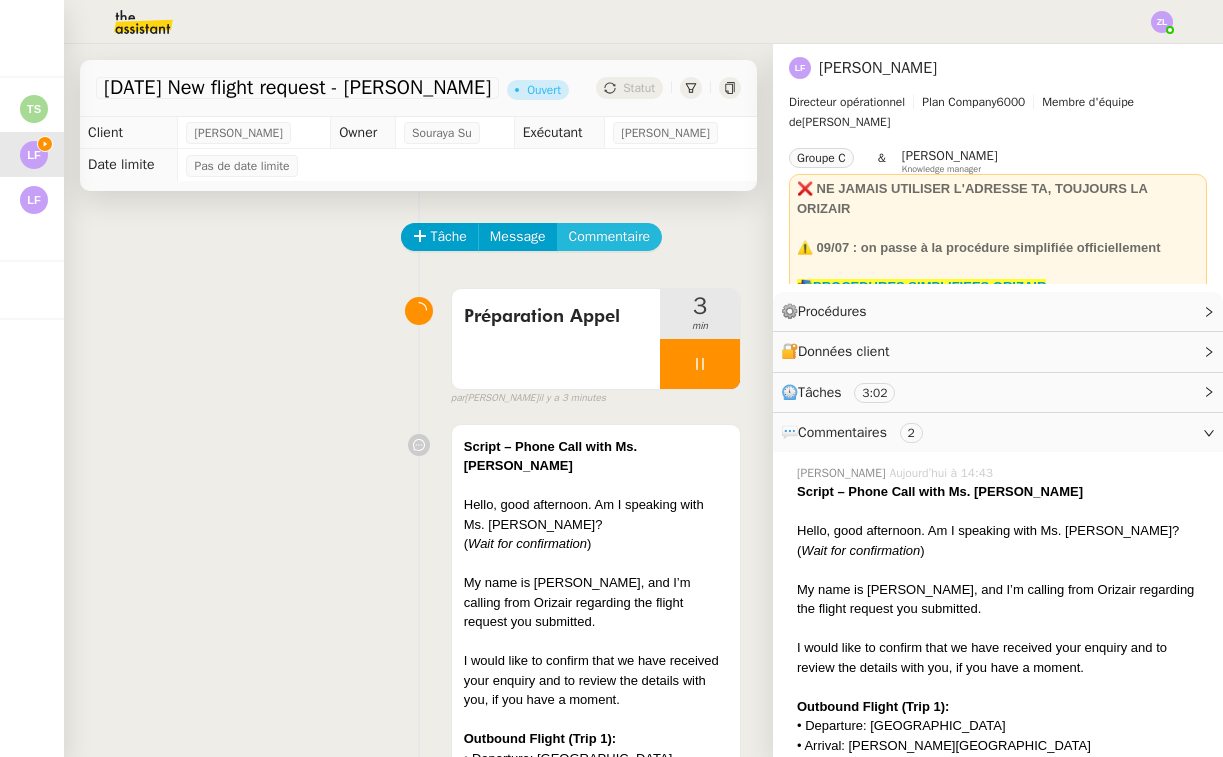 click on "Commentaire" 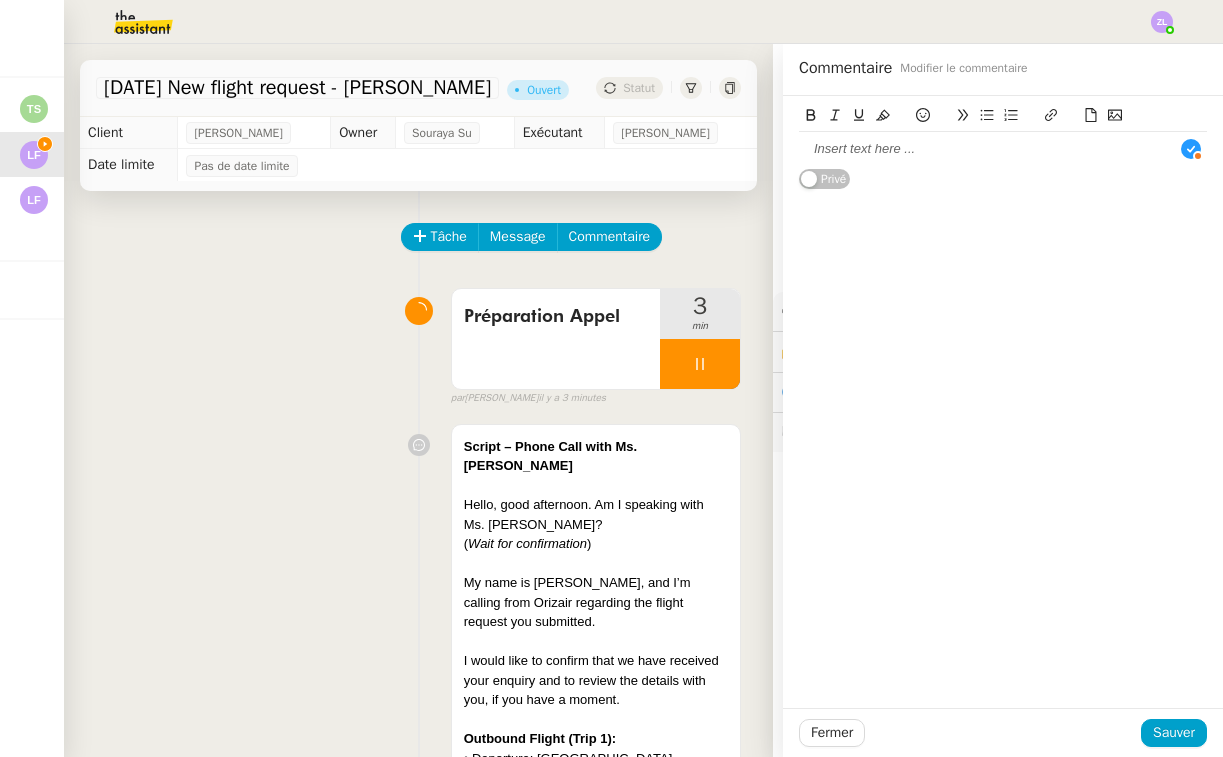 scroll, scrollTop: 21, scrollLeft: 0, axis: vertical 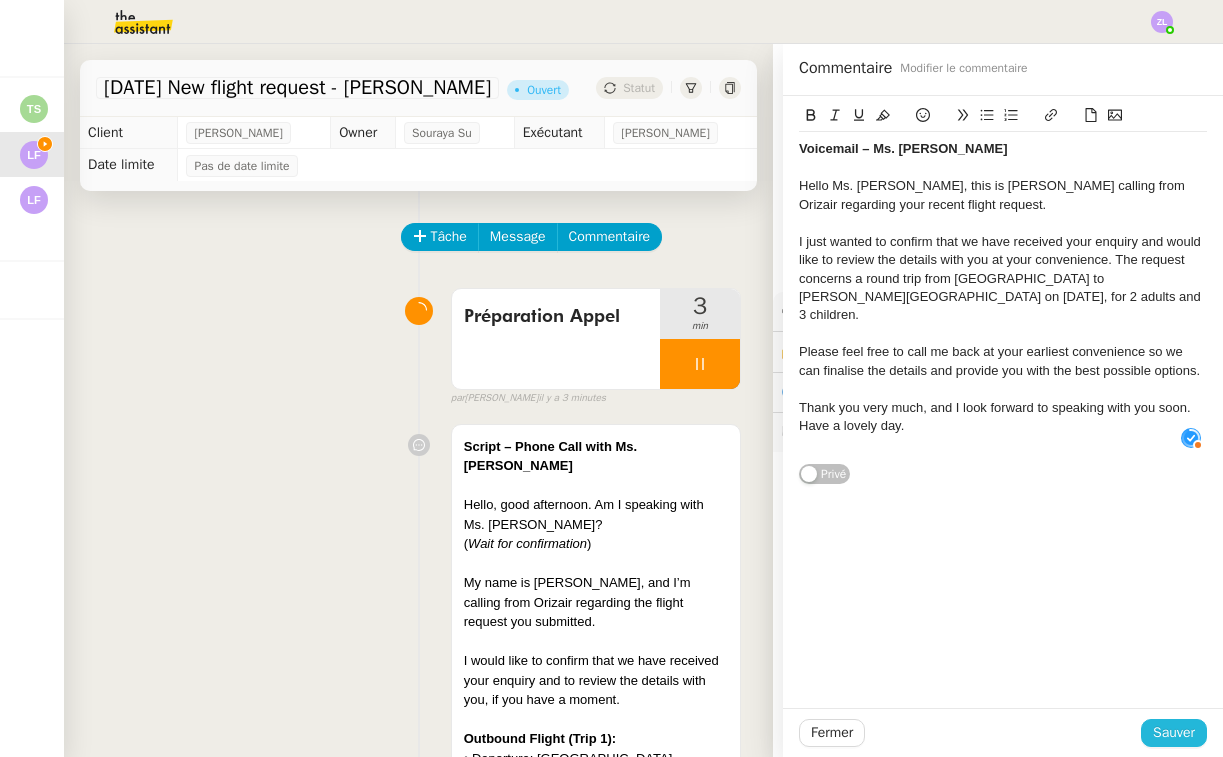 click on "Sauver" 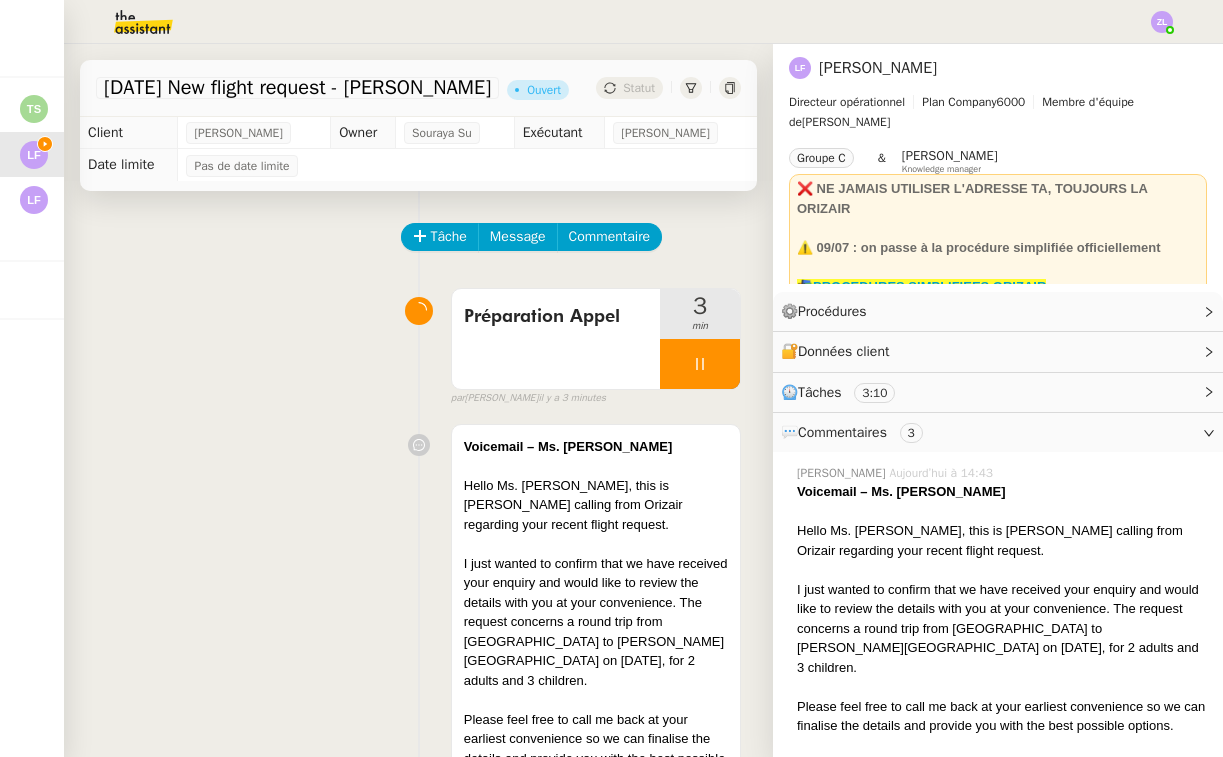 click on "Tâche" 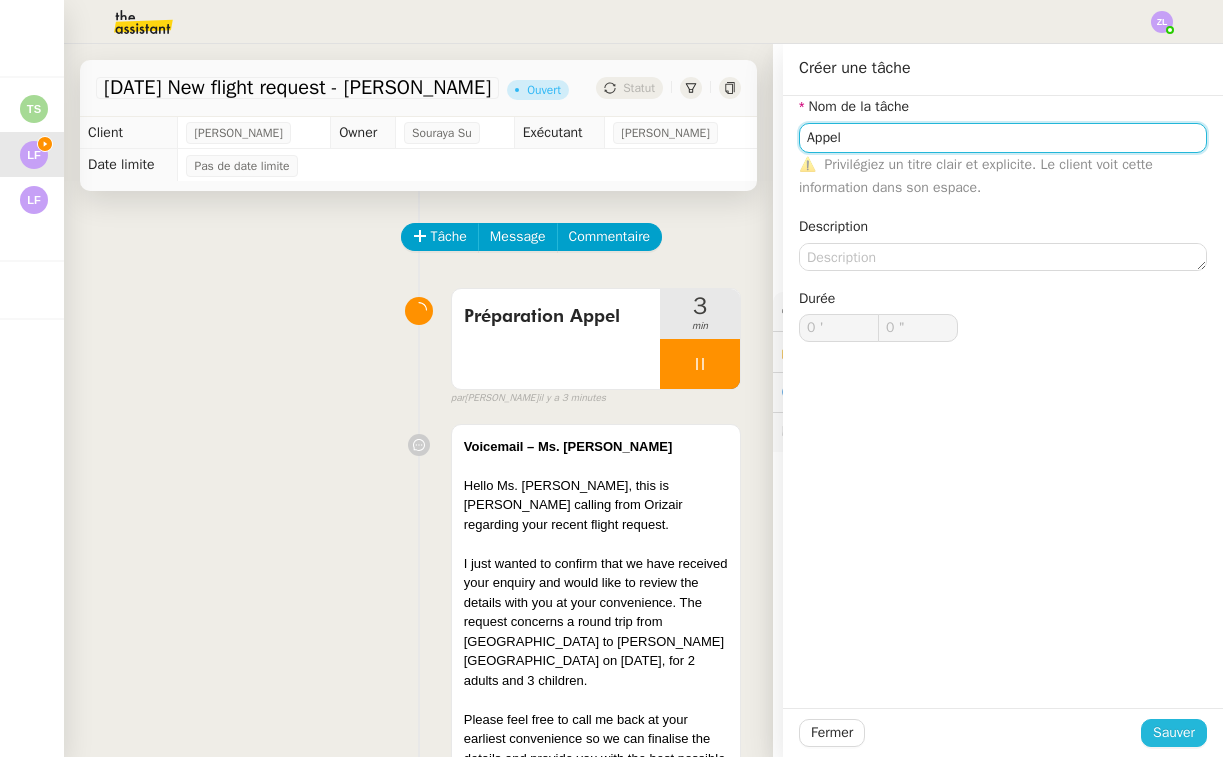 type on "Appel" 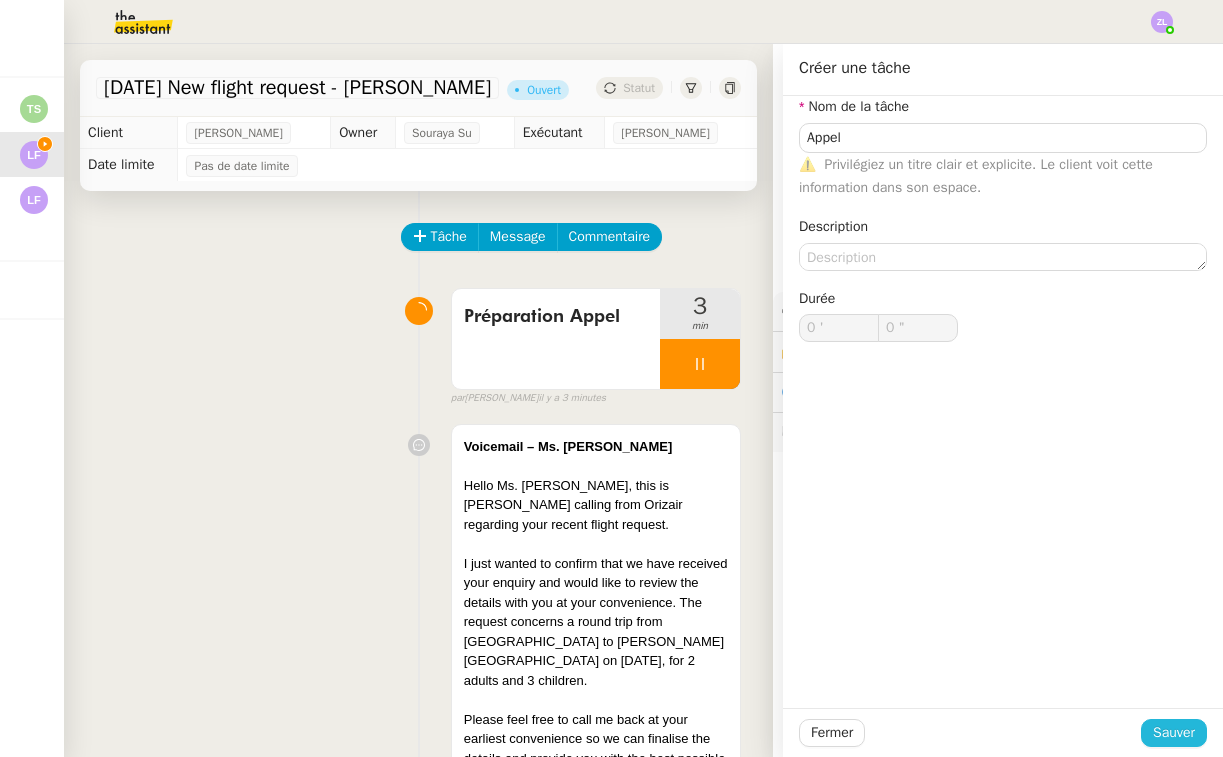click on "Sauver" 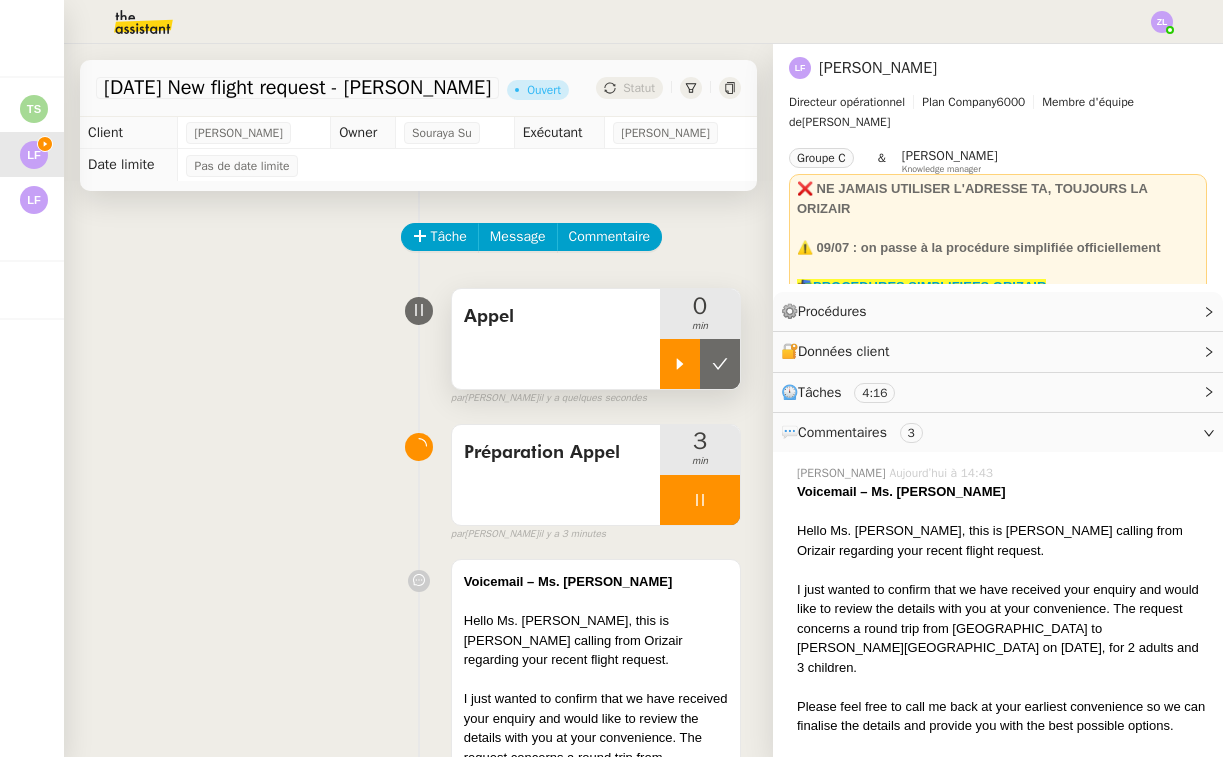 click 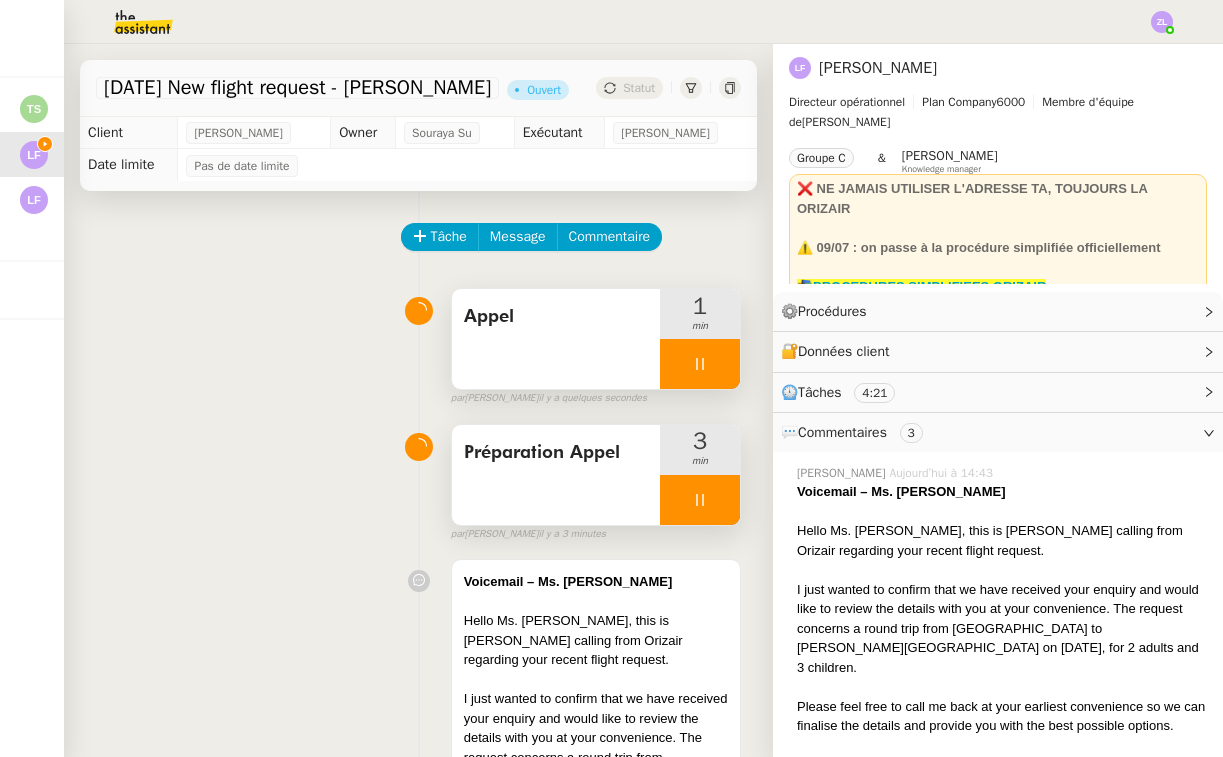 click at bounding box center [700, 500] 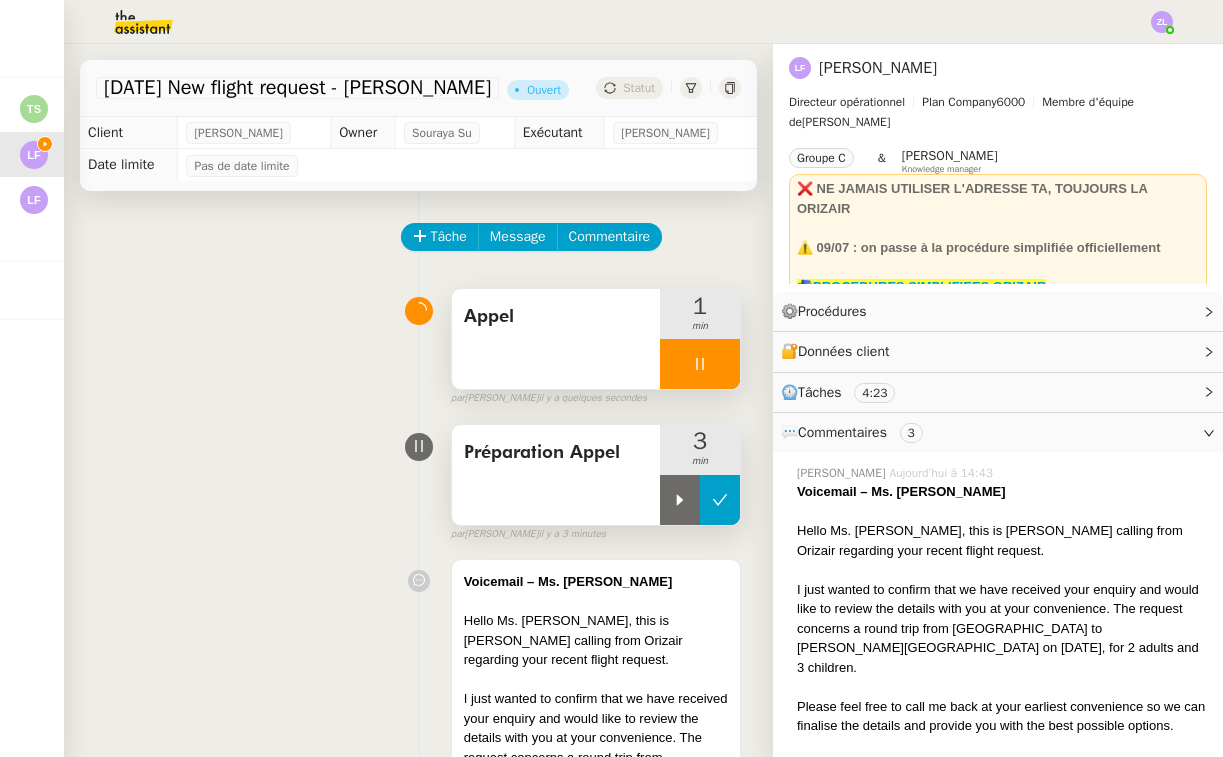 click at bounding box center [720, 500] 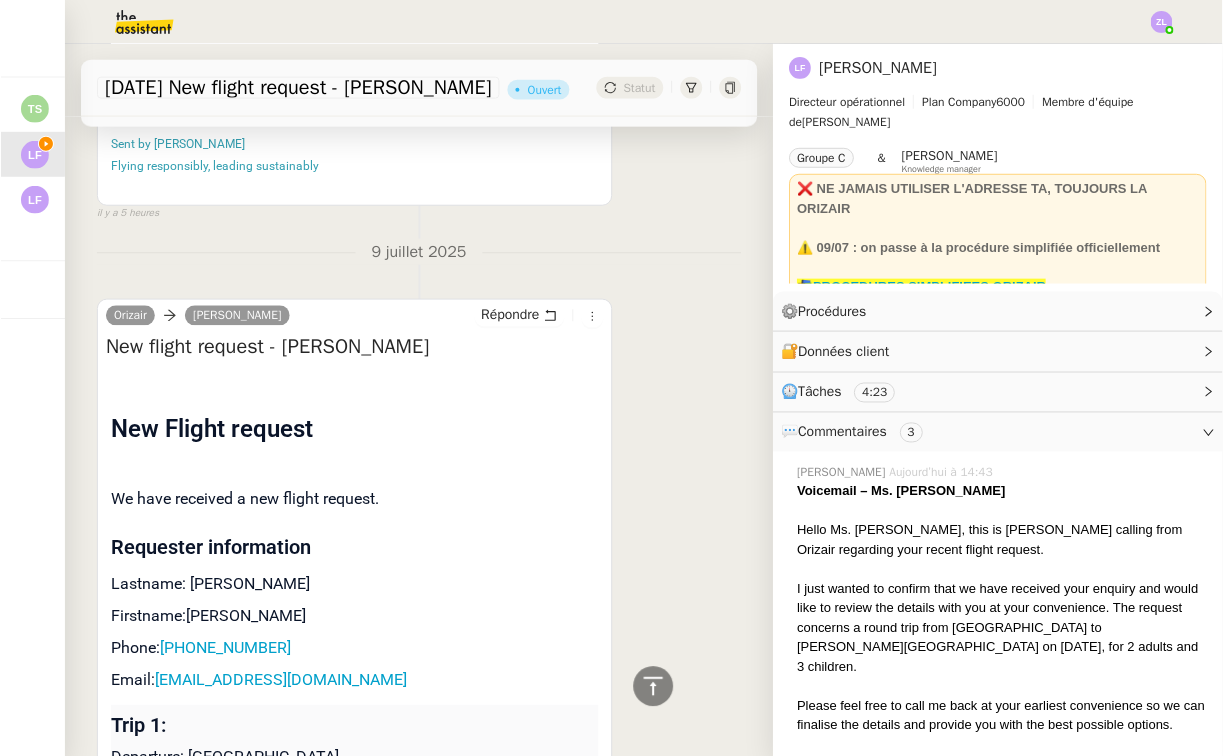 scroll, scrollTop: 3597, scrollLeft: 0, axis: vertical 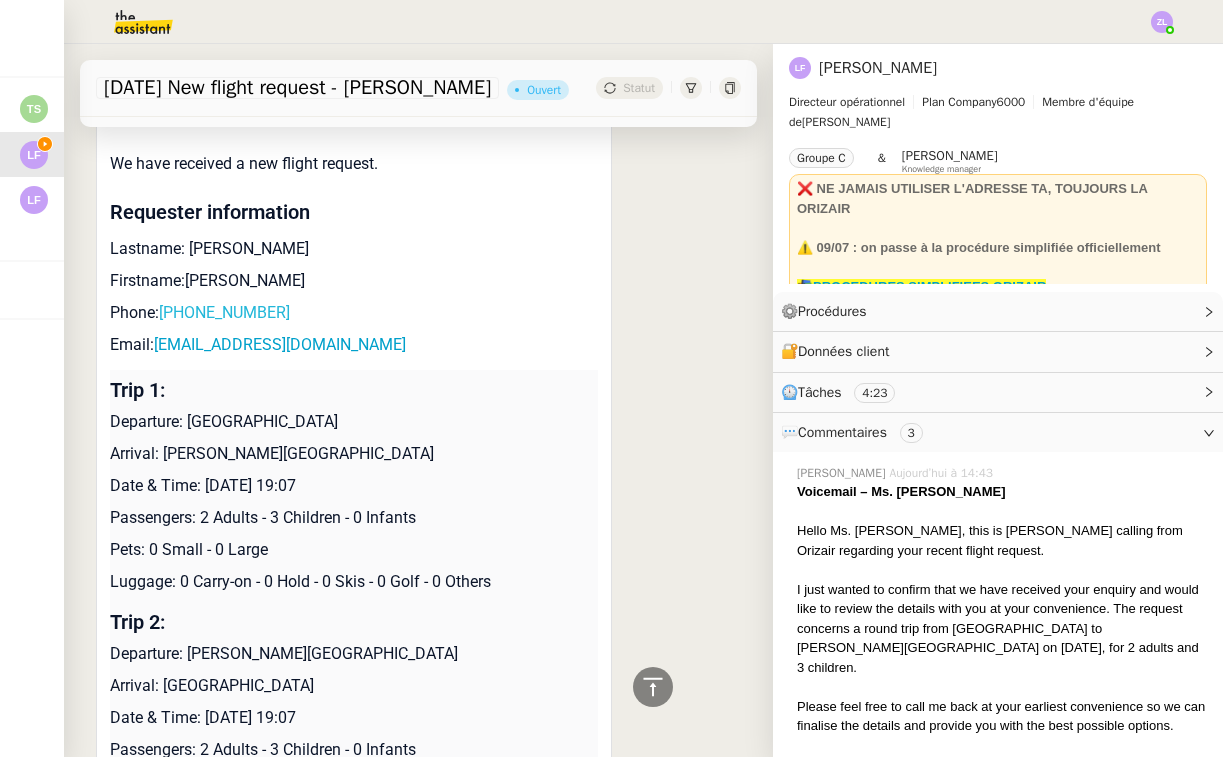 copy on "[PHONE_NUMBER]" 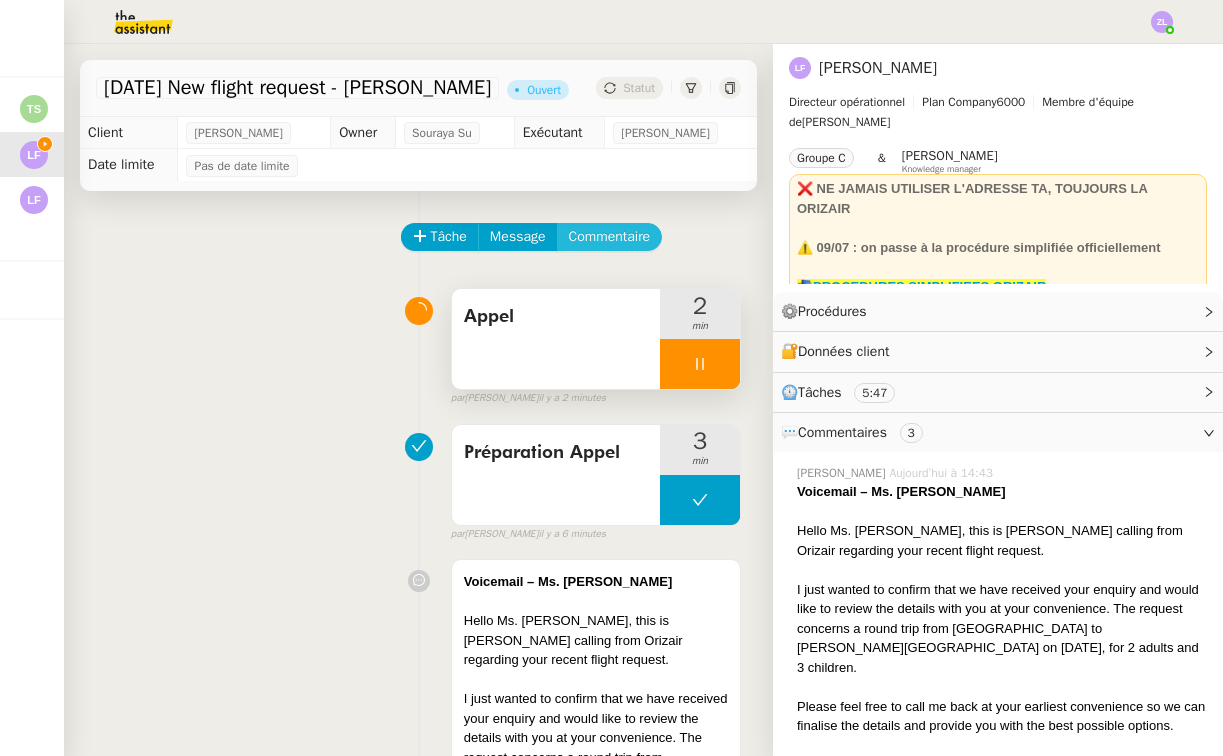 scroll, scrollTop: 0, scrollLeft: 0, axis: both 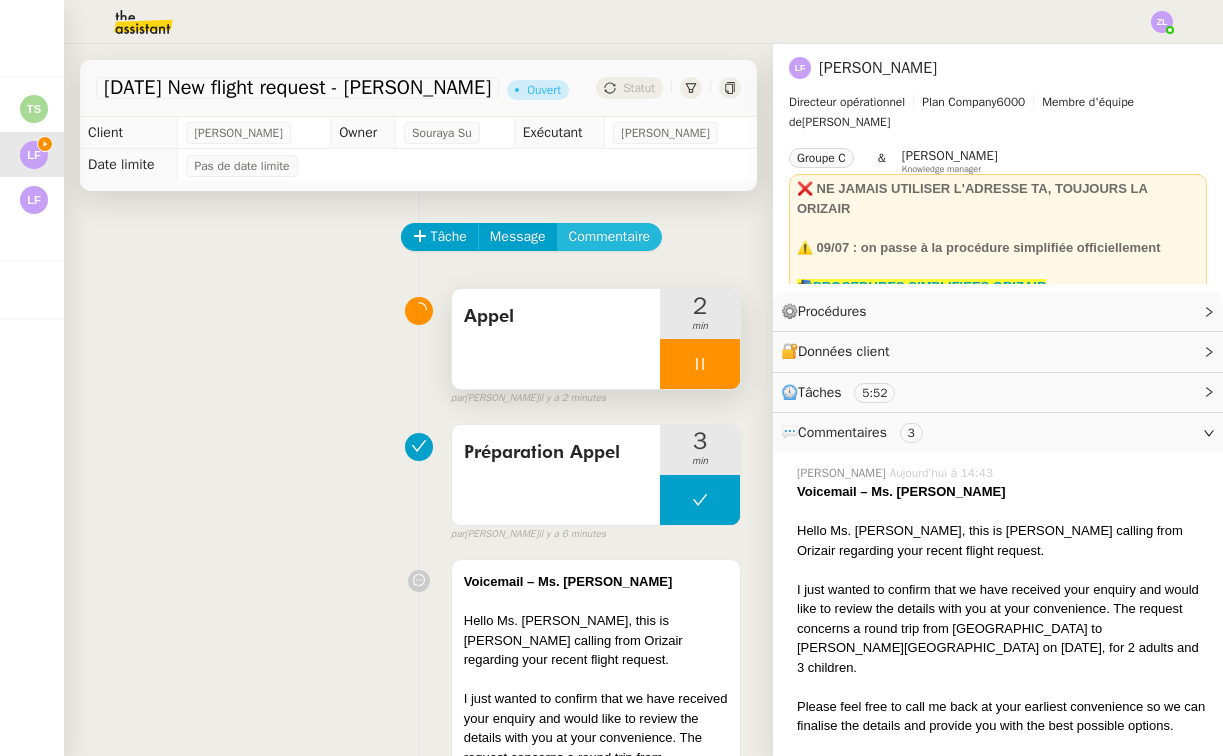 click on "Commentaire" 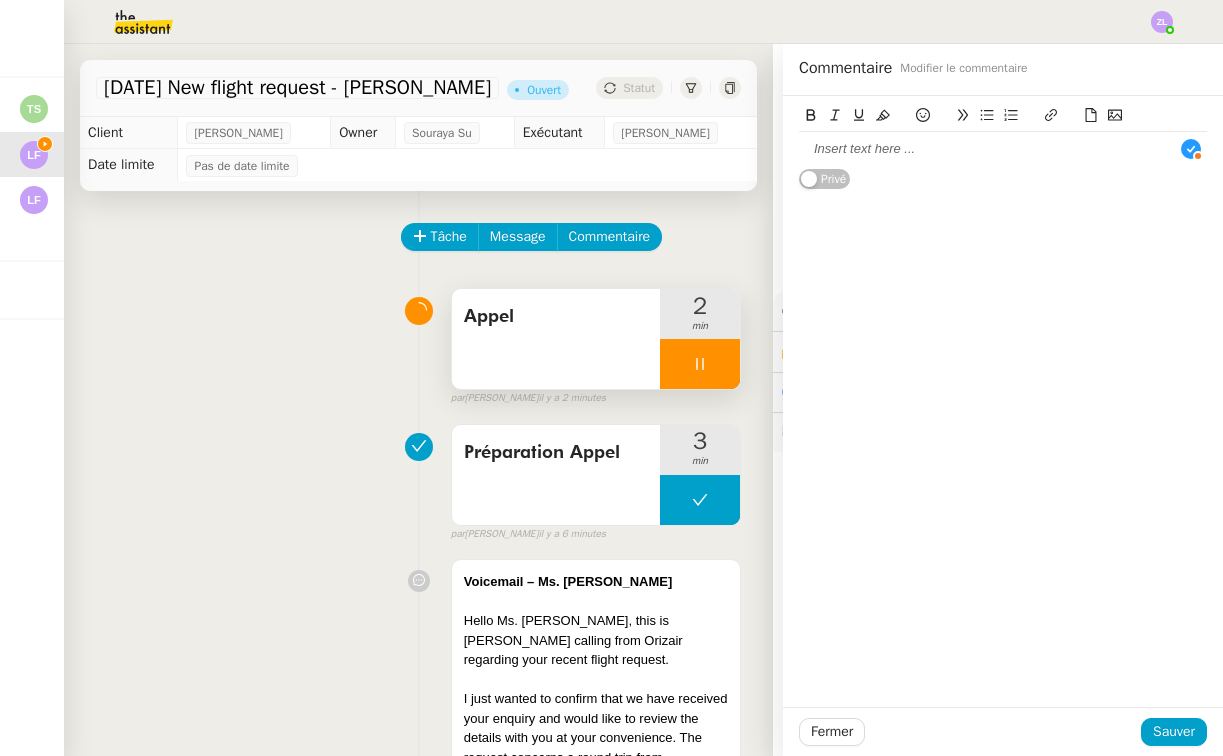 type 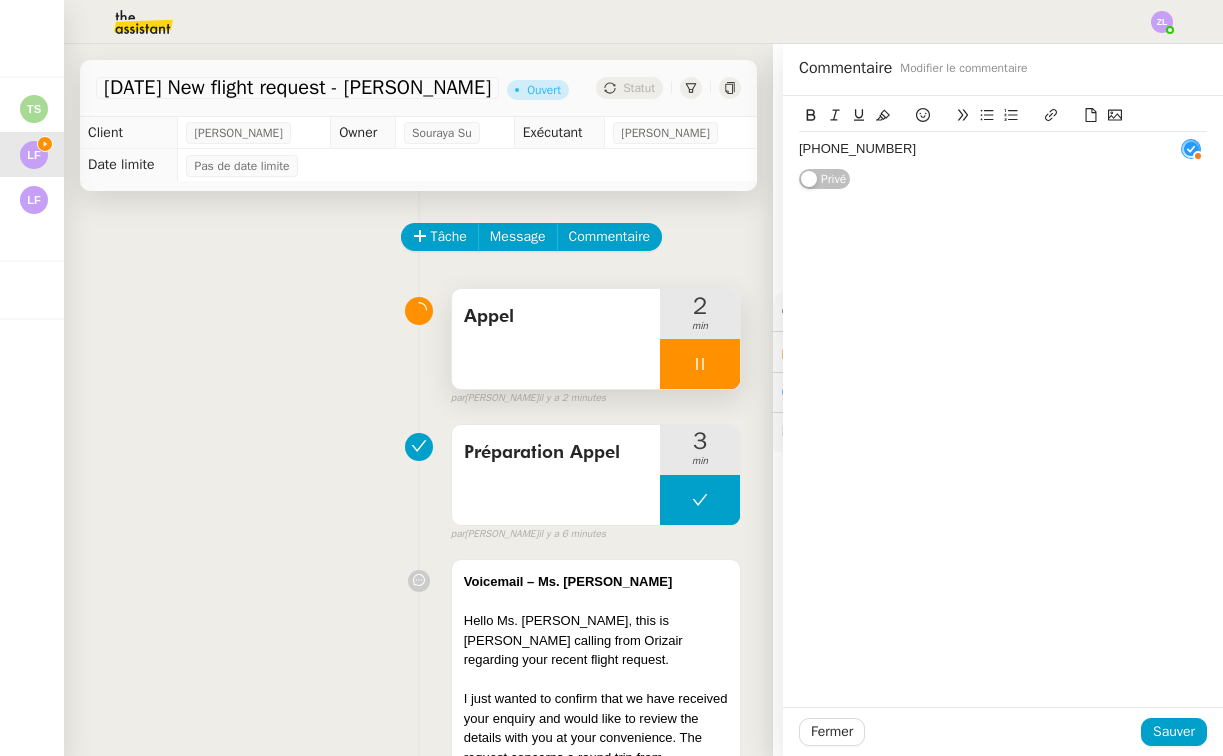 scroll, scrollTop: 21, scrollLeft: 0, axis: vertical 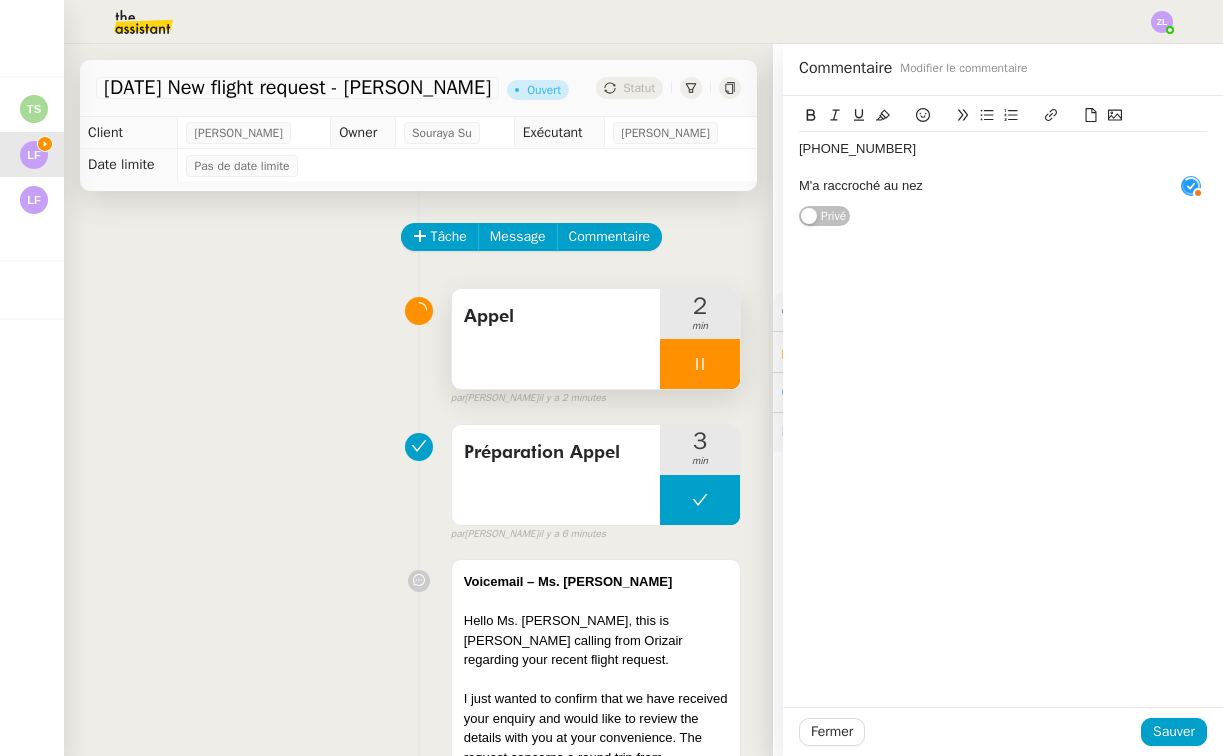 click on "Sauver" 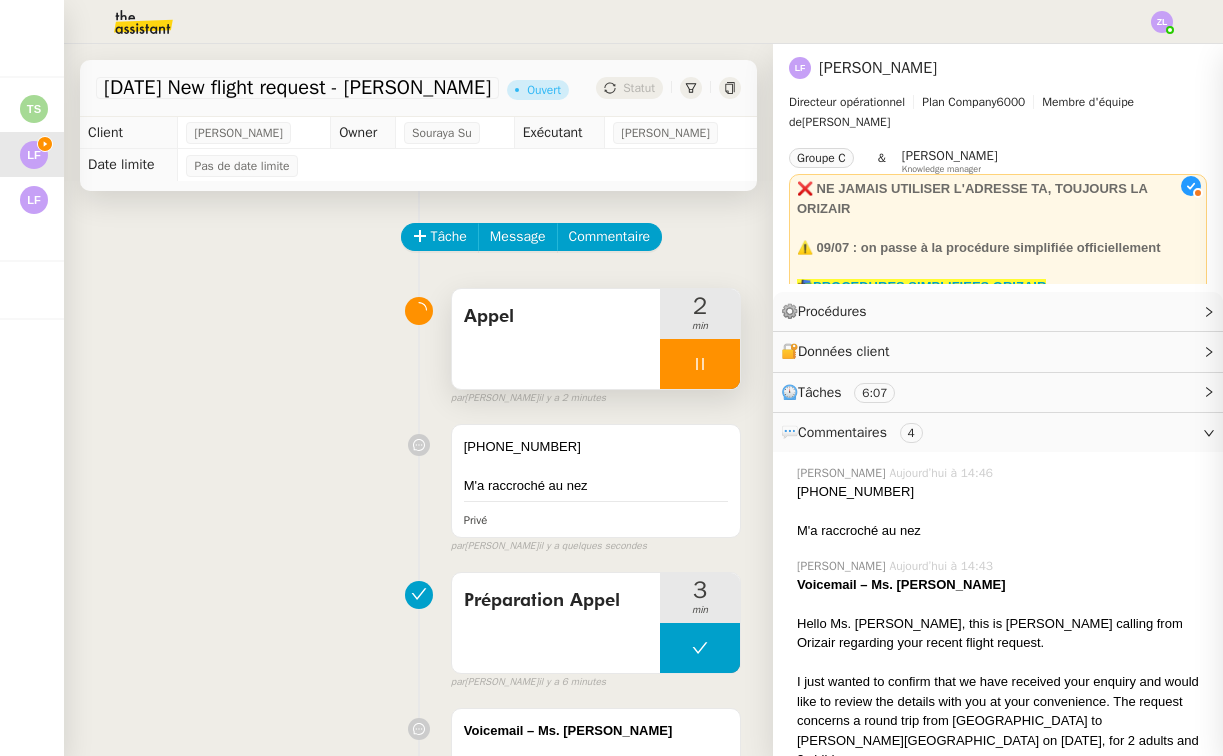 click on "Fermer Sauver" 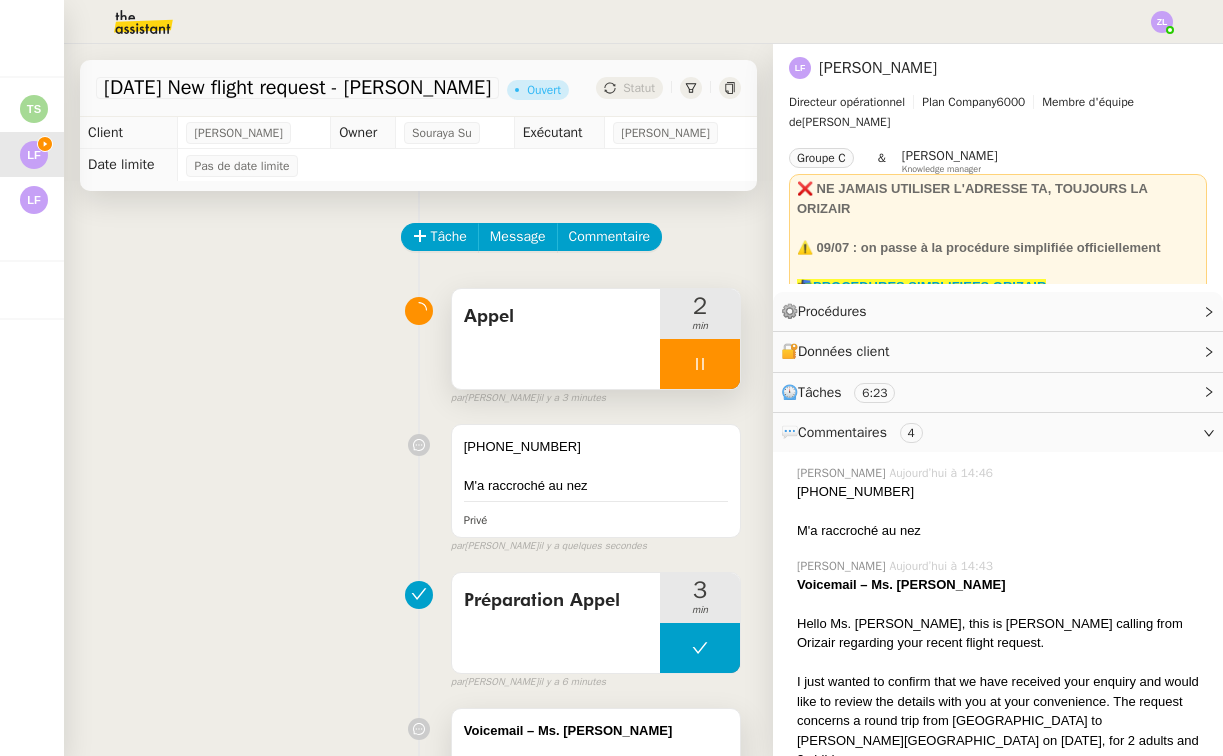 scroll, scrollTop: 0, scrollLeft: 0, axis: both 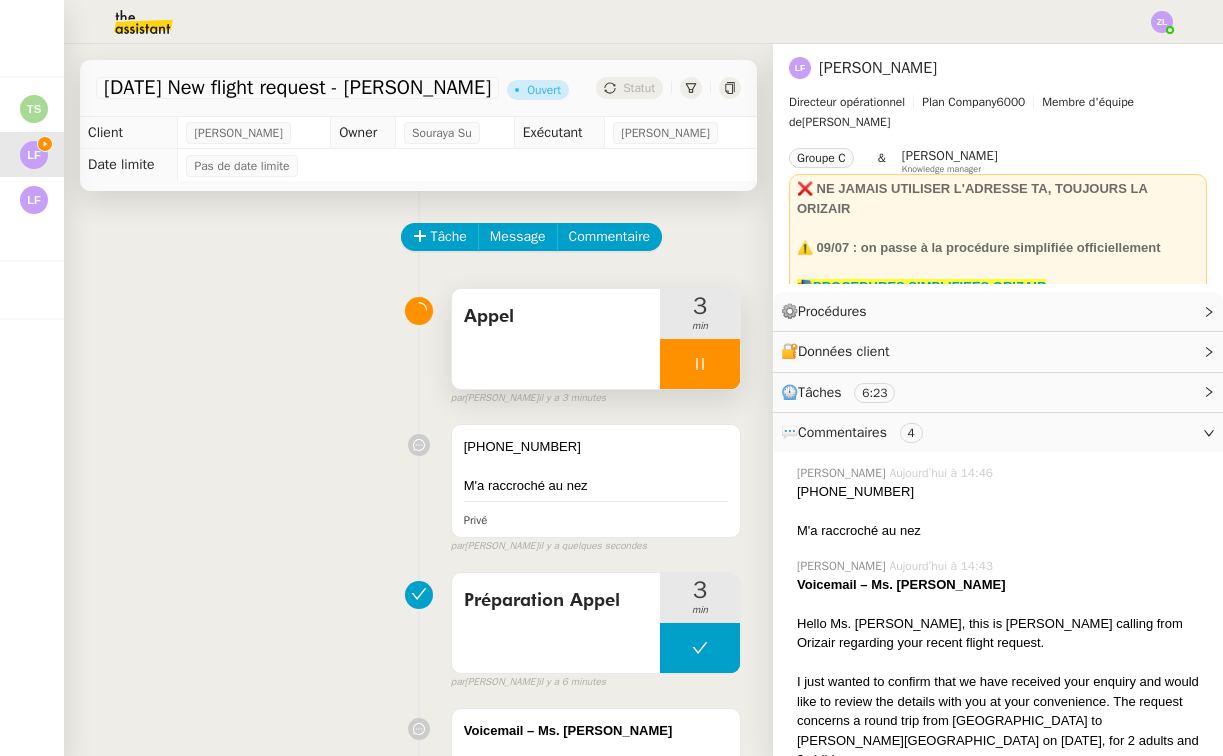 click at bounding box center [700, 364] 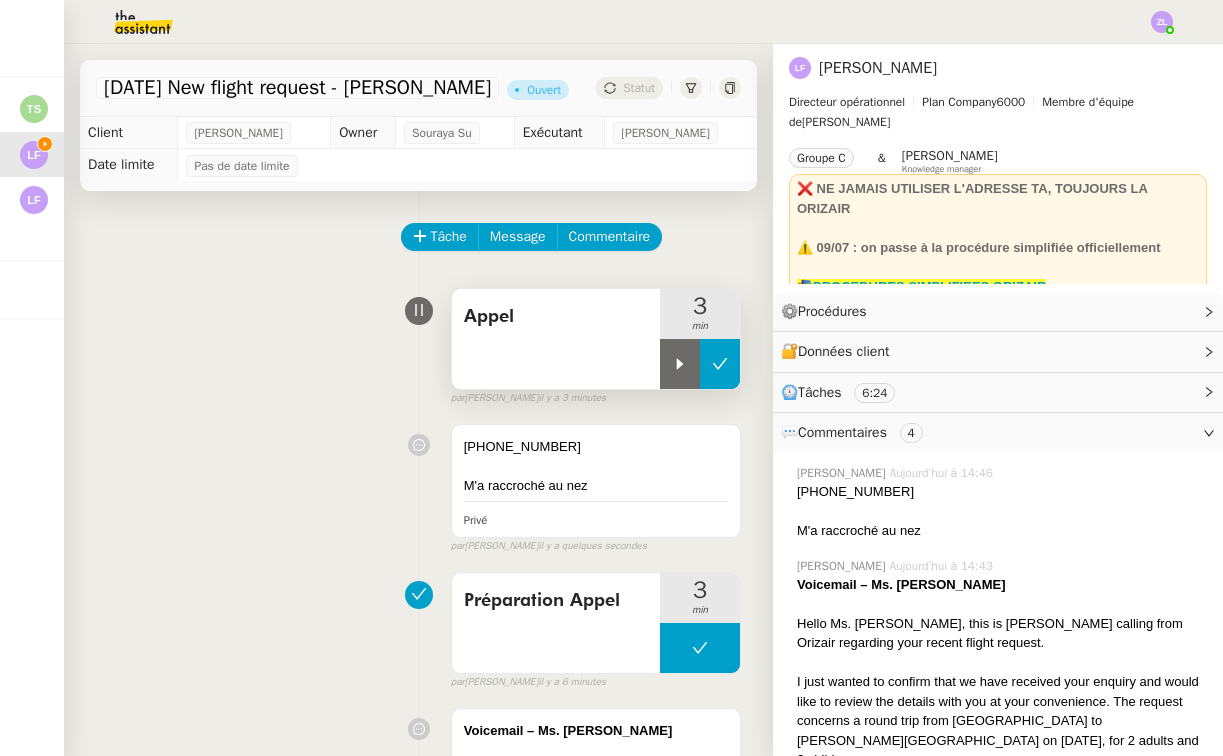 click at bounding box center [720, 364] 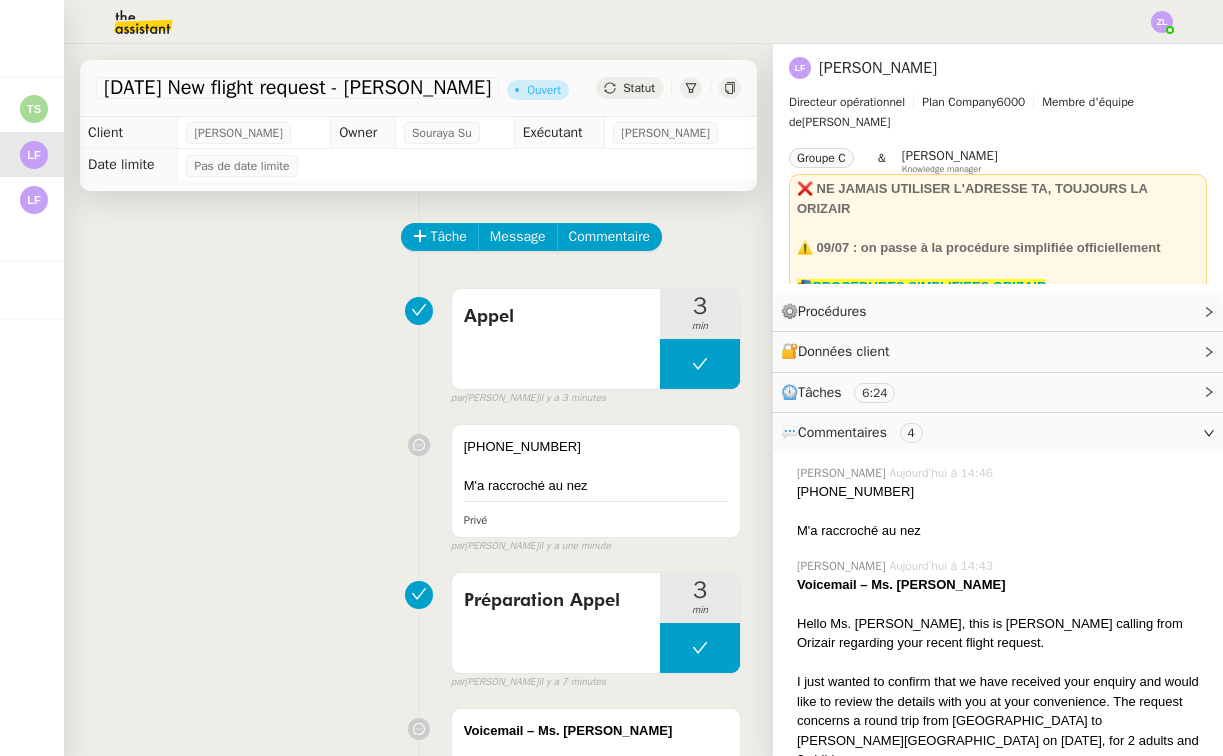 scroll, scrollTop: 0, scrollLeft: 0, axis: both 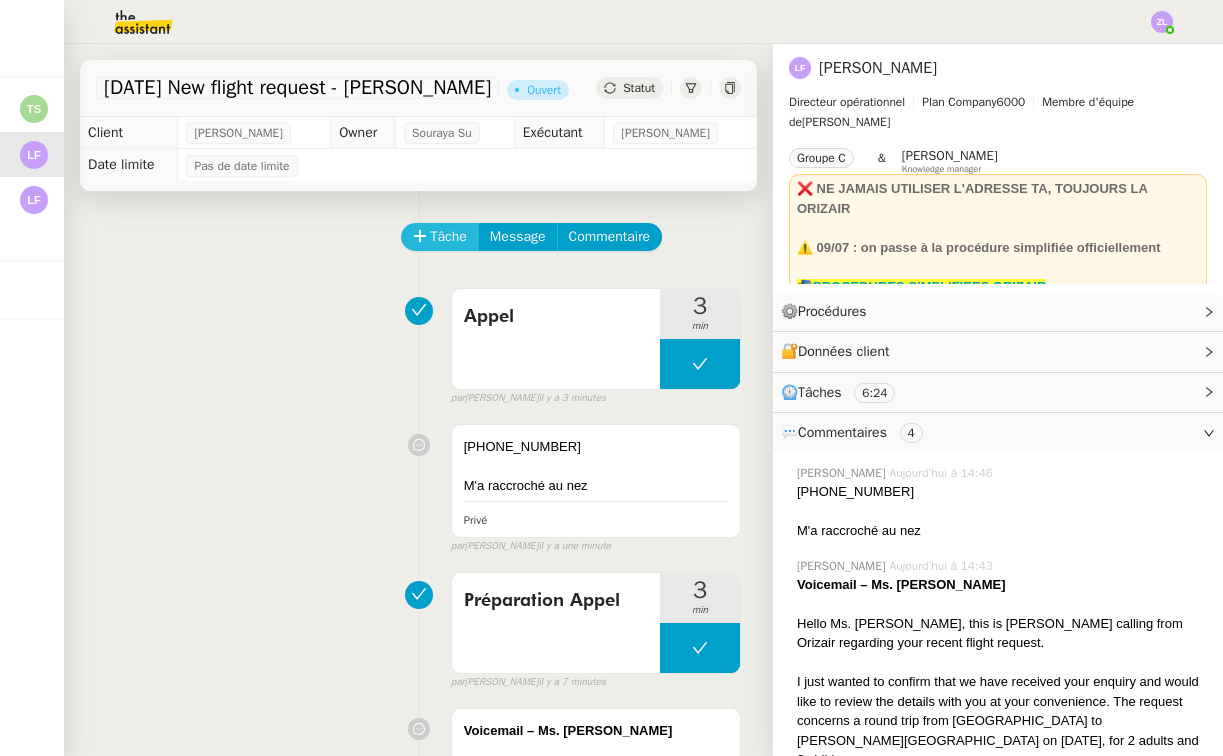 click on "Tâche" 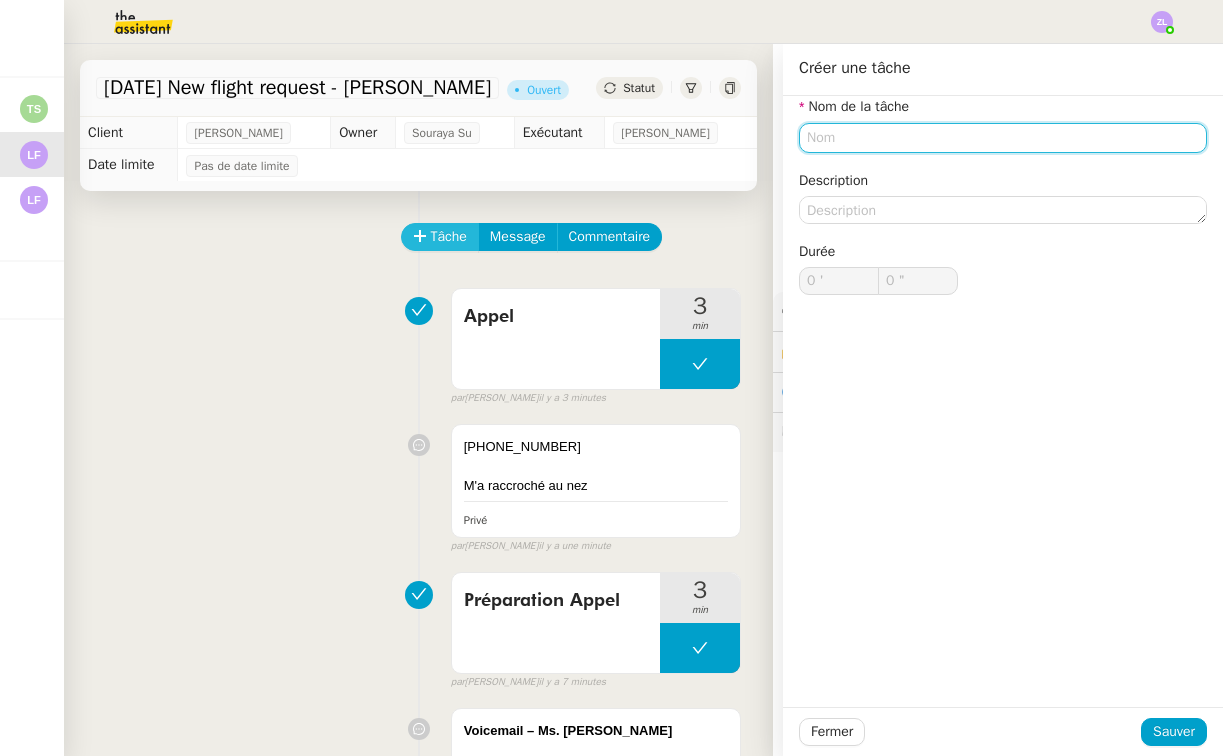 type on "n" 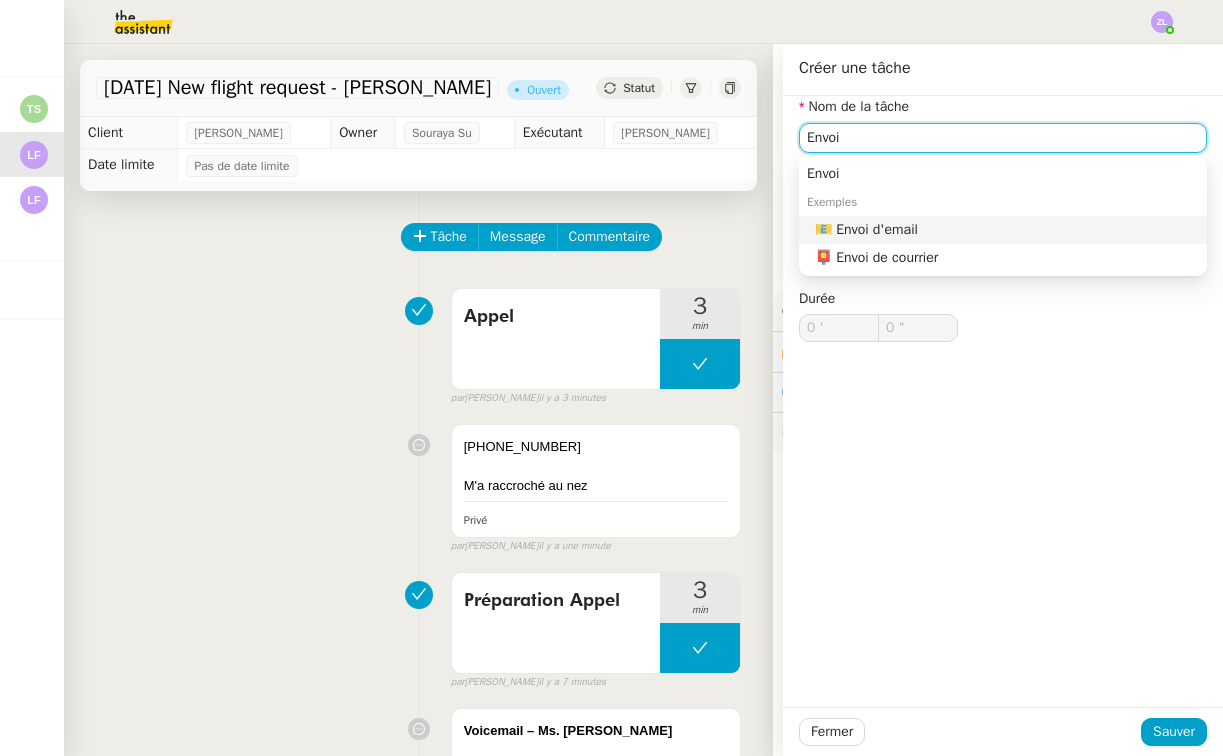 drag, startPoint x: 910, startPoint y: 222, endPoint x: 986, endPoint y: 236, distance: 77.27872 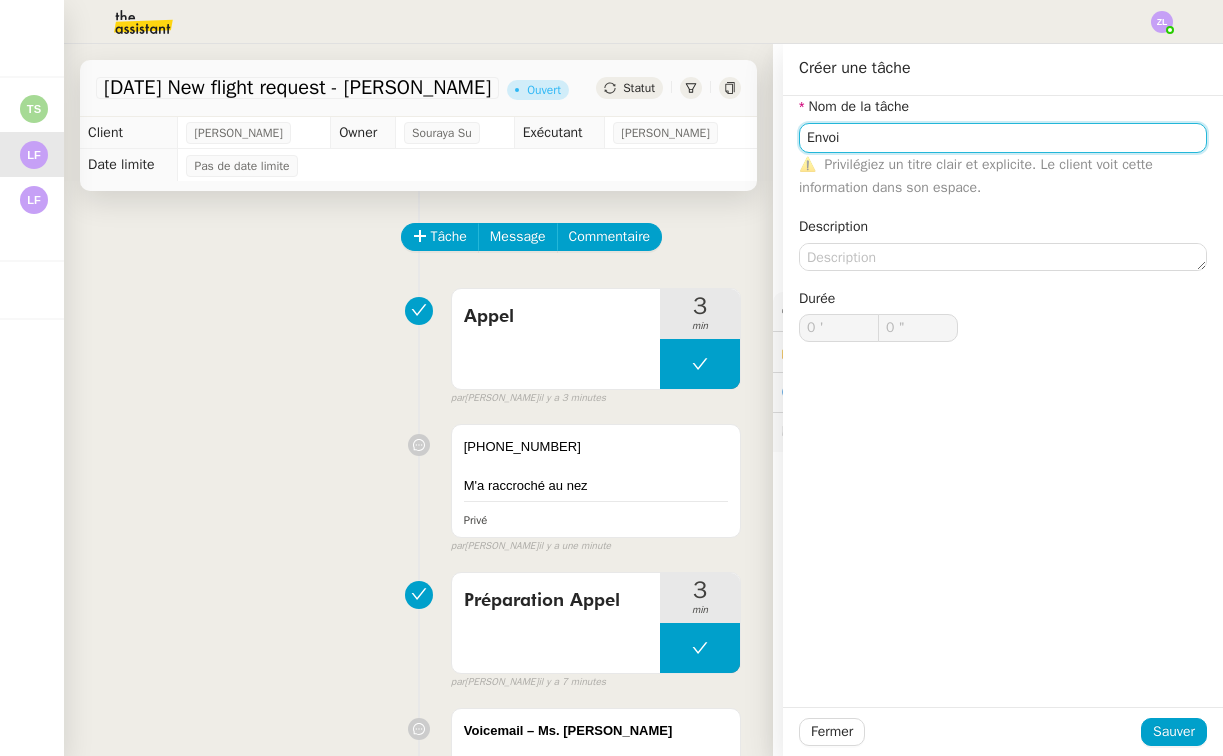 type on "Envoi d'email" 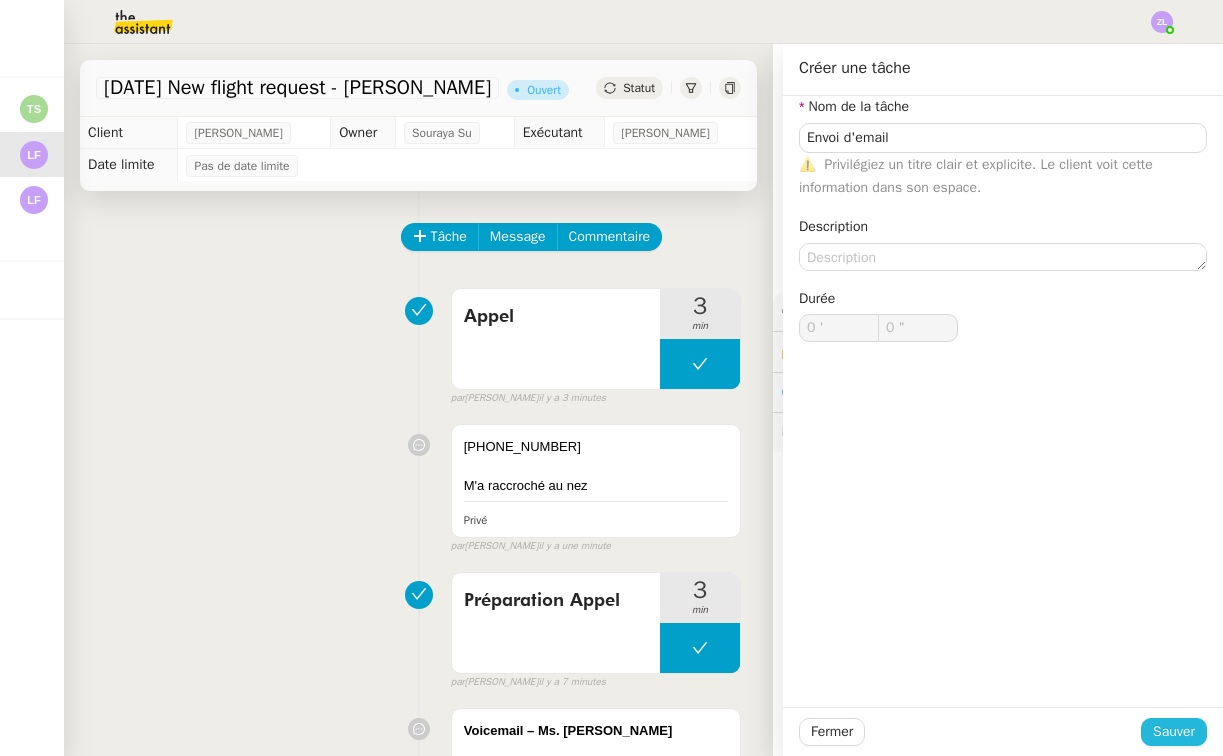 click on "Sauver" 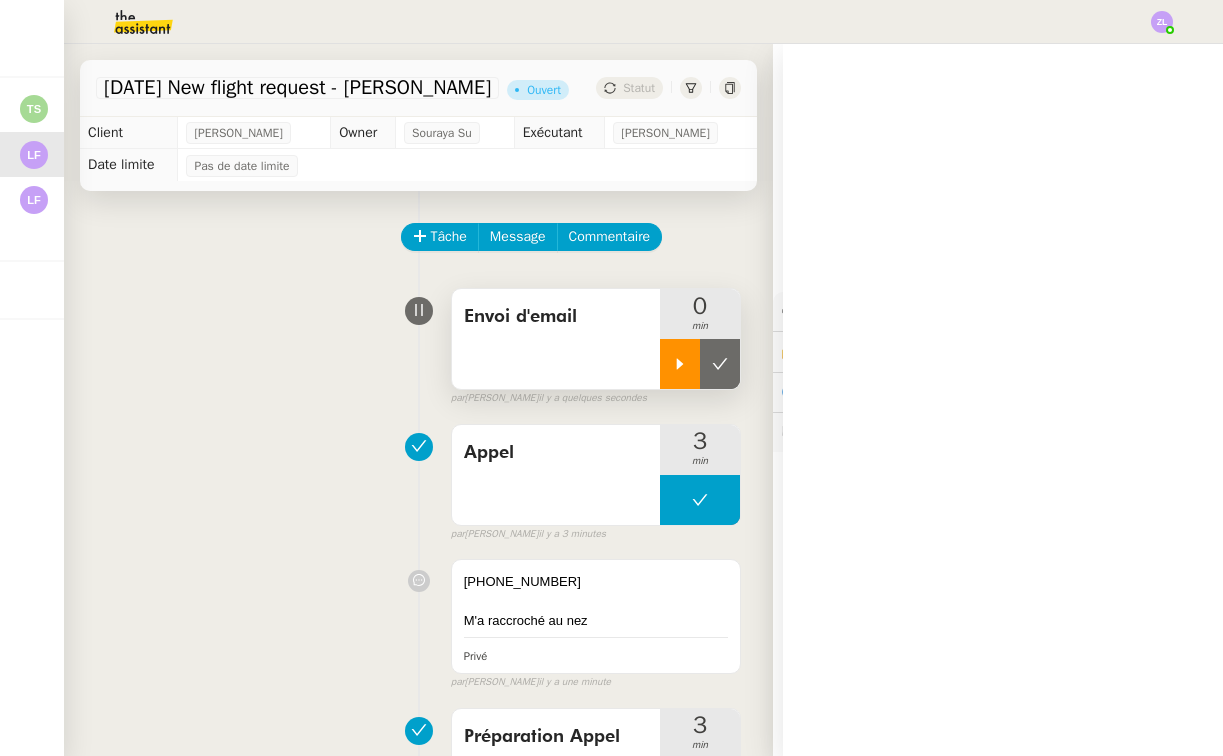 click at bounding box center (680, 364) 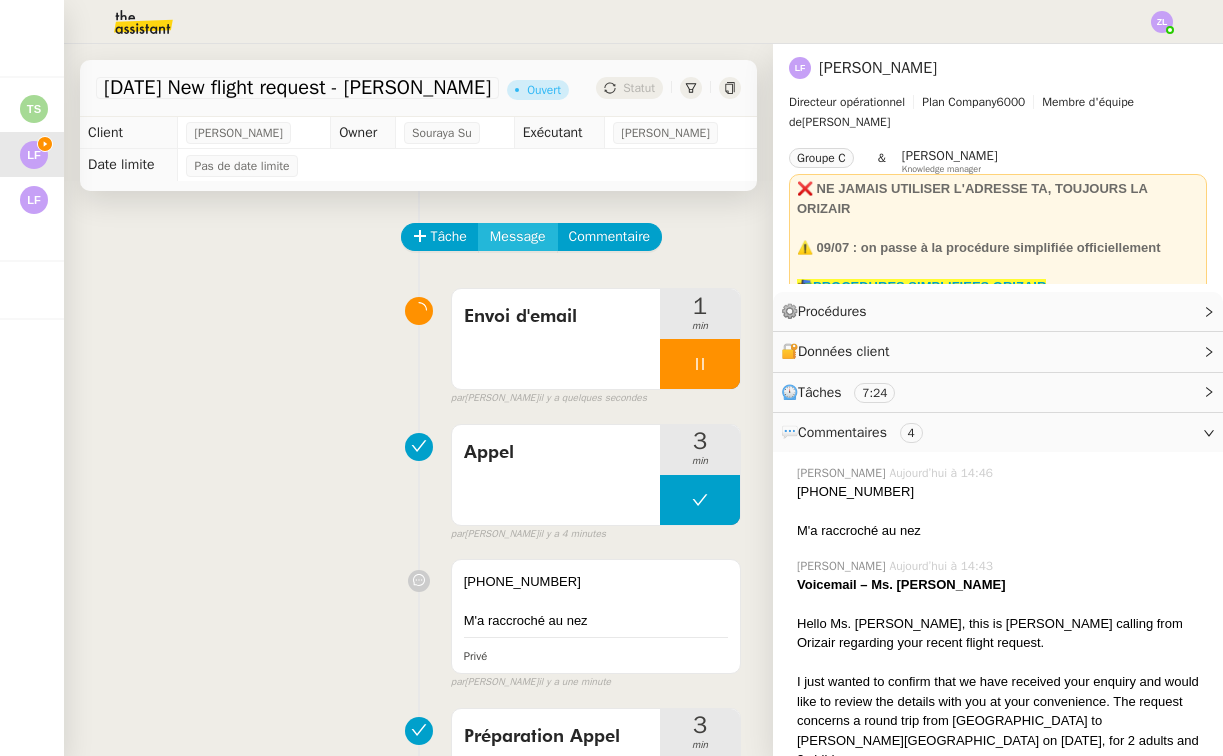 scroll, scrollTop: -1, scrollLeft: 0, axis: vertical 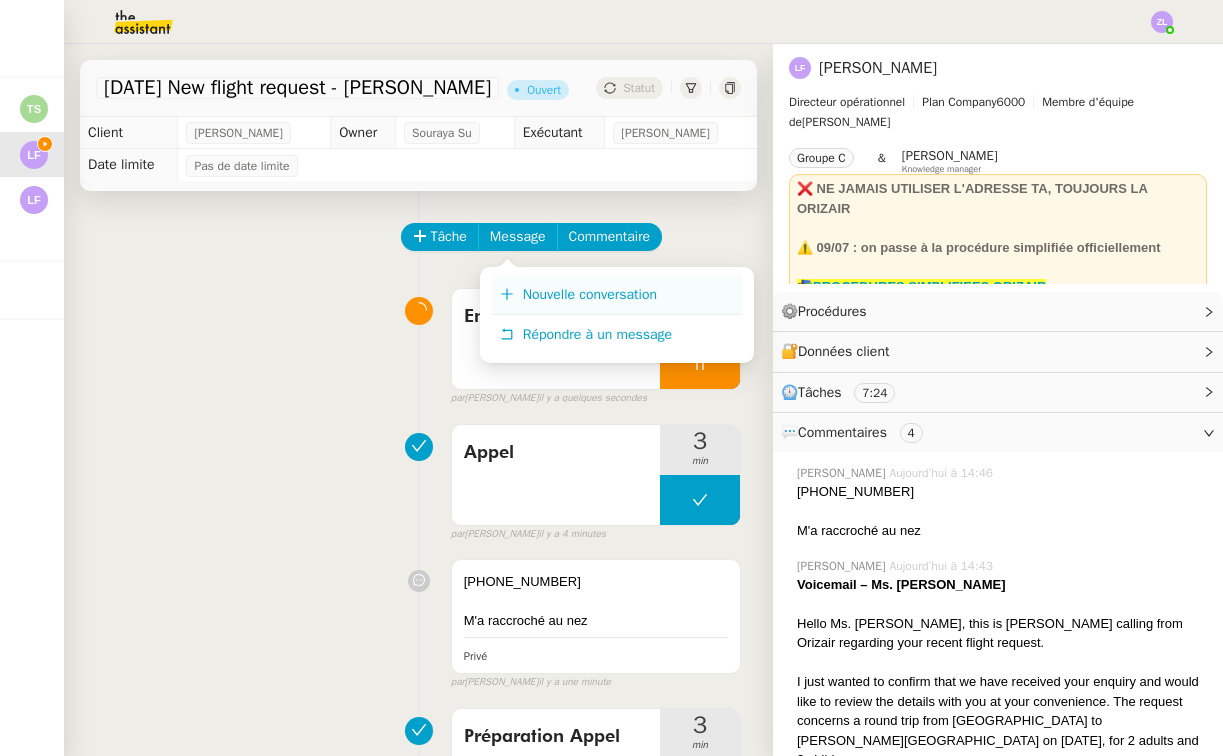 click on "Nouvelle conversation" at bounding box center (617, 295) 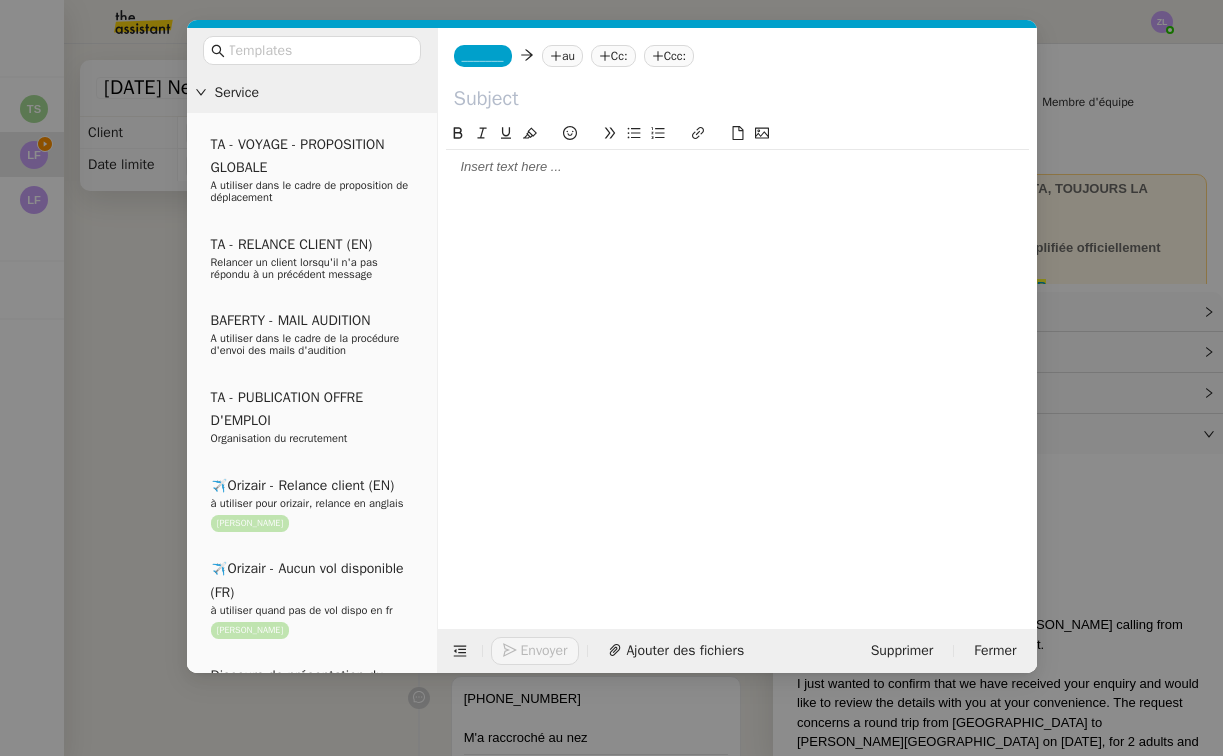 click 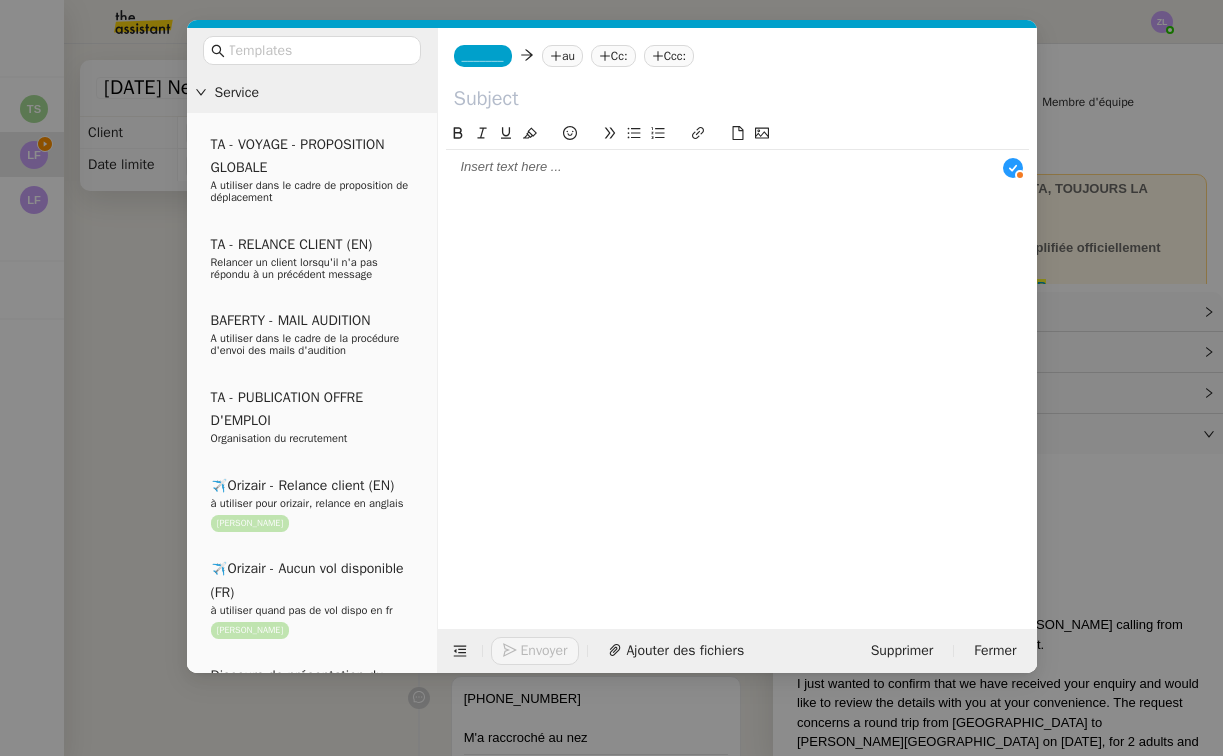scroll, scrollTop: 21, scrollLeft: 0, axis: vertical 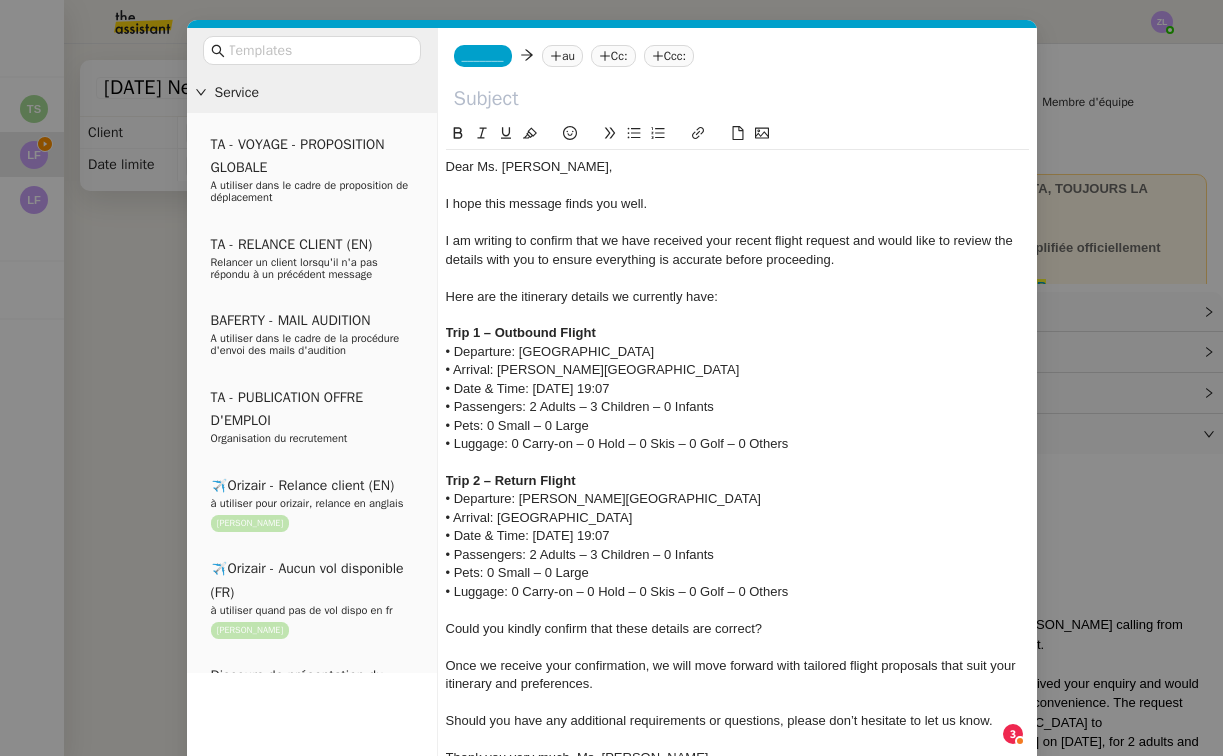 click 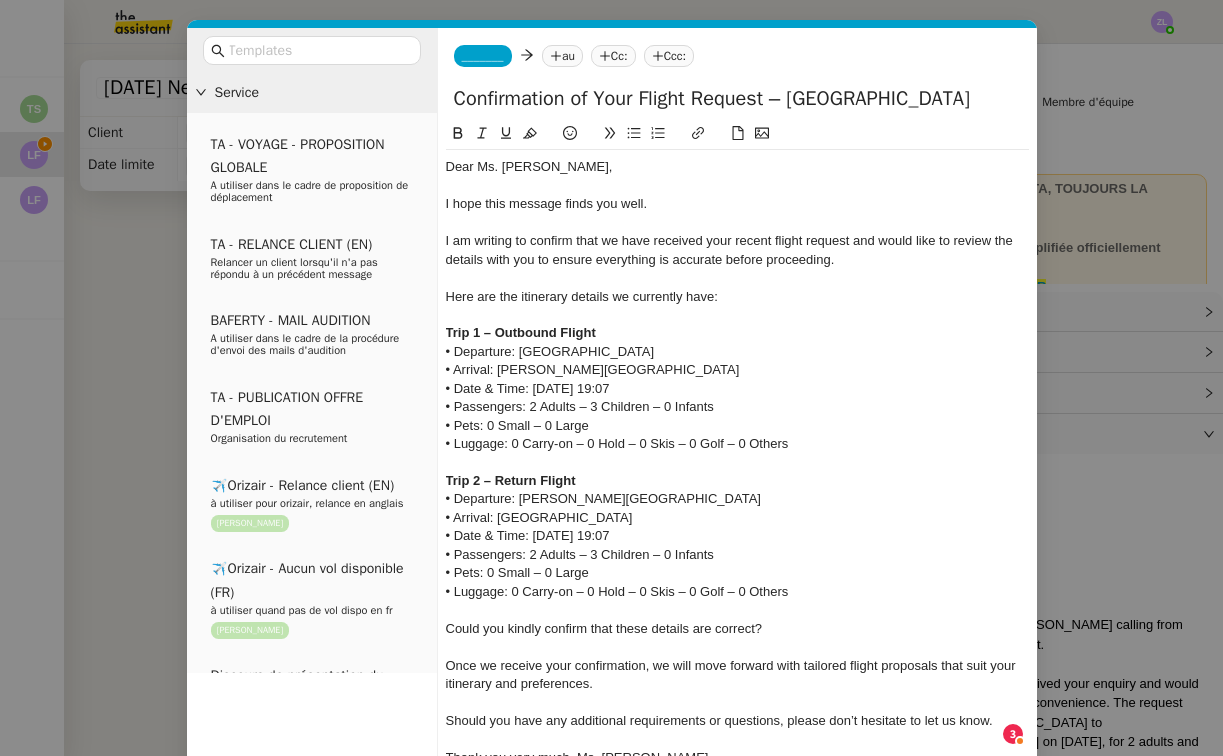 type on "Confirmation of Your Flight Request – [GEOGRAPHIC_DATA]" 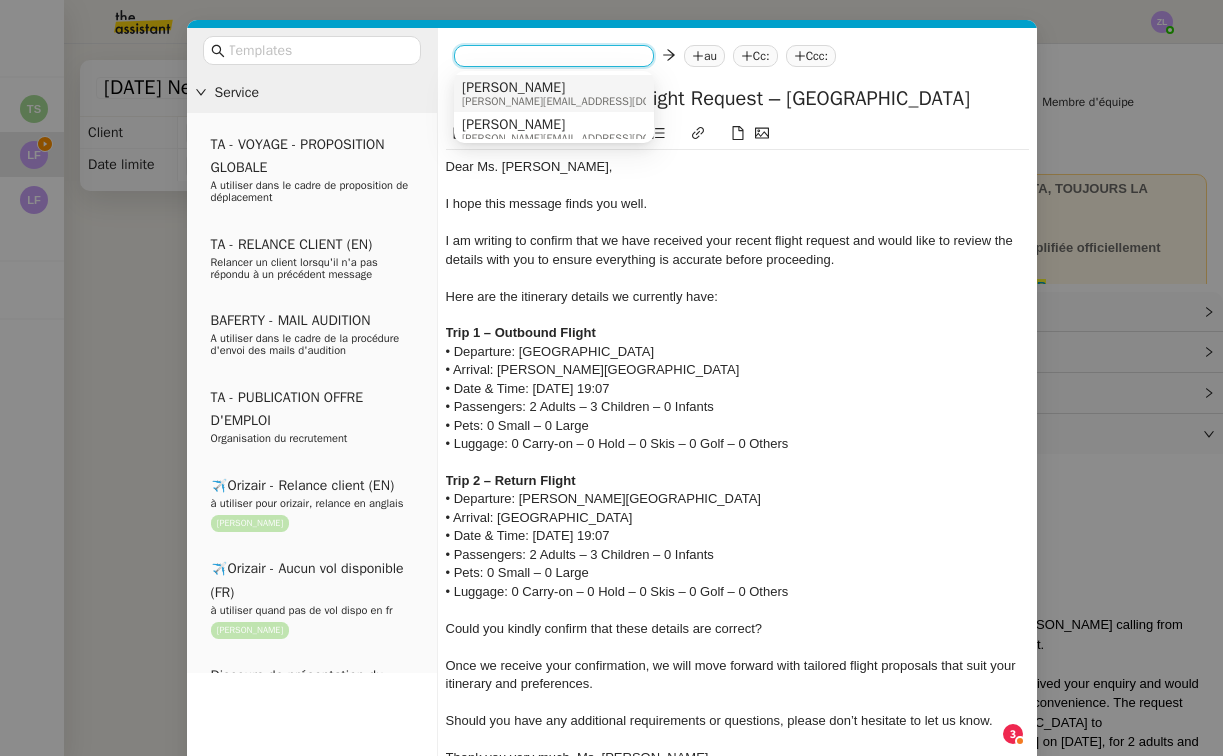 click on "[PERSON_NAME]" at bounding box center (587, 88) 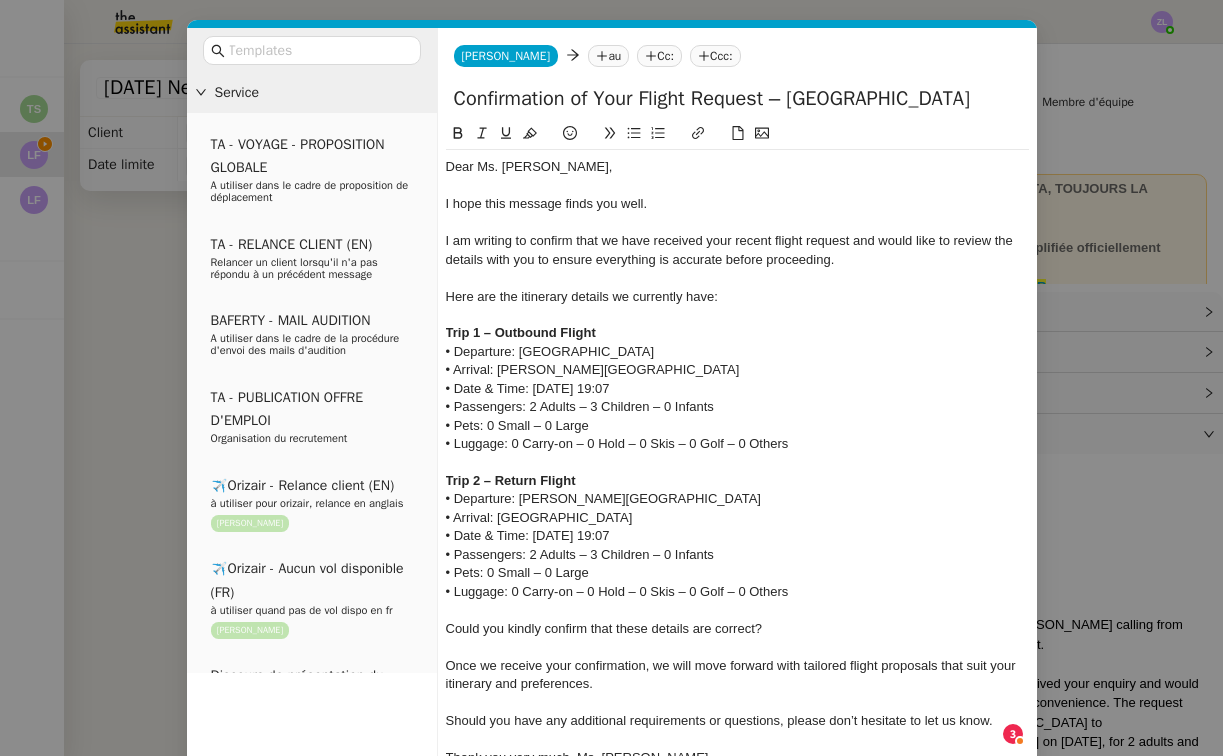 click on "Here are the itinerary details we currently have:" 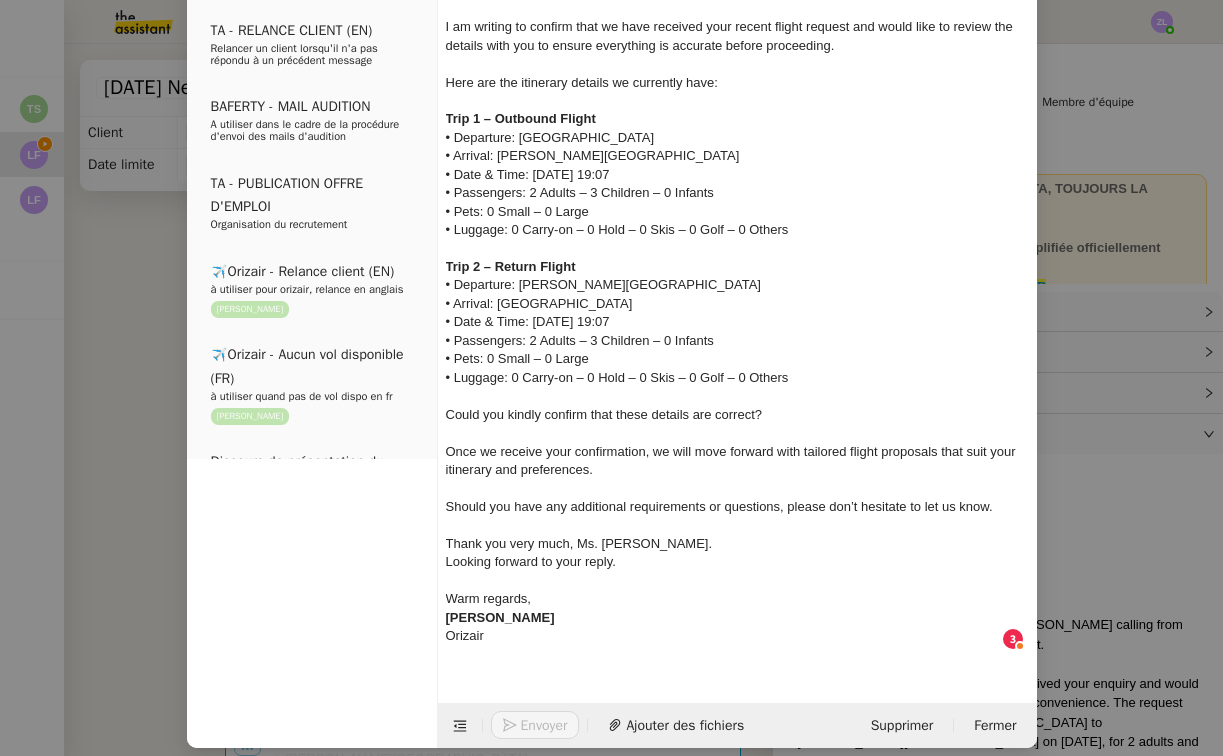 scroll, scrollTop: 213, scrollLeft: 0, axis: vertical 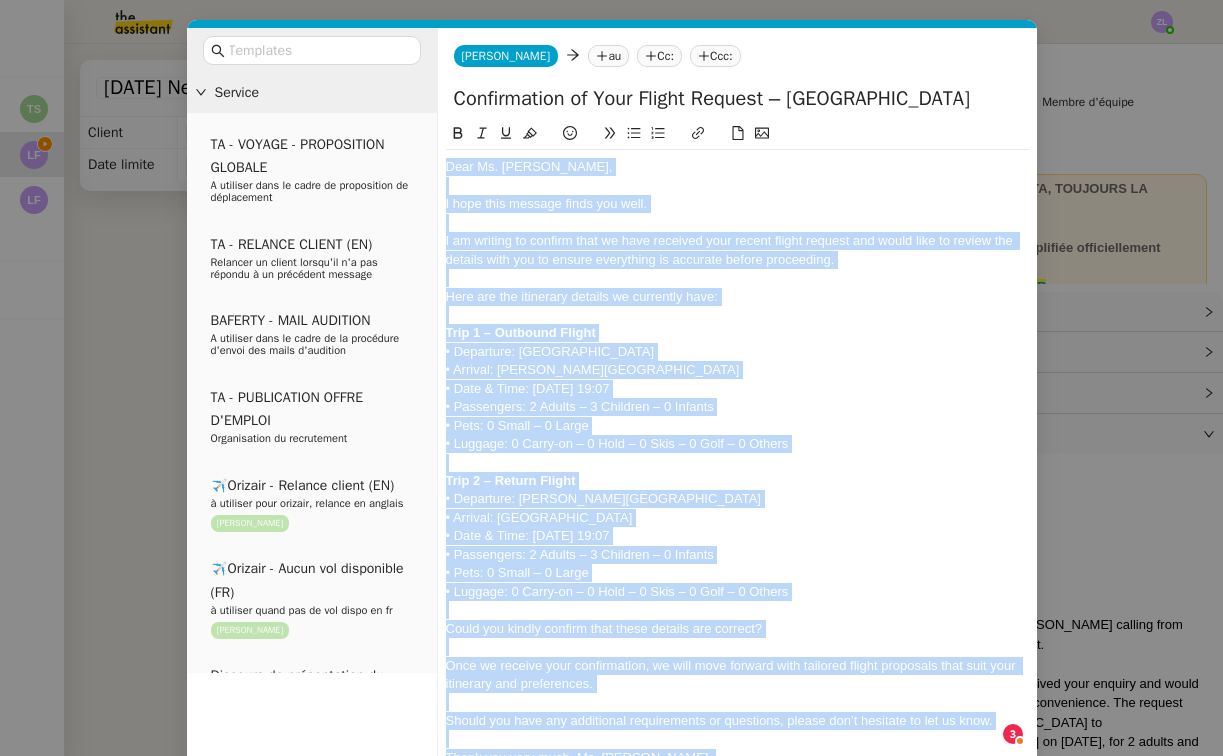 drag, startPoint x: 525, startPoint y: 599, endPoint x: 318, endPoint y: -141, distance: 768.4068 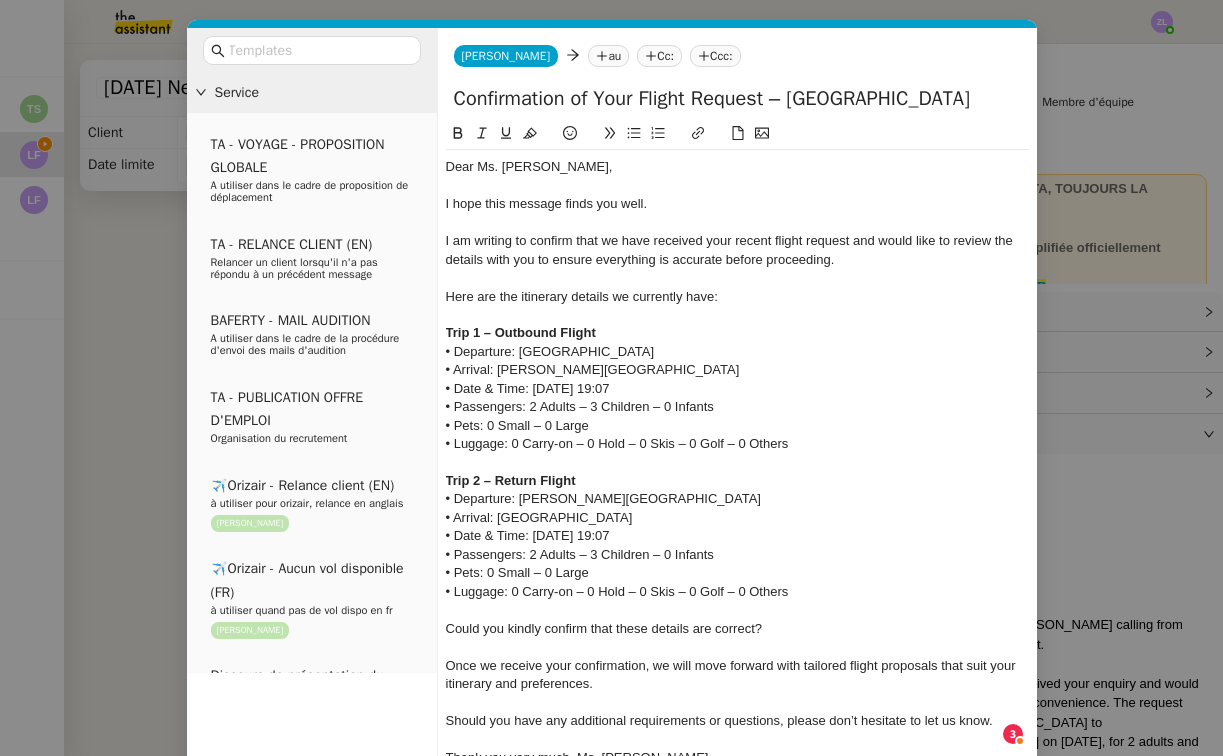 scroll, scrollTop: 21, scrollLeft: 0, axis: vertical 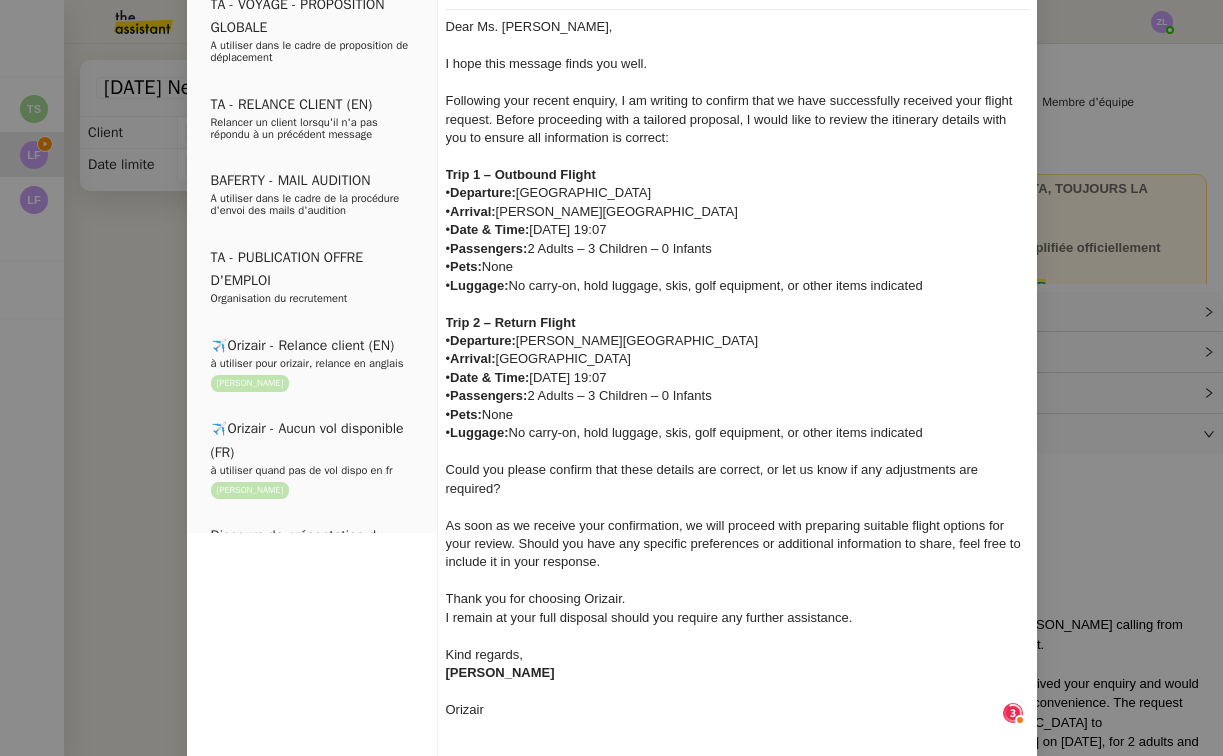 click on "Could you please confirm that these details are correct, or let us know if any adjustments are required?" 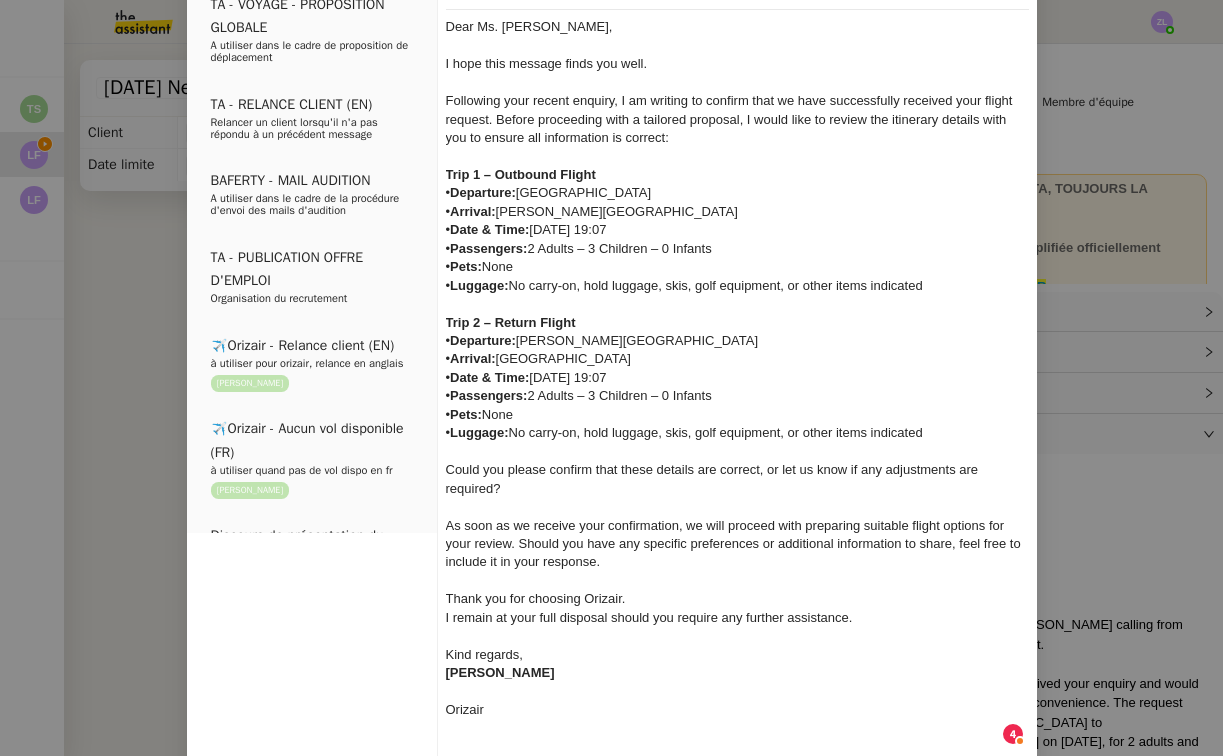 scroll, scrollTop: 63, scrollLeft: 0, axis: vertical 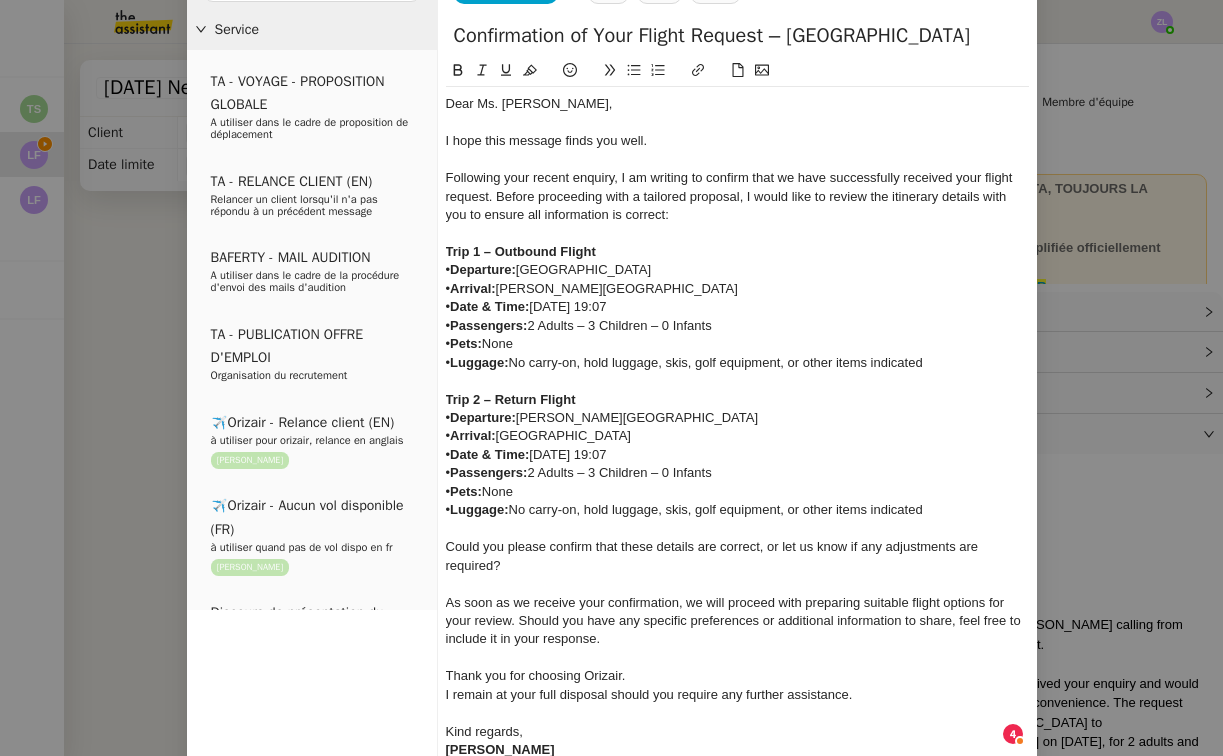 click 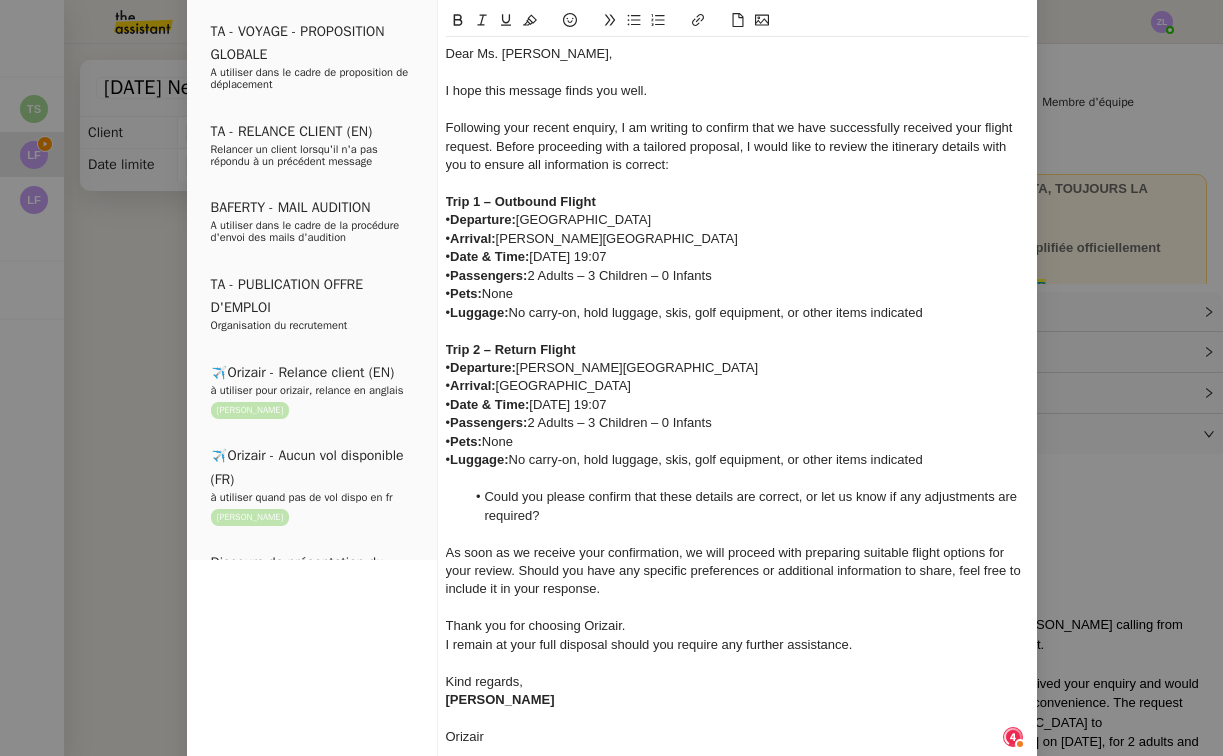 scroll, scrollTop: 116, scrollLeft: 0, axis: vertical 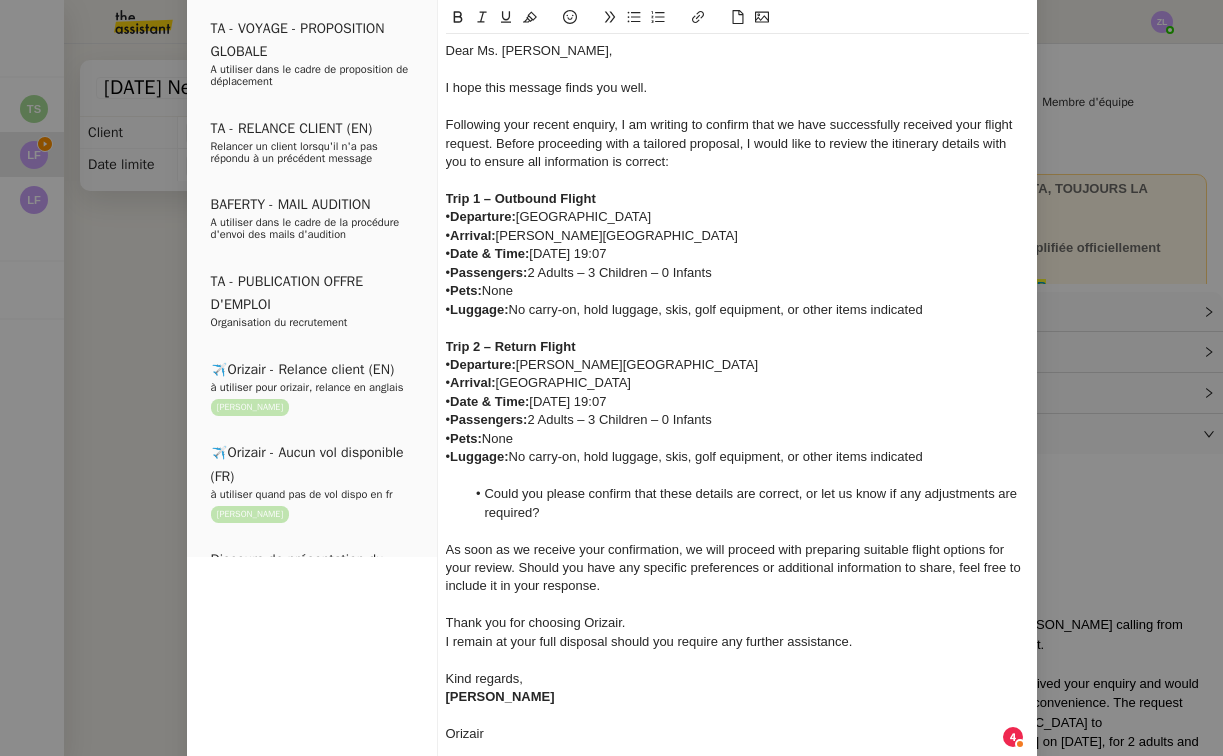 click on "[PERSON_NAME]" 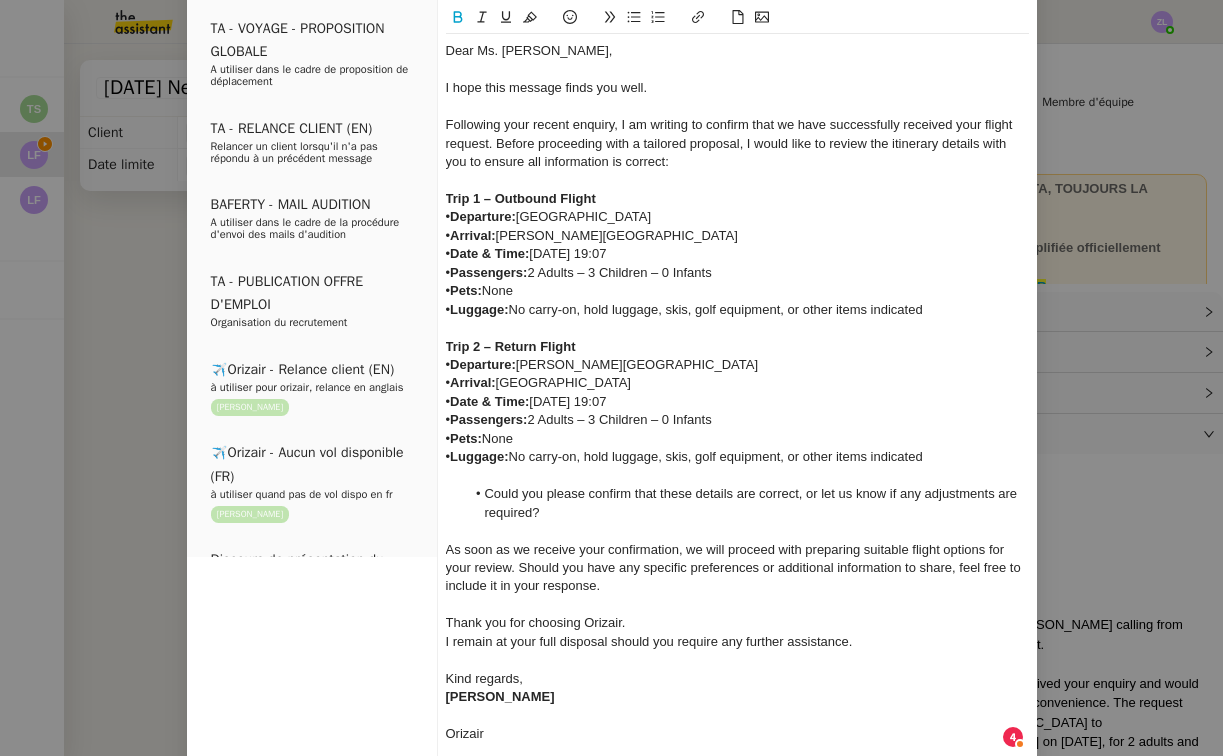 type 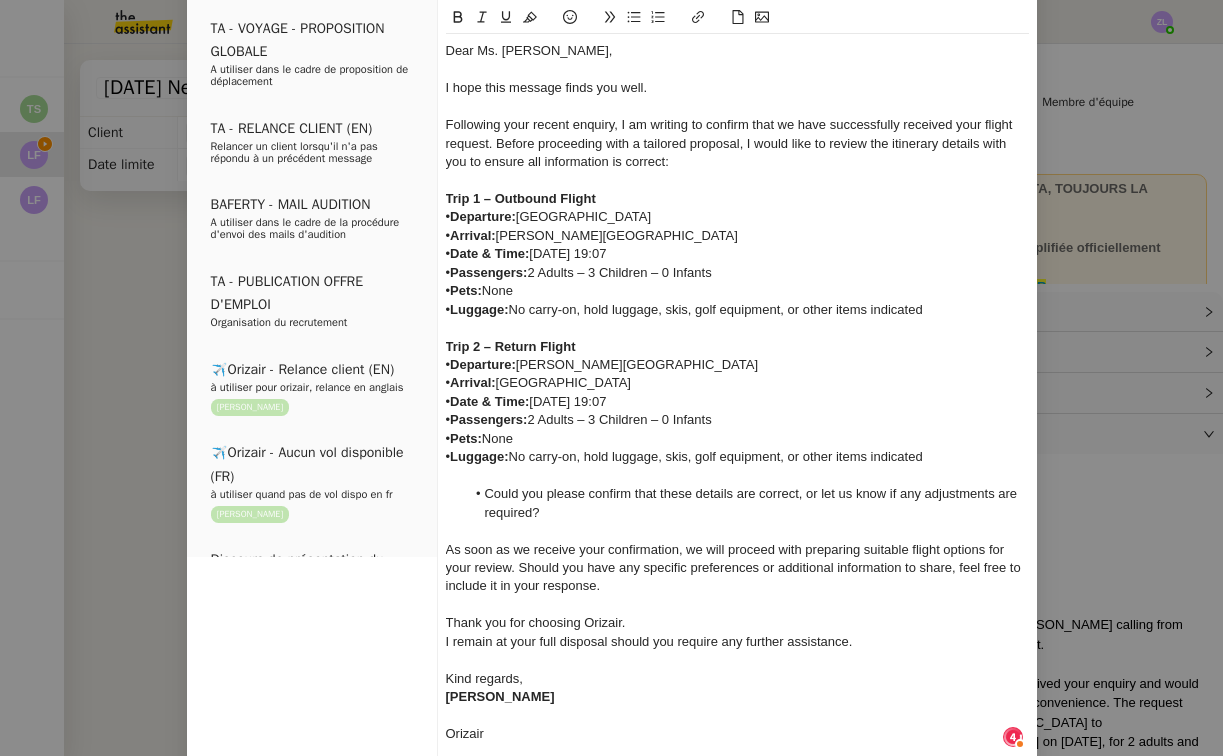 click on "Kind regards," 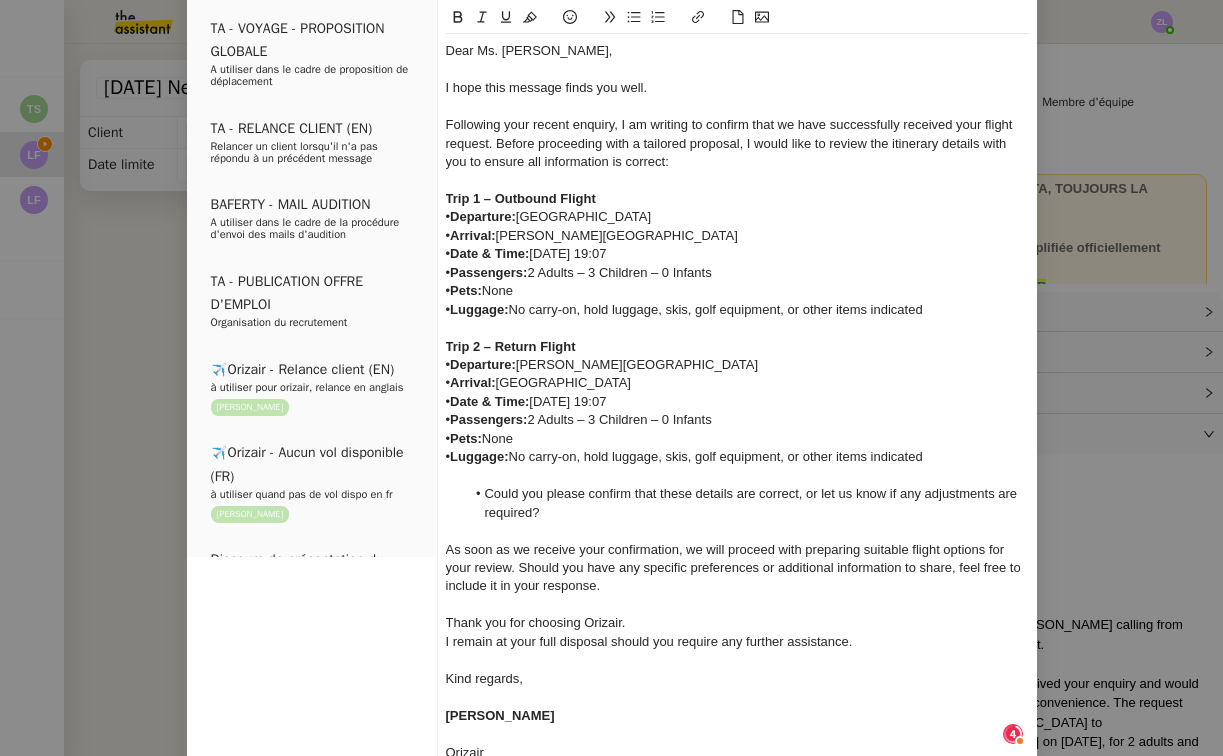 click 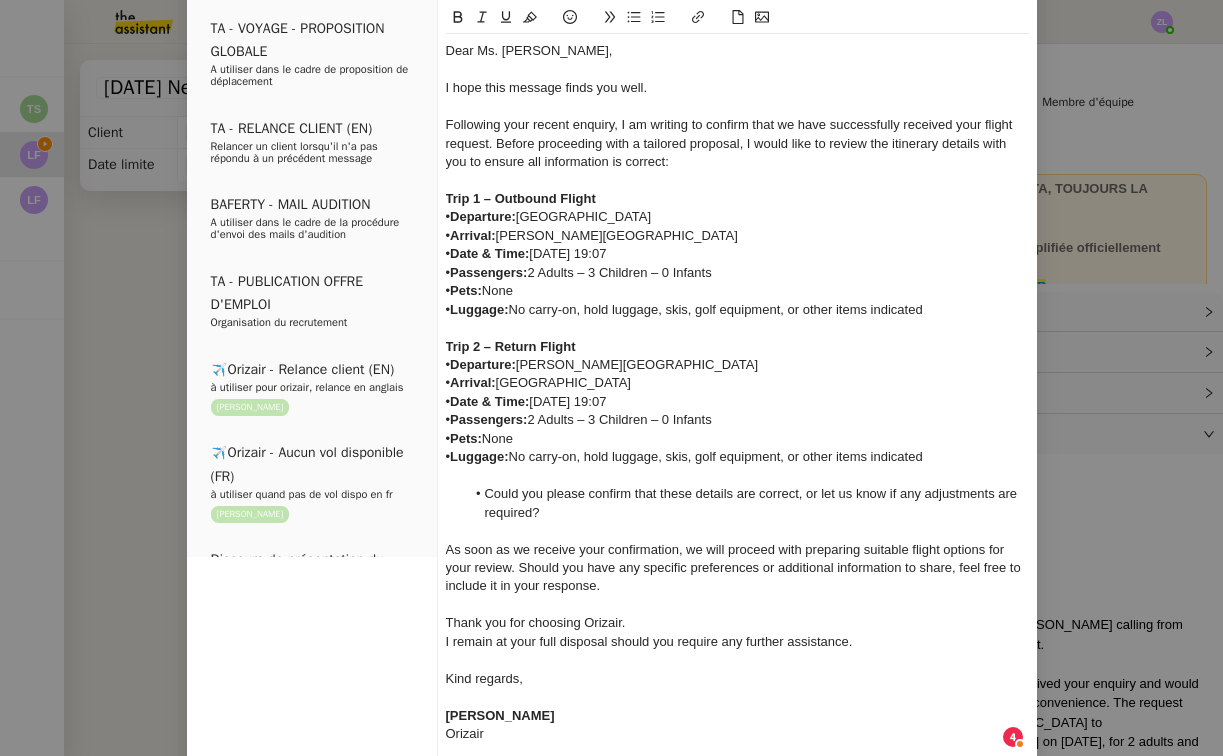 click on "Thank you for choosing Orizair." 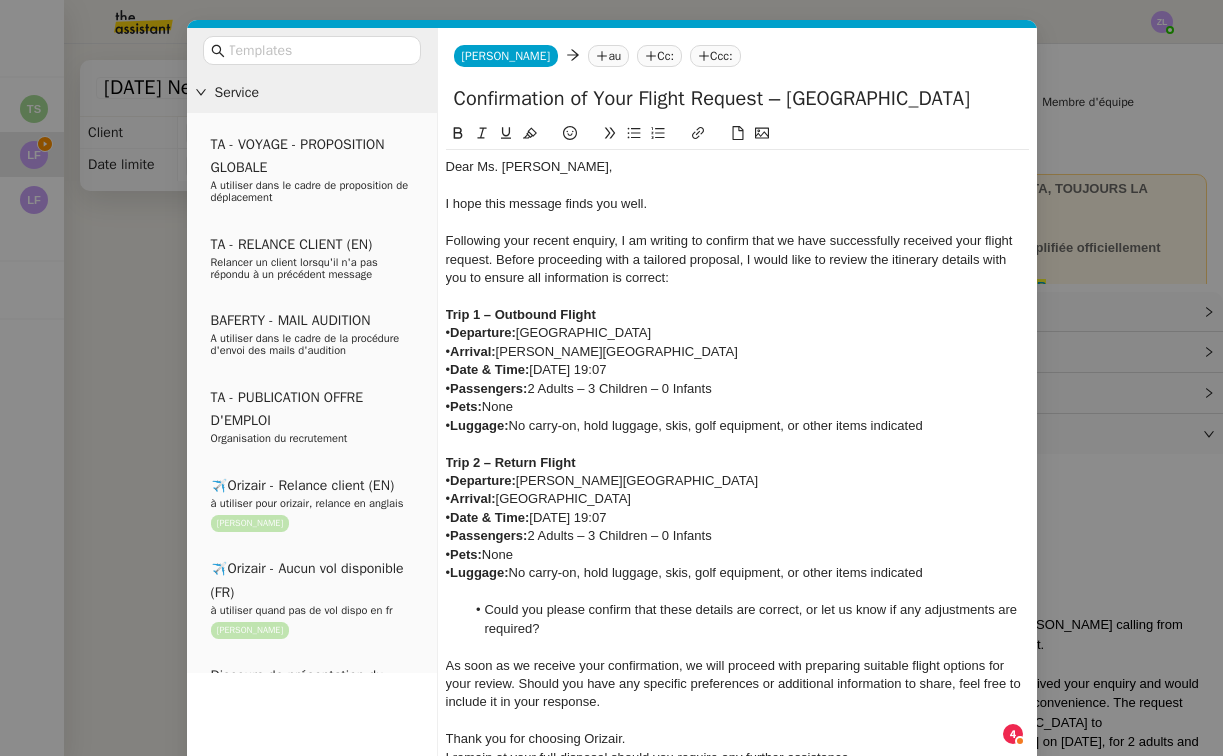 scroll, scrollTop: 0, scrollLeft: 0, axis: both 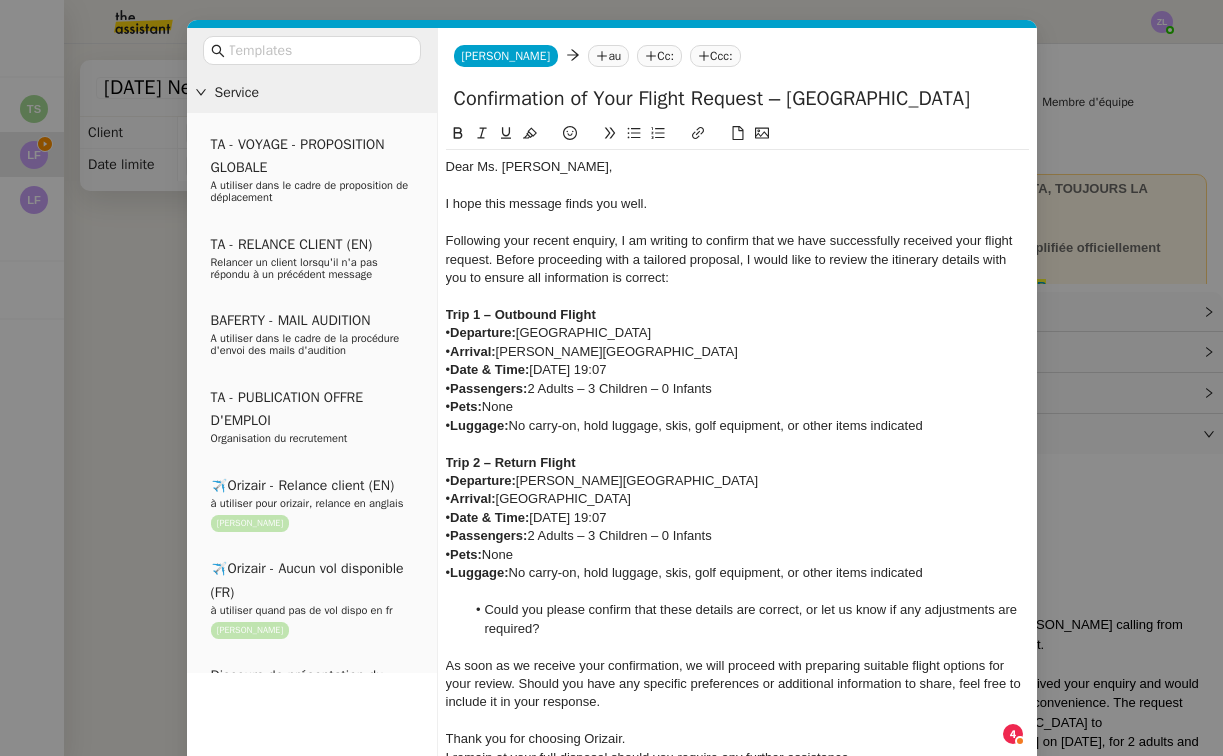 click on "Cc:" 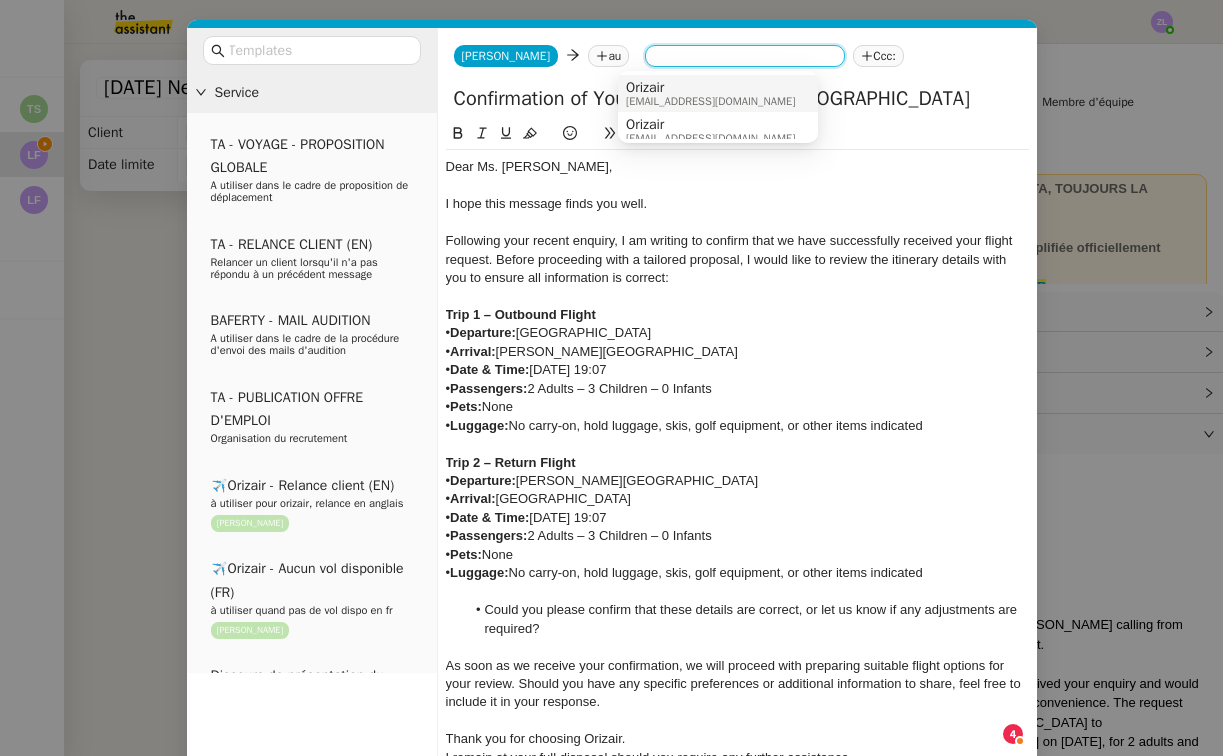 click on "Ccc:" 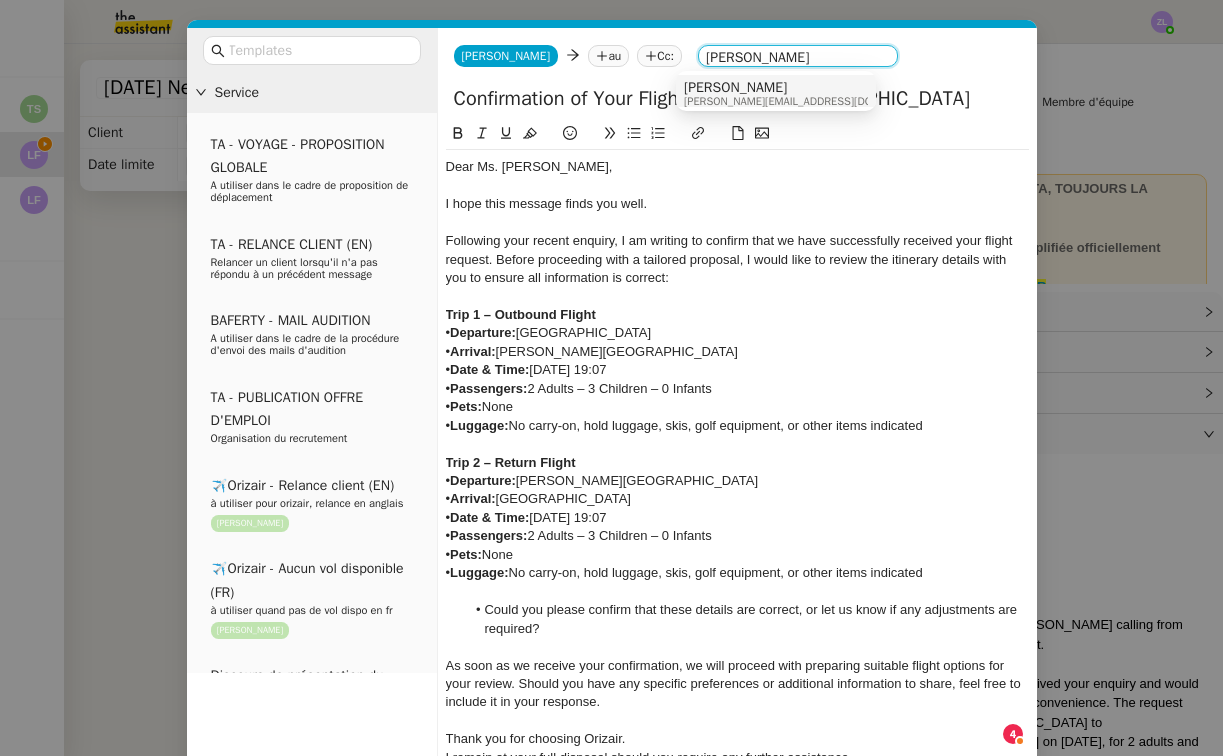 type on "[PERSON_NAME]" 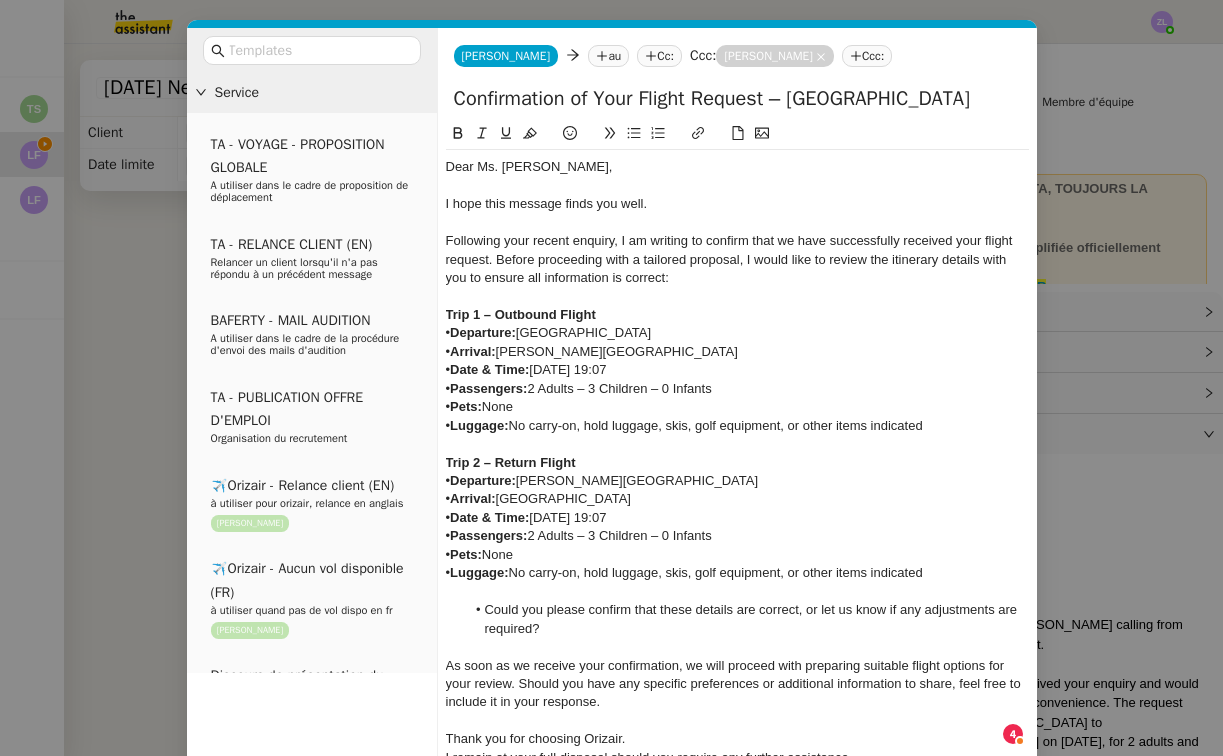 click on "au" 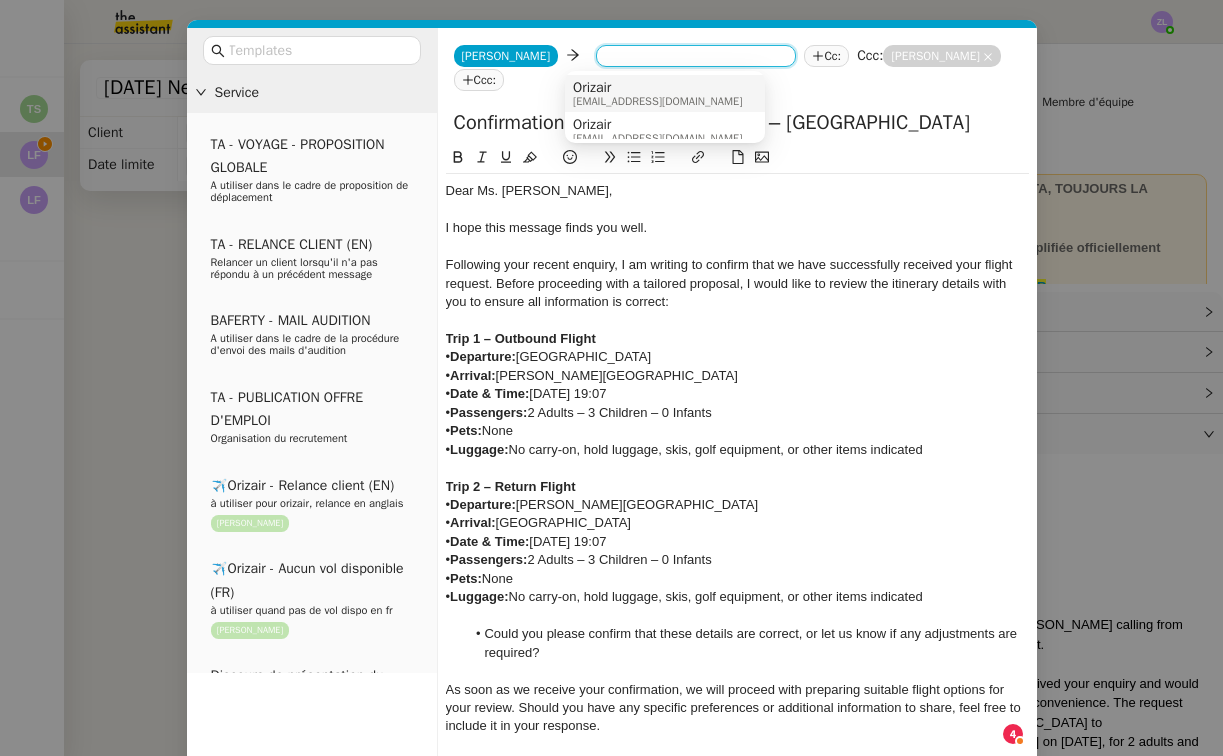 click on "Service TA - VOYAGE - PROPOSITION GLOBALE    A utiliser dans le cadre de proposition de déplacement TA - RELANCE CLIENT (EN)    Relancer un client lorsqu'il n'a pas répondu à un précédent message BAFERTY - MAIL AUDITION    A utiliser dans le cadre de la procédure d'envoi des mails d'audition TA - PUBLICATION OFFRE D'EMPLOI     Organisation du recrutement ✈️Orizair - Relance client (EN)     à utiliser pour orizair, relance en anglais  [PERSON_NAME] ✈️Orizair - Aucun vol disponible (FR)    à utiliser quand pas de vol dispo en fr  [PERSON_NAME] Discours de présentation du paiement sécurisé    ✈️Orizair - Relance client (FR)    à utiliser pour orizair, première relance en français  [PERSON_NAME] TA - VOYAGES - PROPOSITION ITINERAIRE    Soumettre les résultats d'une recherche Orizair - Empty Legs - Confirmation opérateur    à utiliser dans la communication sur avinode pour les empty legs  [PERSON_NAME] TA - CONFIRMATION PAIEMENT (EN)    TA - COURRIER EXPEDIE (recommandé)" at bounding box center [611, 378] 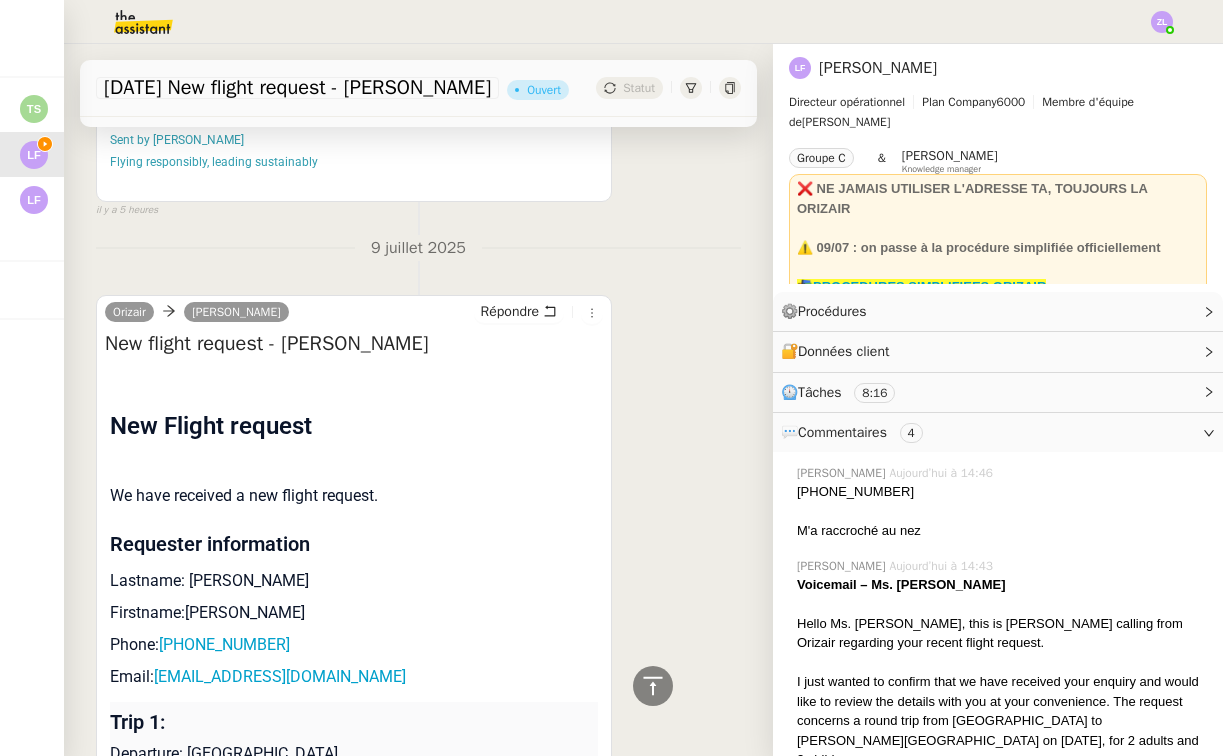 scroll, scrollTop: 4078, scrollLeft: 0, axis: vertical 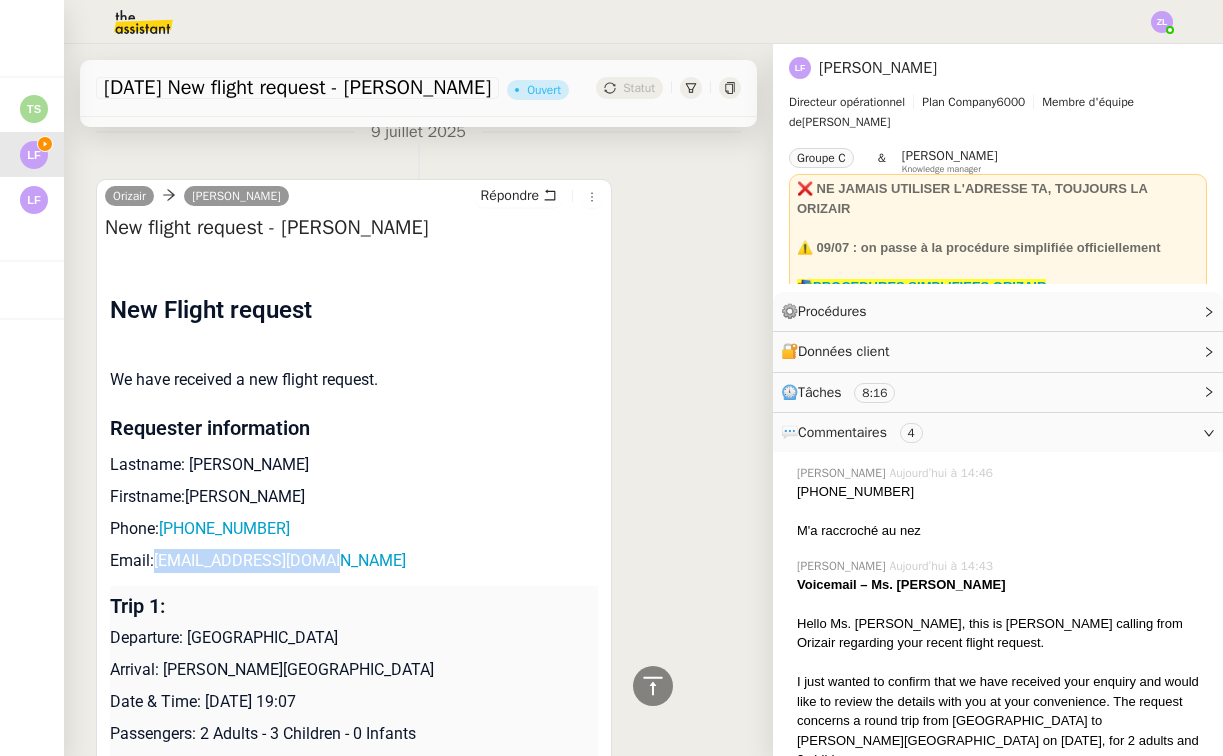 drag, startPoint x: 155, startPoint y: 464, endPoint x: 331, endPoint y: 463, distance: 176.00284 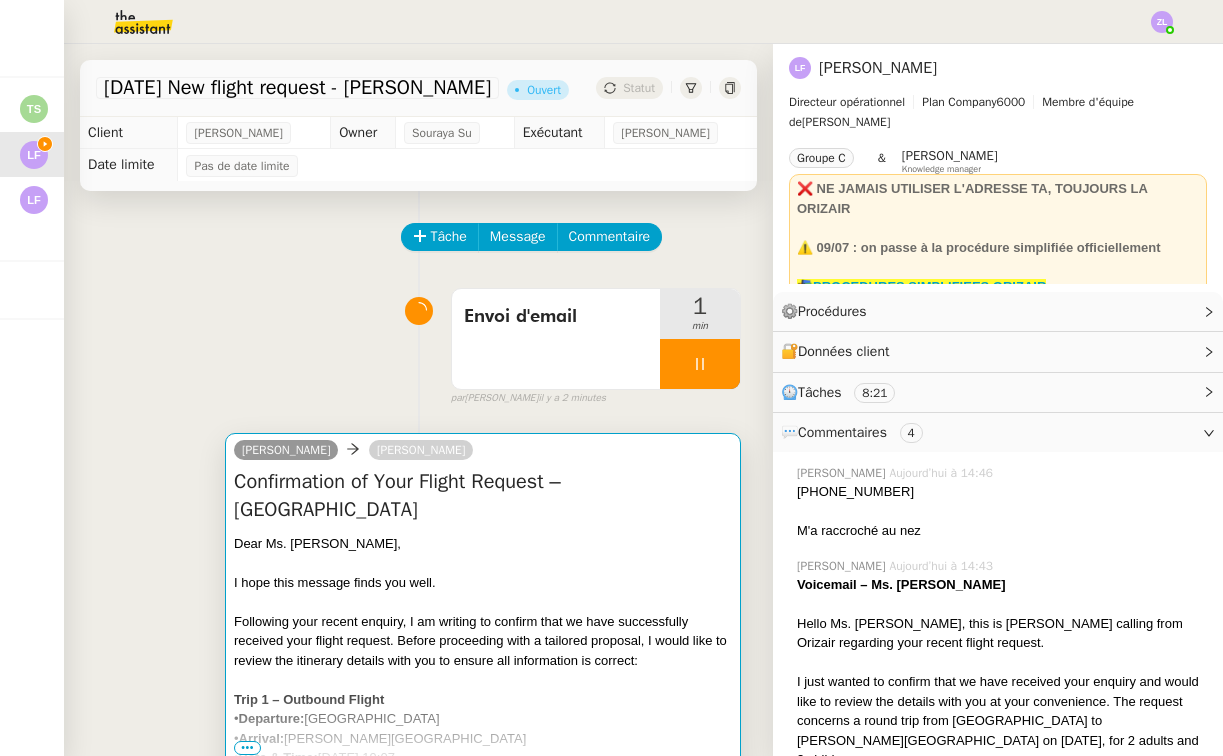scroll, scrollTop: 0, scrollLeft: 0, axis: both 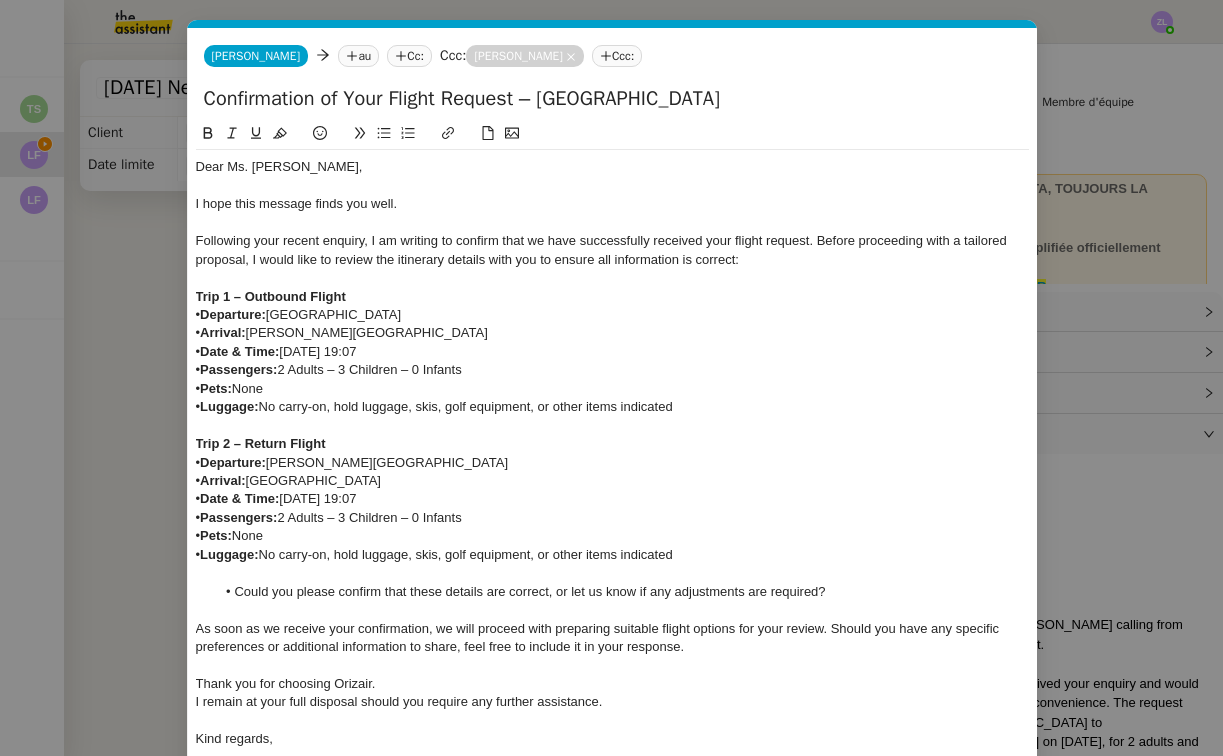 click on "[PERSON_NAME]         au
Cc:
Ccc:  [PERSON_NAME]:" 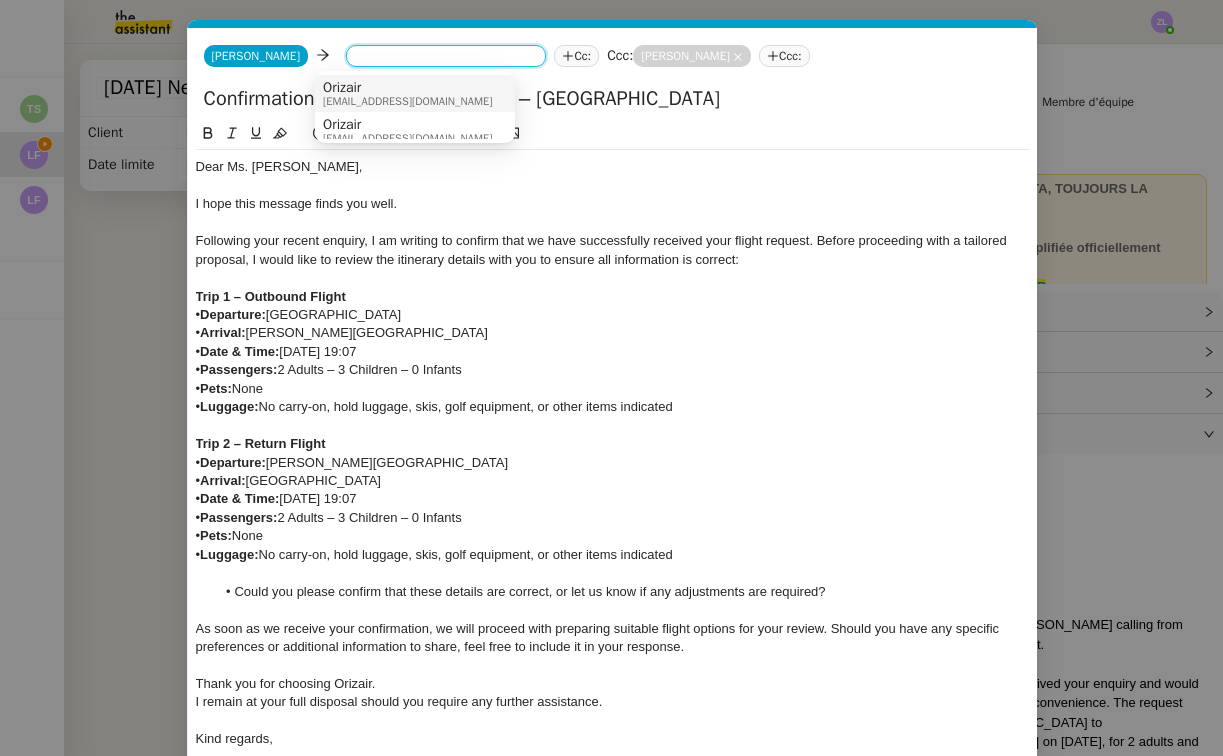 paste on "[EMAIL_ADDRESS][DOMAIN_NAME]" 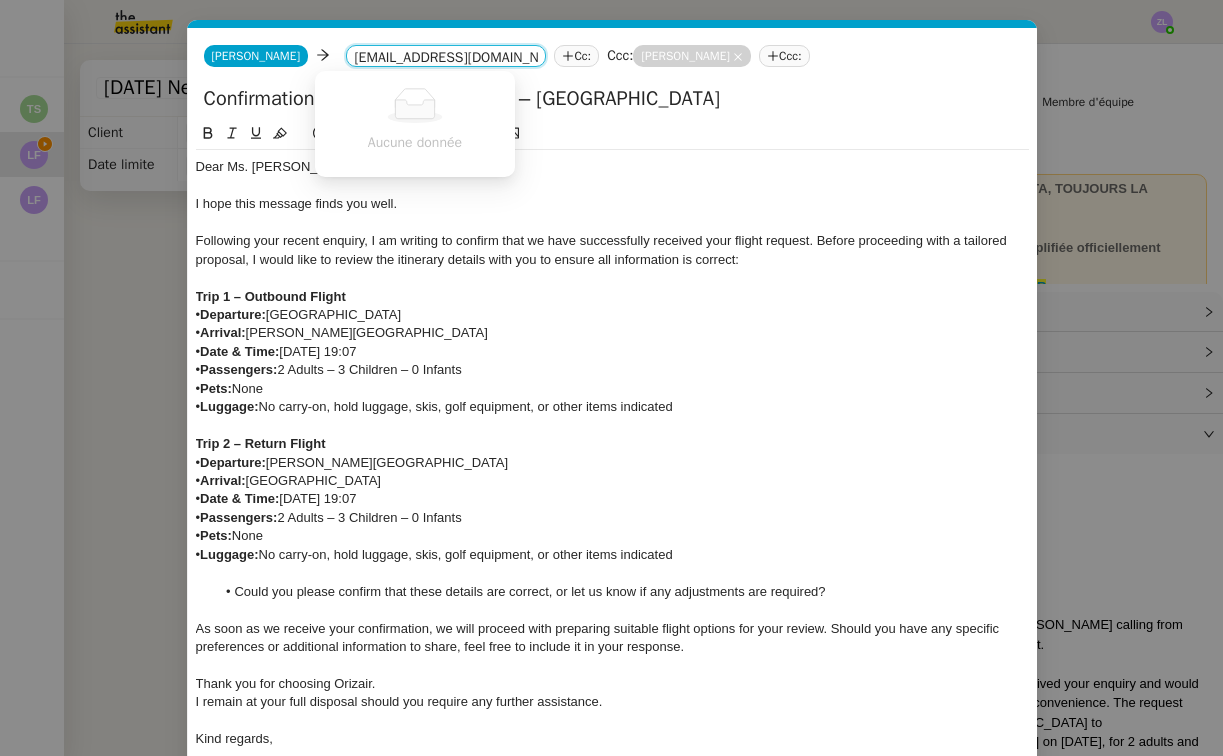 click on "[EMAIL_ADDRESS][DOMAIN_NAME]" at bounding box center [446, 58] 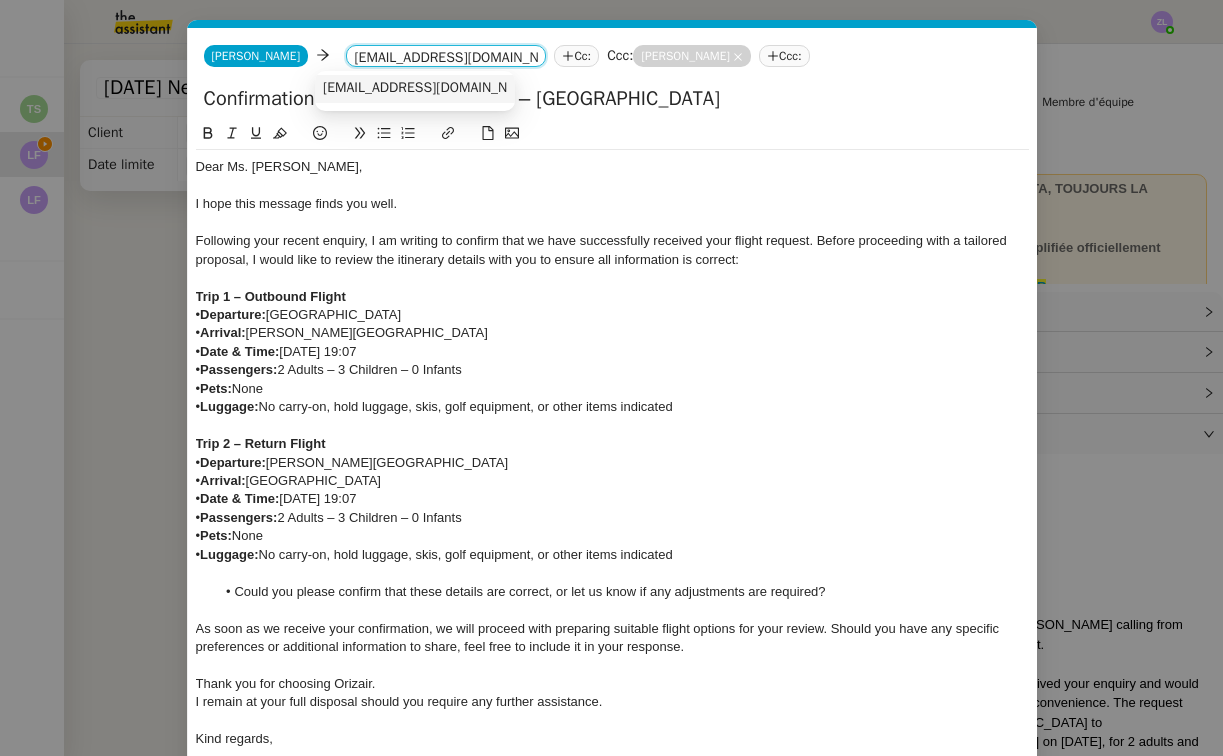 type on "[EMAIL_ADDRESS][DOMAIN_NAME]" 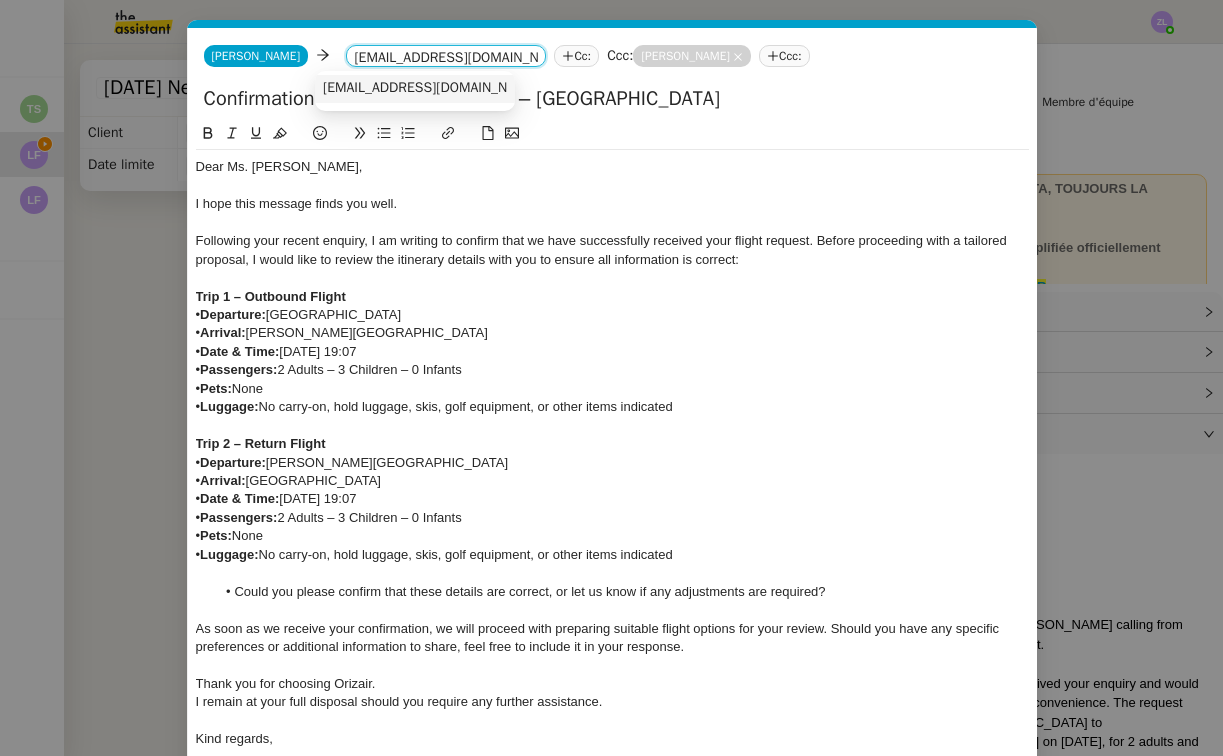 click on "[EMAIL_ADDRESS][DOMAIN_NAME]" at bounding box center [431, 88] 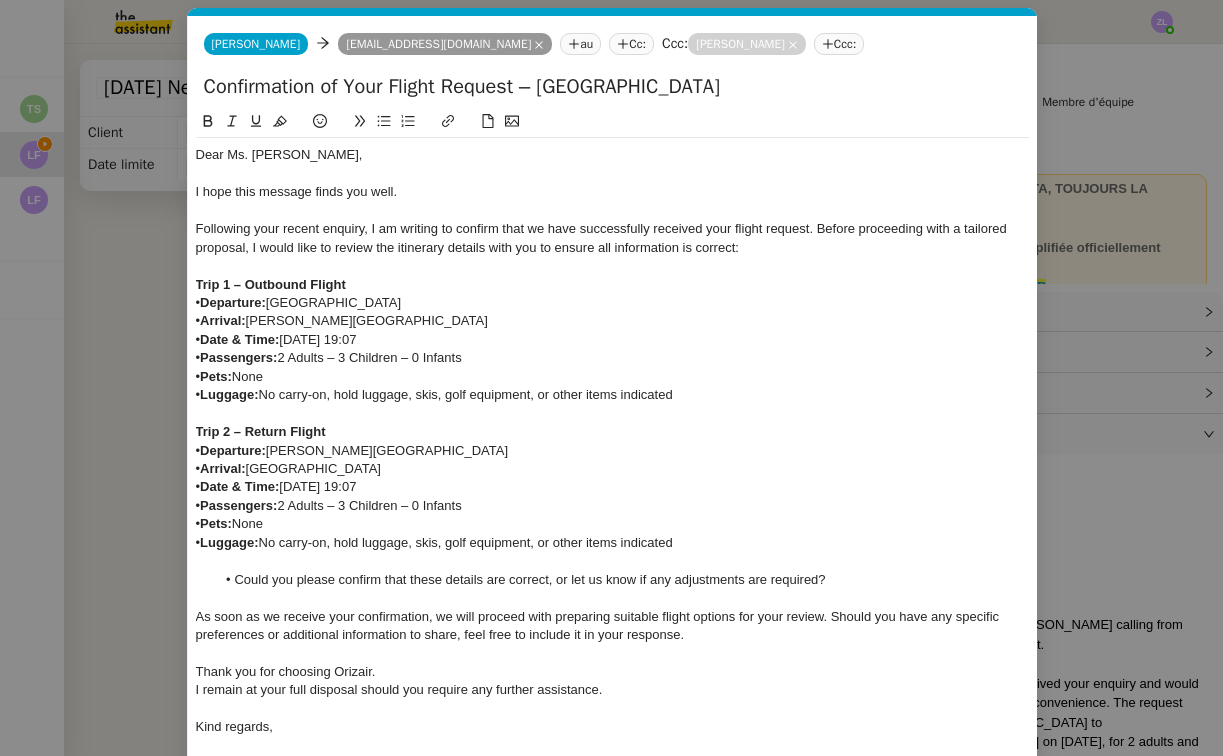 scroll, scrollTop: 14, scrollLeft: 0, axis: vertical 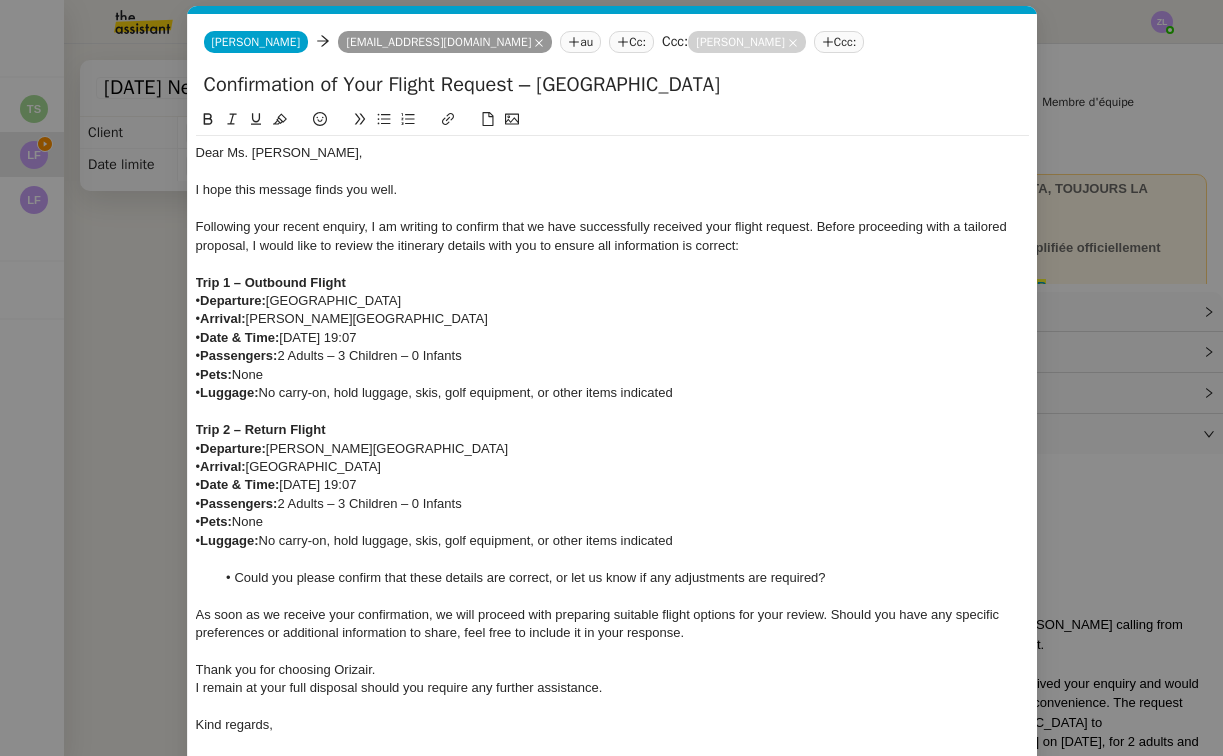 click on "Service TA - VOYAGE - PROPOSITION GLOBALE    A utiliser dans le cadre de proposition de déplacement TA - RELANCE CLIENT (EN)    Relancer un client lorsqu'il n'a pas répondu à un précédent message BAFERTY - MAIL AUDITION    A utiliser dans le cadre de la procédure d'envoi des mails d'audition TA - PUBLICATION OFFRE D'EMPLOI     Organisation du recrutement ✈️Orizair - Relance client (EN)     à utiliser pour orizair, relance en anglais  [PERSON_NAME] ✈️Orizair - Aucun vol disponible (FR)    à utiliser quand pas de vol dispo en fr  [PERSON_NAME] Discours de présentation du paiement sécurisé    ✈️Orizair - Relance client (FR)    à utiliser pour orizair, première relance en français  [PERSON_NAME] TA - VOYAGES - PROPOSITION ITINERAIRE    Soumettre les résultats d'une recherche Orizair - Empty Legs - Confirmation opérateur    à utiliser dans la communication sur avinode pour les empty legs  [PERSON_NAME] TA - CONFIRMATION PAIEMENT (EN)    TA - COURRIER EXPEDIE (recommandé)" at bounding box center (611, 378) 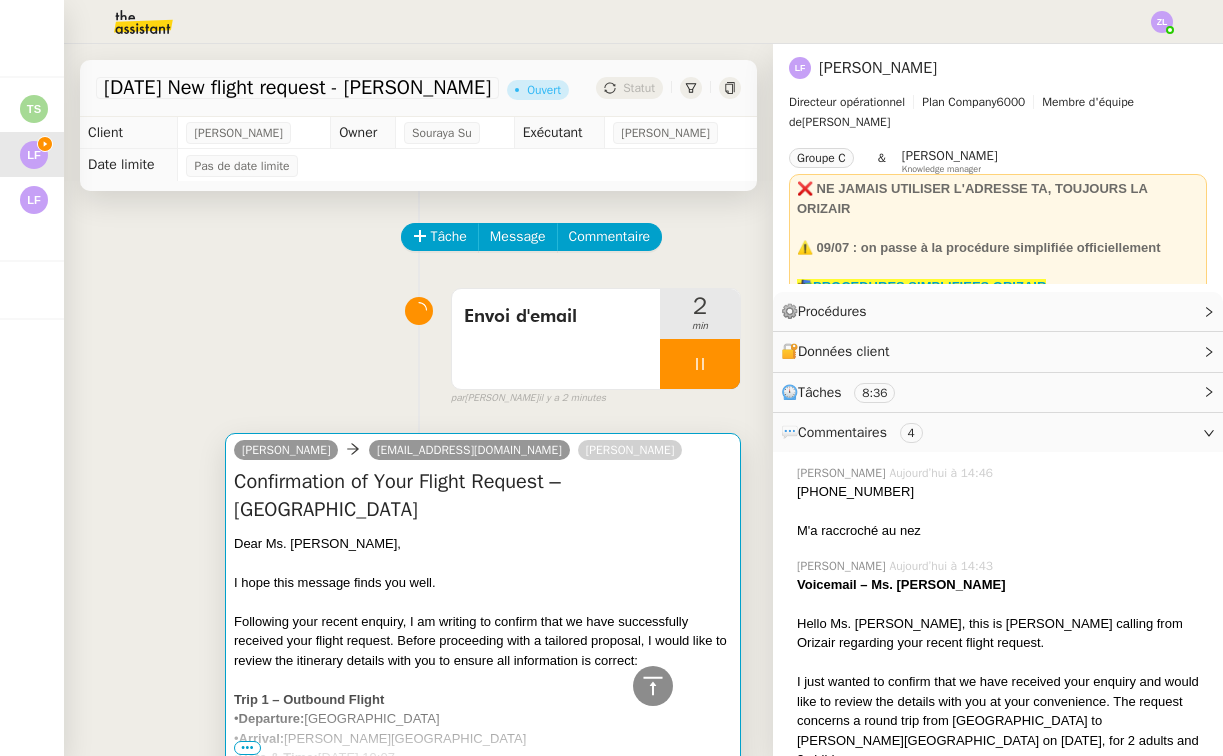 scroll, scrollTop: -1, scrollLeft: 0, axis: vertical 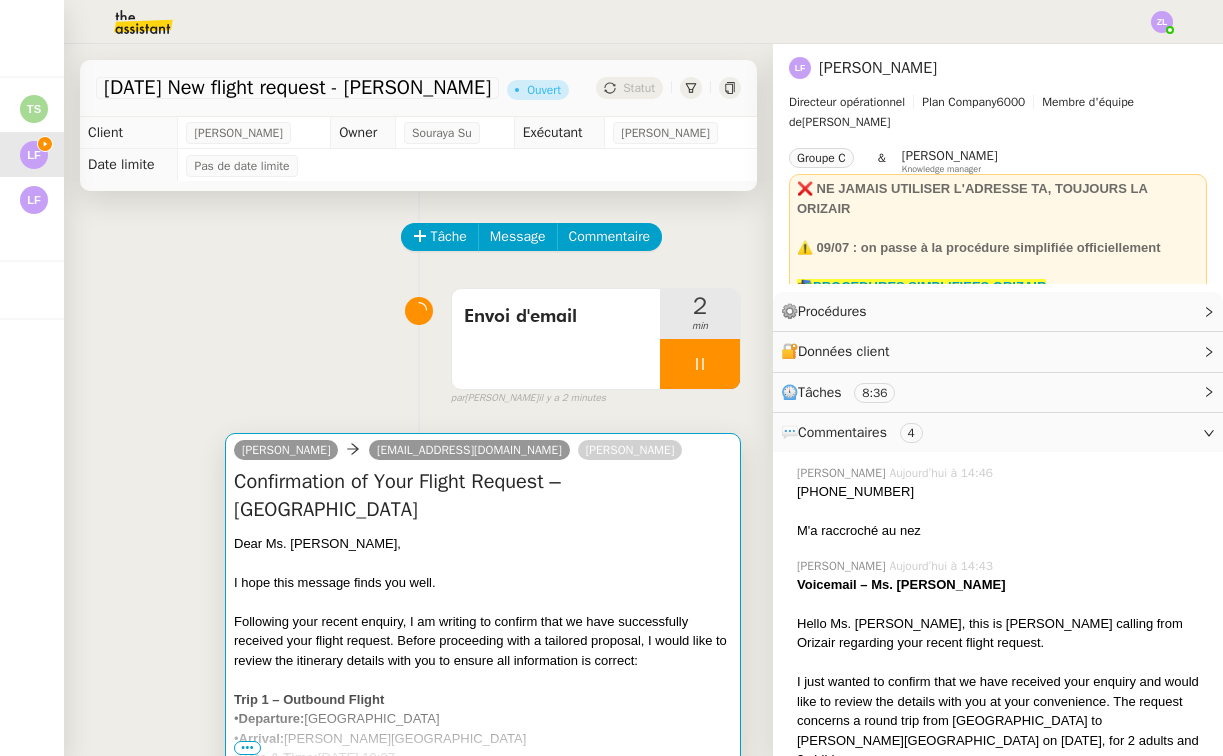 click at bounding box center [483, 602] 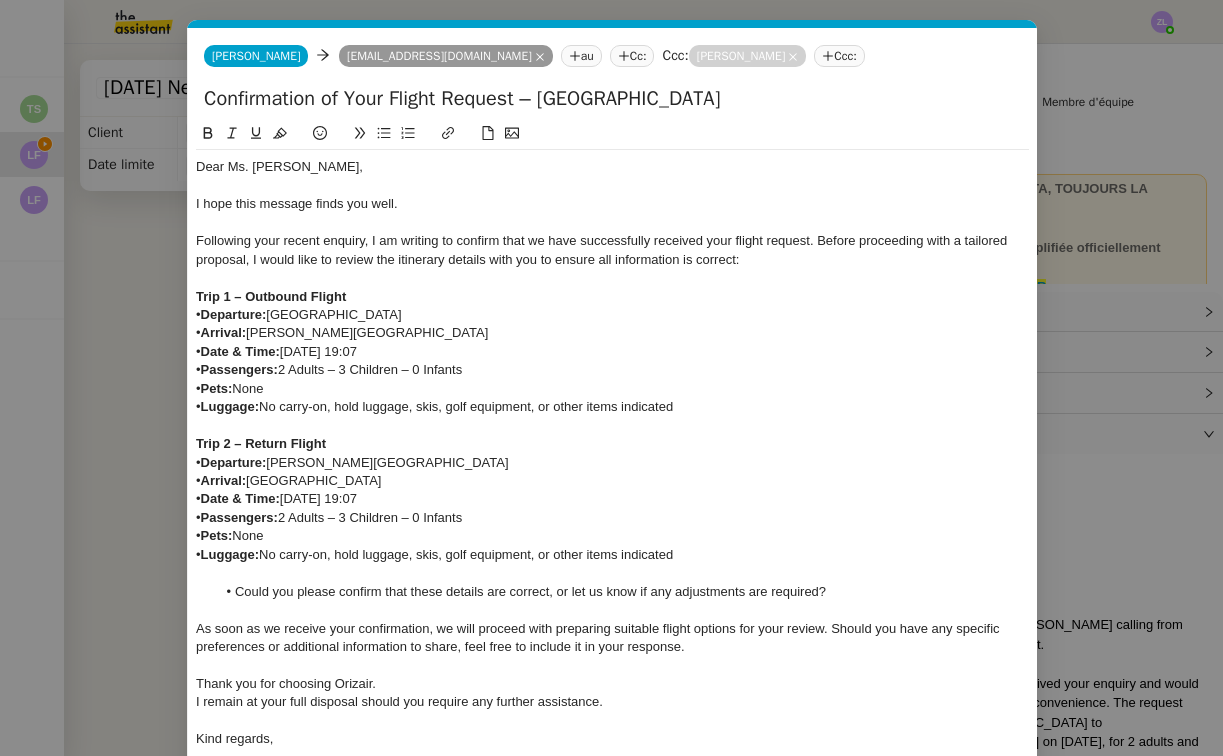 scroll, scrollTop: 0, scrollLeft: 0, axis: both 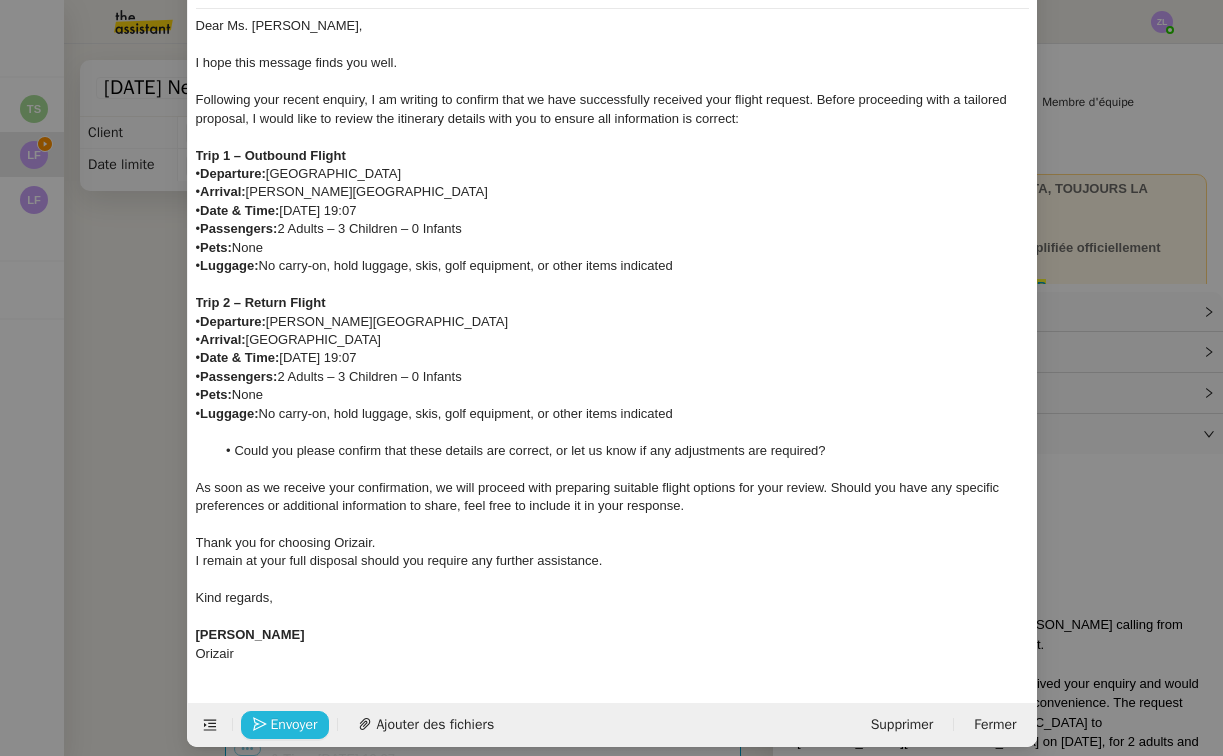 click on "Envoyer" 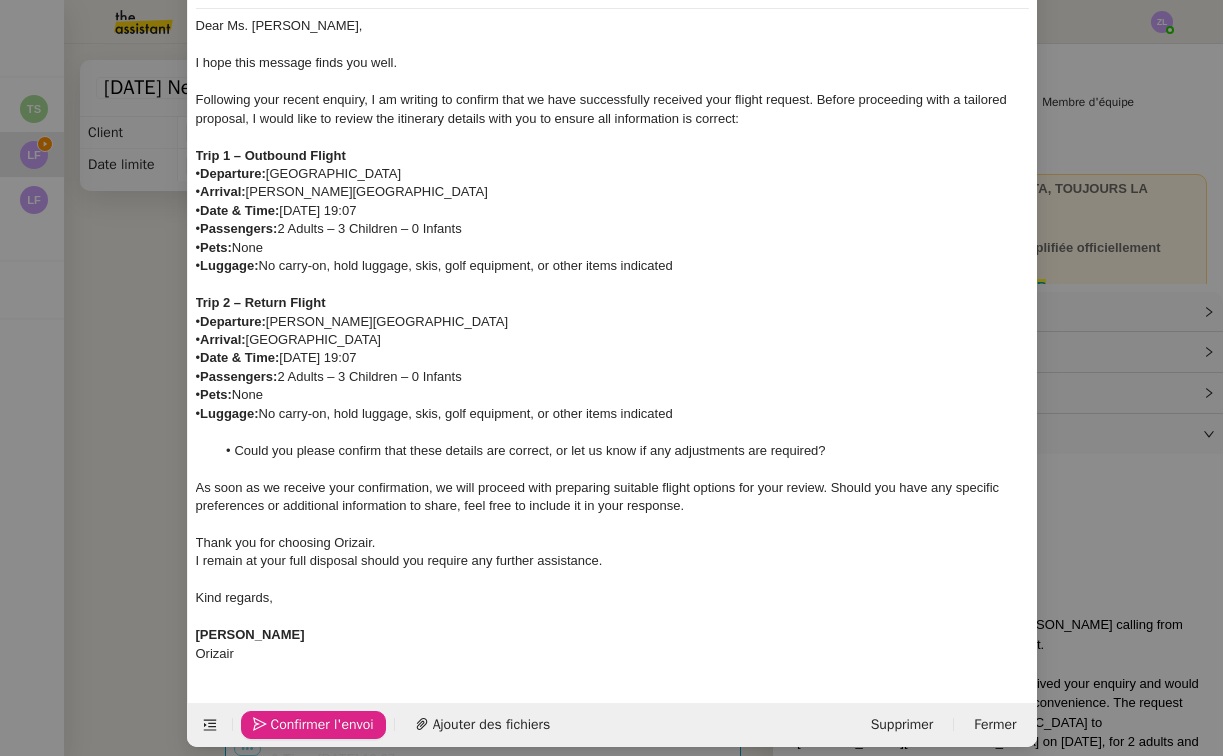 click on "Confirmer l'envoi" 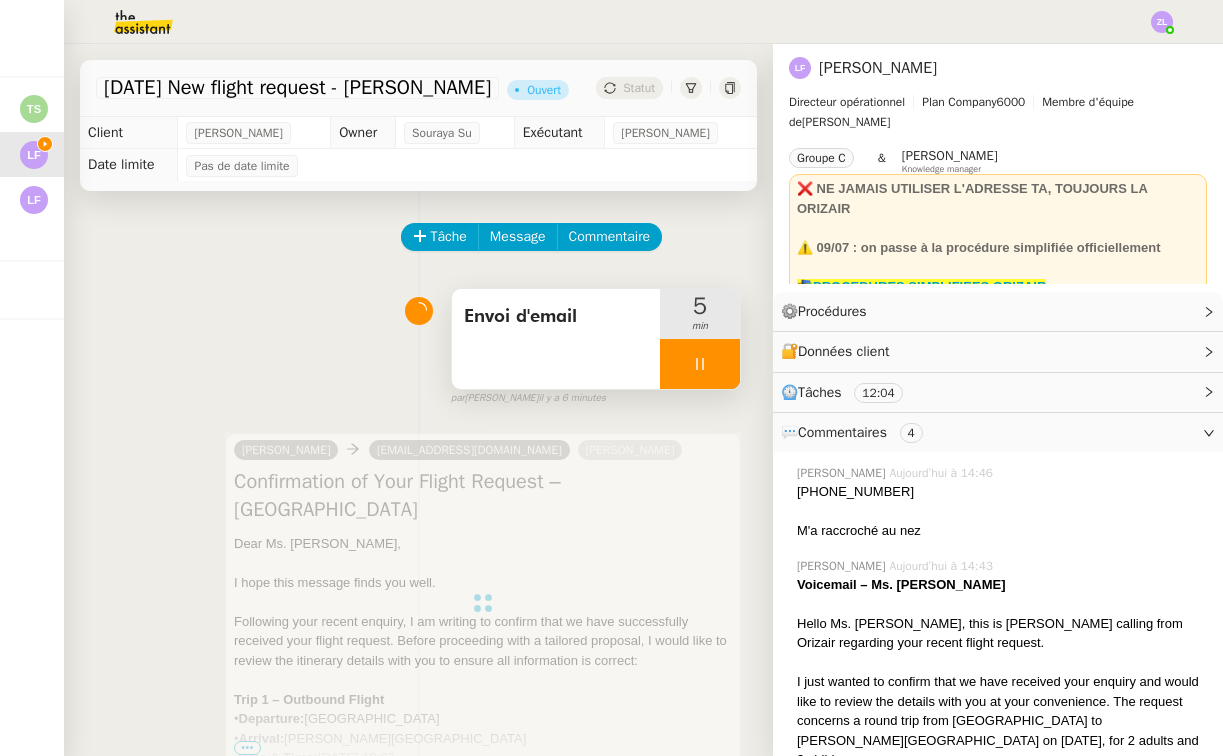 click at bounding box center (700, 364) 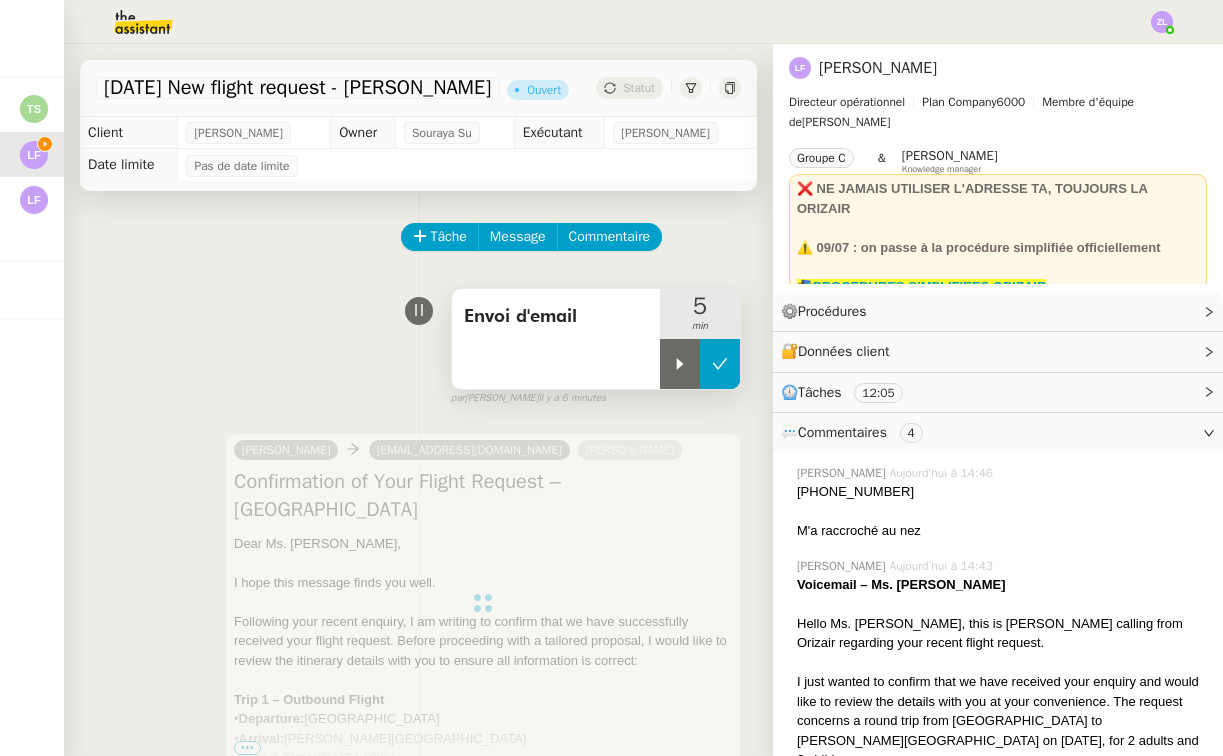click 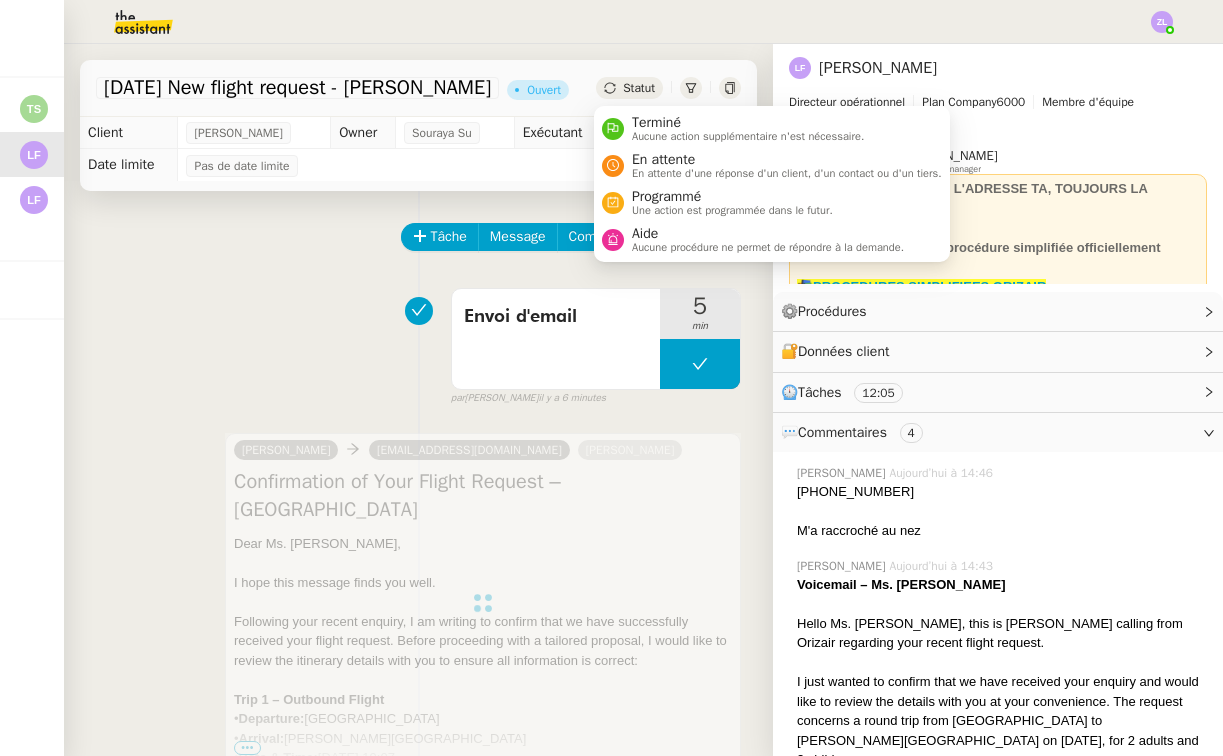 click on "Statut" 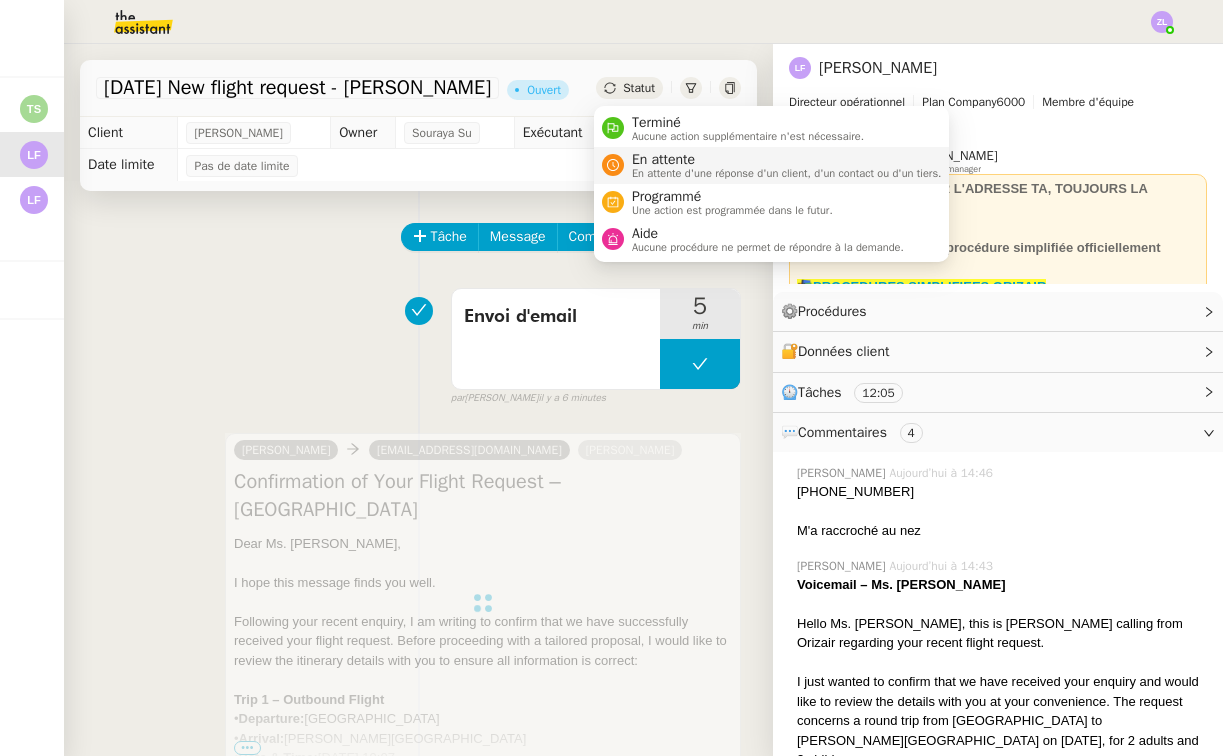 click on "En attente d'une réponse d'un client, d'un contact ou d'un tiers." at bounding box center [787, 173] 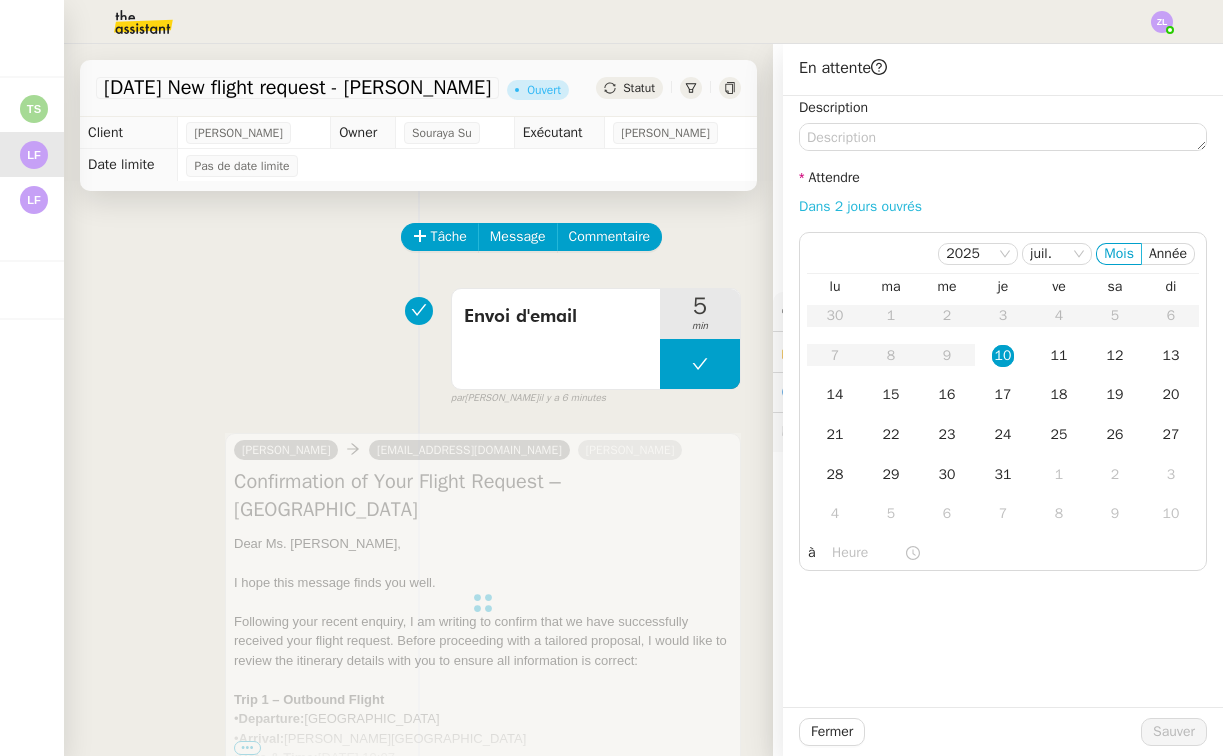 click on "Dans 2 jours ouvrés" 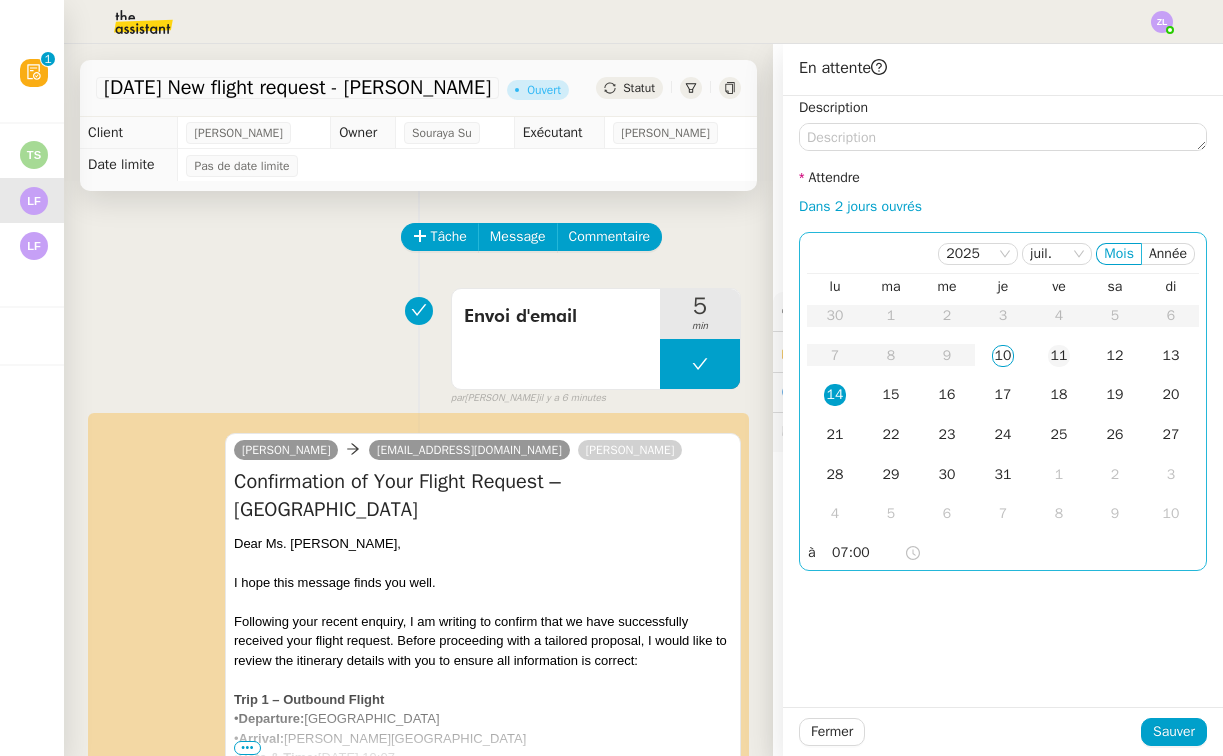 click on "11" 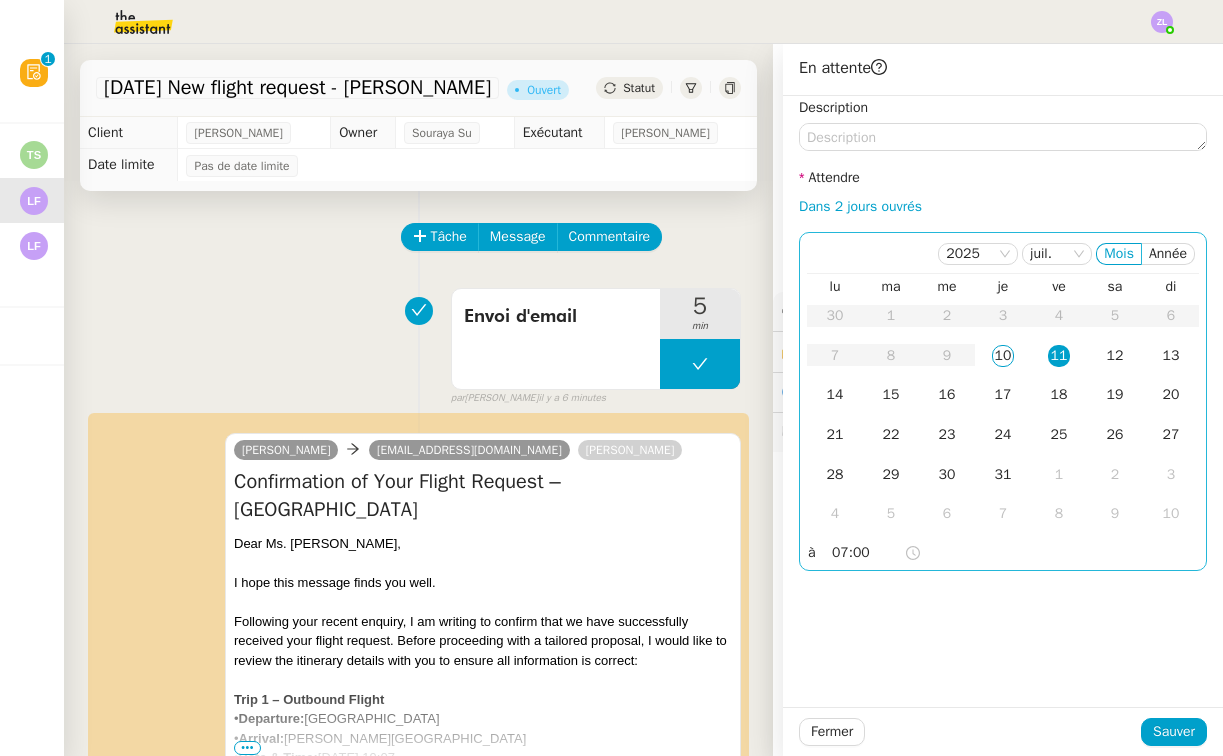 click on "07:00" 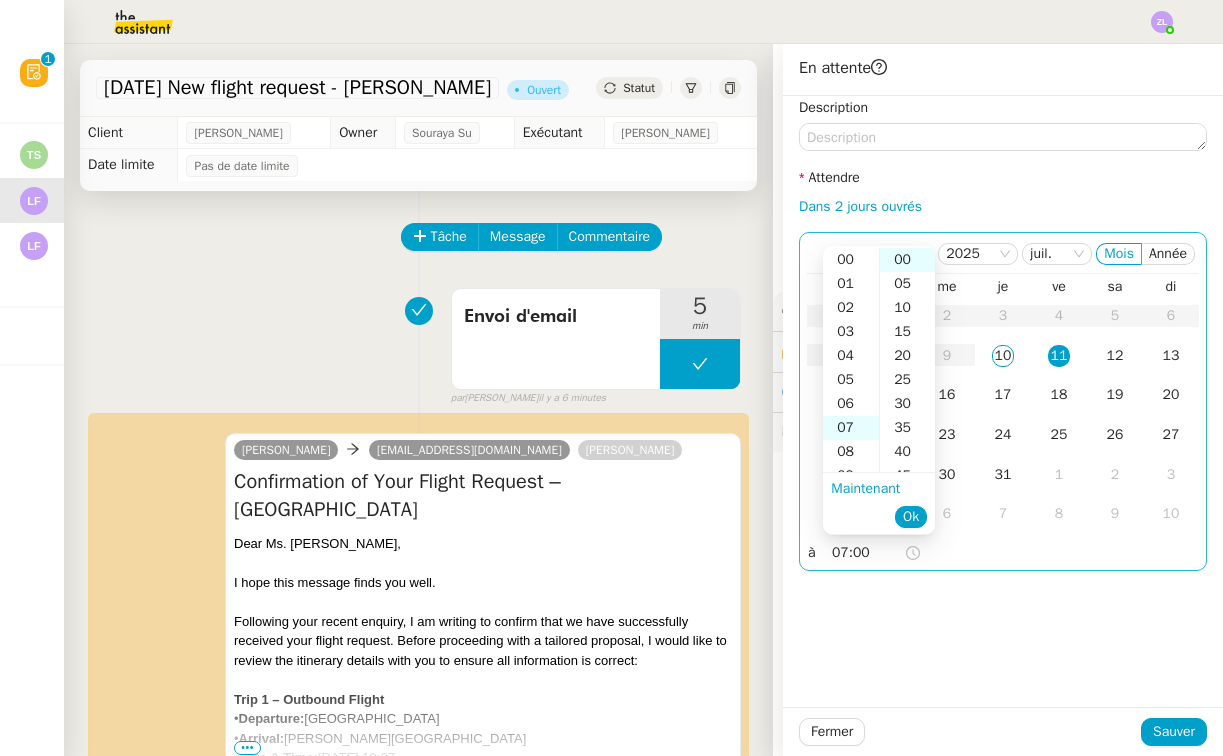 scroll, scrollTop: 168, scrollLeft: 0, axis: vertical 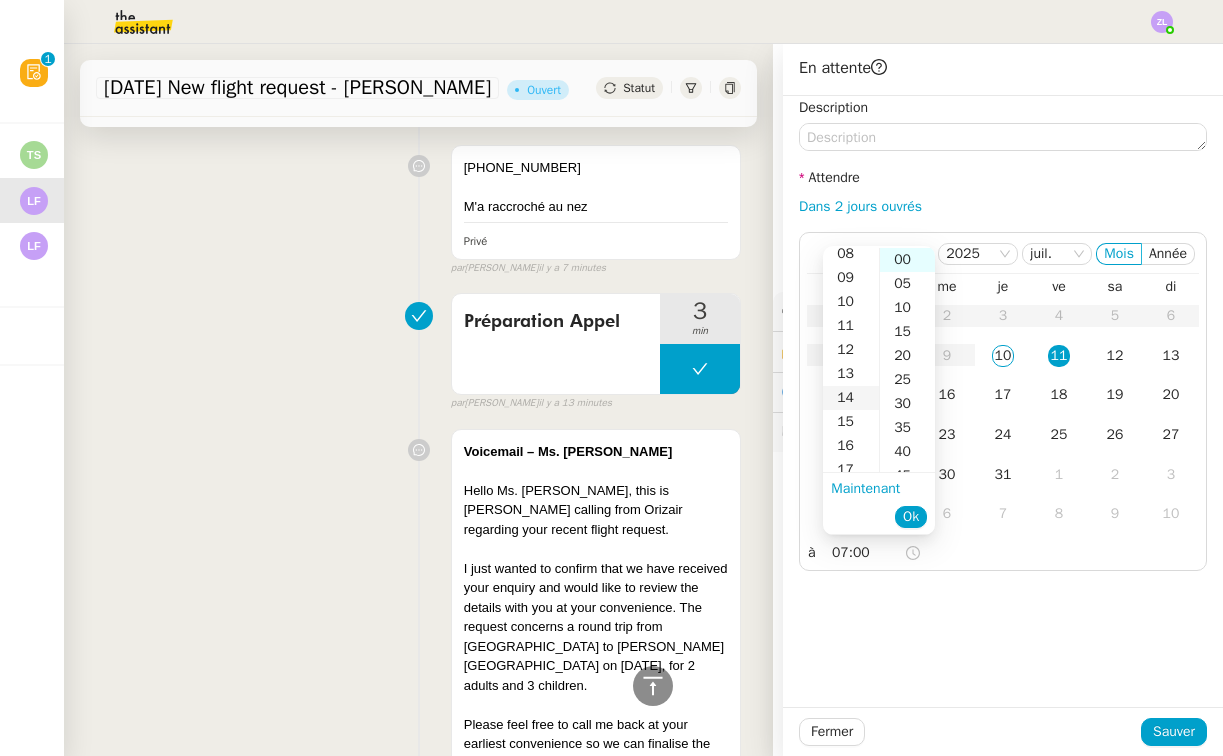 click on "14" at bounding box center [851, 398] 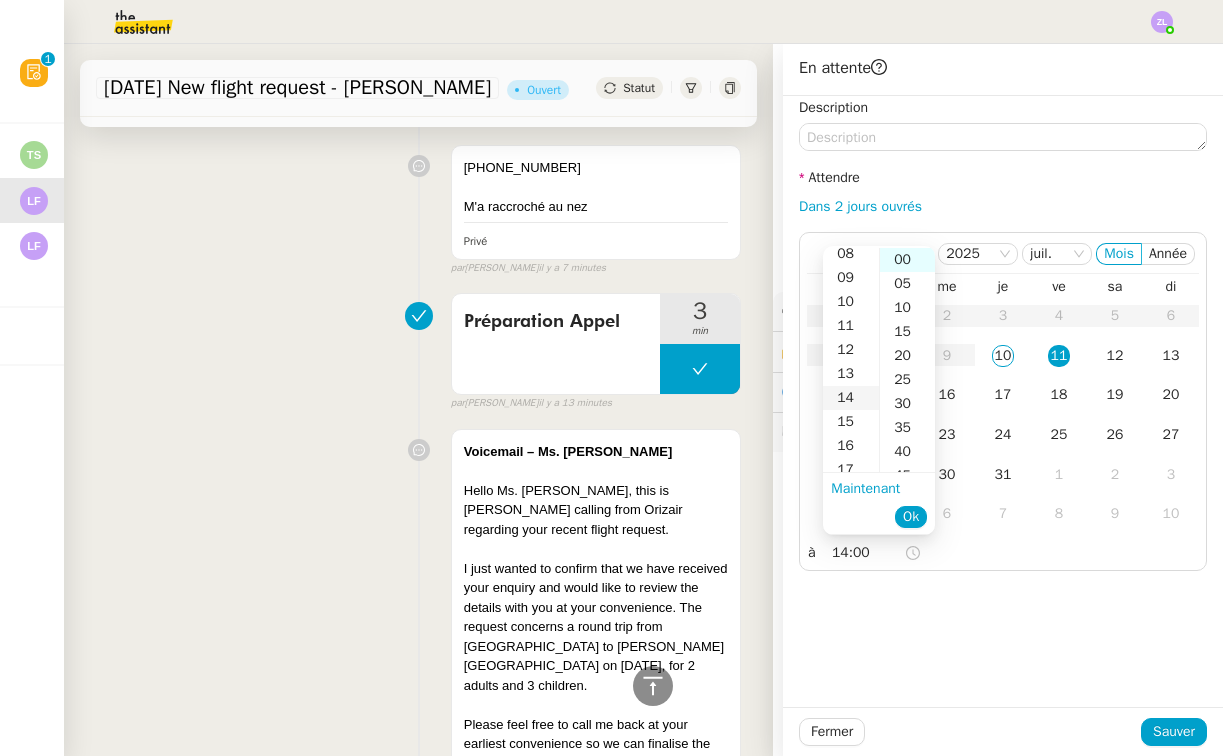scroll, scrollTop: 336, scrollLeft: 0, axis: vertical 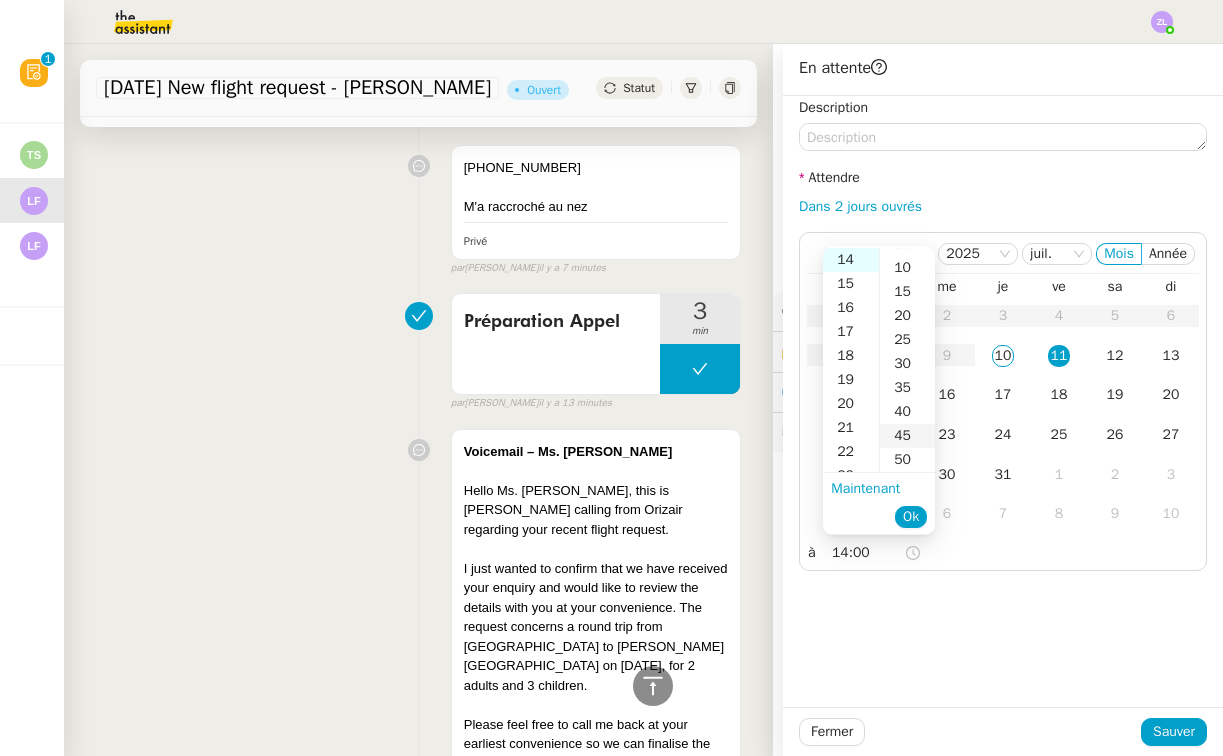 click on "45" at bounding box center (907, 436) 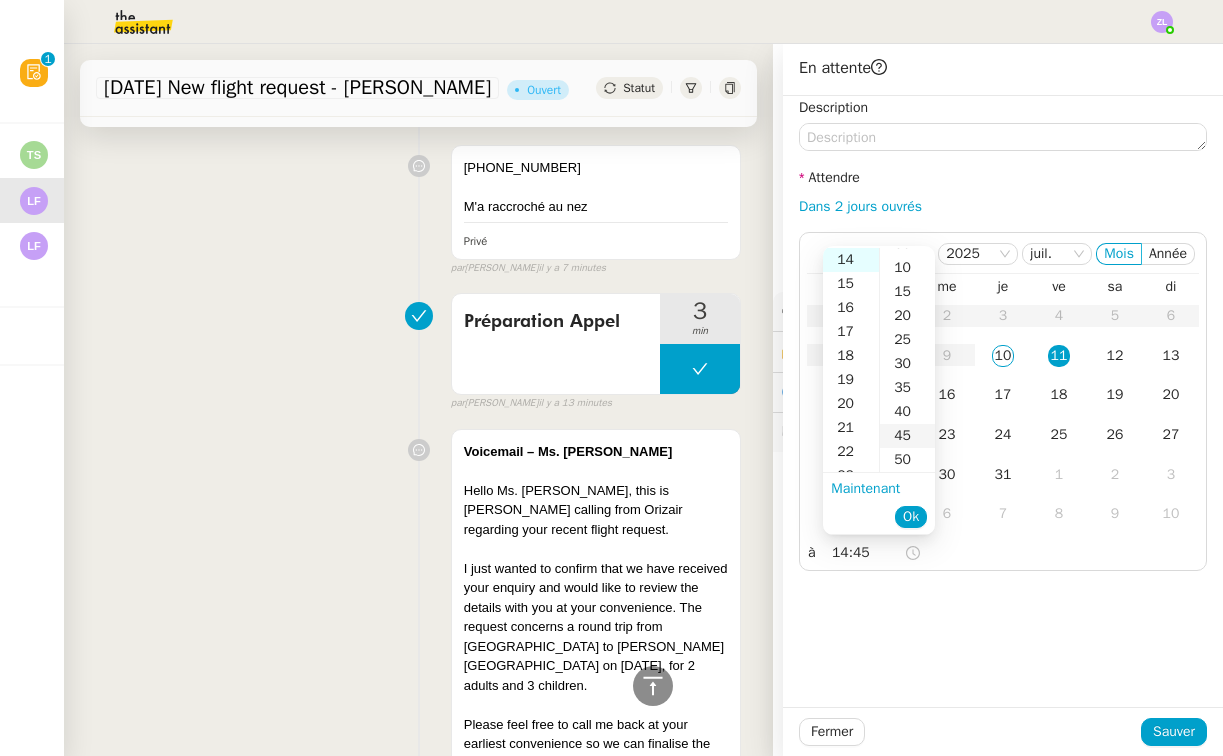 scroll, scrollTop: 216, scrollLeft: 0, axis: vertical 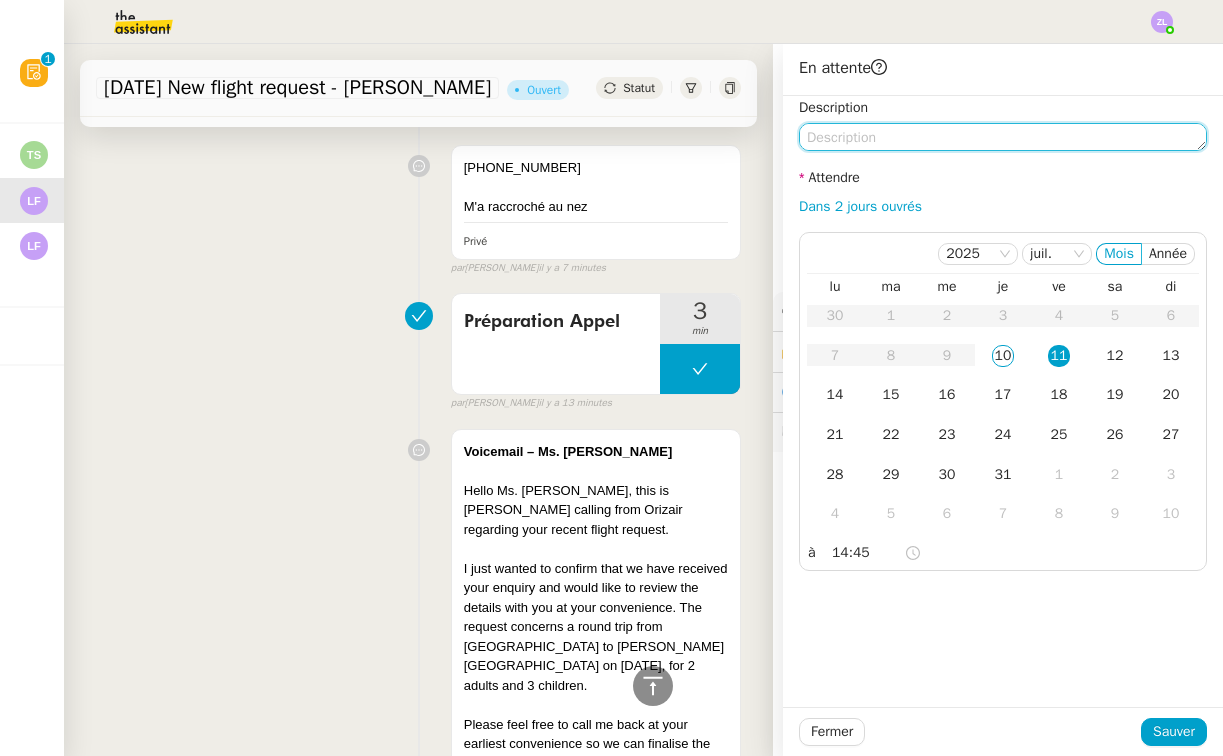 click 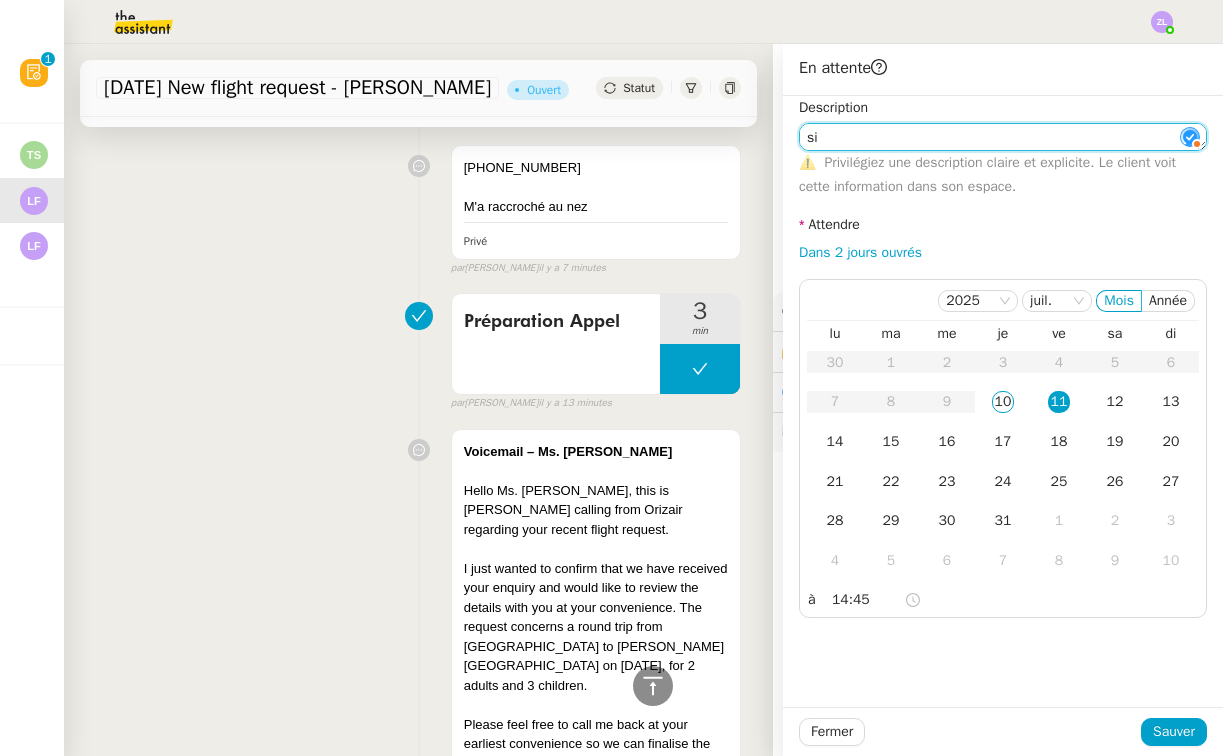 type on "s" 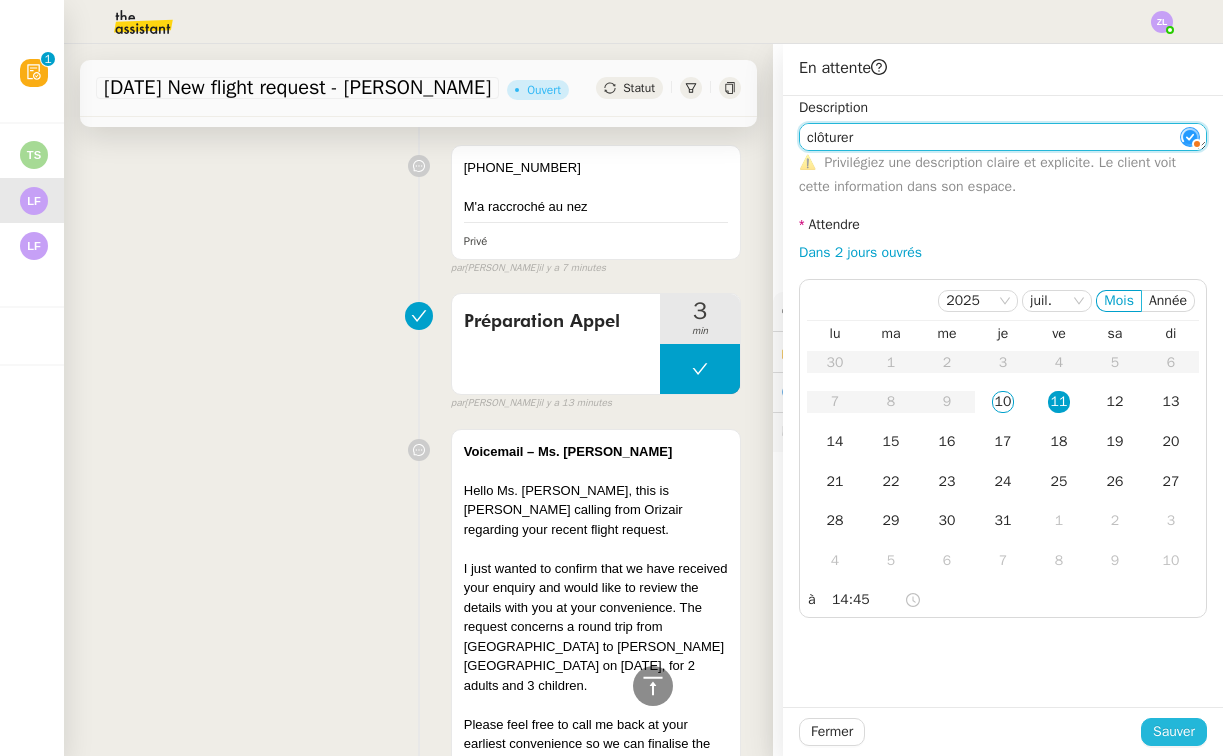 type on "clôturer" 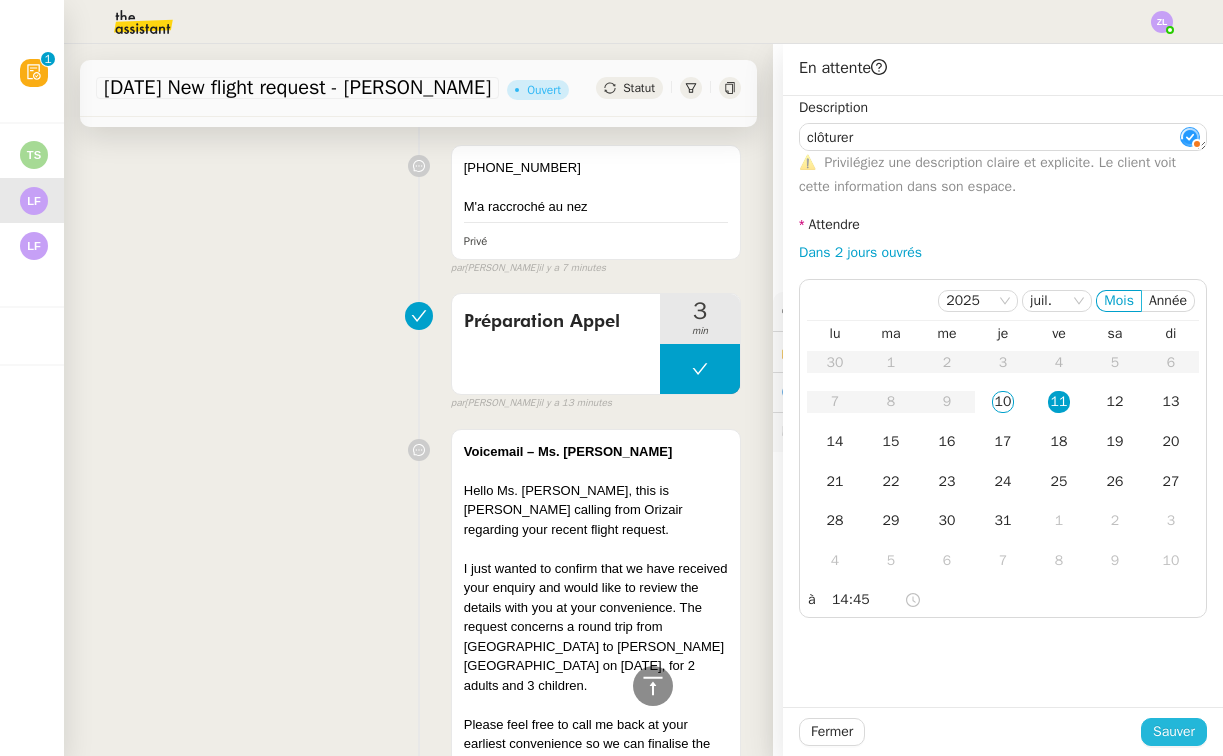 click on "Sauver" 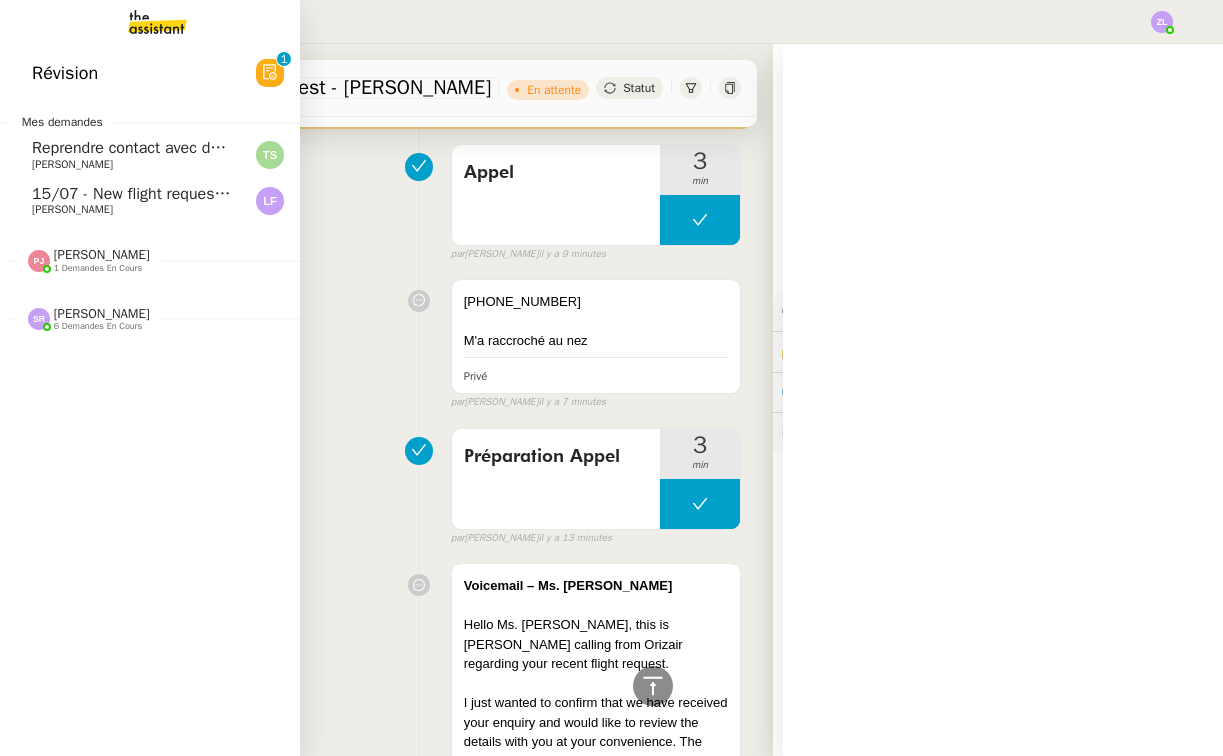 click on "15/07 - New flight request - [PERSON_NAME]    [PERSON_NAME]" 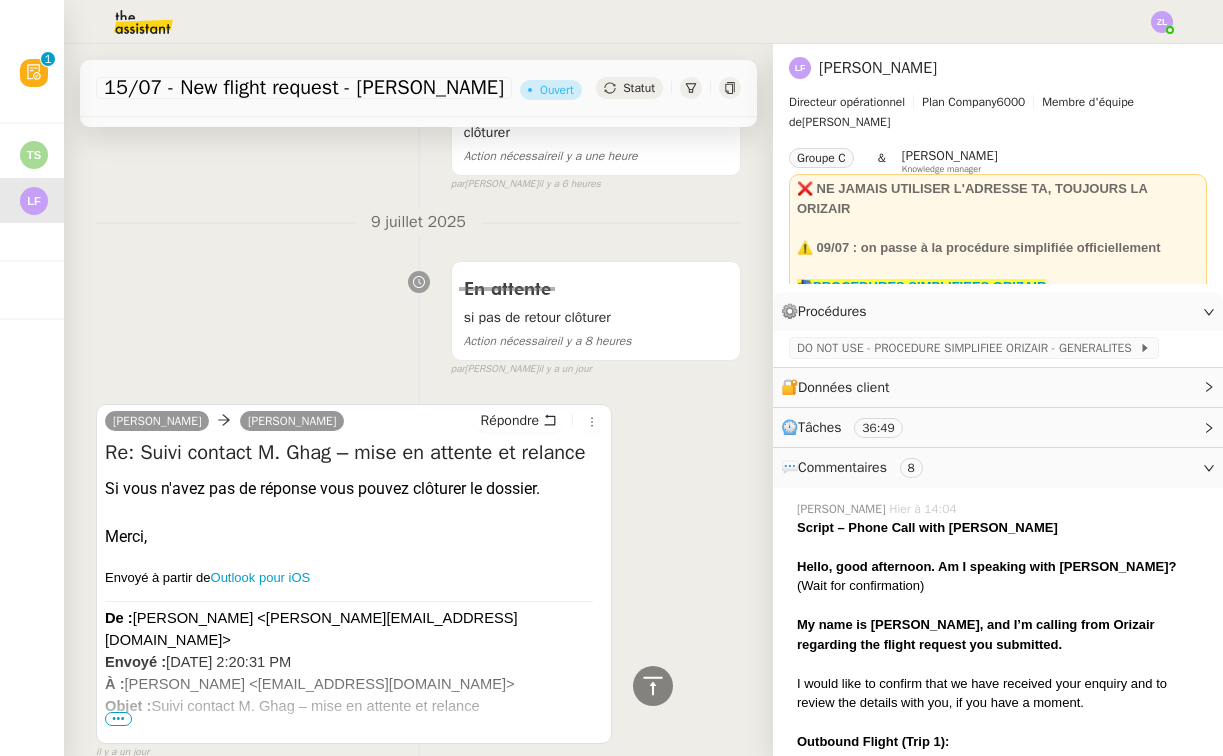 scroll, scrollTop: 15, scrollLeft: 0, axis: vertical 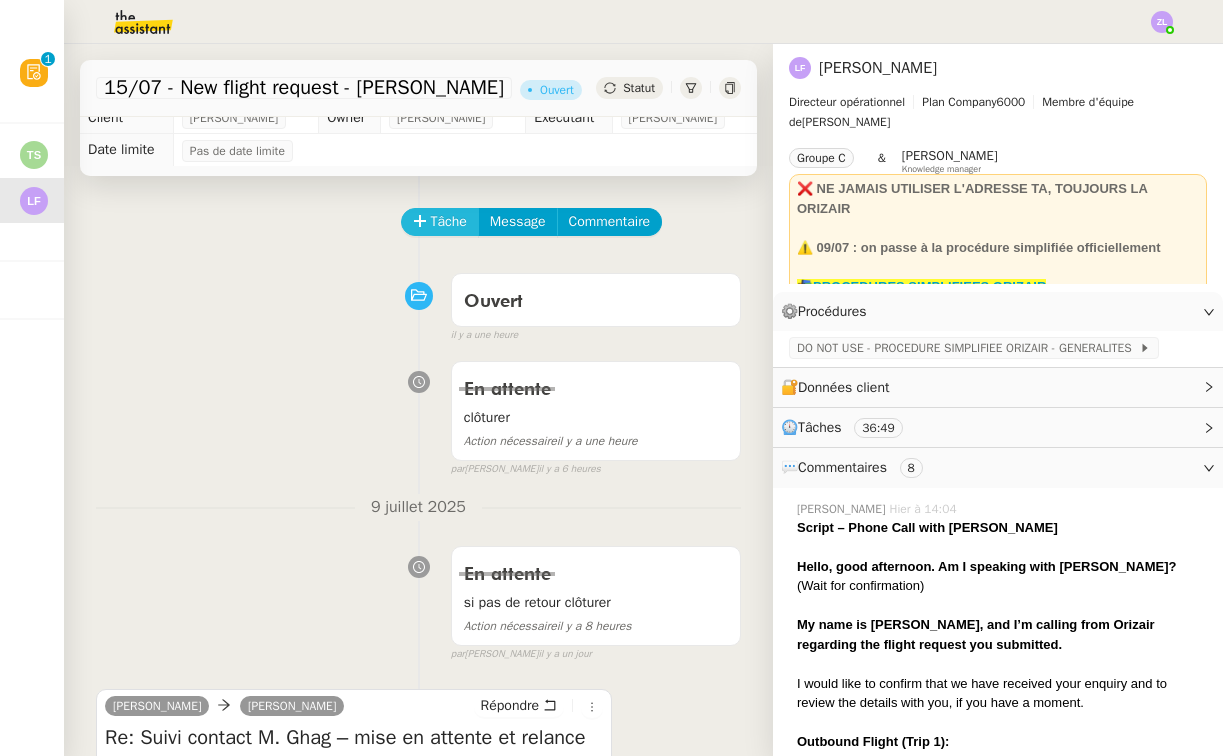 click 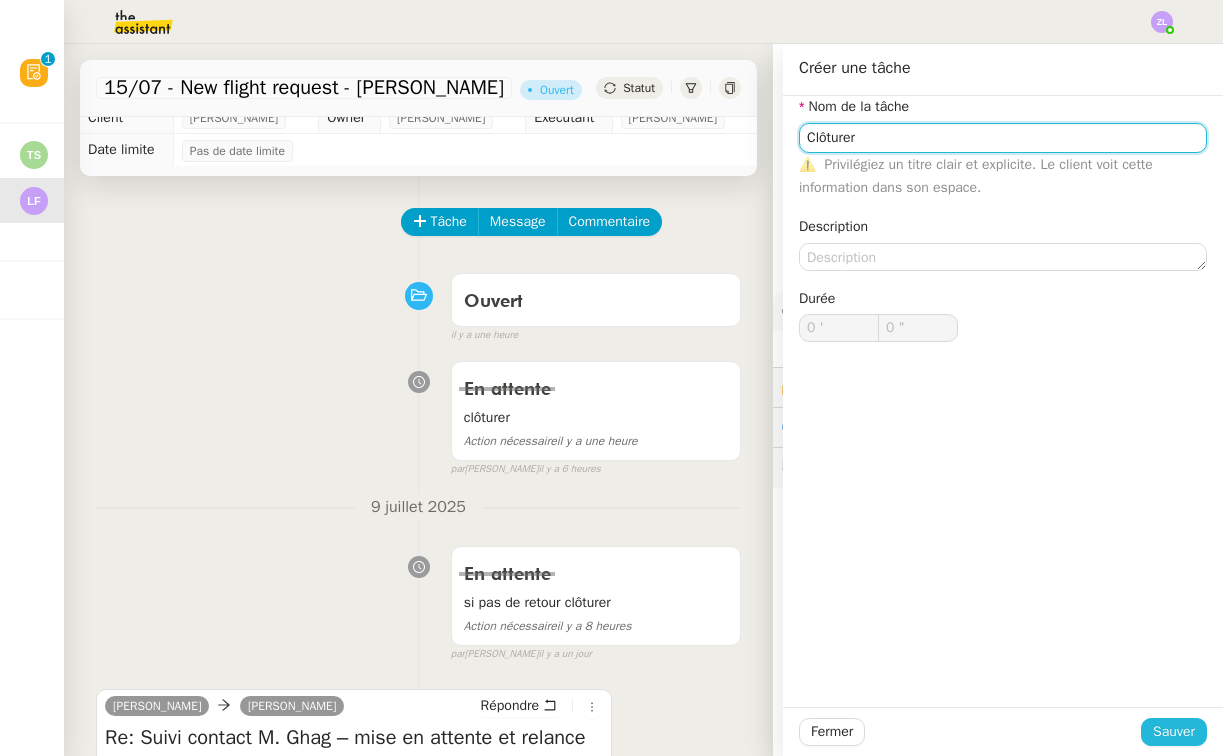 type on "Clôturer" 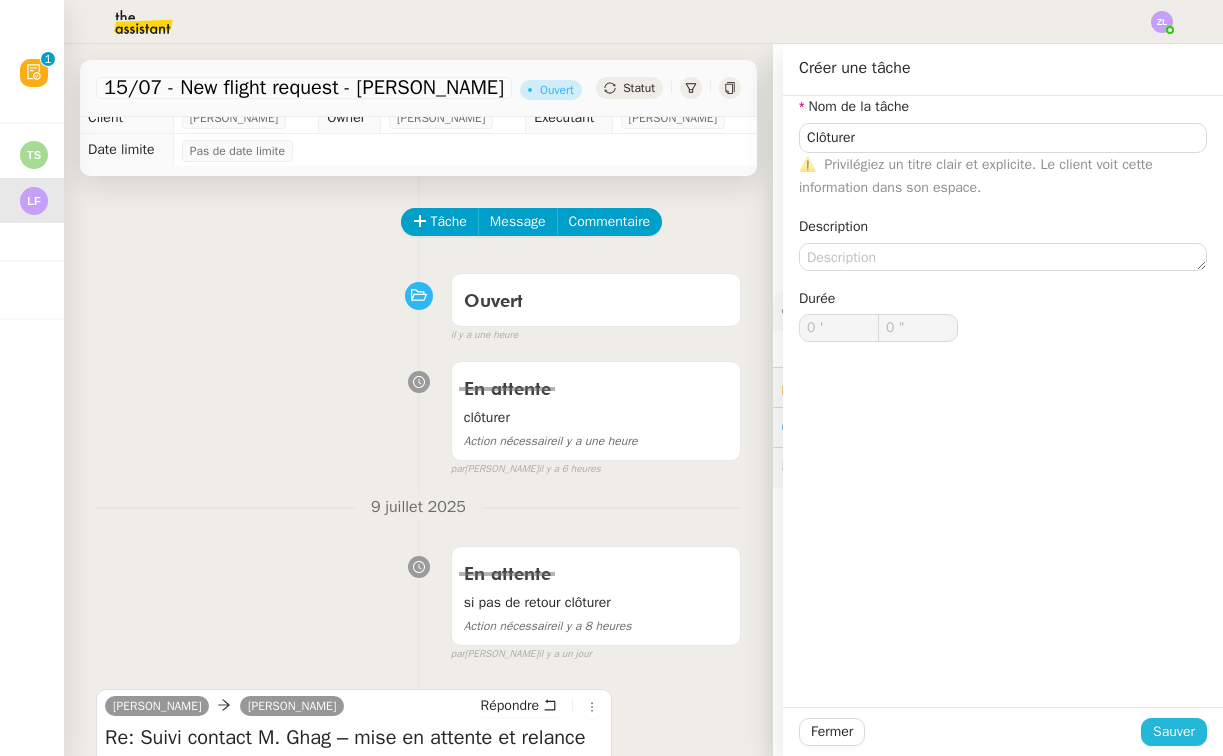 click on "Sauver" 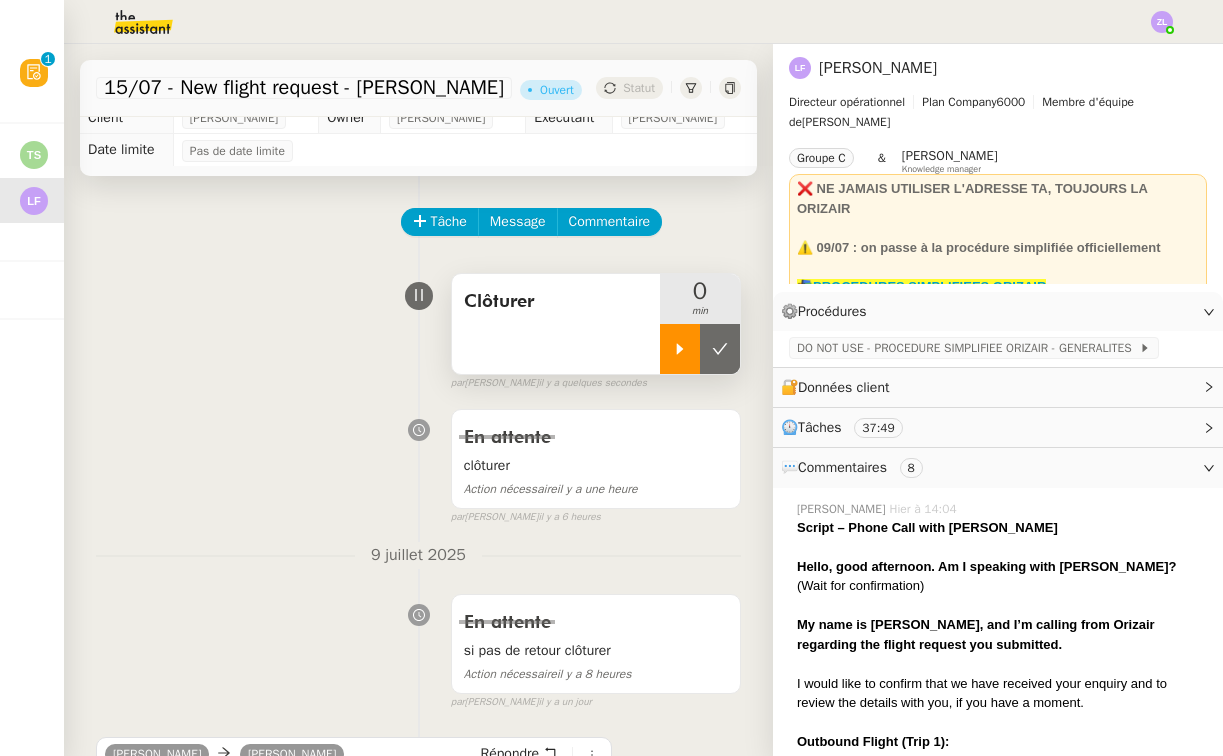 click 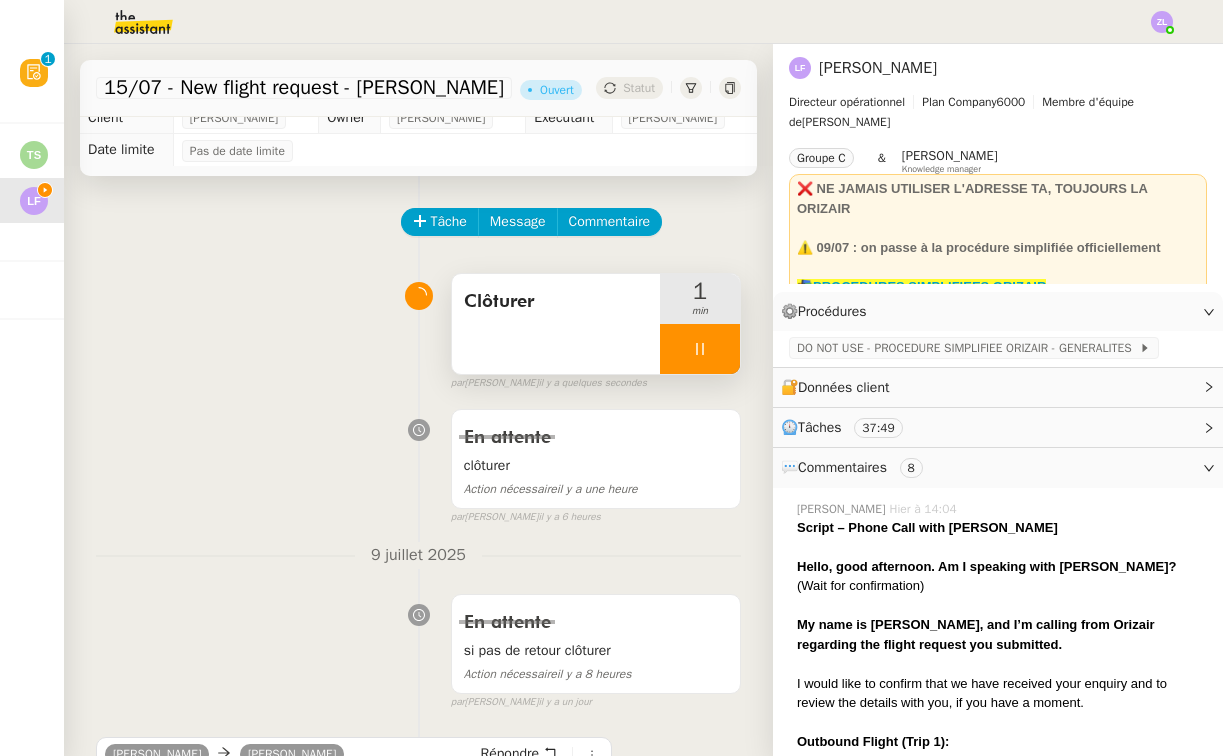 click at bounding box center [700, 349] 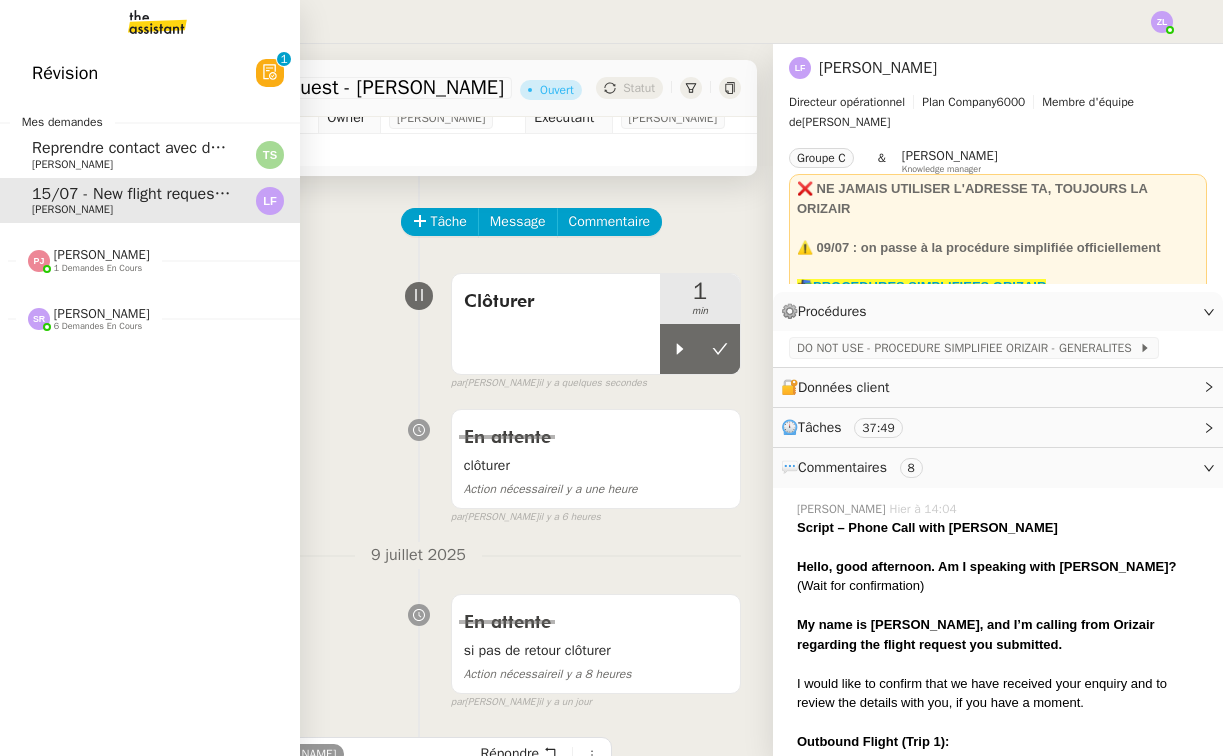 click at bounding box center (141, 22) 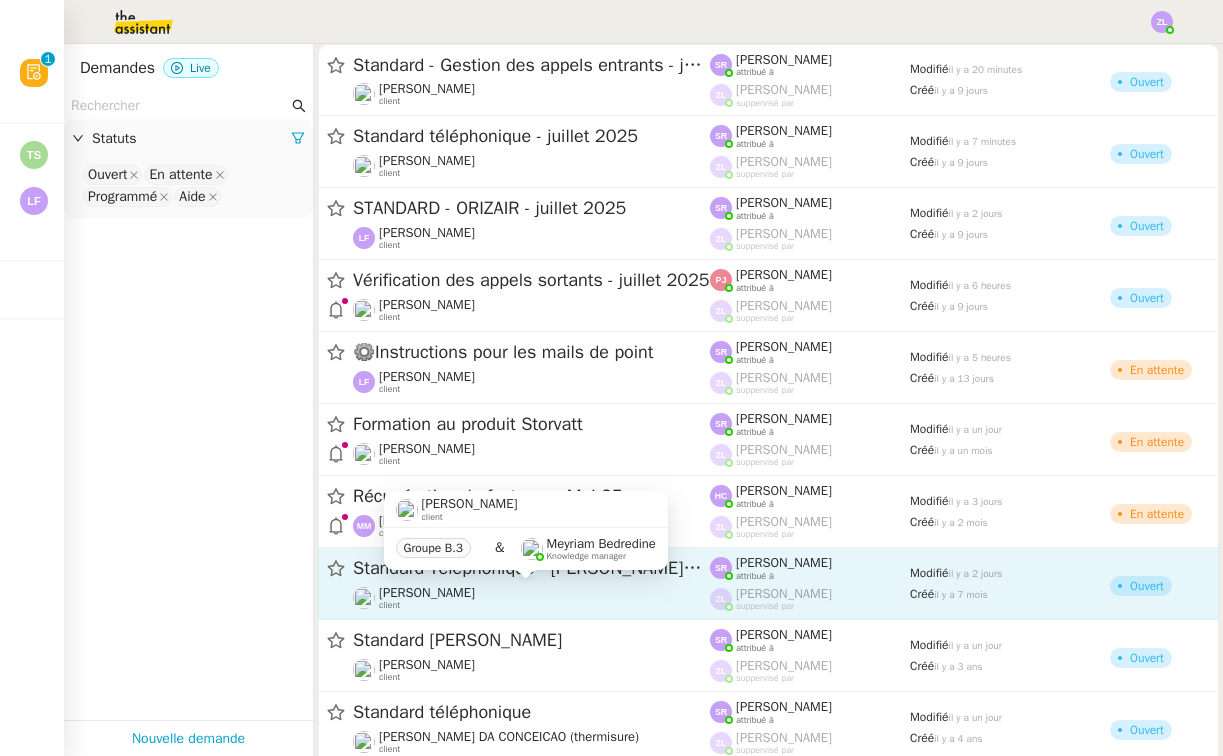 scroll, scrollTop: 74, scrollLeft: 0, axis: vertical 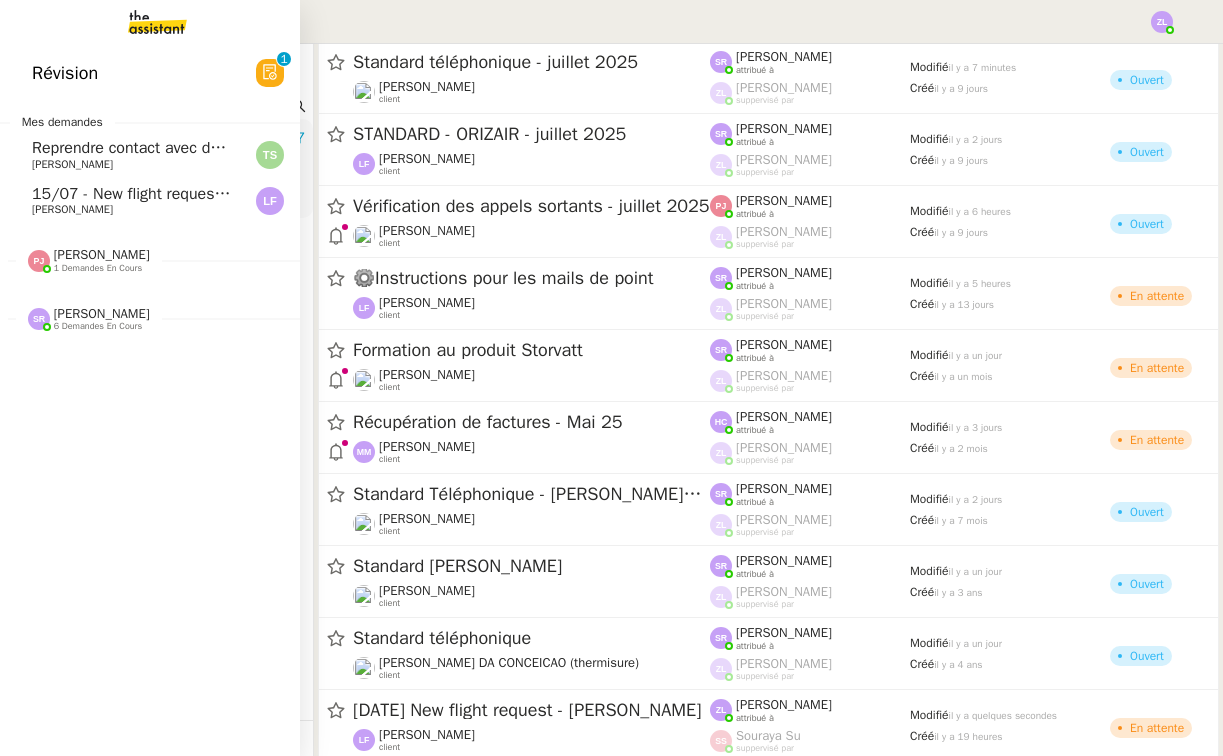 click on "Révision" 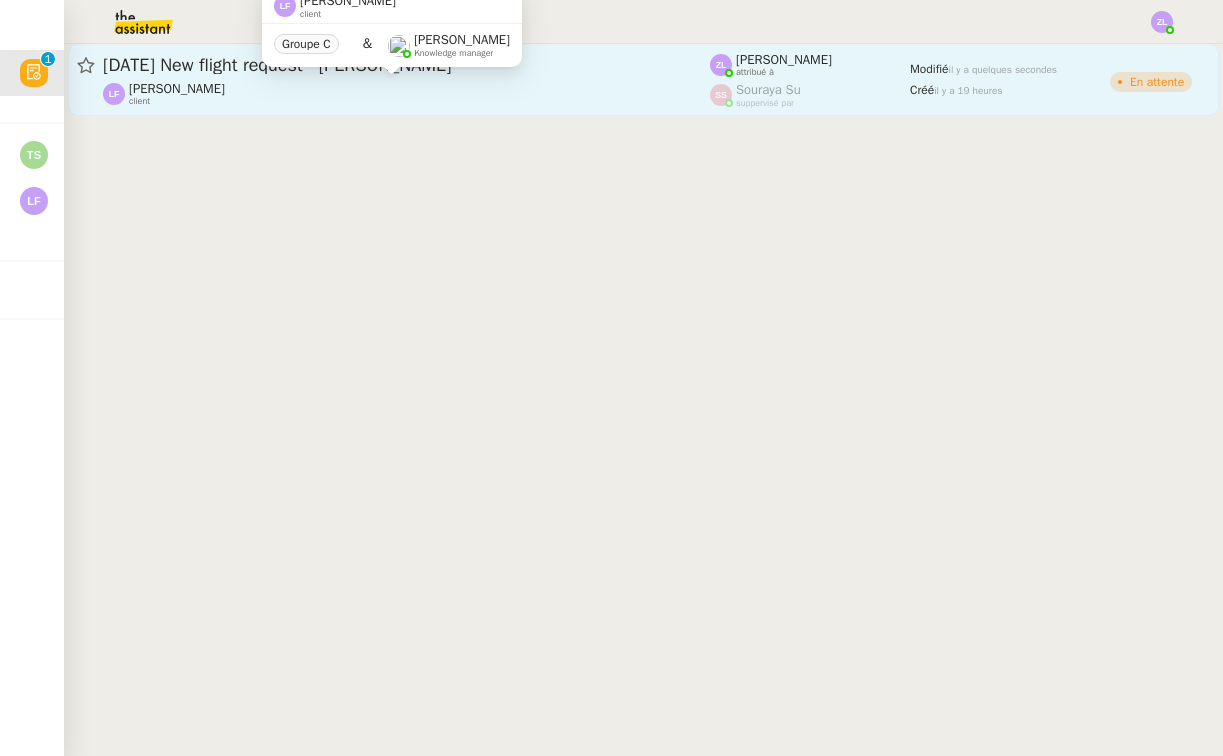 click on "[PERSON_NAME]    client" 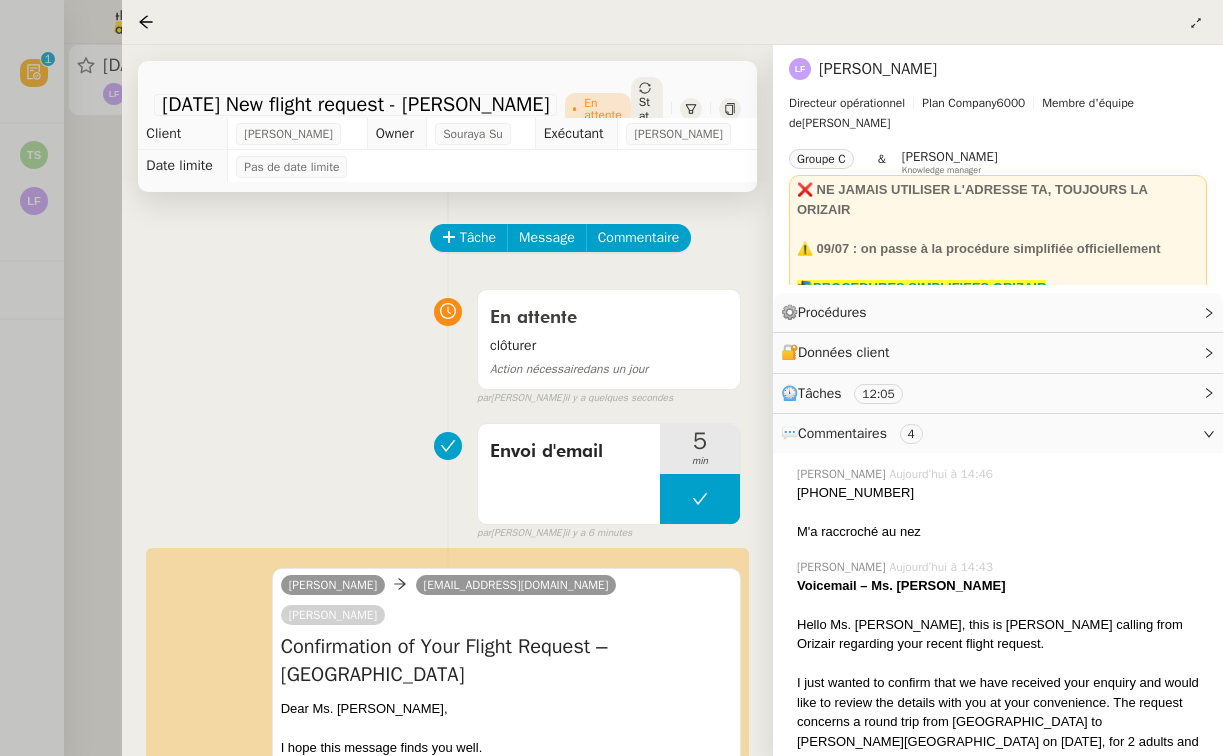 click at bounding box center [1239, 33] 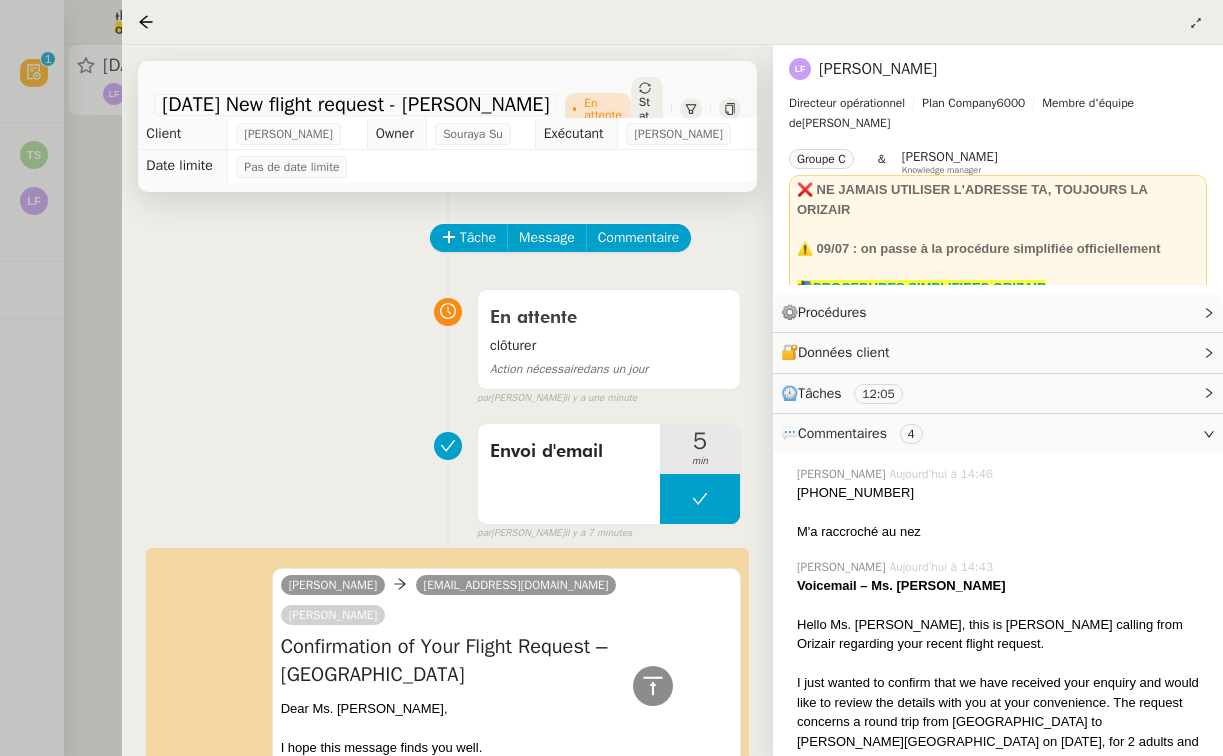 scroll, scrollTop: 0, scrollLeft: 0, axis: both 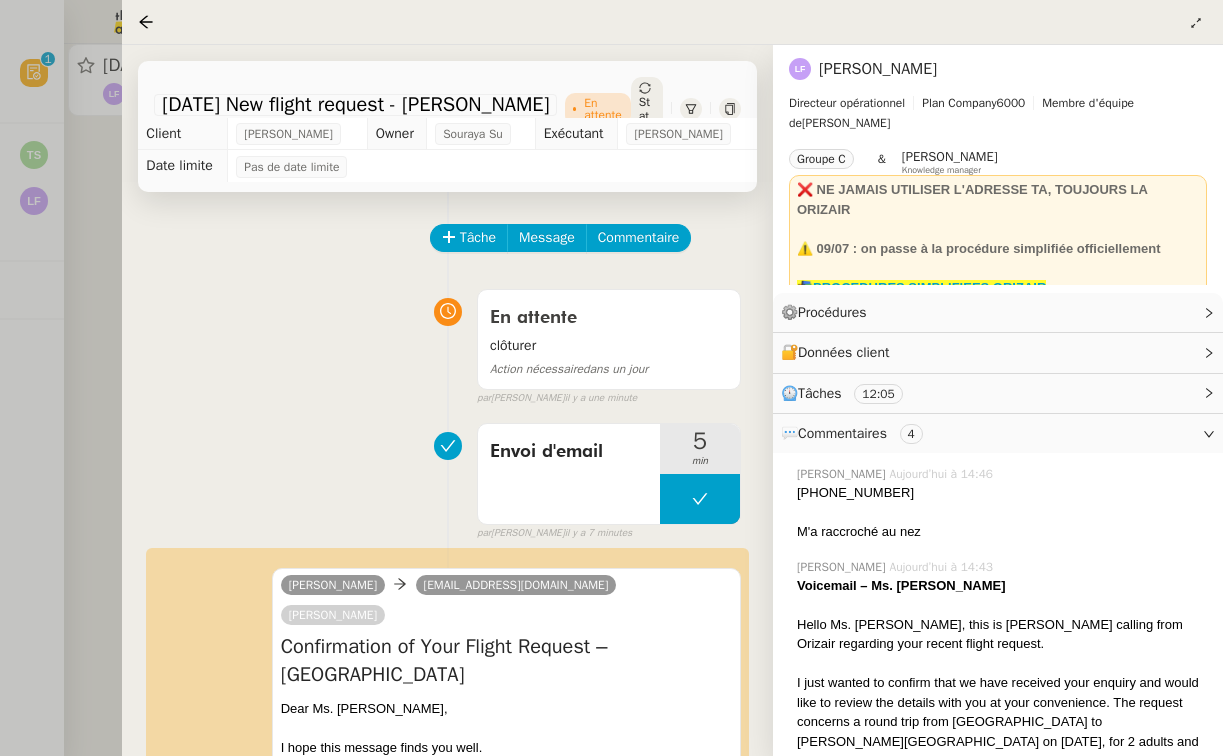 click on "Statut" 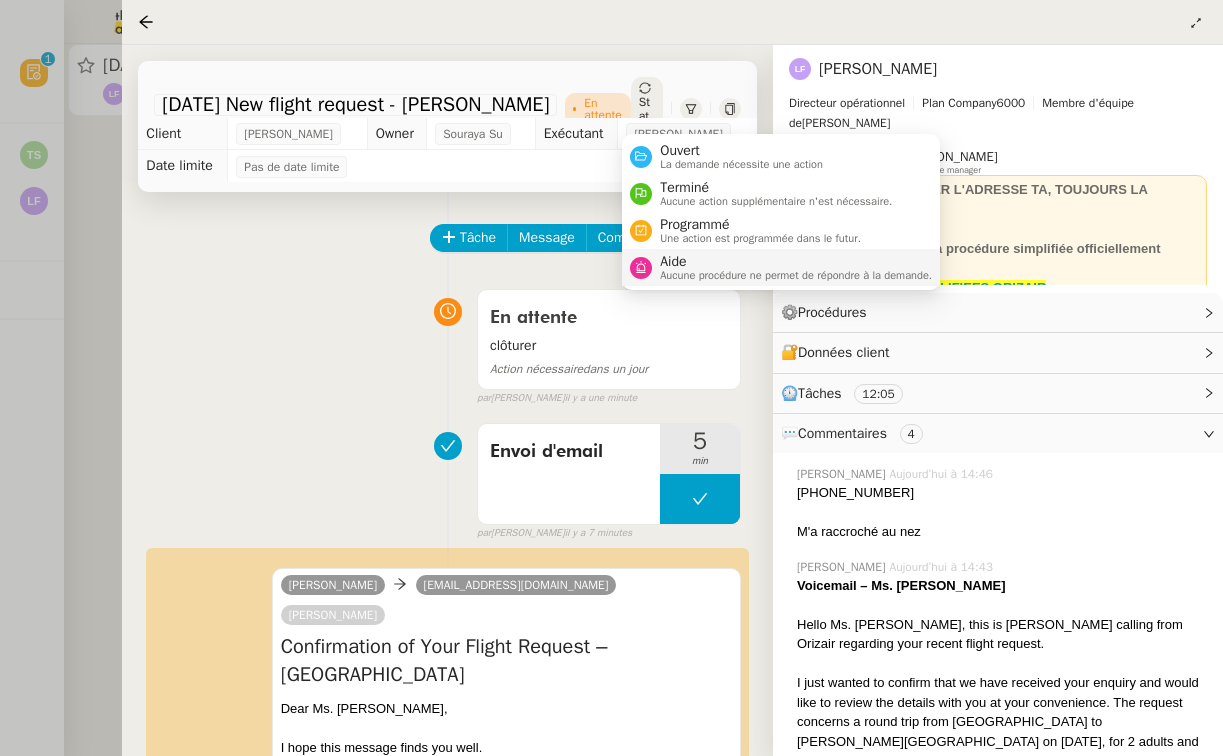 click on "Aucune procédure ne permet de répondre à la demande." at bounding box center (796, 275) 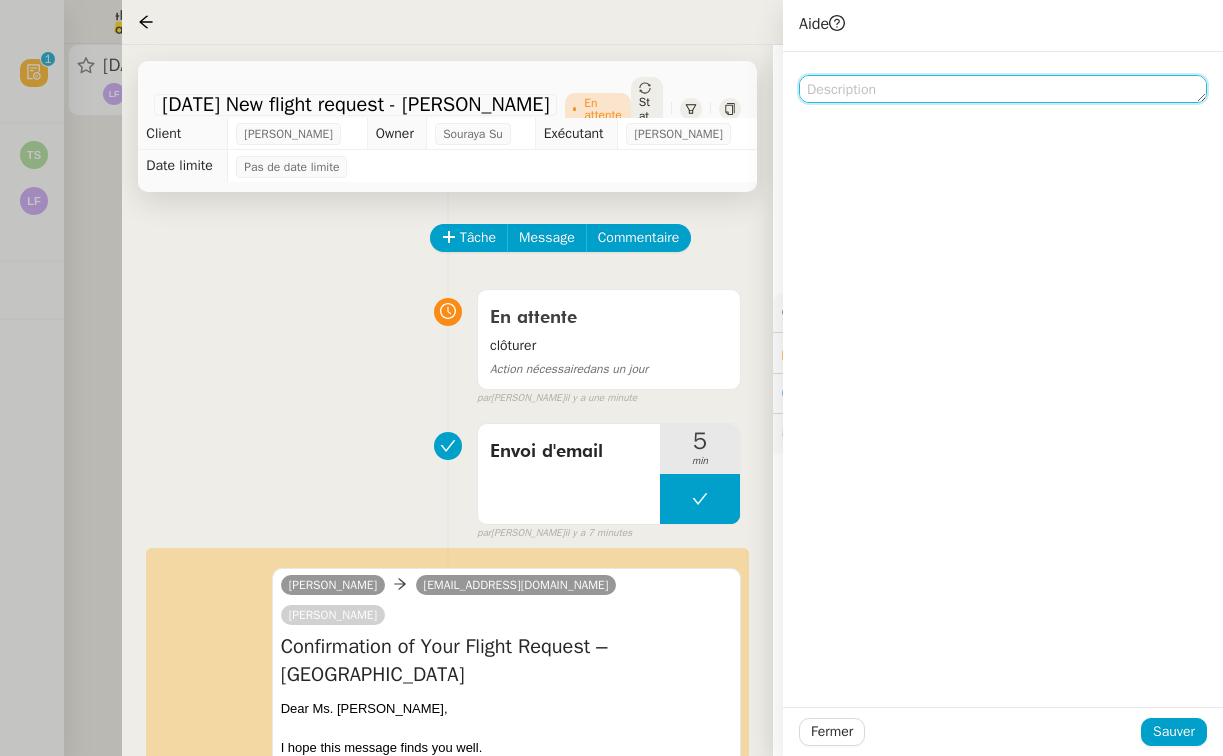 click 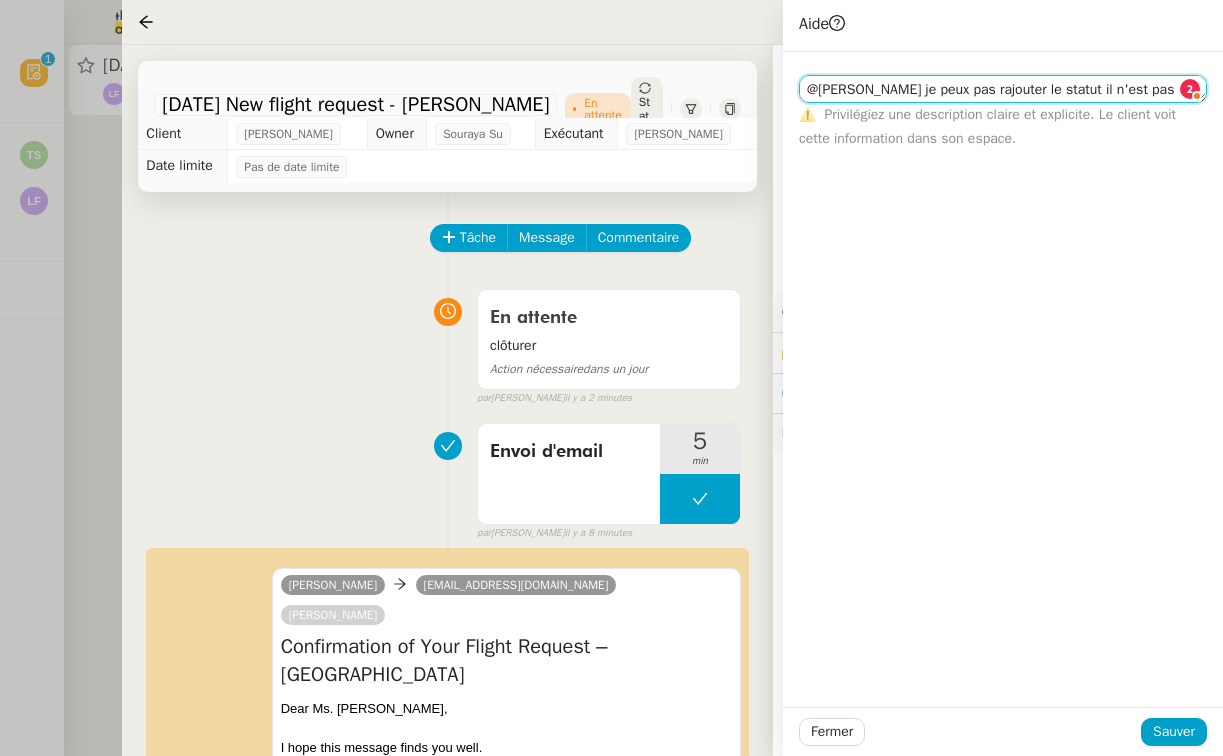 scroll, scrollTop: 1, scrollLeft: 0, axis: vertical 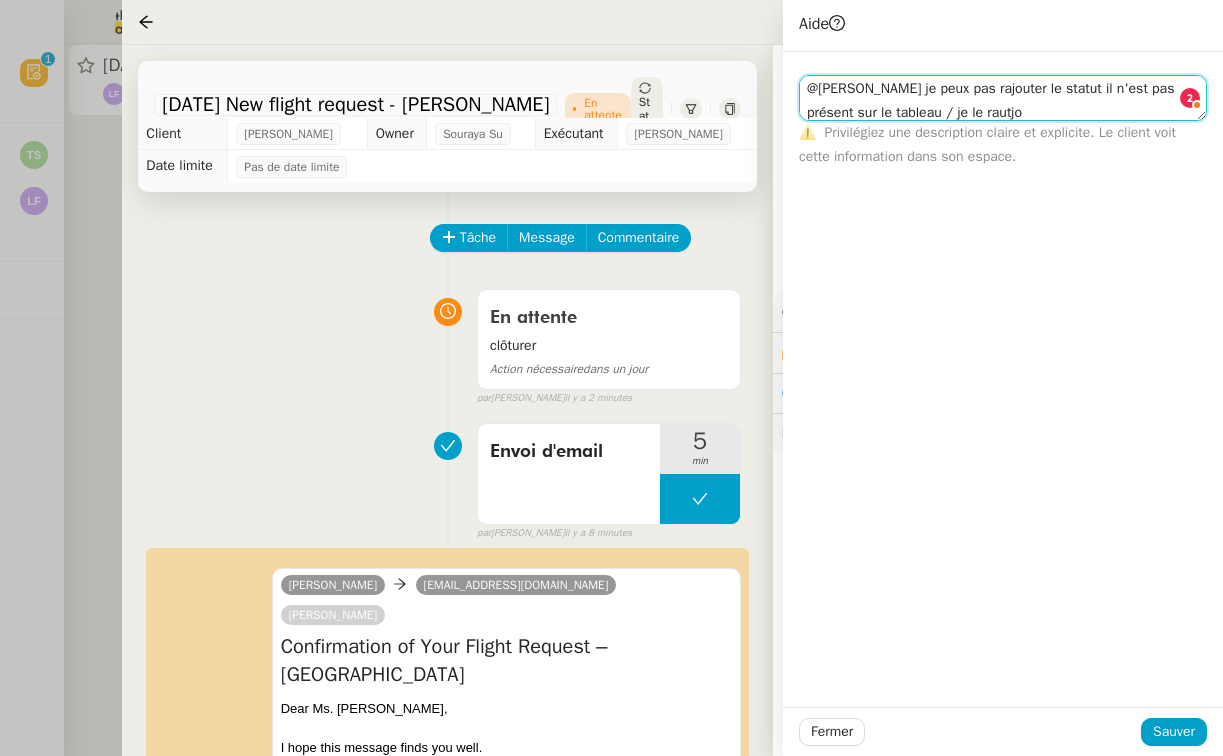 click on "@[PERSON_NAME] je peux pas rajouter le statut il n'est pas présent sur le tableau / je le rautjo" 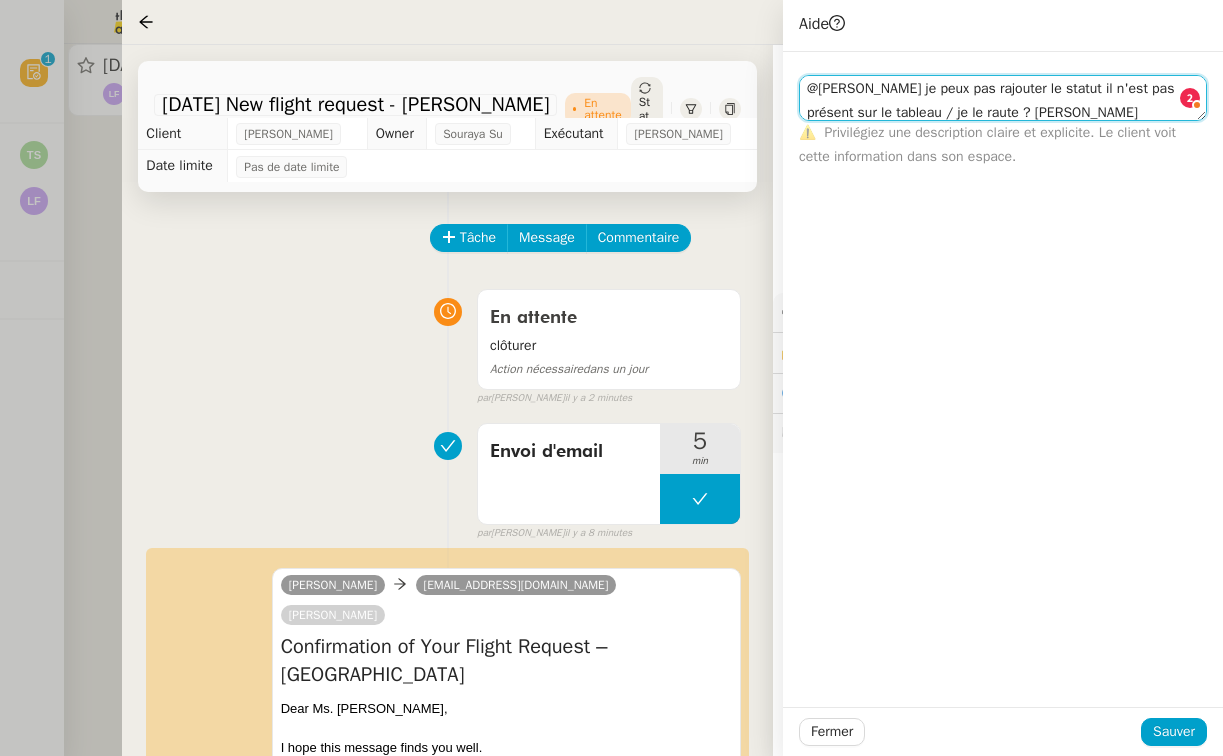 type on "@[PERSON_NAME] je peux pas rajouter le statut il n'est pas présent sur le tableau / je le raute ? [PERSON_NAME]" 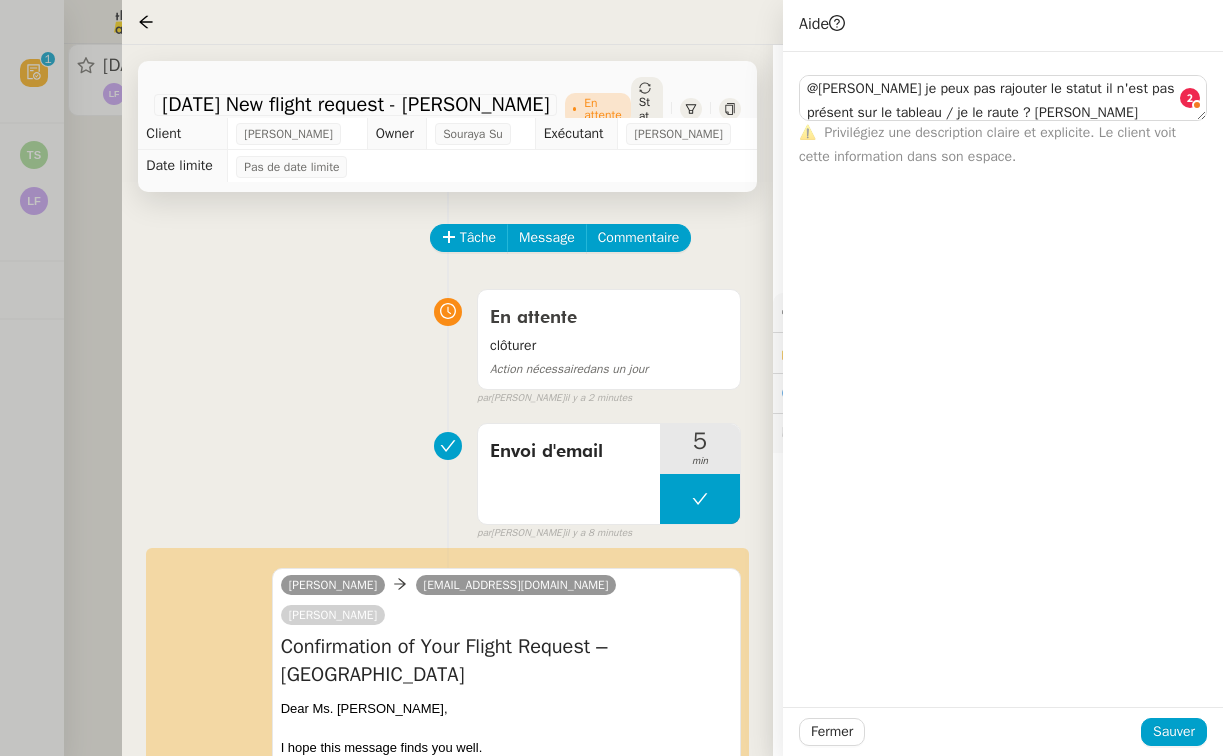 click on "Sauver" 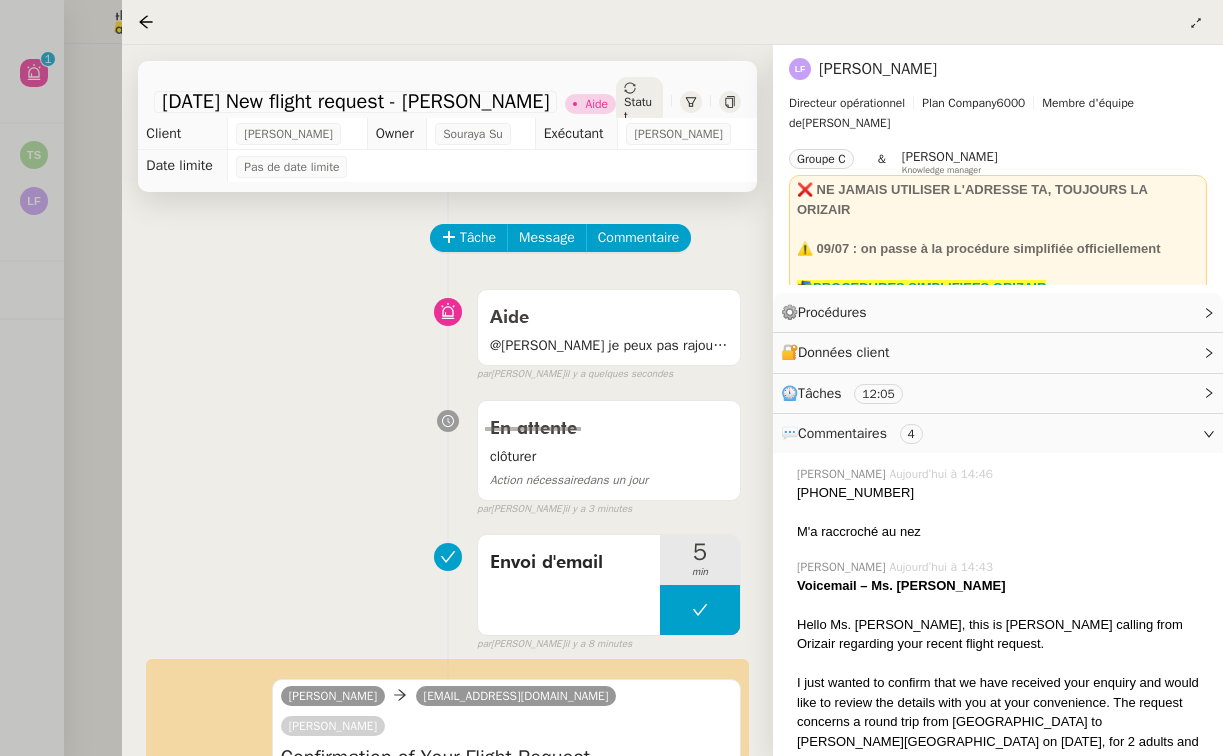 click at bounding box center [611, 378] 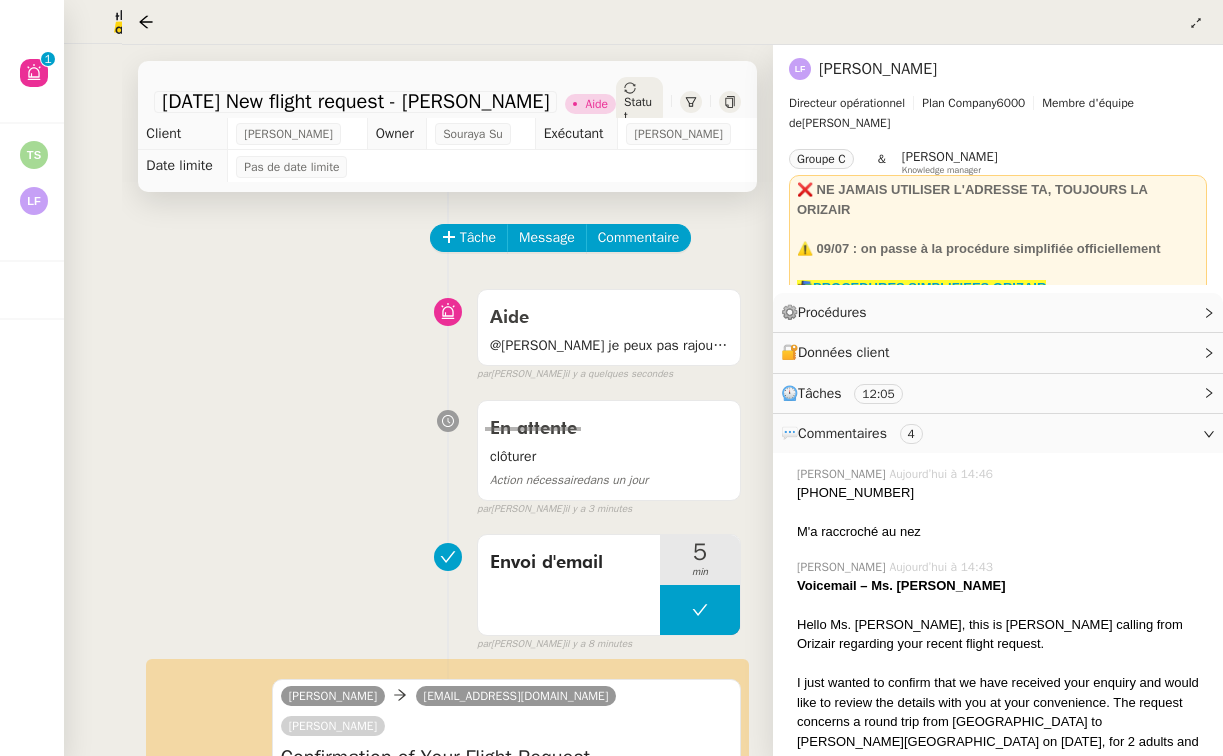 click at bounding box center (611, 378) 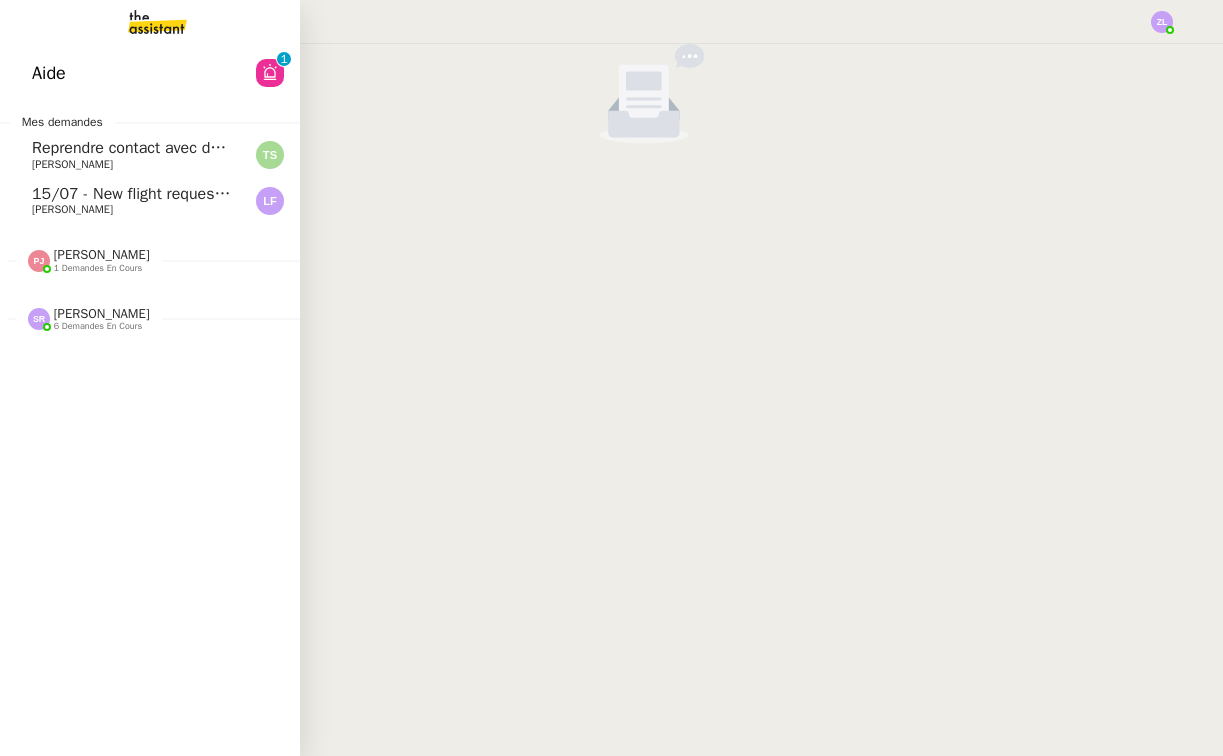 click on "15/07 - New flight request - [PERSON_NAME]    [PERSON_NAME]" 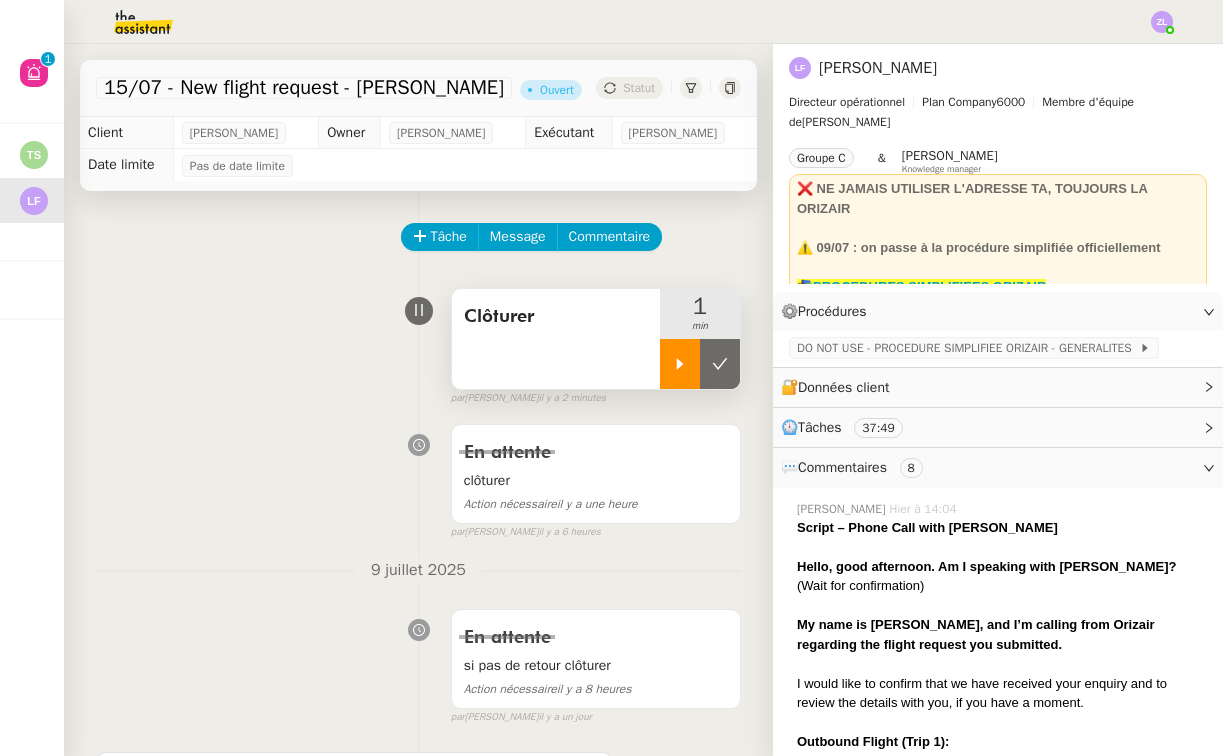 click 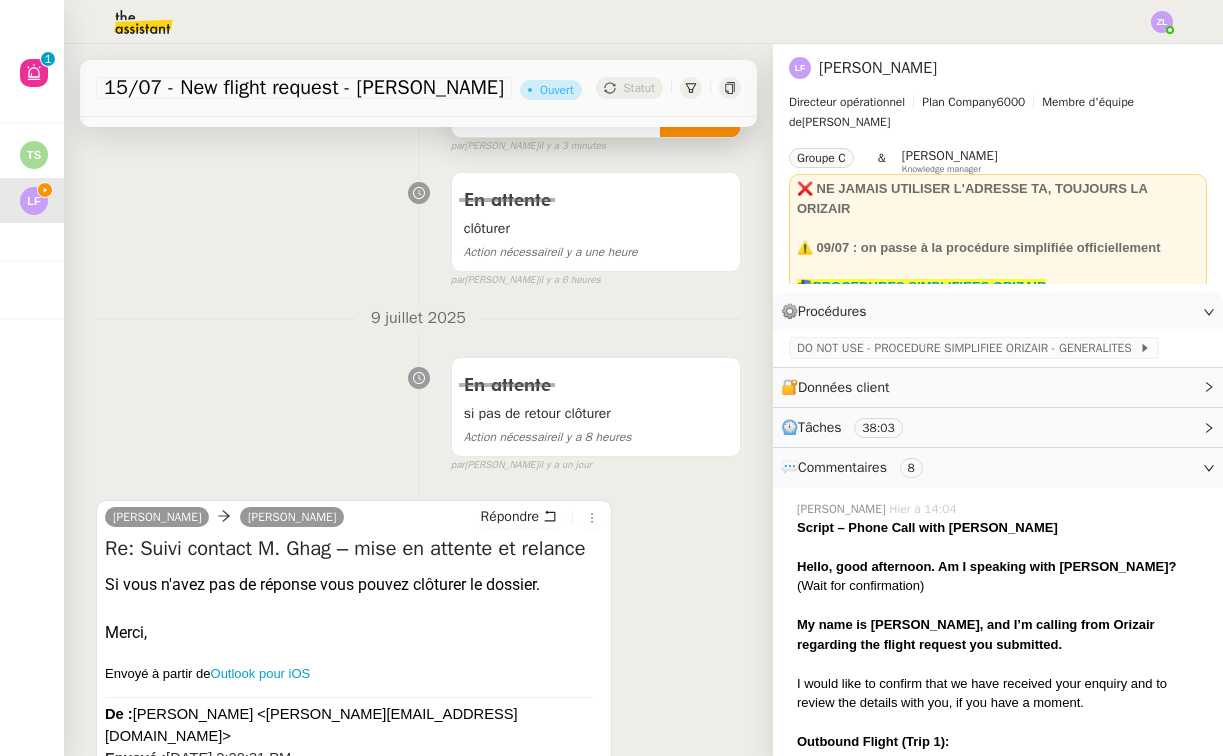 scroll, scrollTop: 272, scrollLeft: 0, axis: vertical 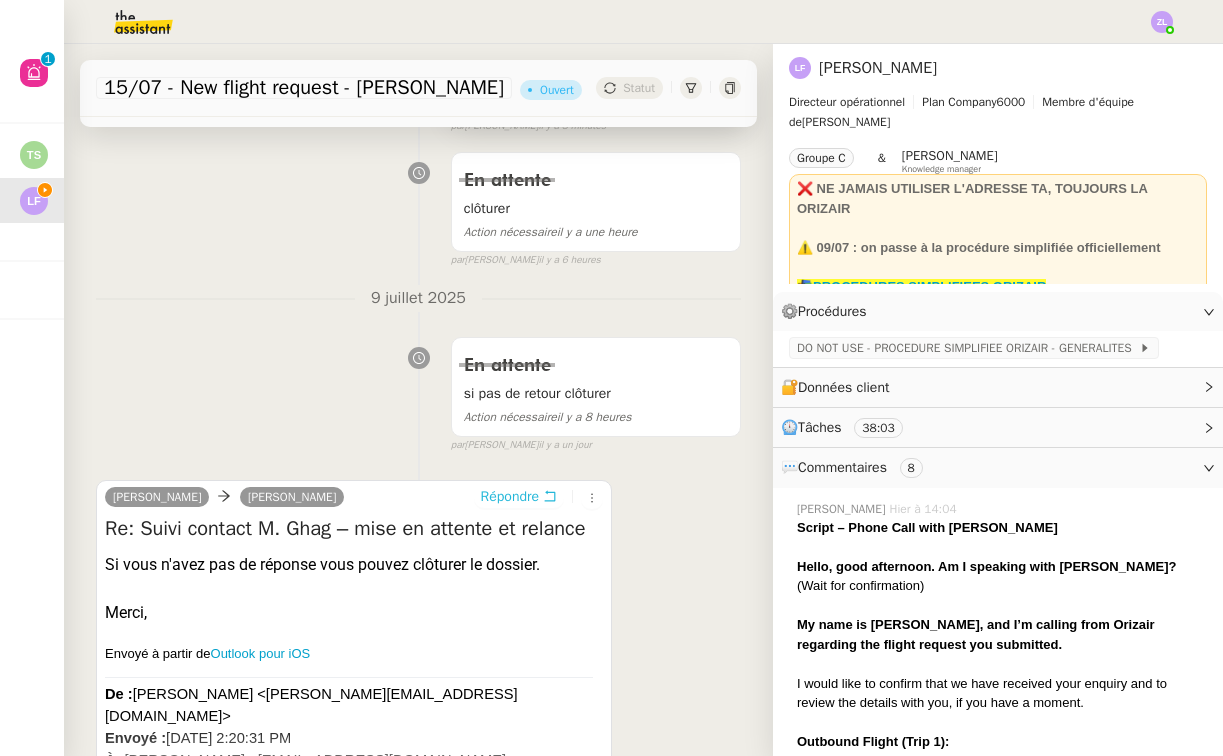 click on "Répondre" at bounding box center (510, 497) 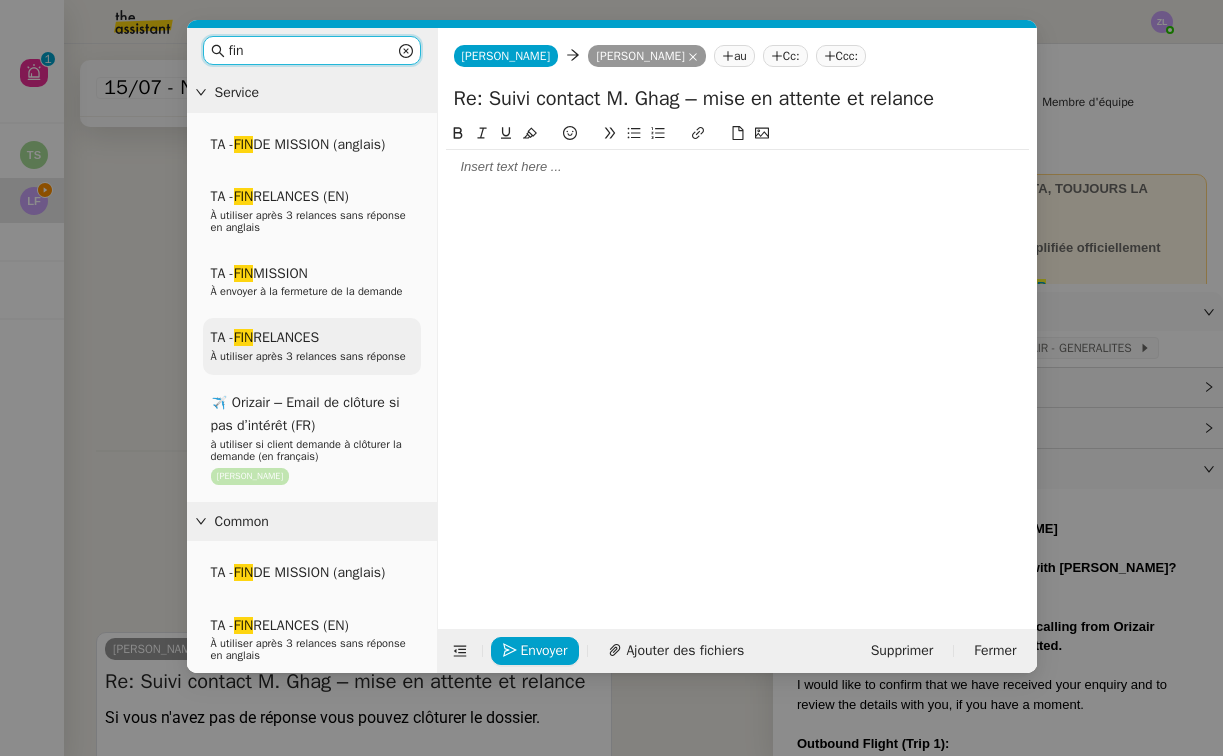 type on "fin" 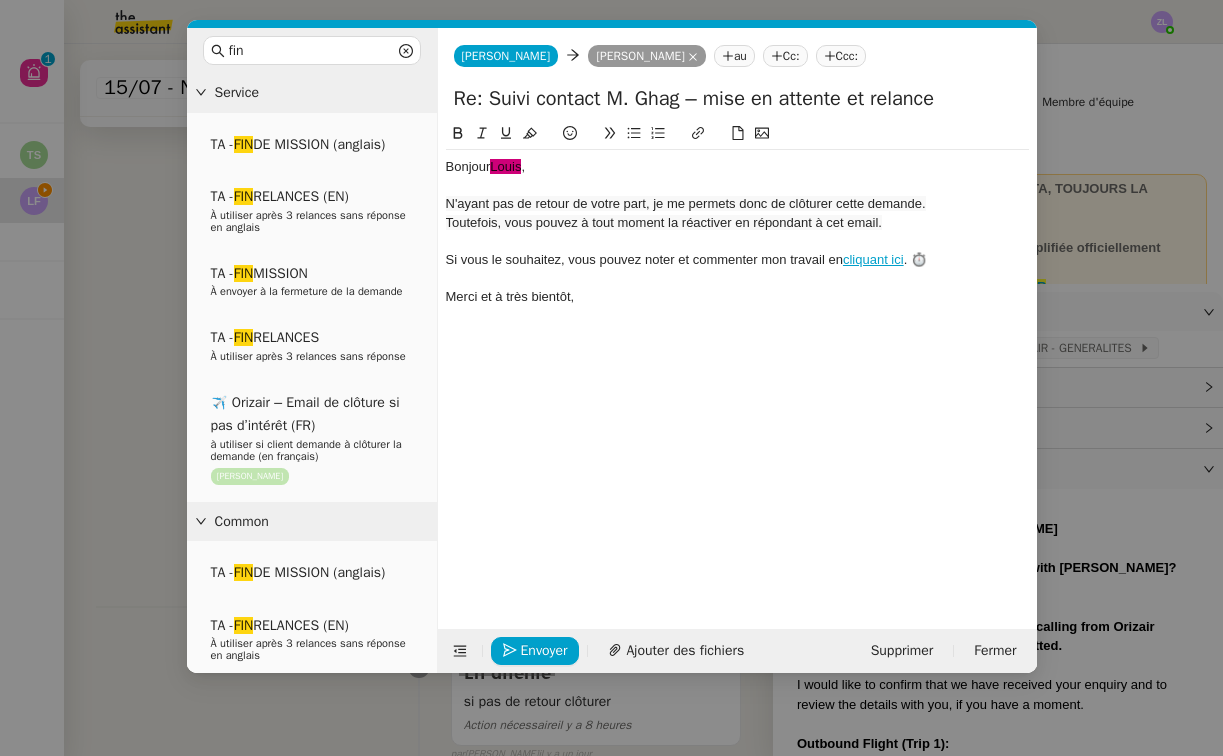 click on "N'ayant pas de retour de votre part, je me permets donc de clôturer cette demande." 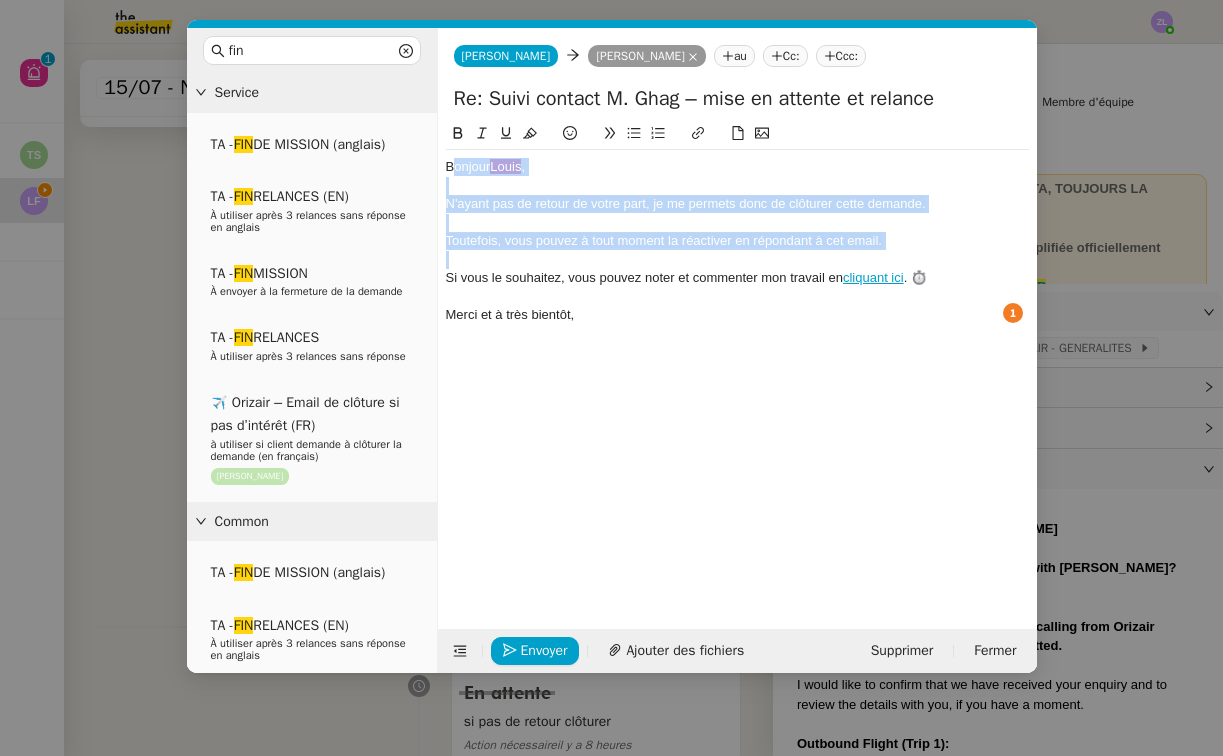 drag, startPoint x: 901, startPoint y: 255, endPoint x: 525, endPoint y: 134, distance: 394.98987 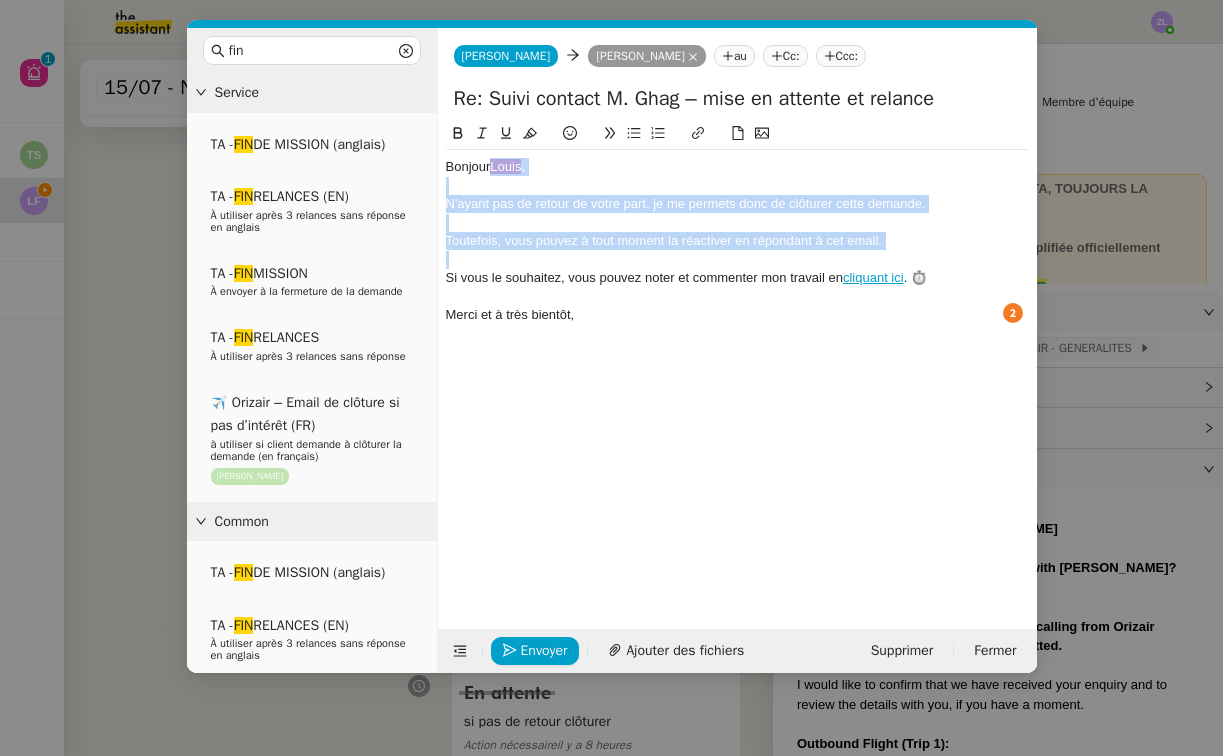 click 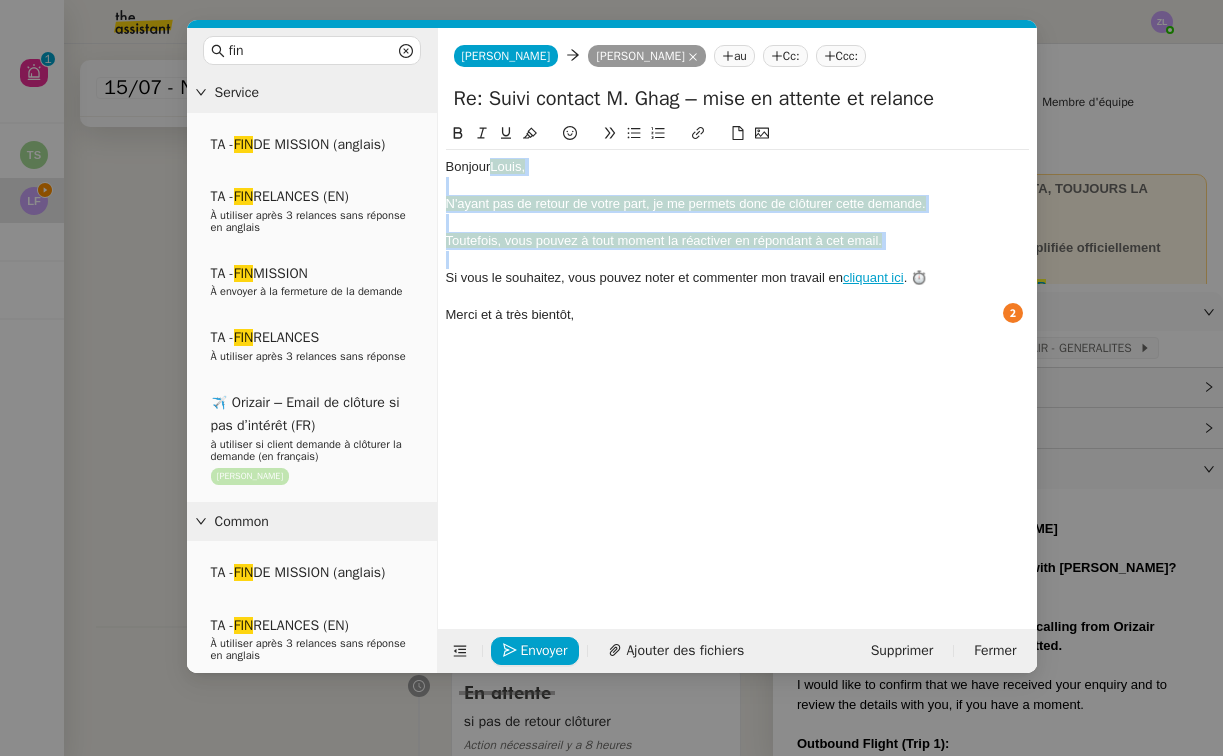click 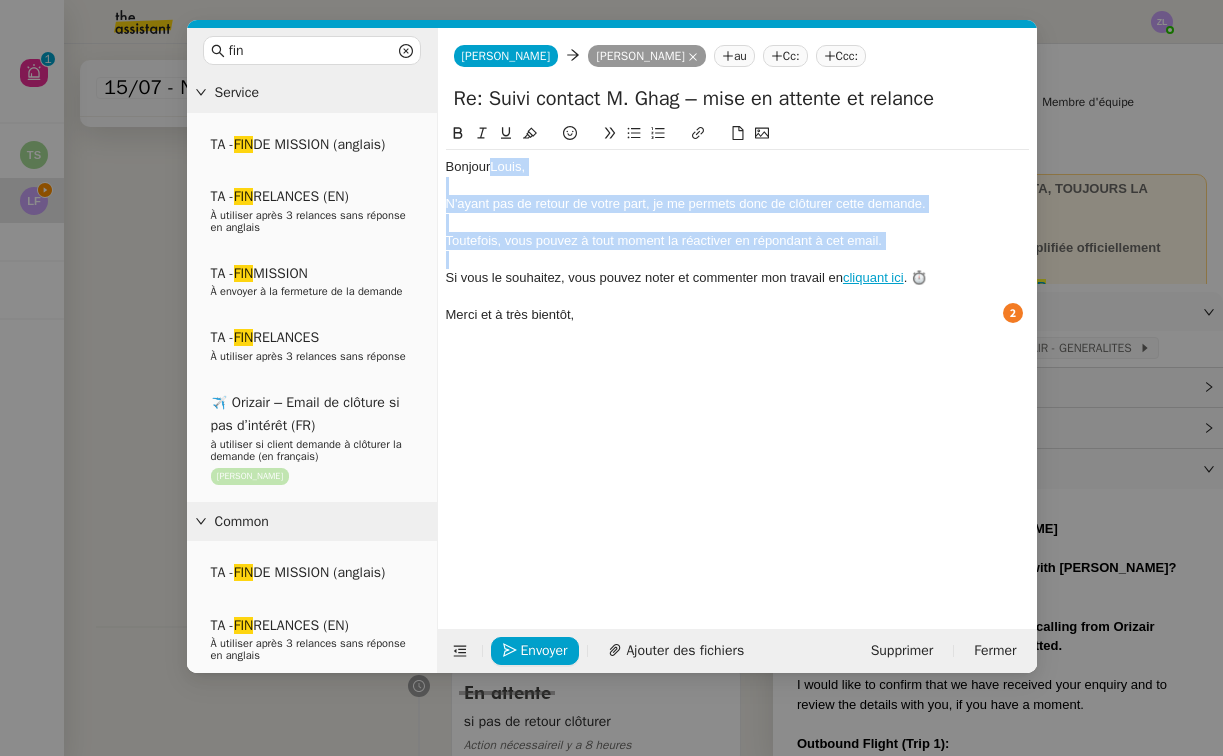 click 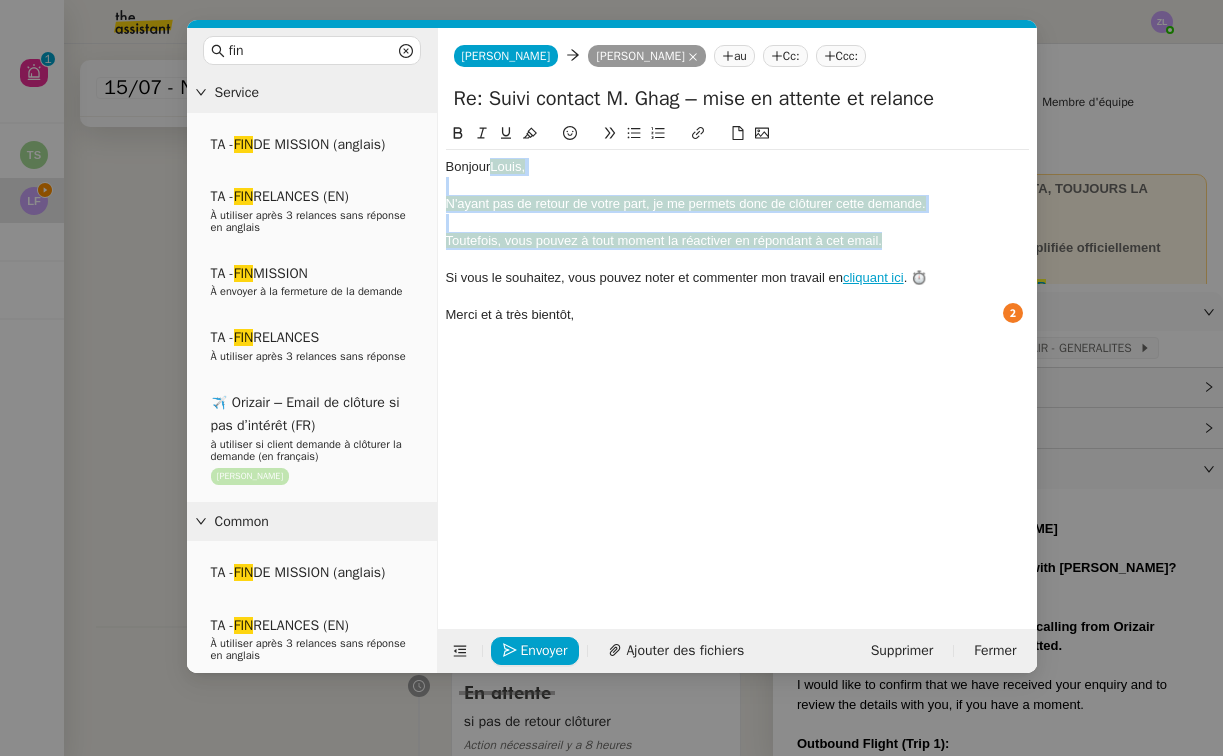 drag, startPoint x: 493, startPoint y: 165, endPoint x: 899, endPoint y: 242, distance: 413.2372 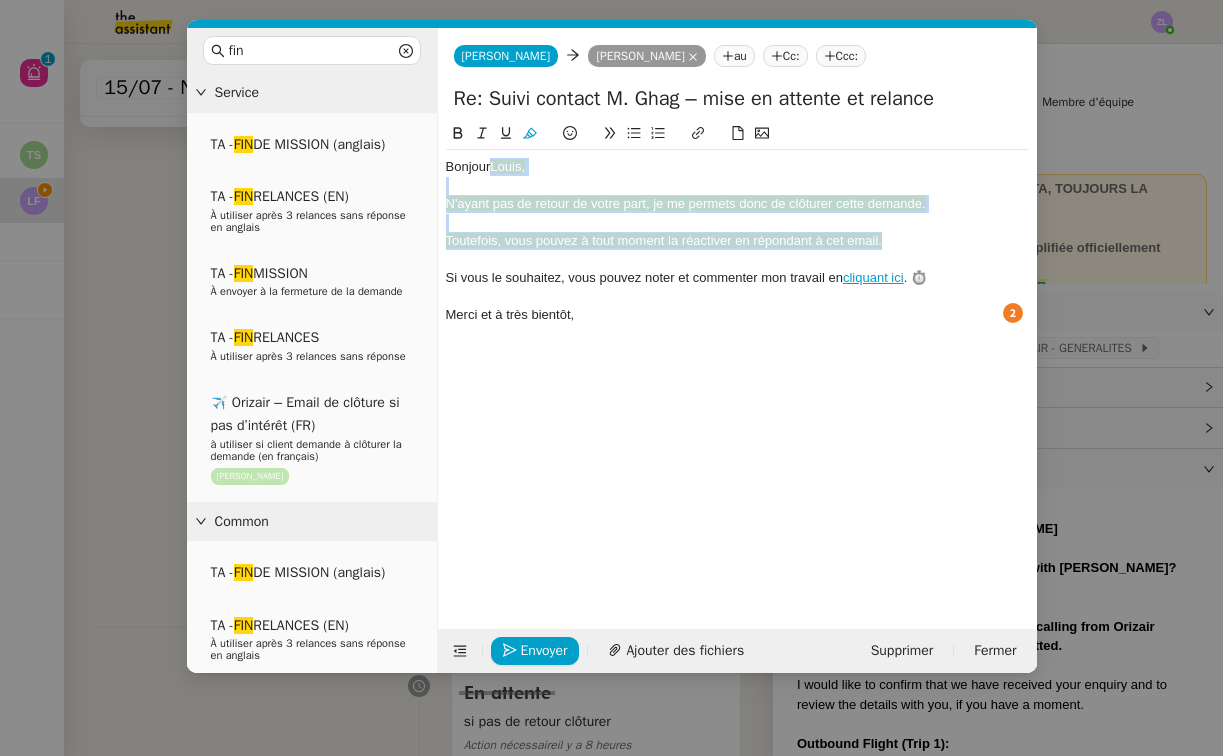 click 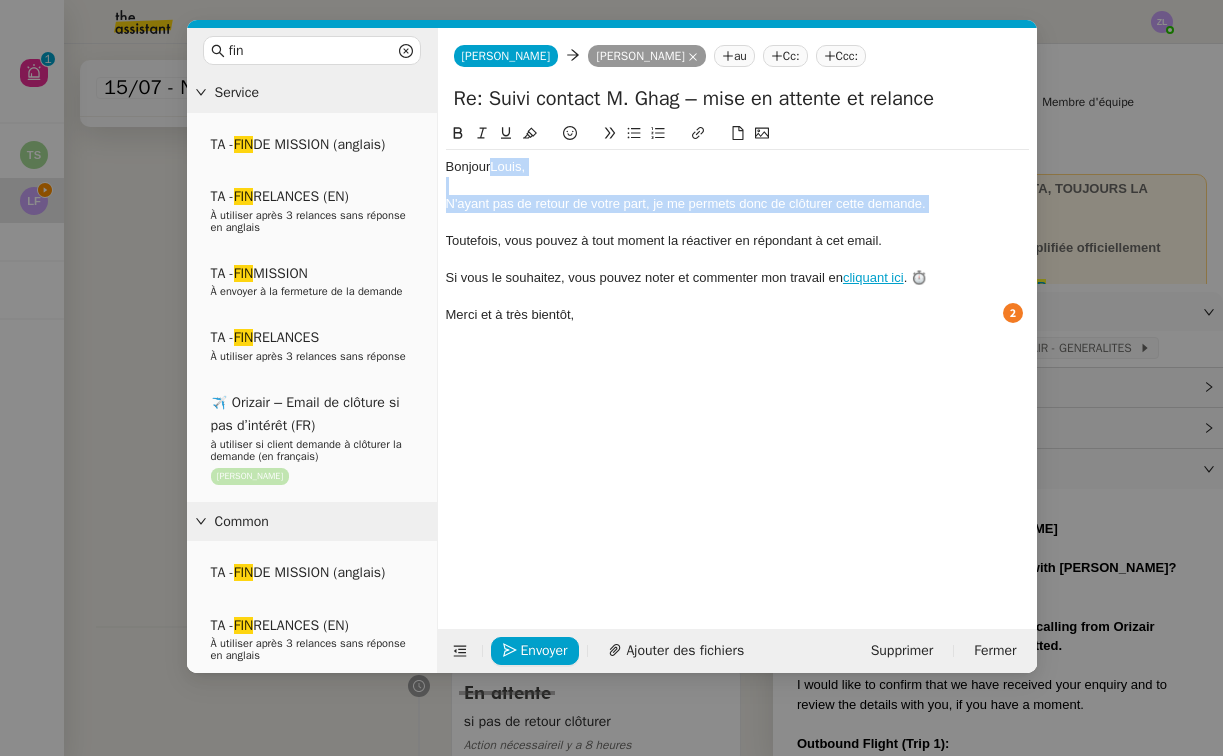 click on "N'ayant pas de retour de votre part, je me permets donc de clôturer cette demande." 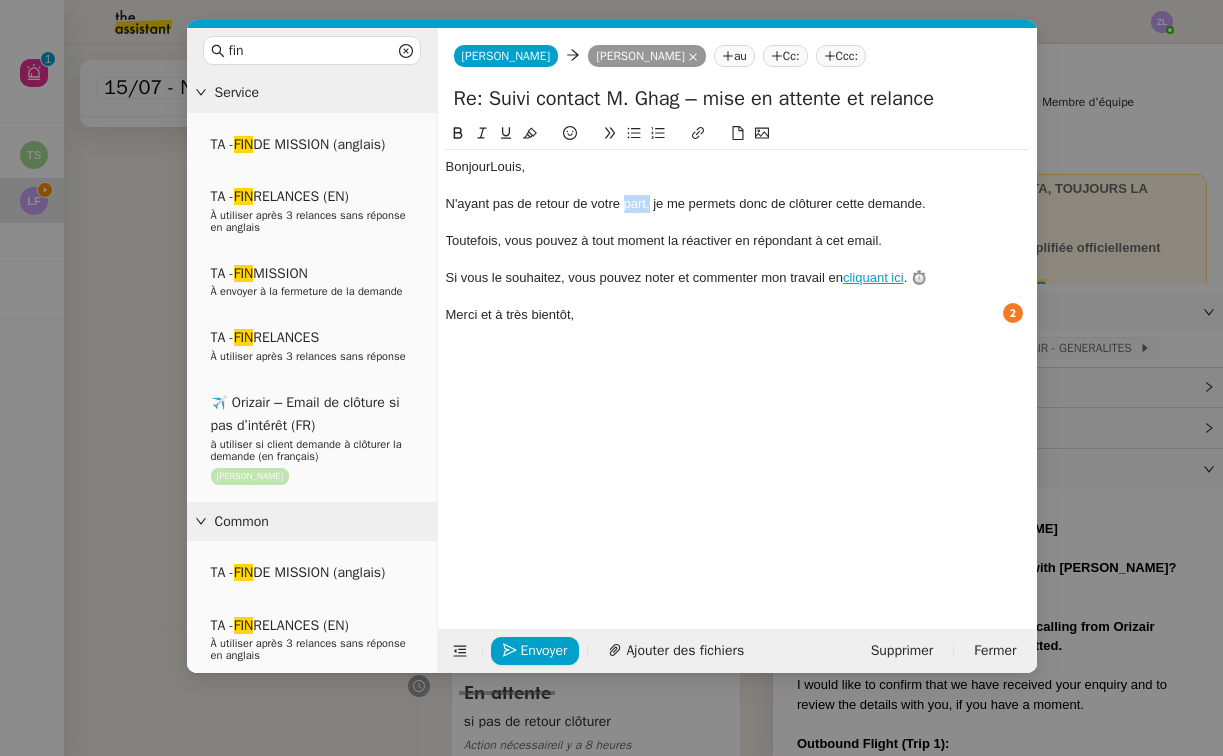 drag, startPoint x: 648, startPoint y: 201, endPoint x: 622, endPoint y: 203, distance: 26.076809 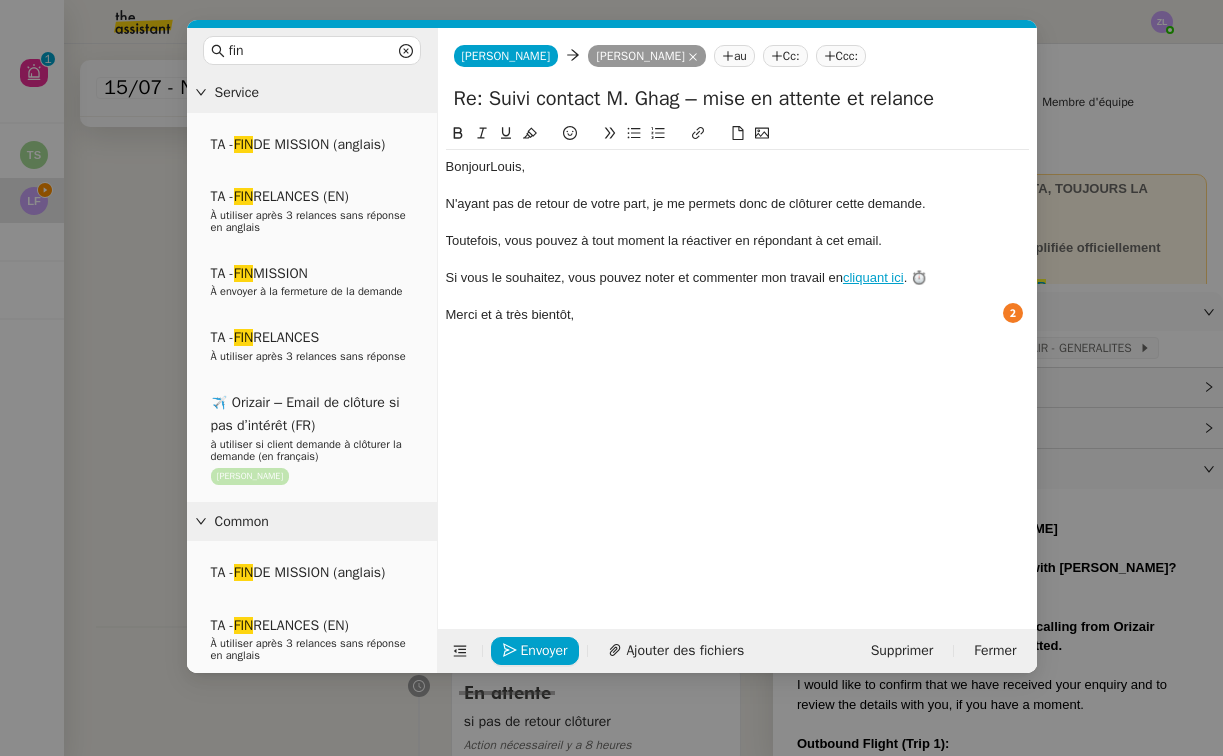 type 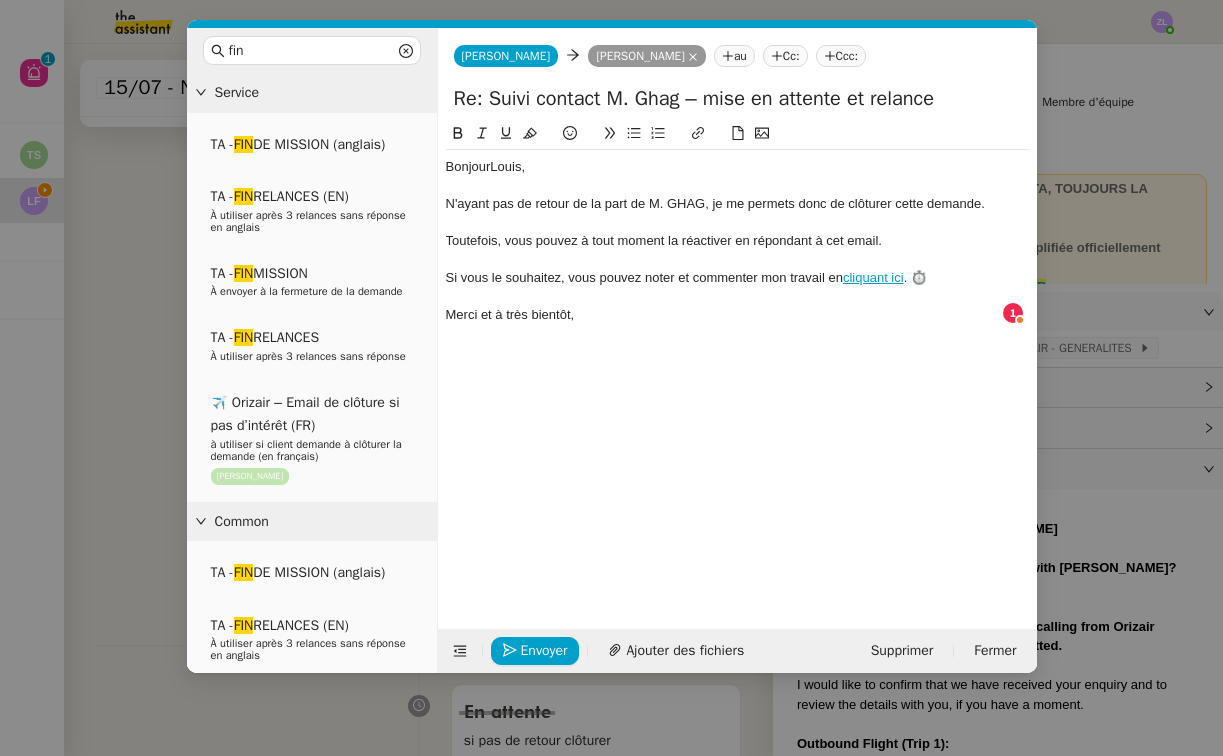 drag, startPoint x: 714, startPoint y: 101, endPoint x: 956, endPoint y: 101, distance: 242 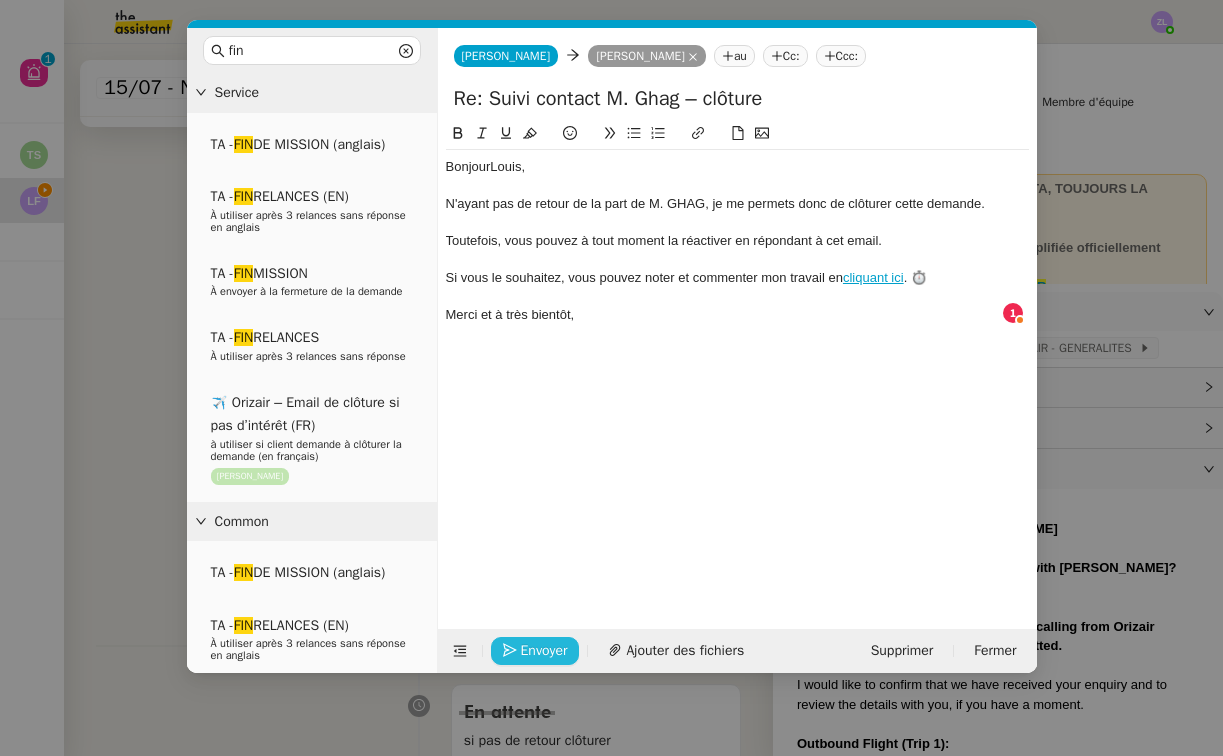 type on "Re: Suivi contact M. Ghag – clôture" 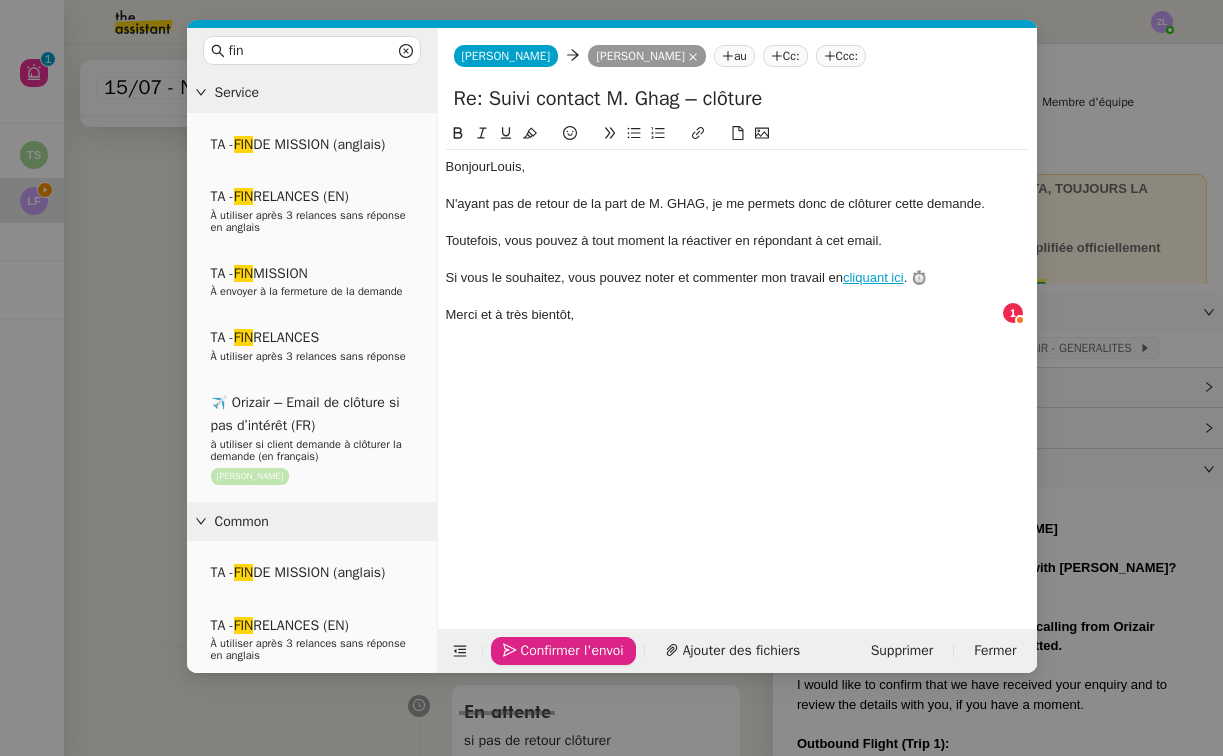 click on "Confirmer l'envoi" 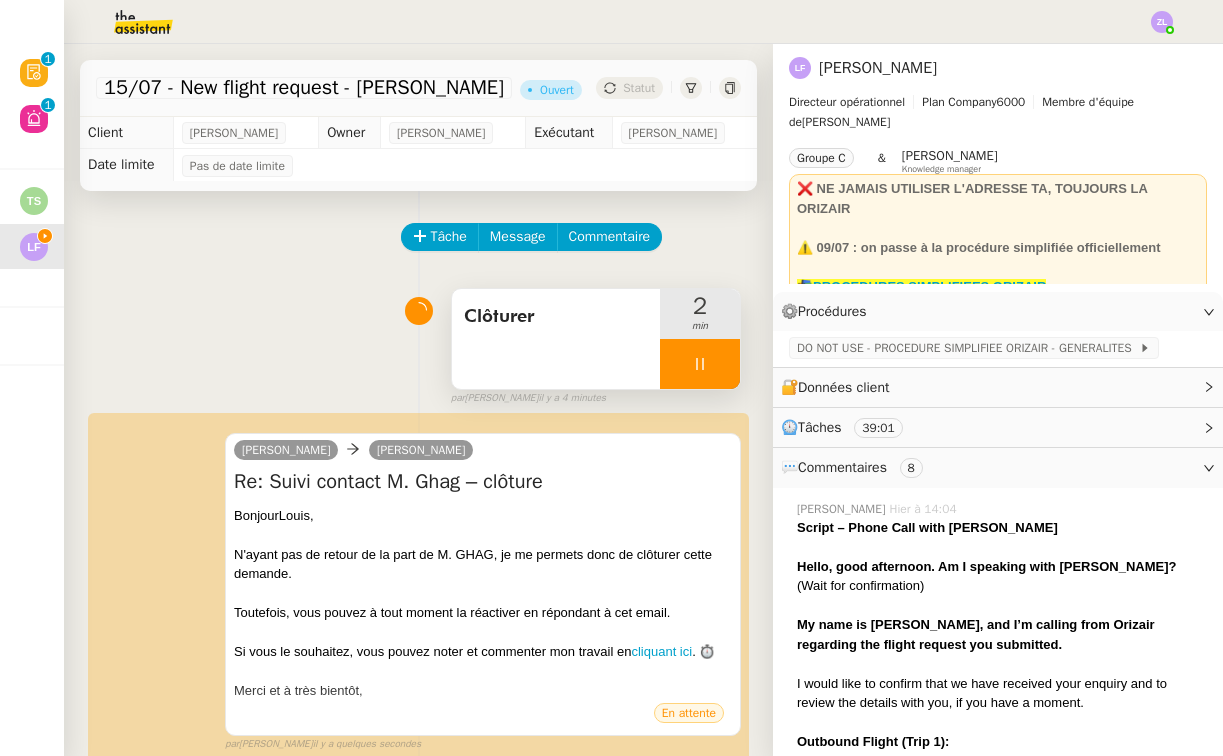 scroll, scrollTop: 0, scrollLeft: 0, axis: both 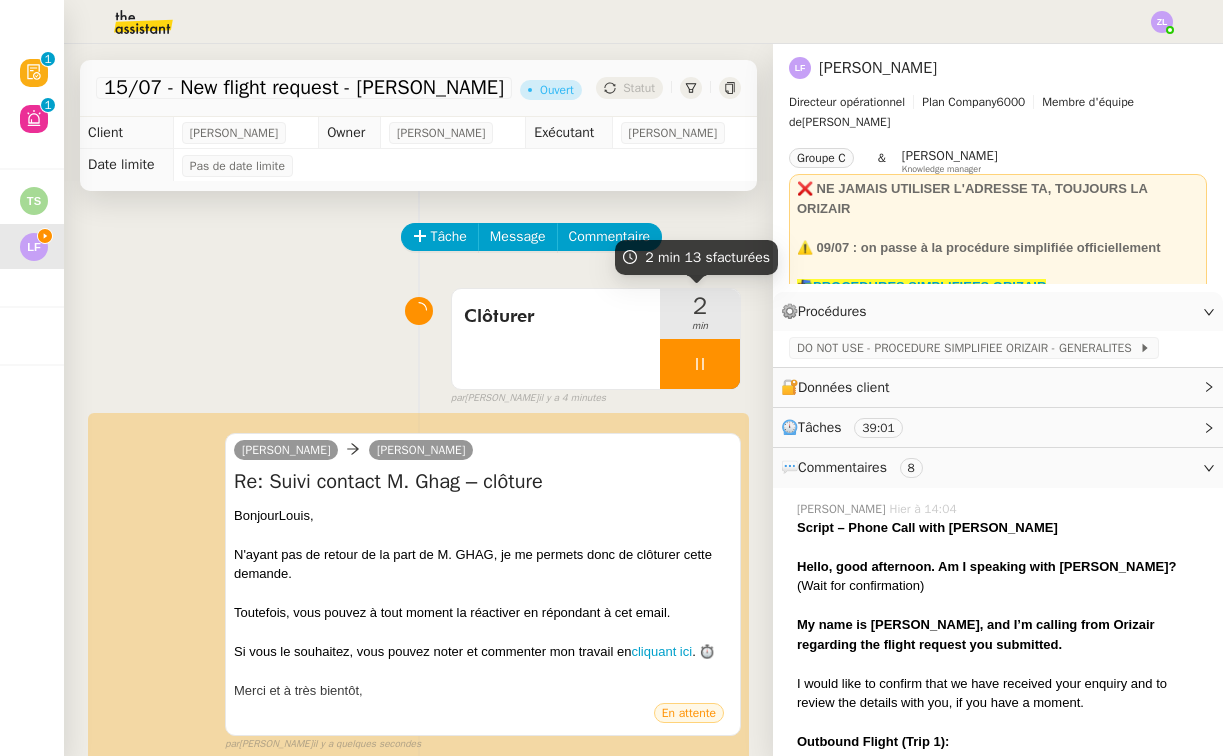 click at bounding box center (700, 364) 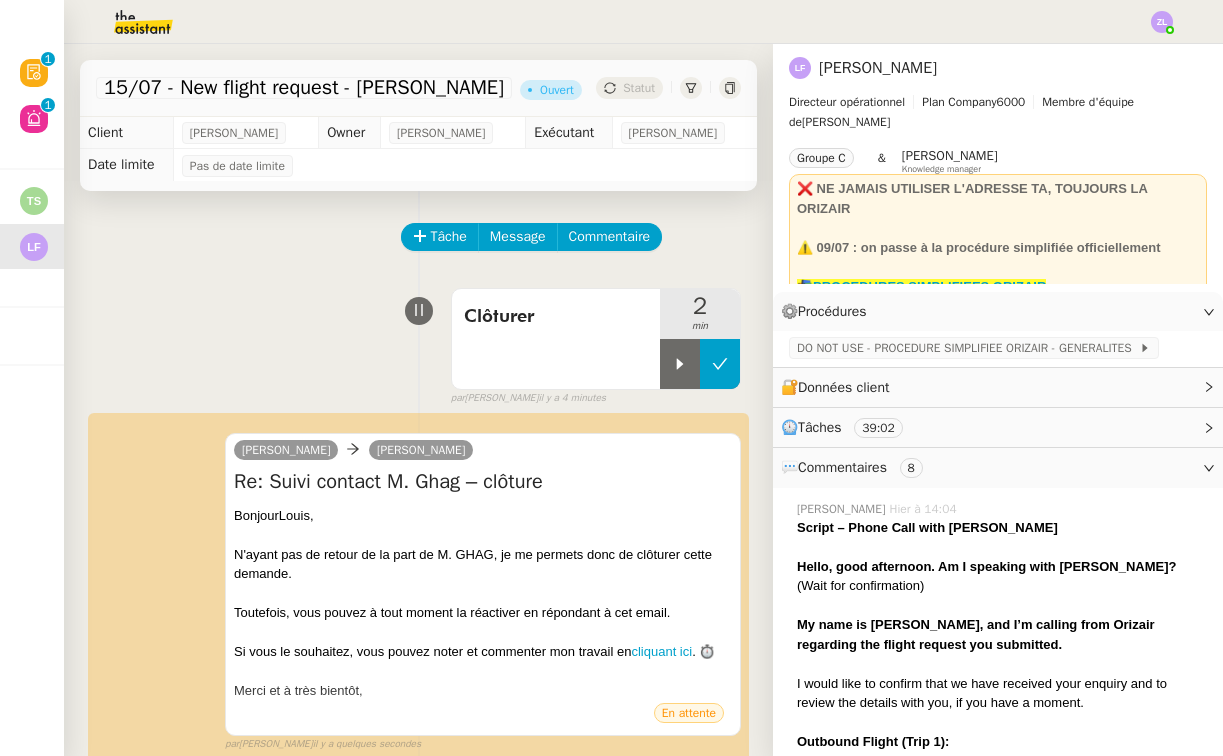 click 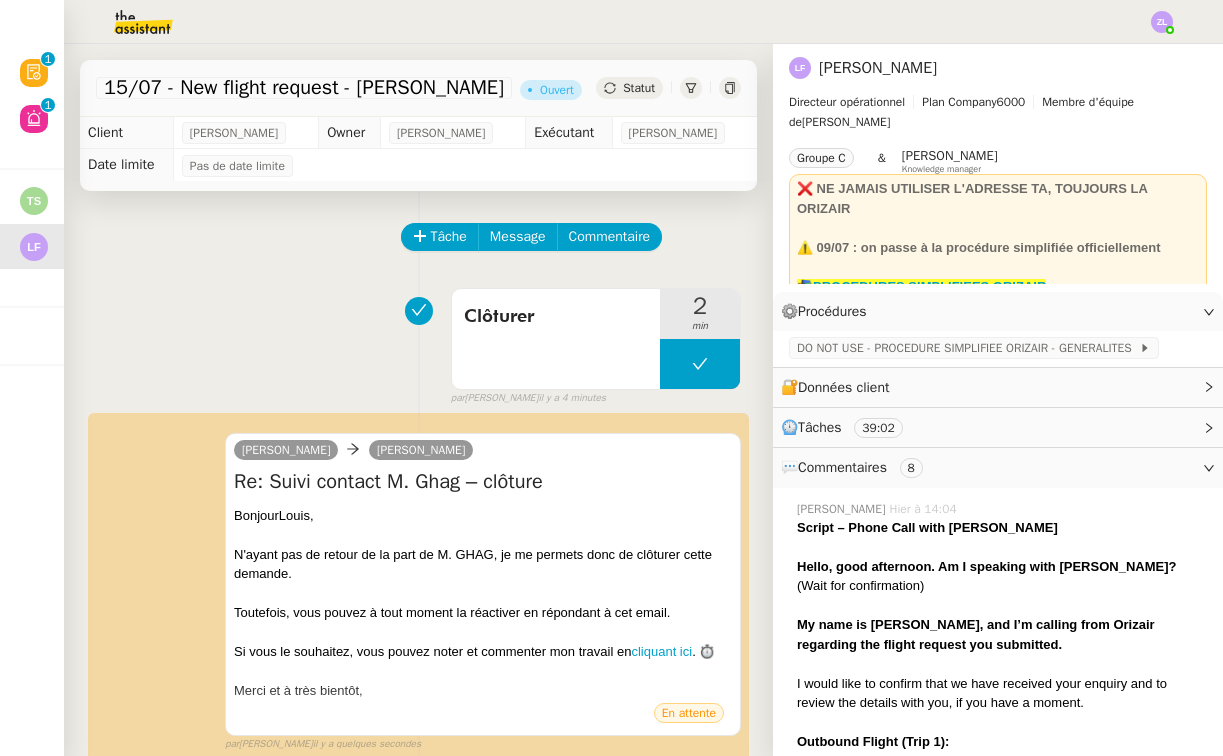 click on "Statut" 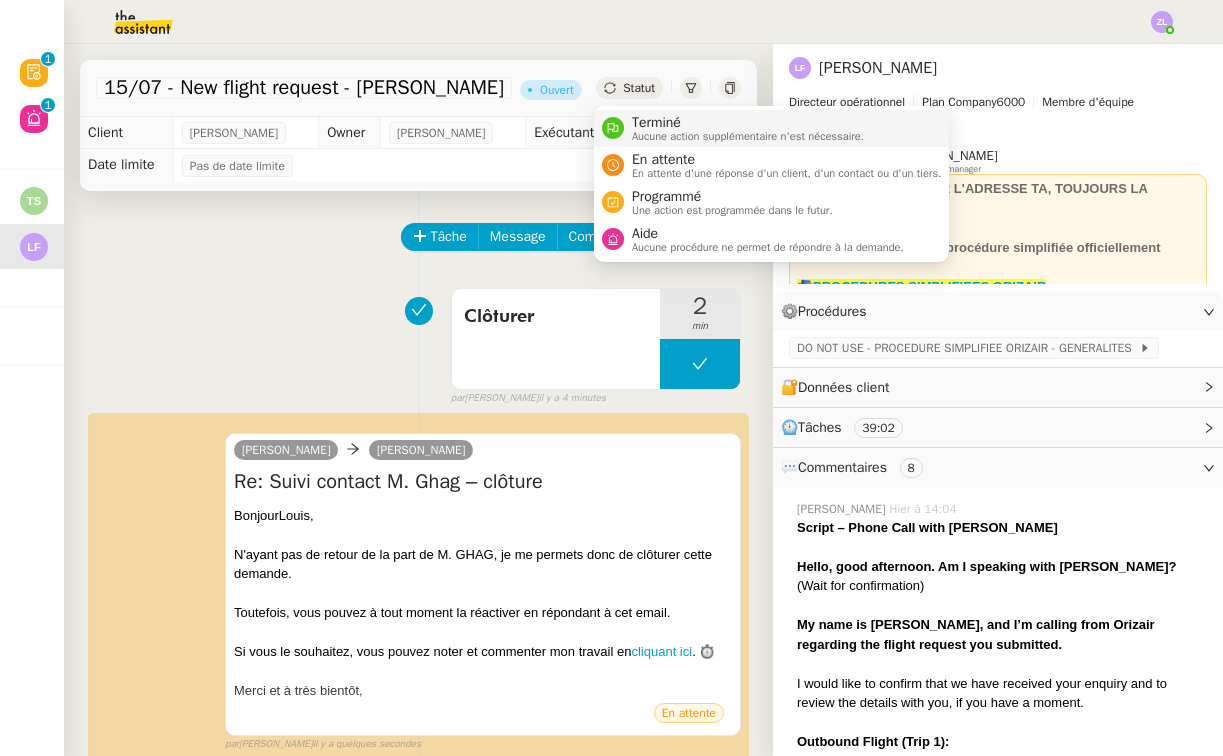 click on "Terminé" at bounding box center (748, 123) 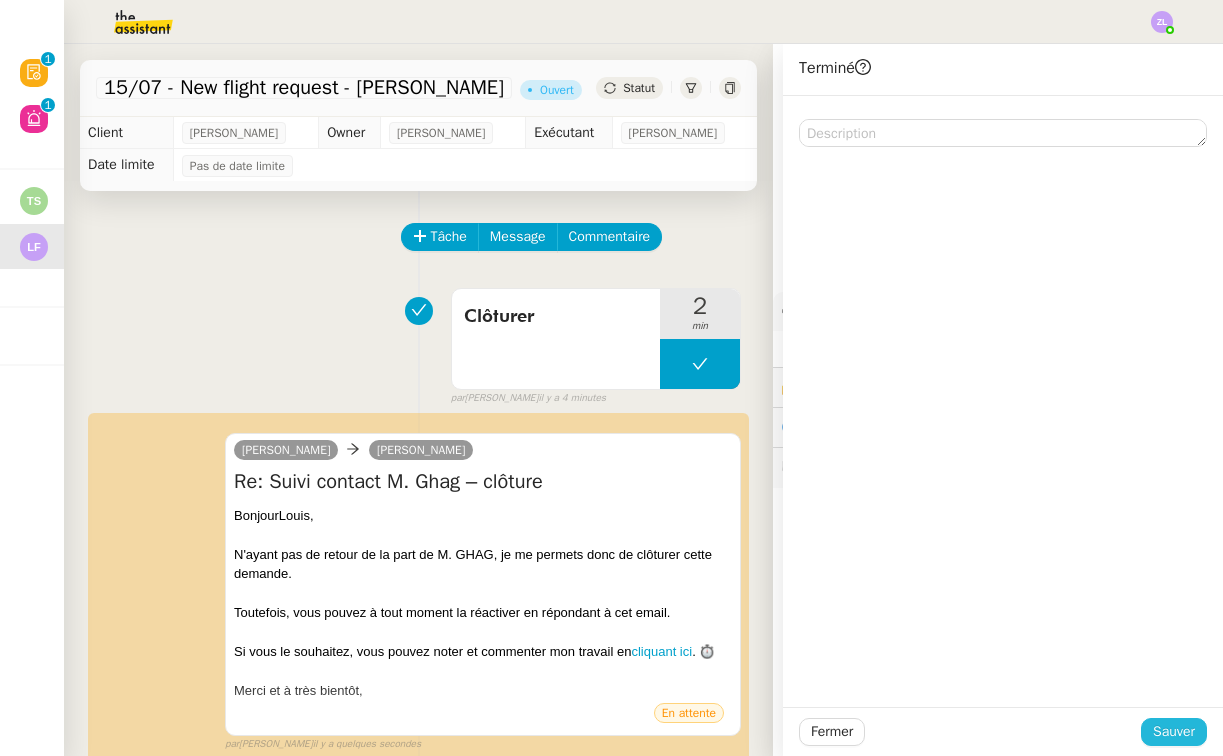click on "Sauver" 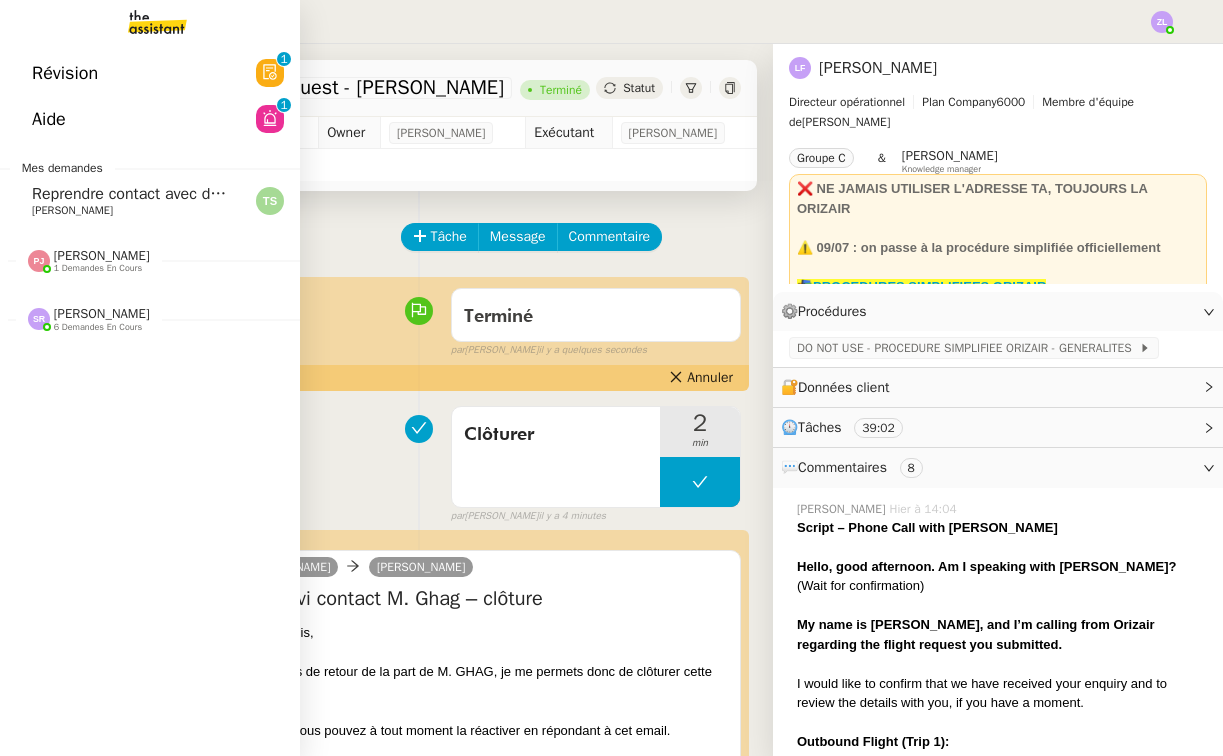 click on "[PERSON_NAME]" 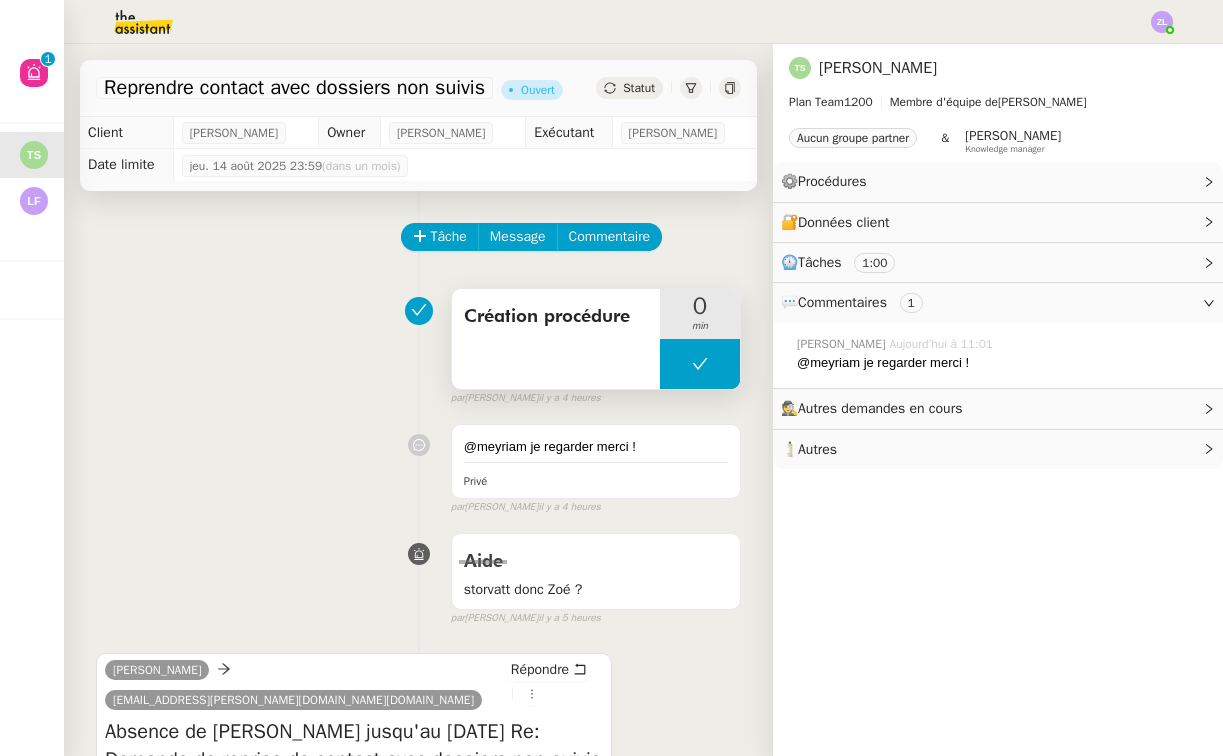 scroll, scrollTop: 0, scrollLeft: 0, axis: both 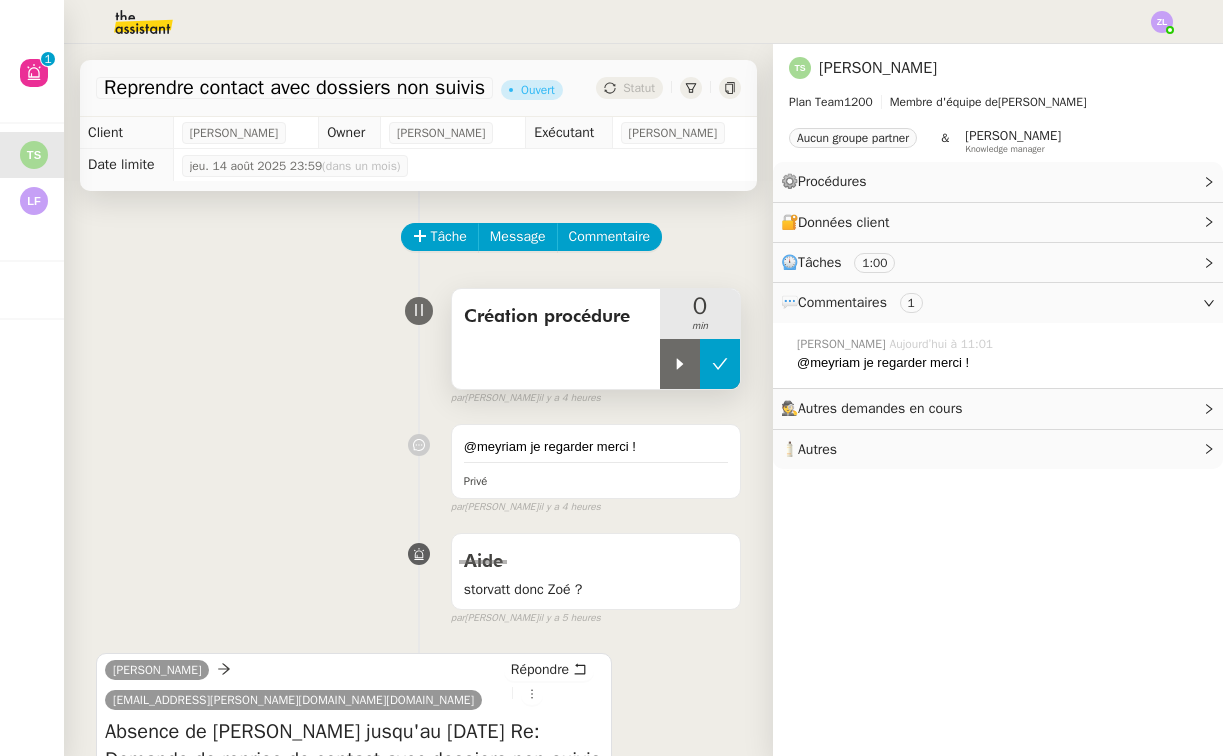 click at bounding box center (680, 364) 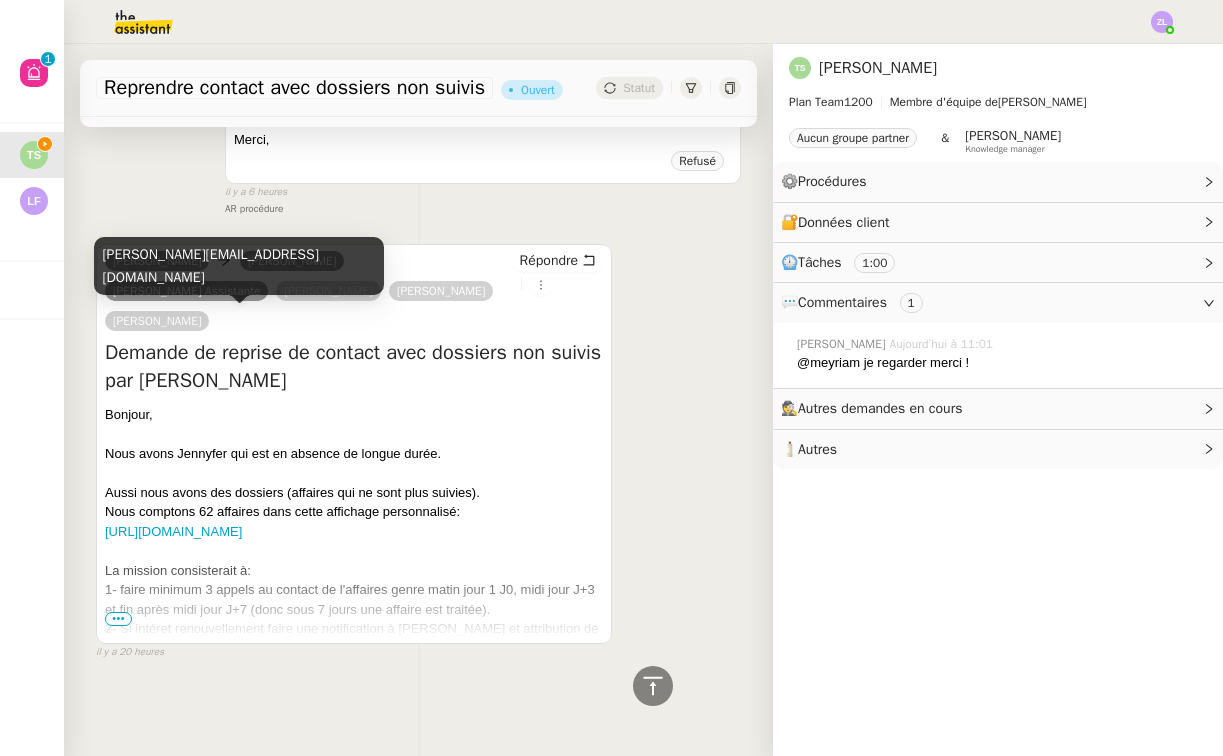 scroll, scrollTop: 1586, scrollLeft: 0, axis: vertical 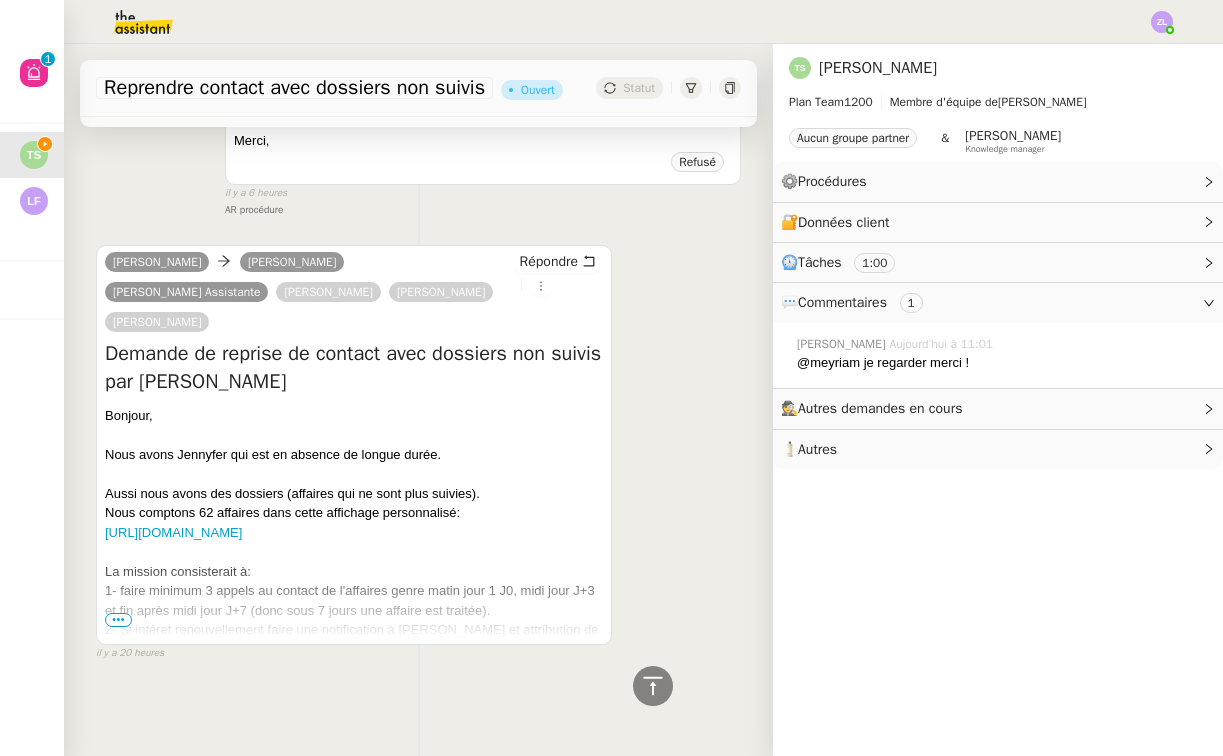click on "•••" at bounding box center [118, 620] 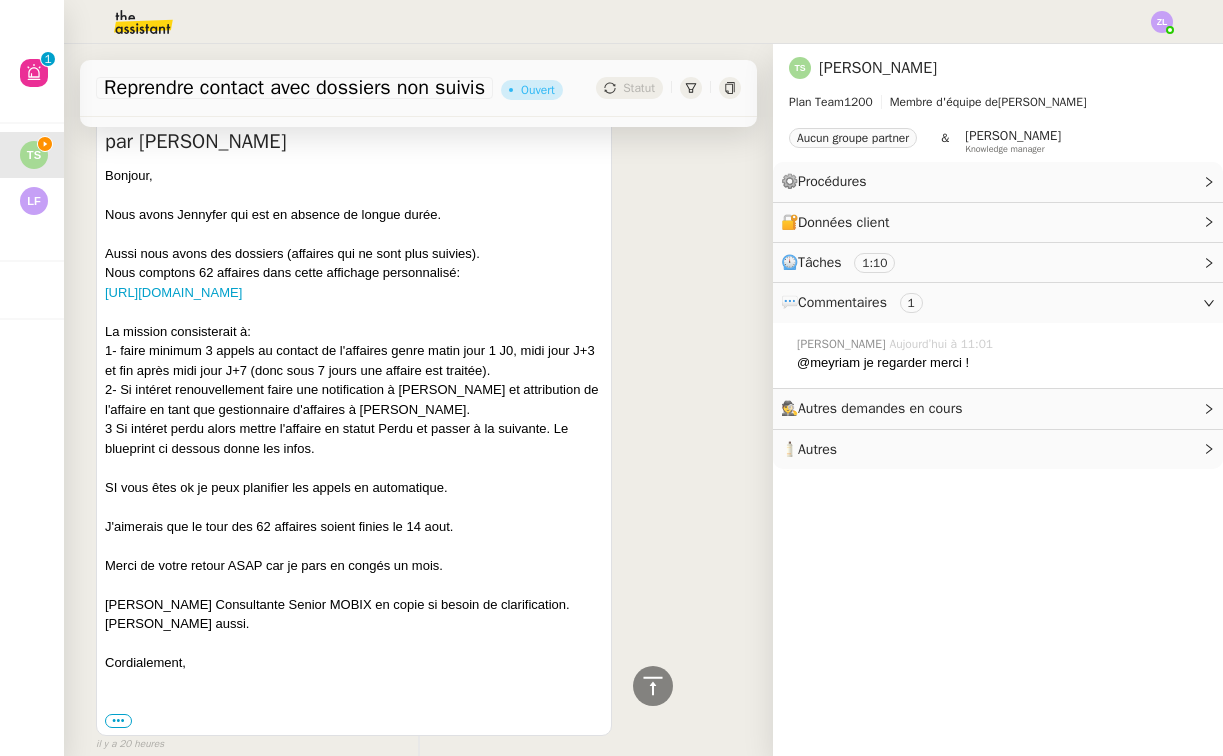 scroll, scrollTop: 1821, scrollLeft: 0, axis: vertical 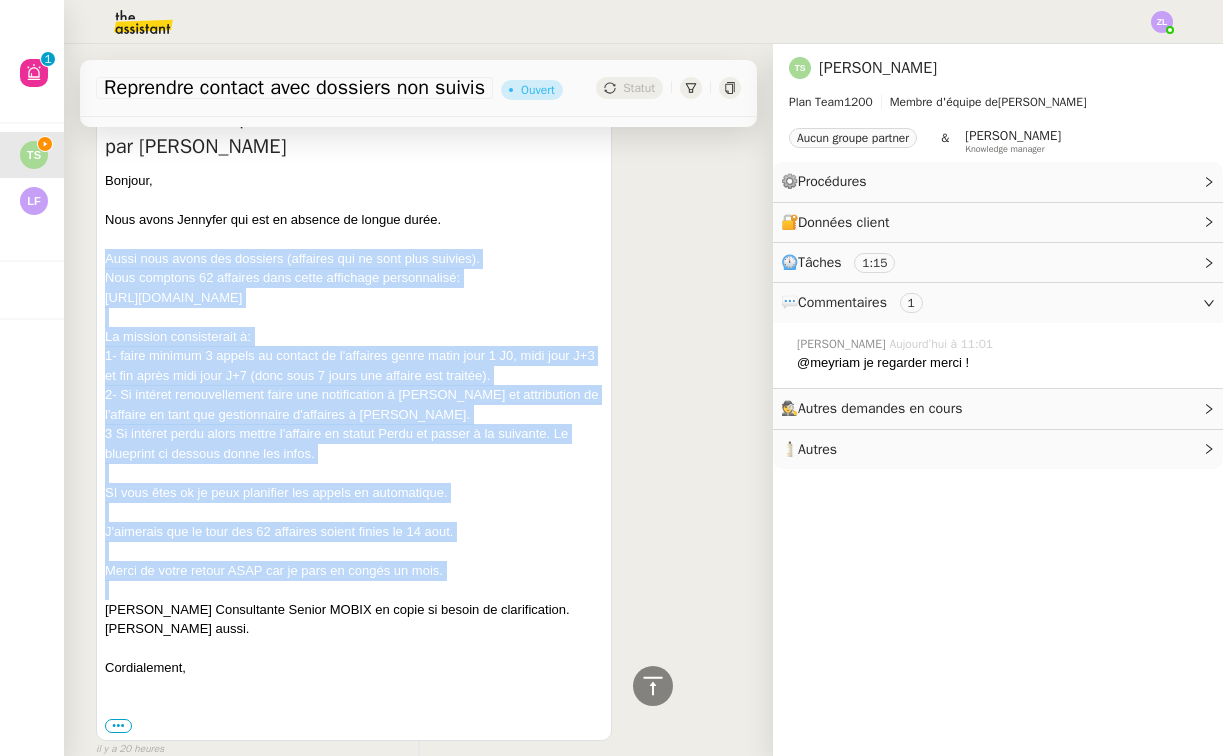 drag, startPoint x: 106, startPoint y: 248, endPoint x: 378, endPoint y: 592, distance: 438.54303 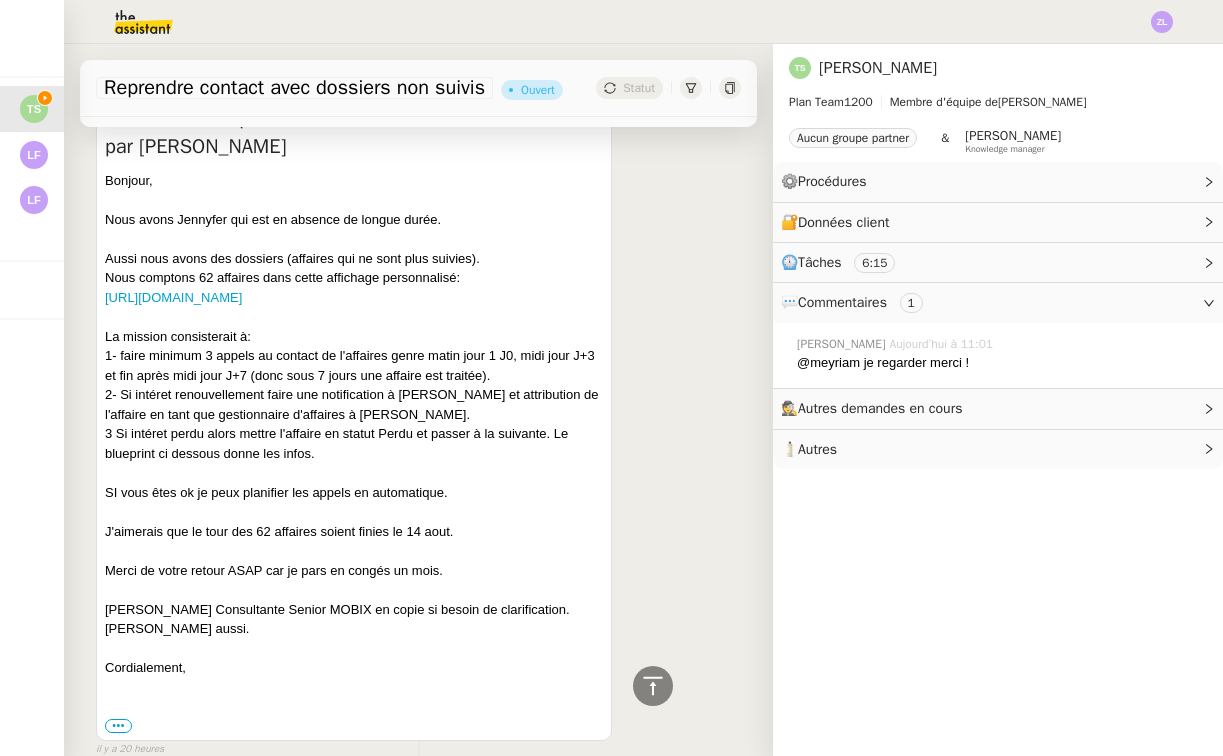 click on "1- faire minimum 3 appels au contact de l'affaires genre matin jour 1 J0, midi jour J+3 et fin après midi jour J+7 (donc sous 7 jours une affaire est traitée)." at bounding box center [354, 365] 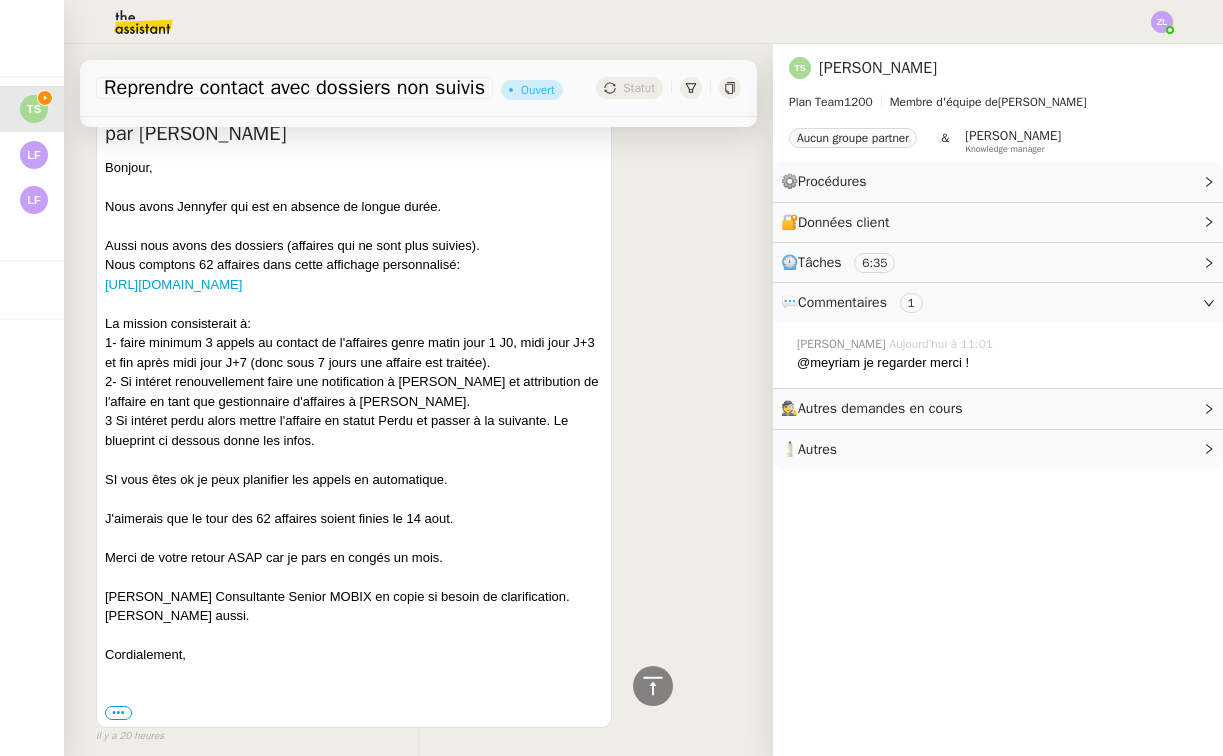 scroll, scrollTop: 1848, scrollLeft: 0, axis: vertical 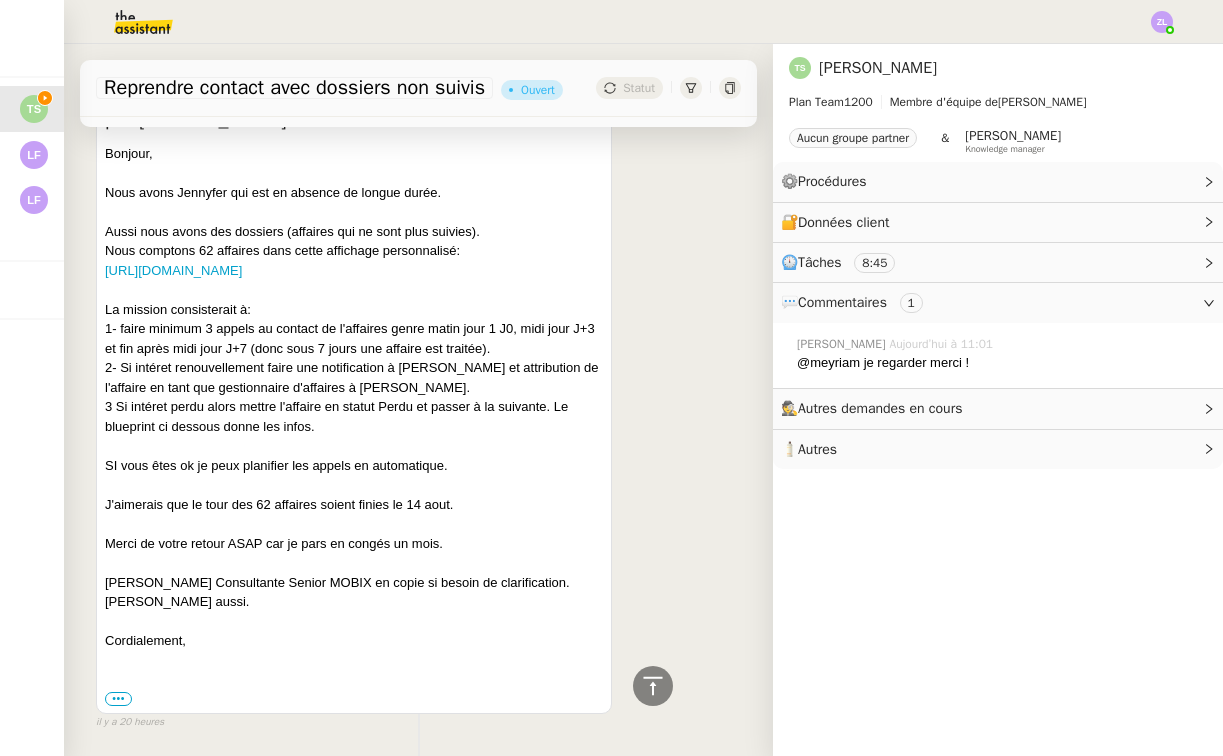 click on "SI vous êtes ok je peux planifier les appels en automatique." at bounding box center [354, 466] 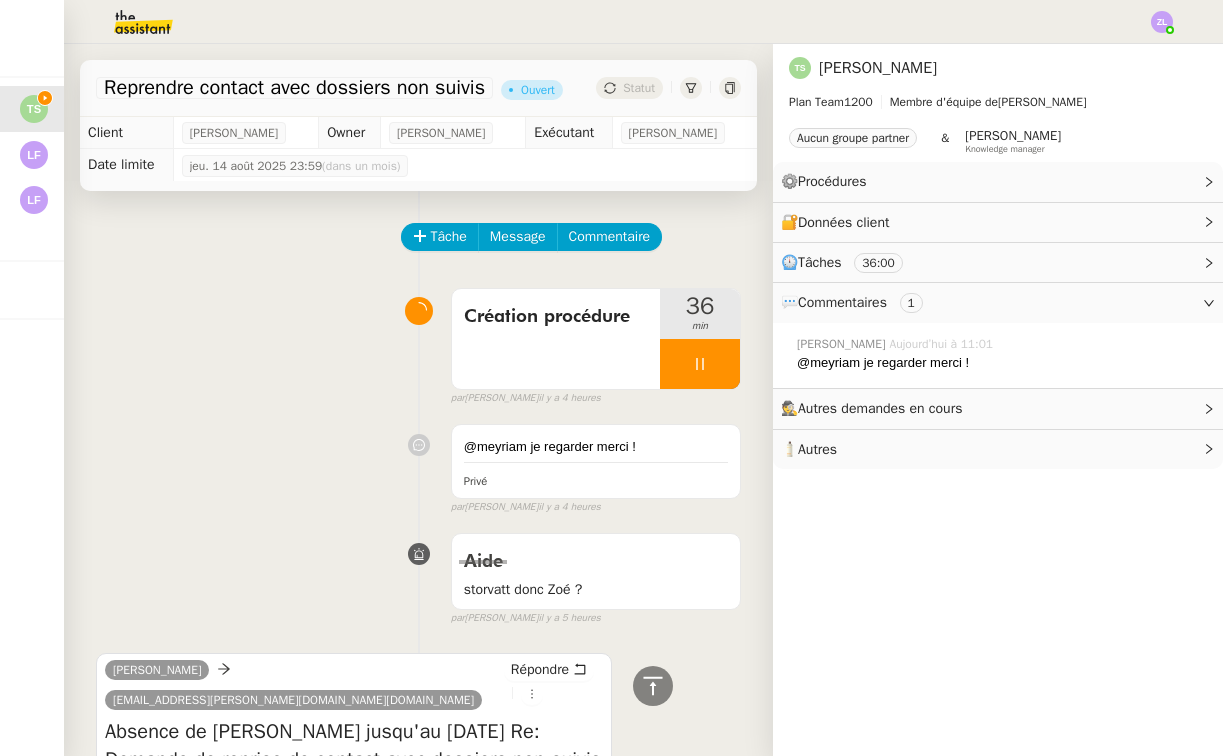 scroll, scrollTop: 0, scrollLeft: 0, axis: both 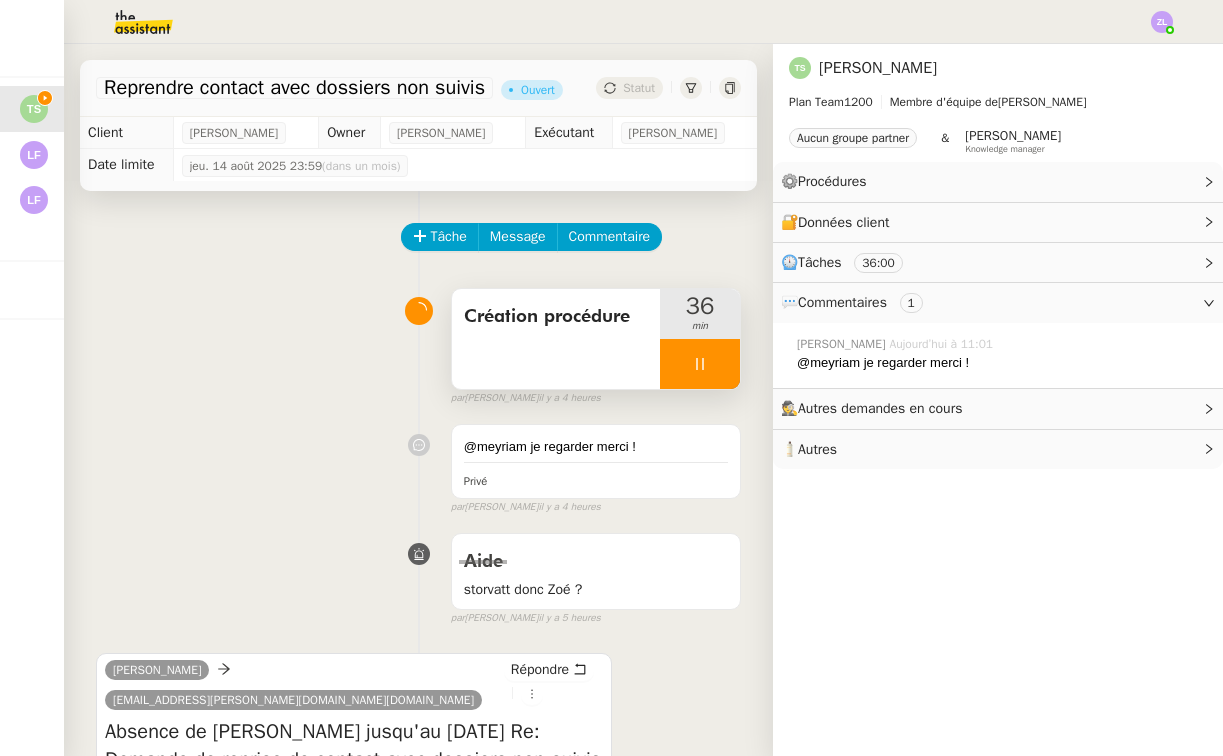 click at bounding box center (700, 364) 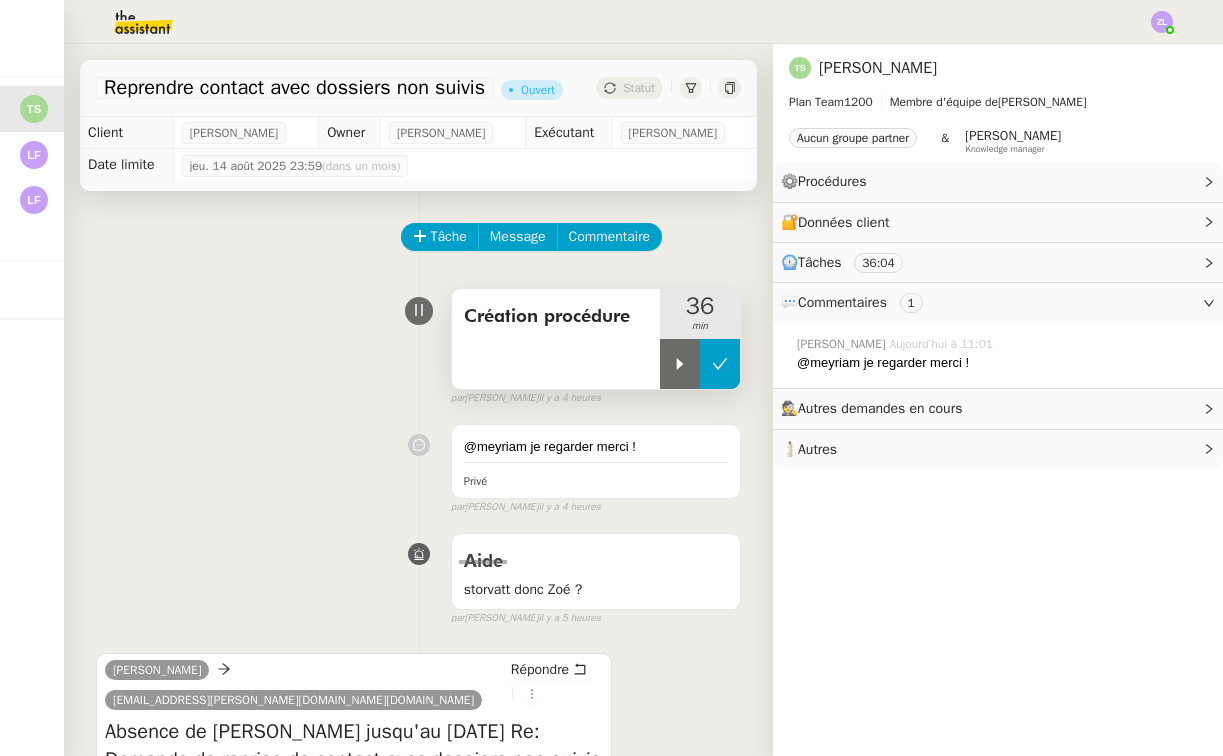 click at bounding box center [720, 364] 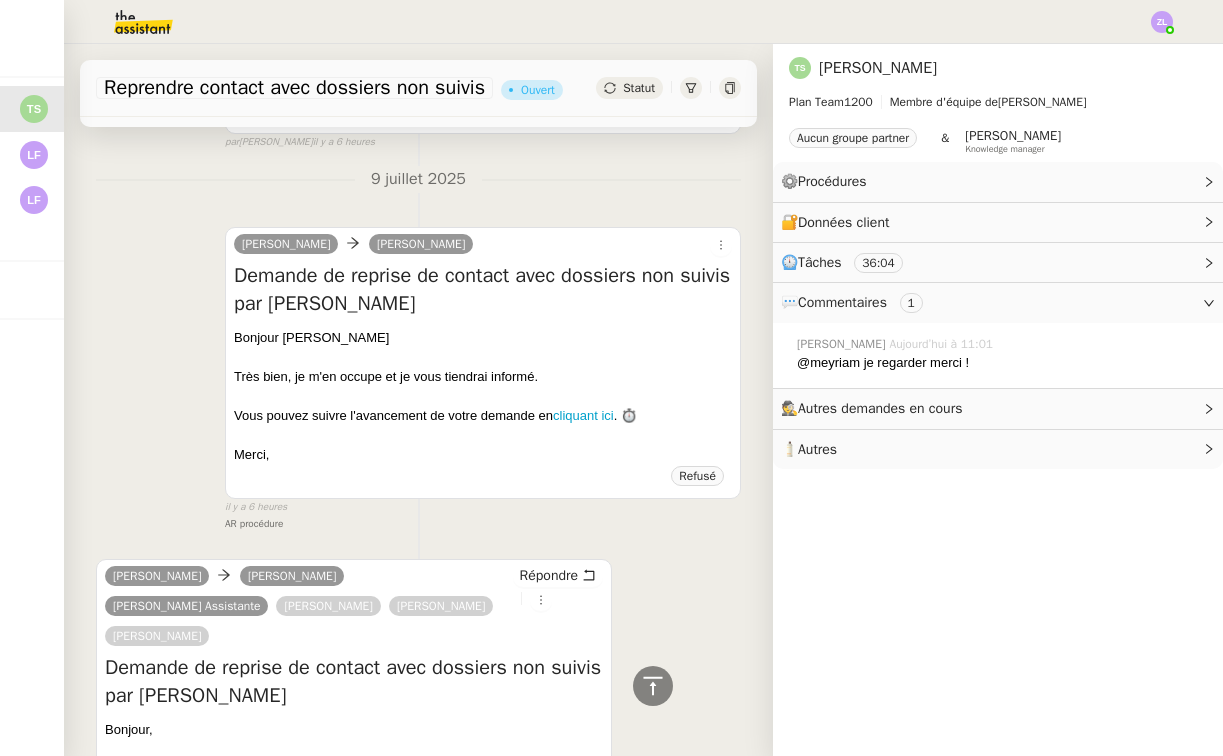 scroll, scrollTop: 1276, scrollLeft: 0, axis: vertical 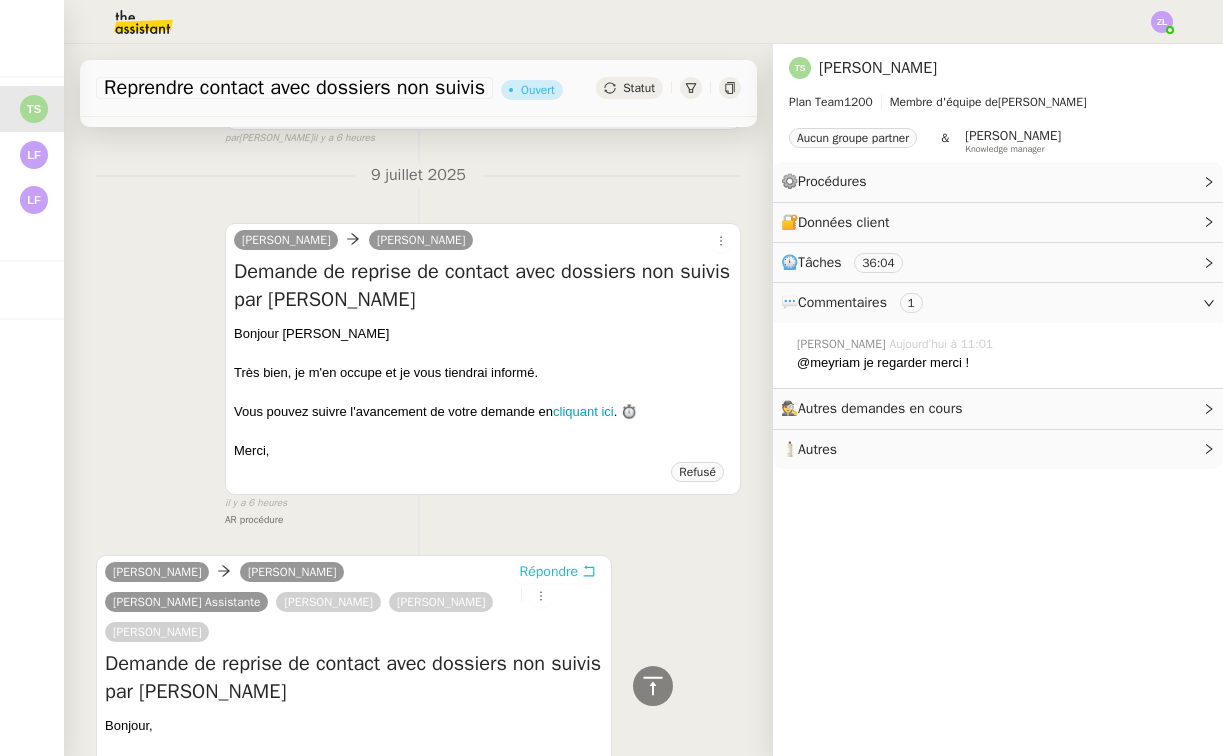 click on "Répondre" at bounding box center (549, 572) 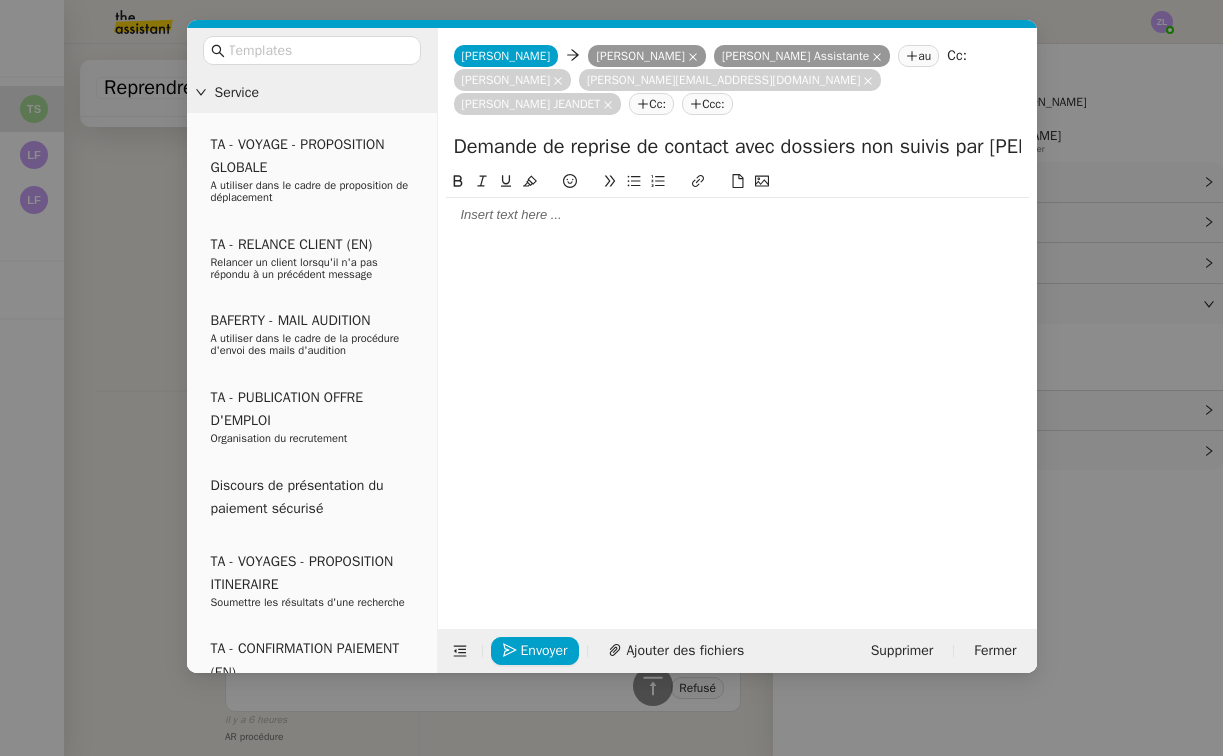 click 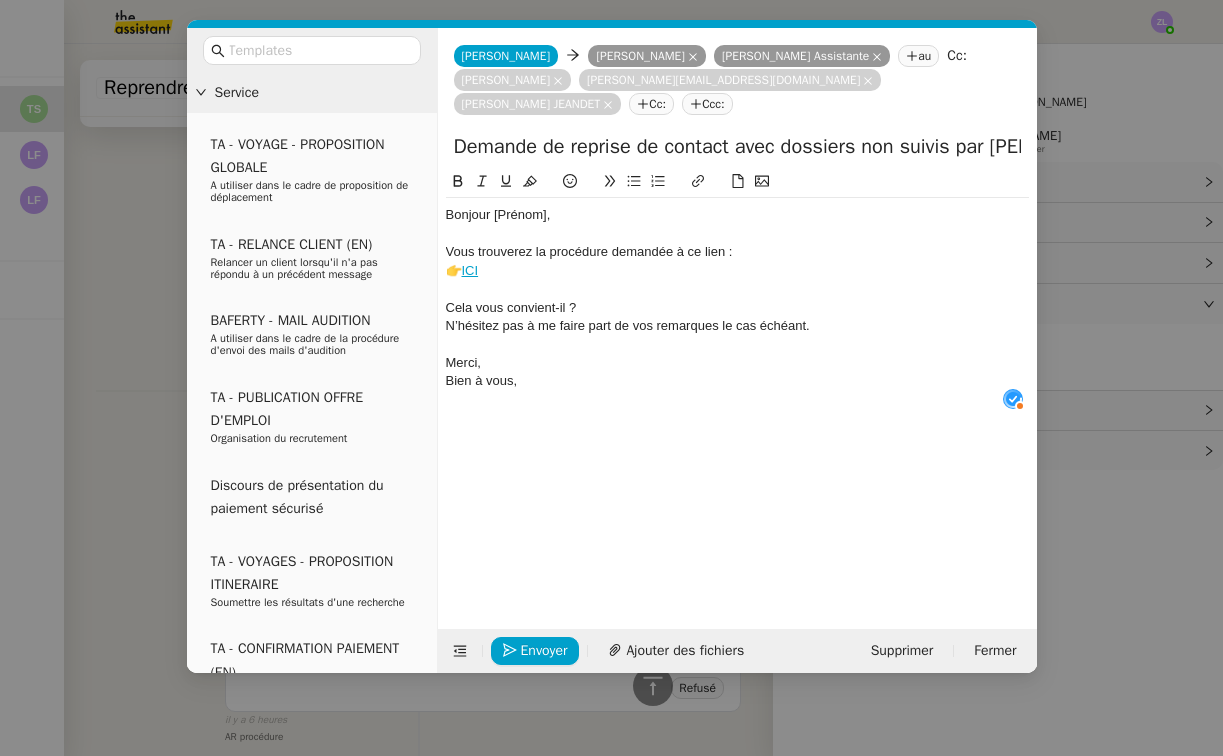 scroll, scrollTop: 21, scrollLeft: 0, axis: vertical 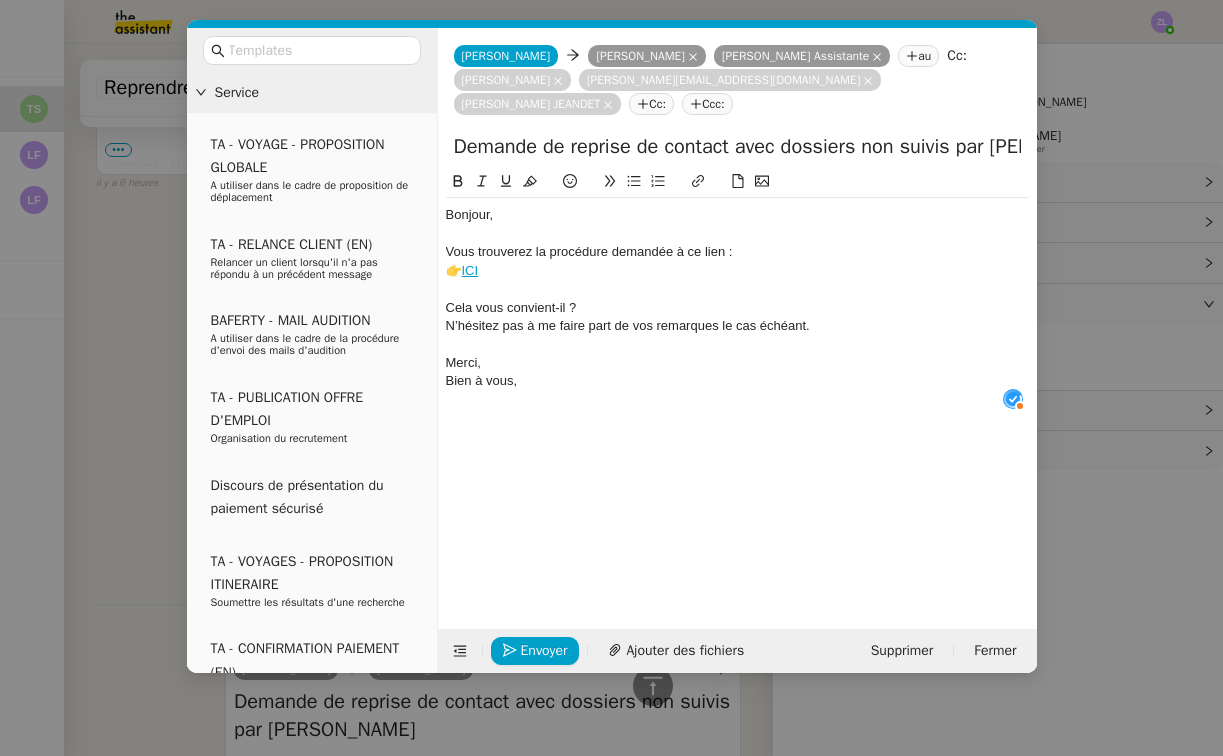 drag, startPoint x: 545, startPoint y: 218, endPoint x: 492, endPoint y: 217, distance: 53.009434 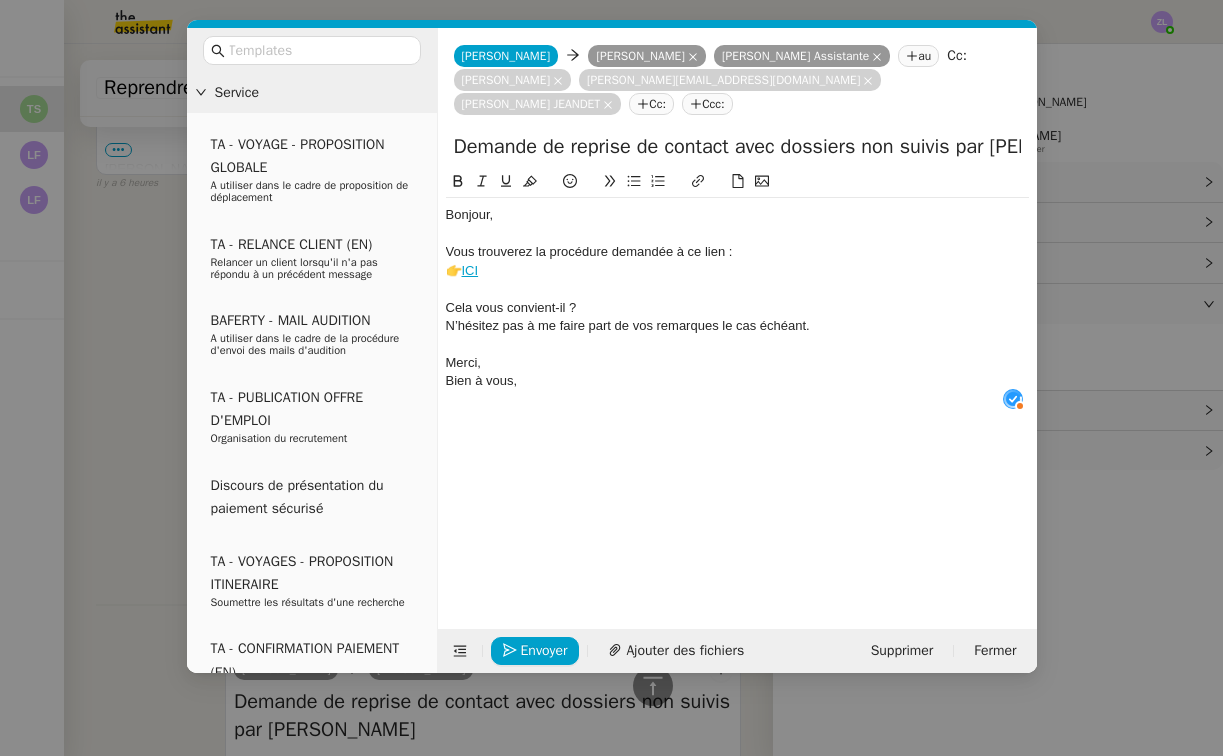 click on "Bonjour," 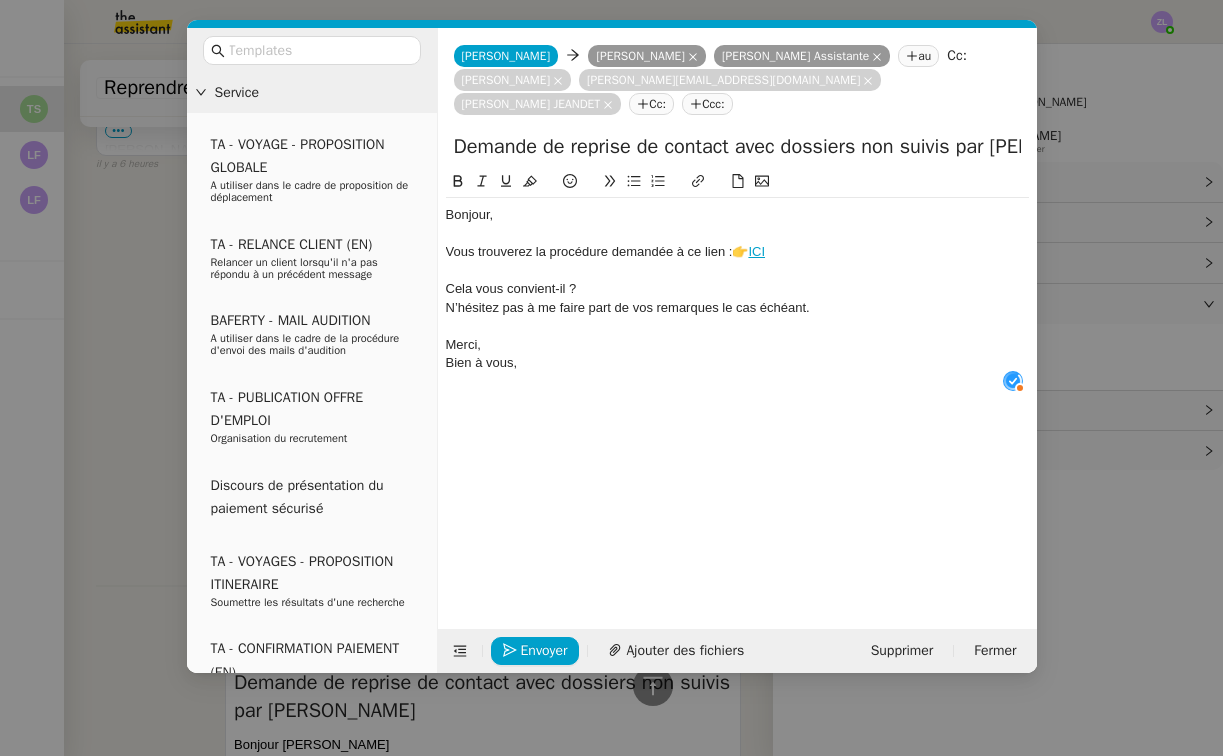 type 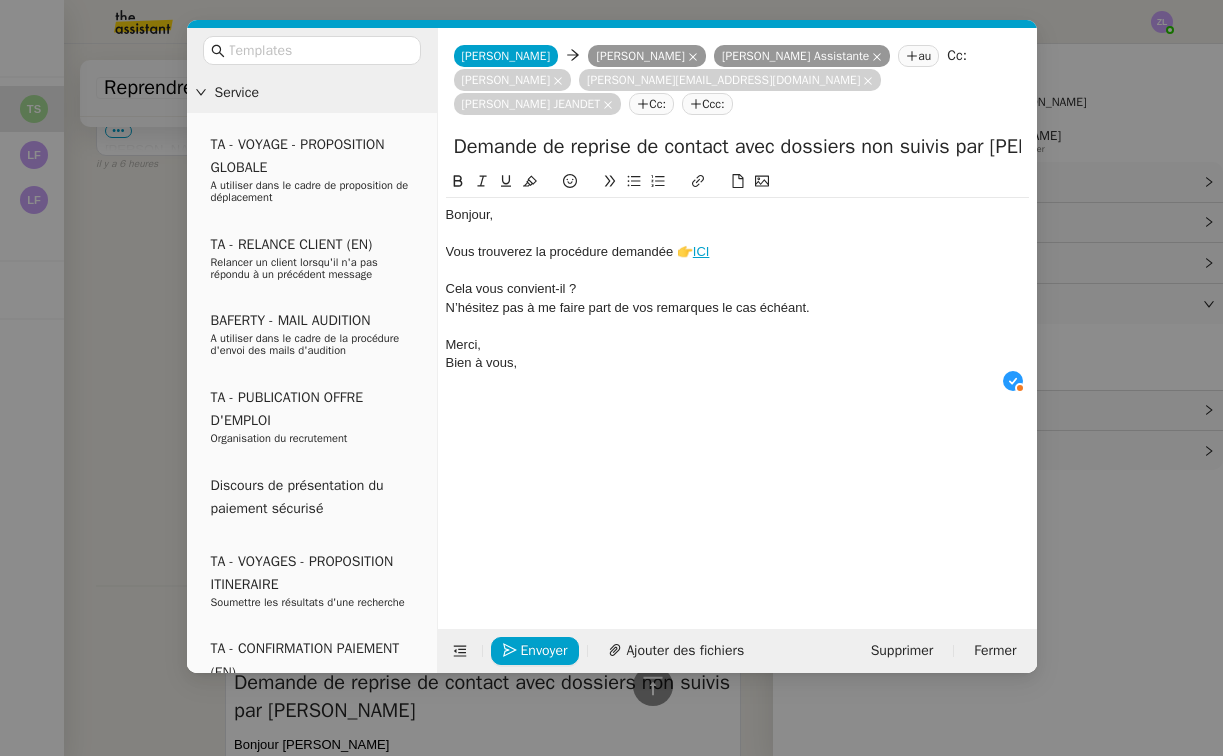 click on "Cela vous convient-il ?" 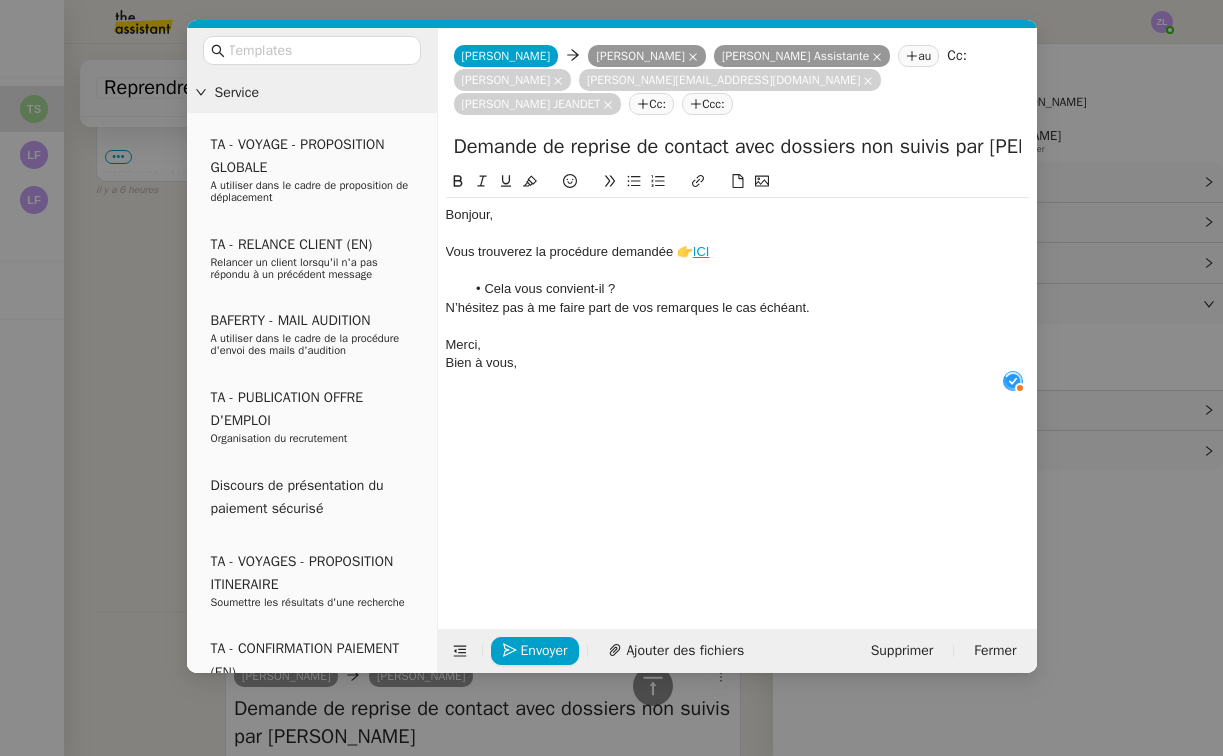 click on "Cela vous convient-il ?" 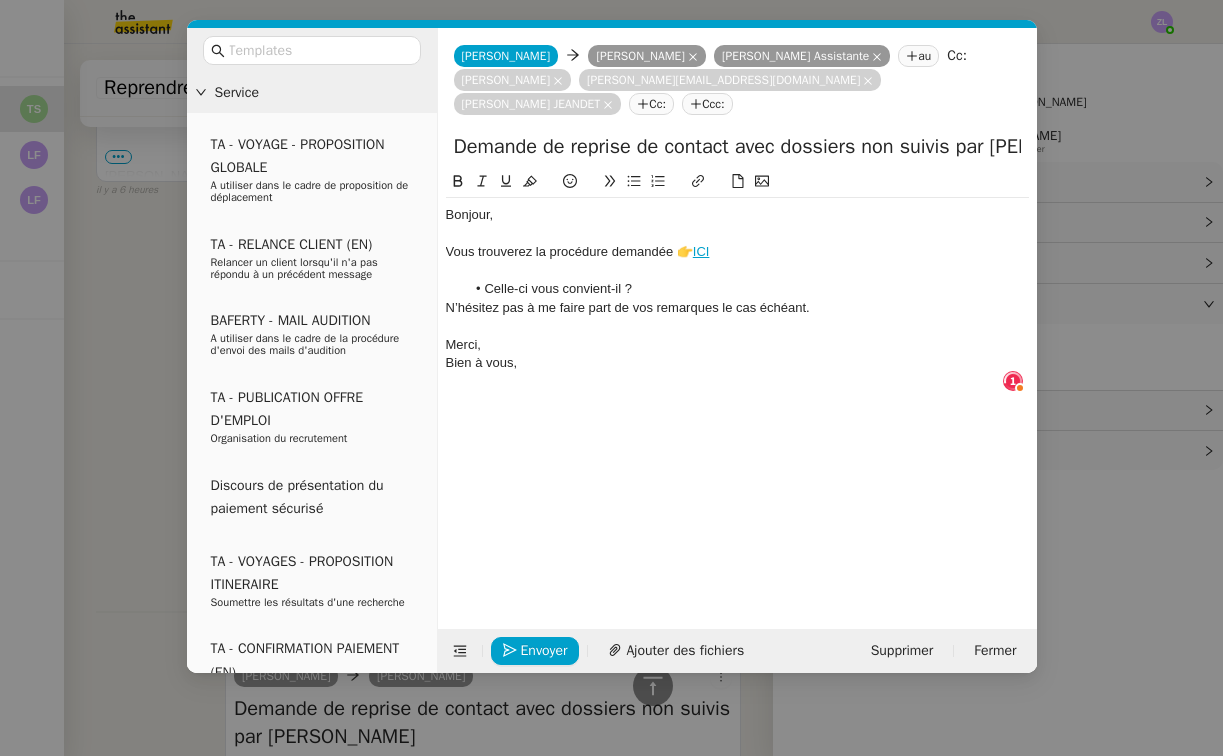 click on "Celle-ci vous convient-il ?" 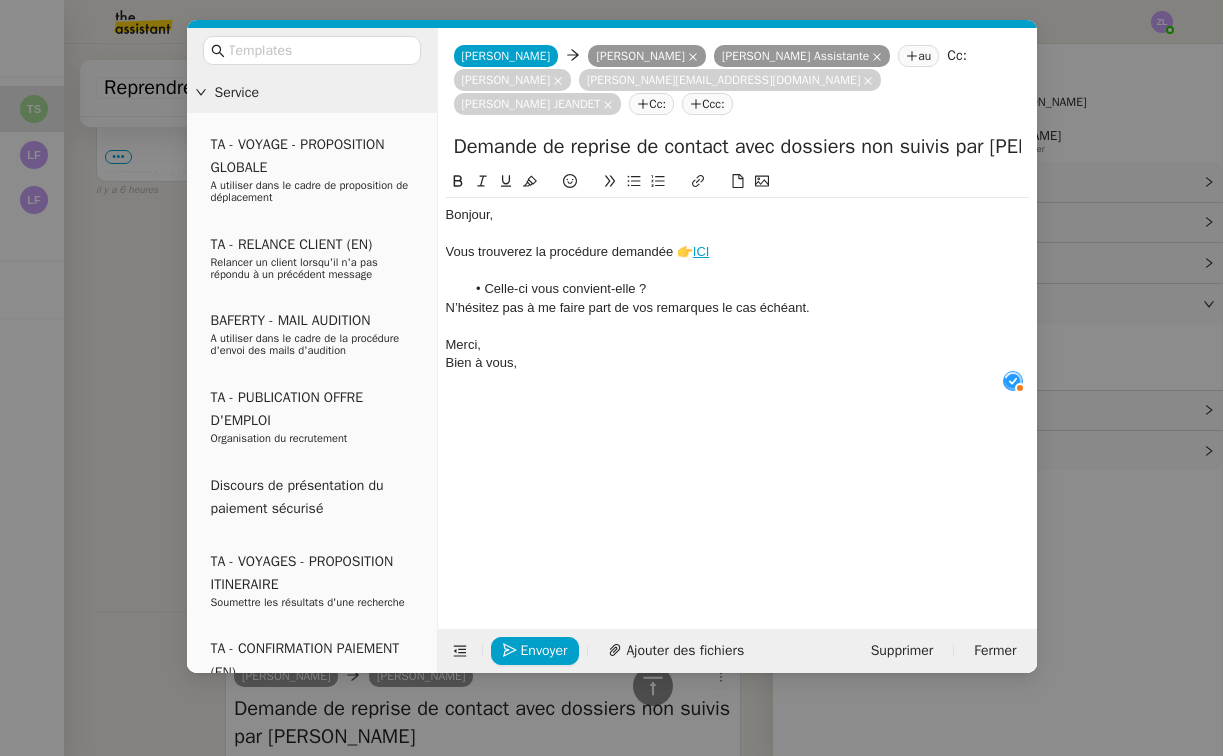 click on "N’hésitez pas à me faire part de vos remarques le cas échéant." 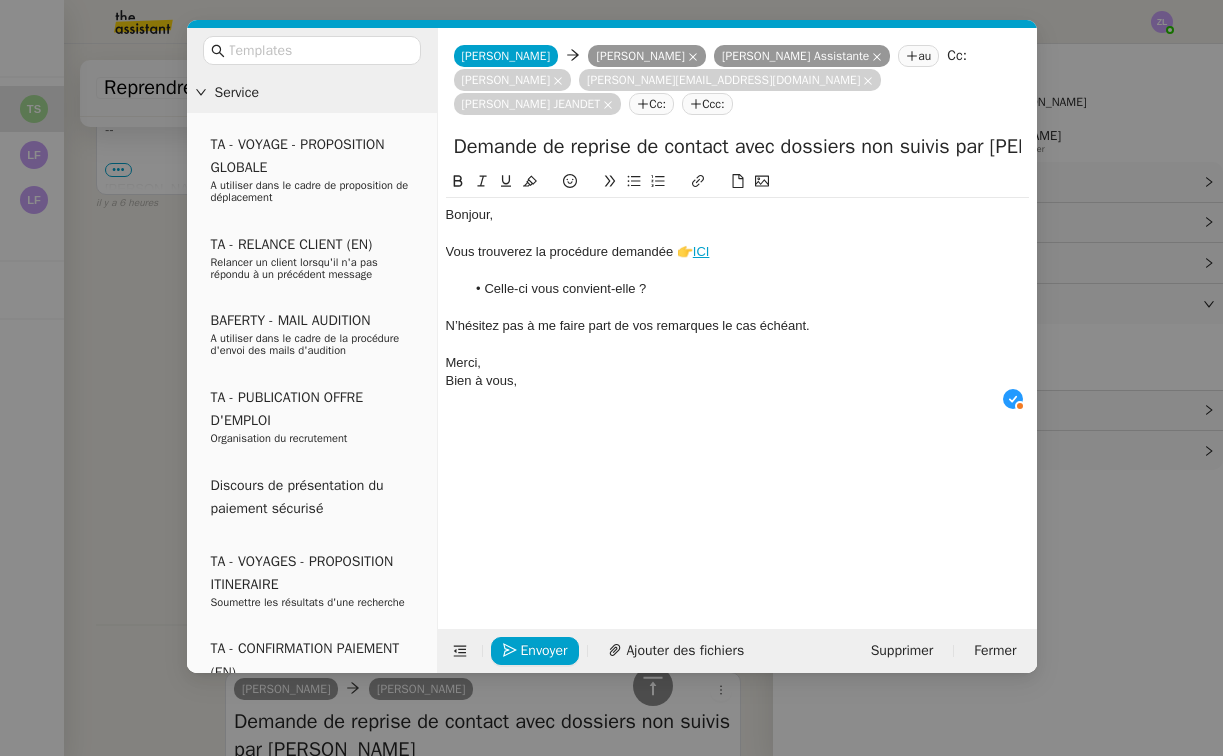 drag, startPoint x: 524, startPoint y: 385, endPoint x: 443, endPoint y: 381, distance: 81.09871 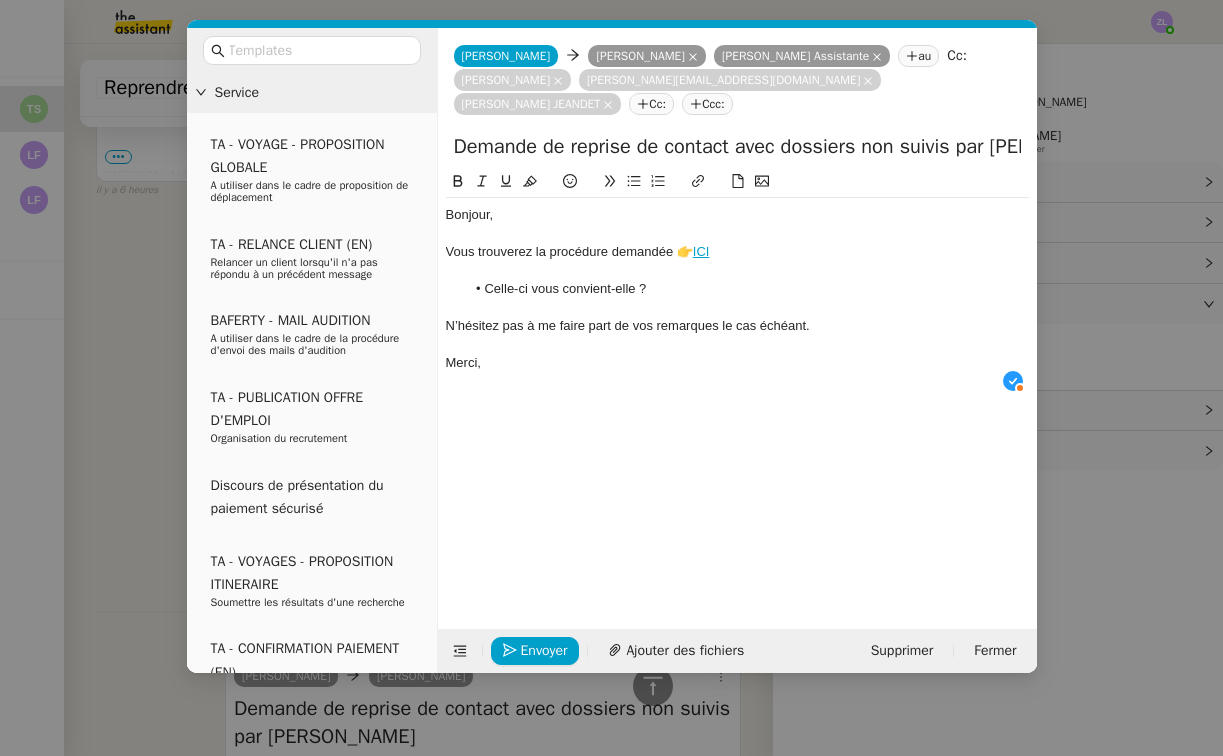 click on "Celle-ci vous convient-elle ?" 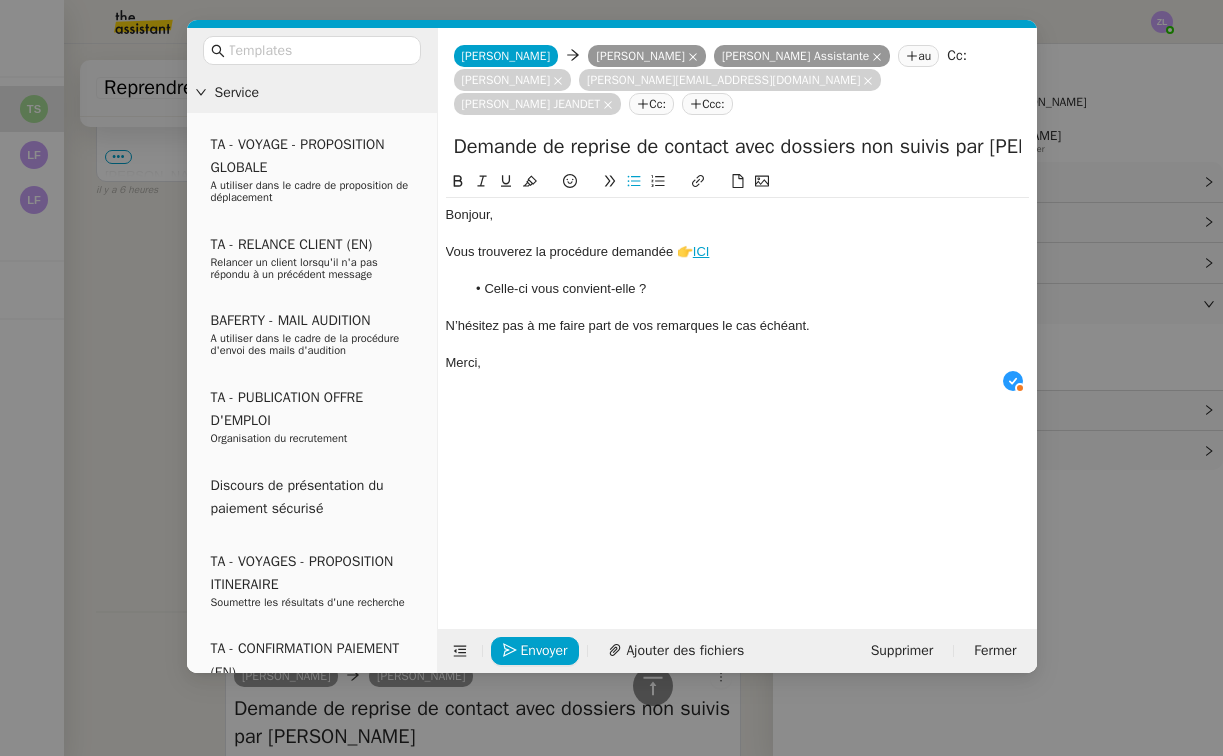 click on "N’hésitez pas à me faire part de vos remarques le cas échéant." 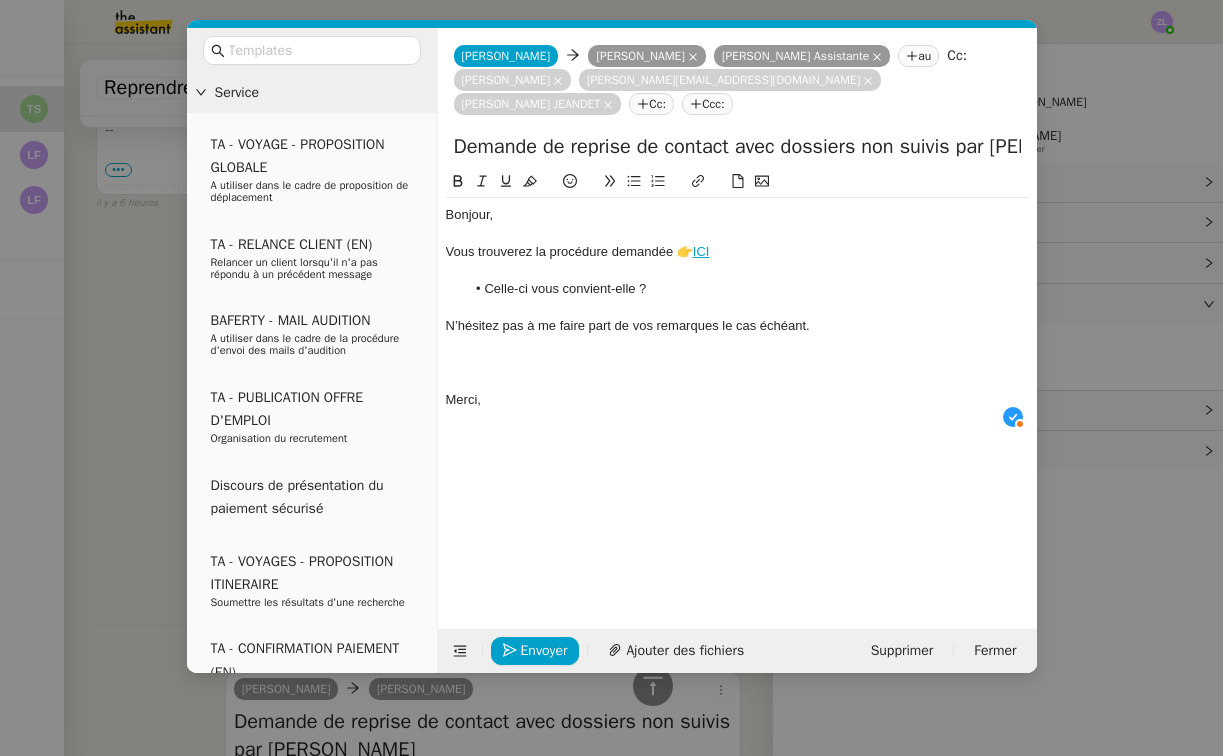 scroll, scrollTop: 10, scrollLeft: 0, axis: vertical 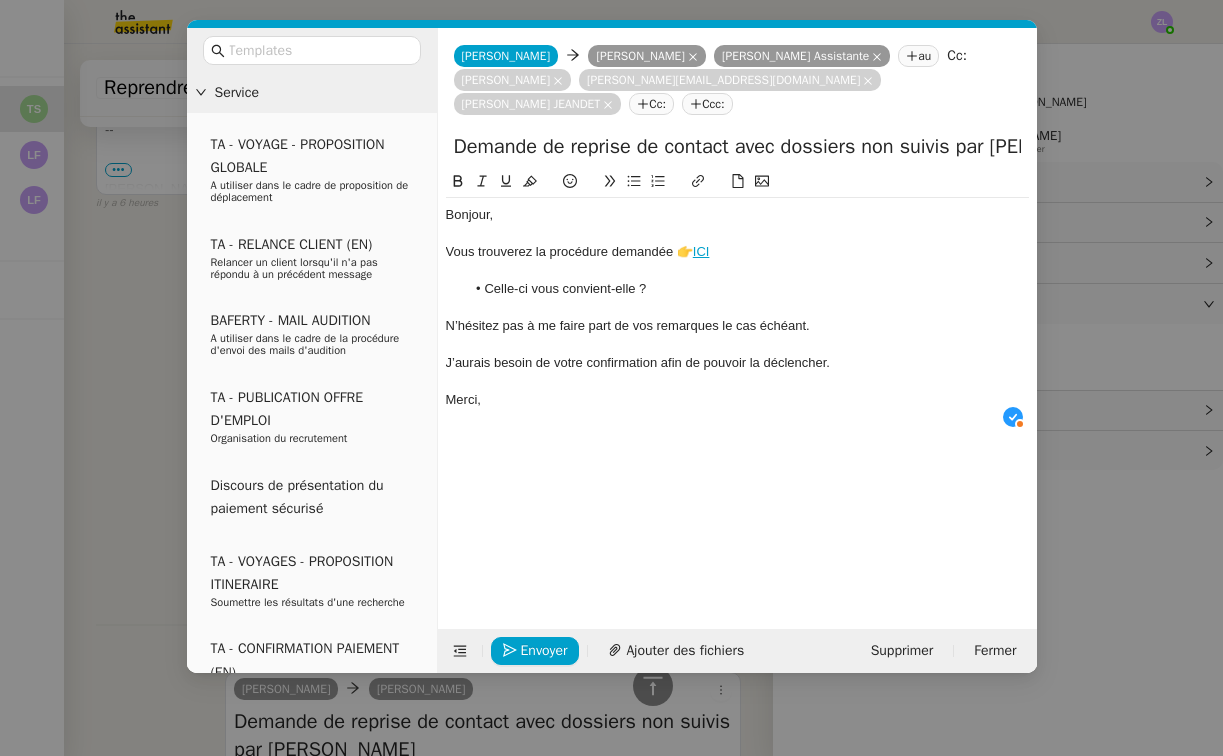 drag, startPoint x: 767, startPoint y: 360, endPoint x: 854, endPoint y: 357, distance: 87.05171 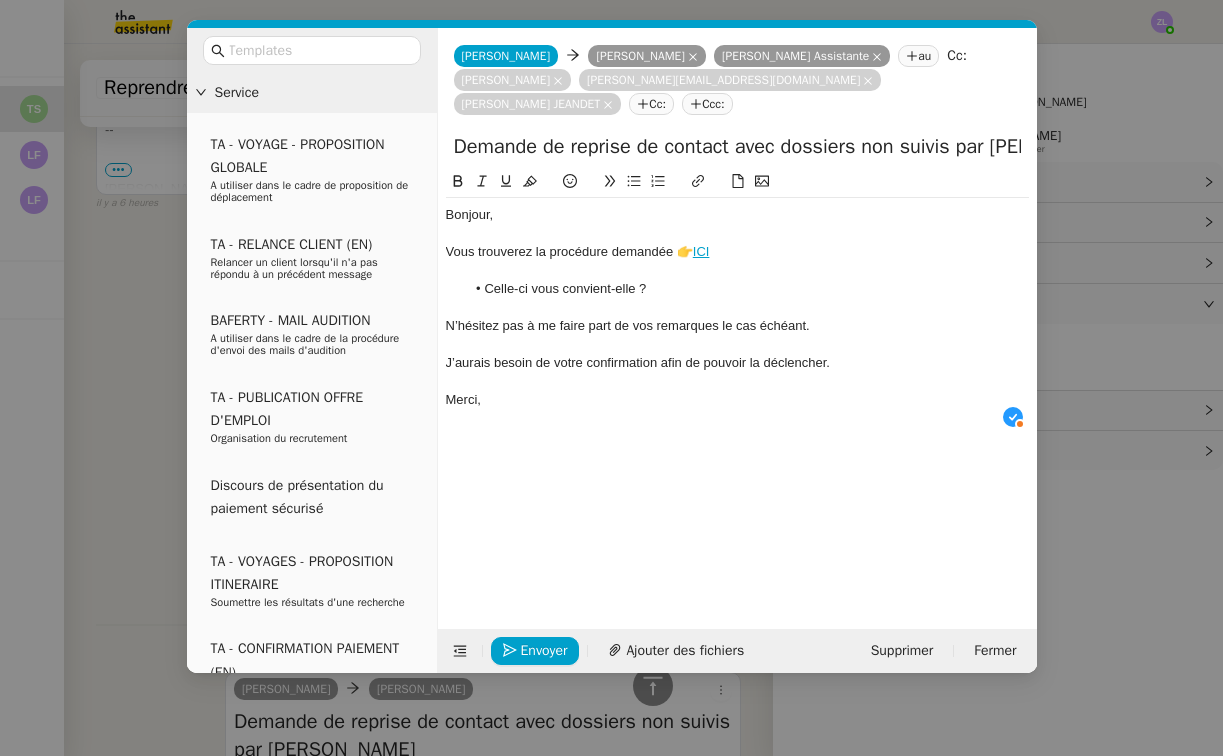 click on "J’aurais besoin de votre confirmation afin de pouvoir la déclencher." 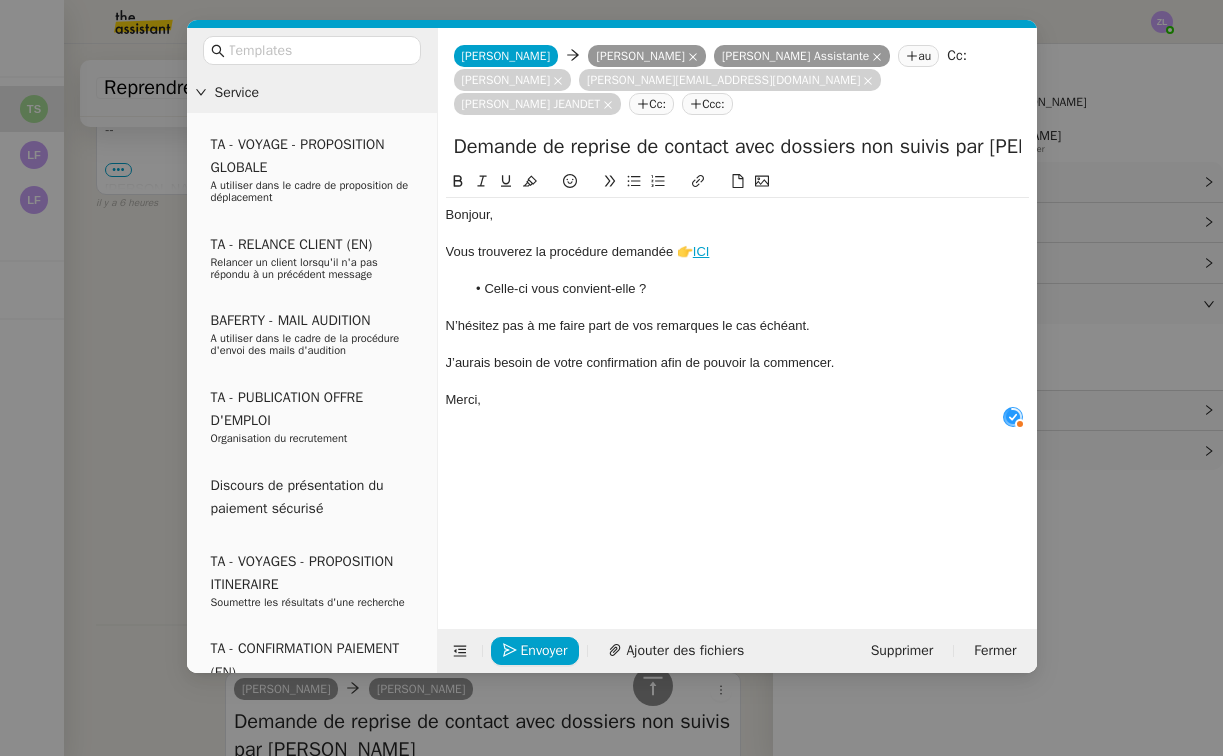 click on "Merci," 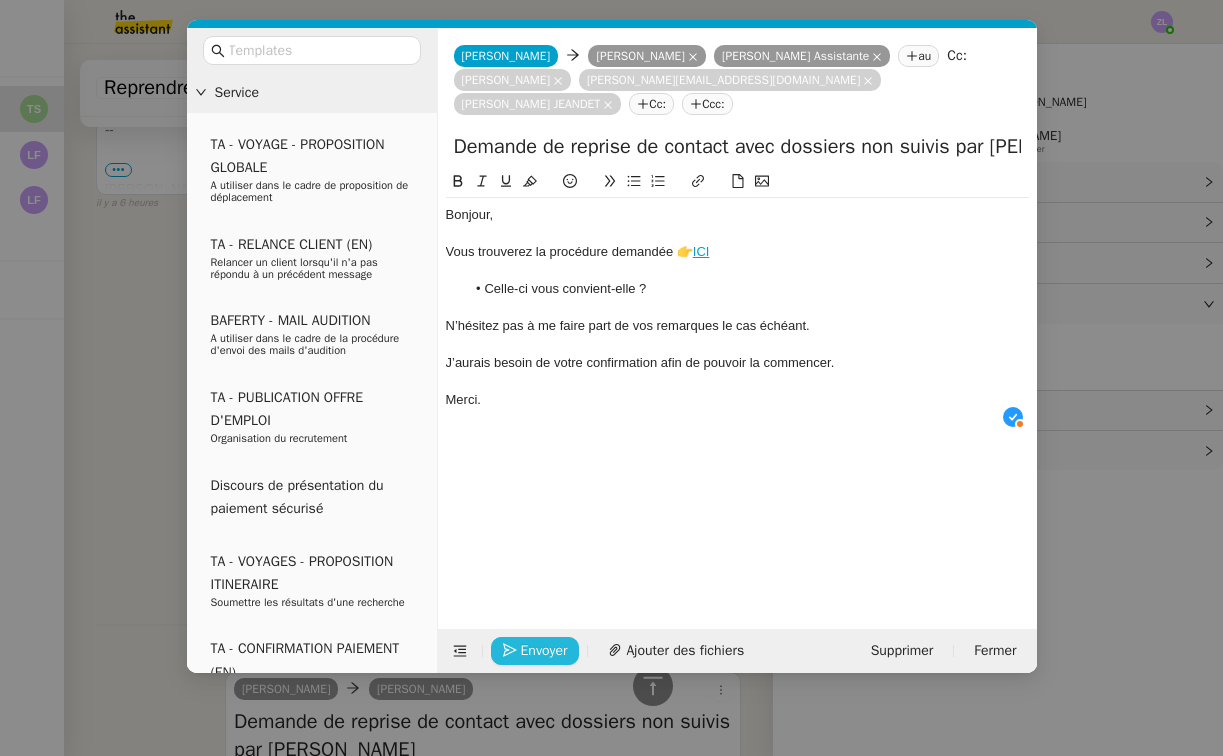 click on "Envoyer" 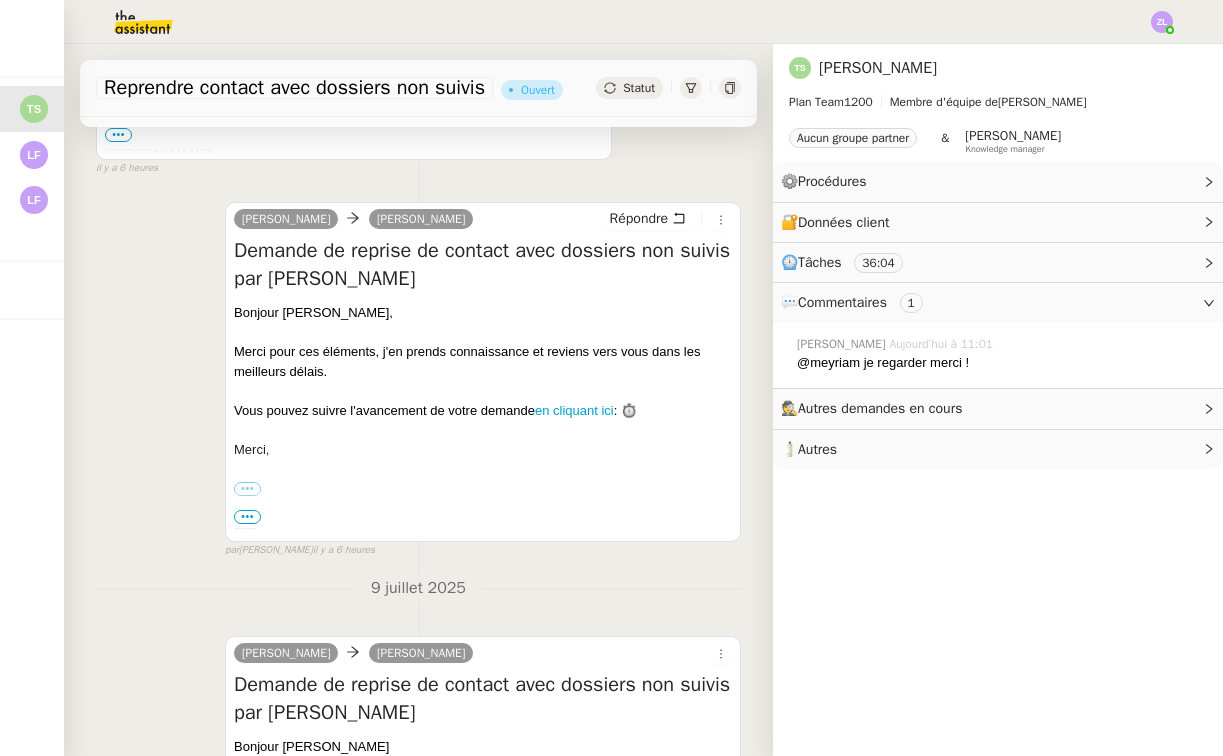 scroll, scrollTop: -11, scrollLeft: 0, axis: vertical 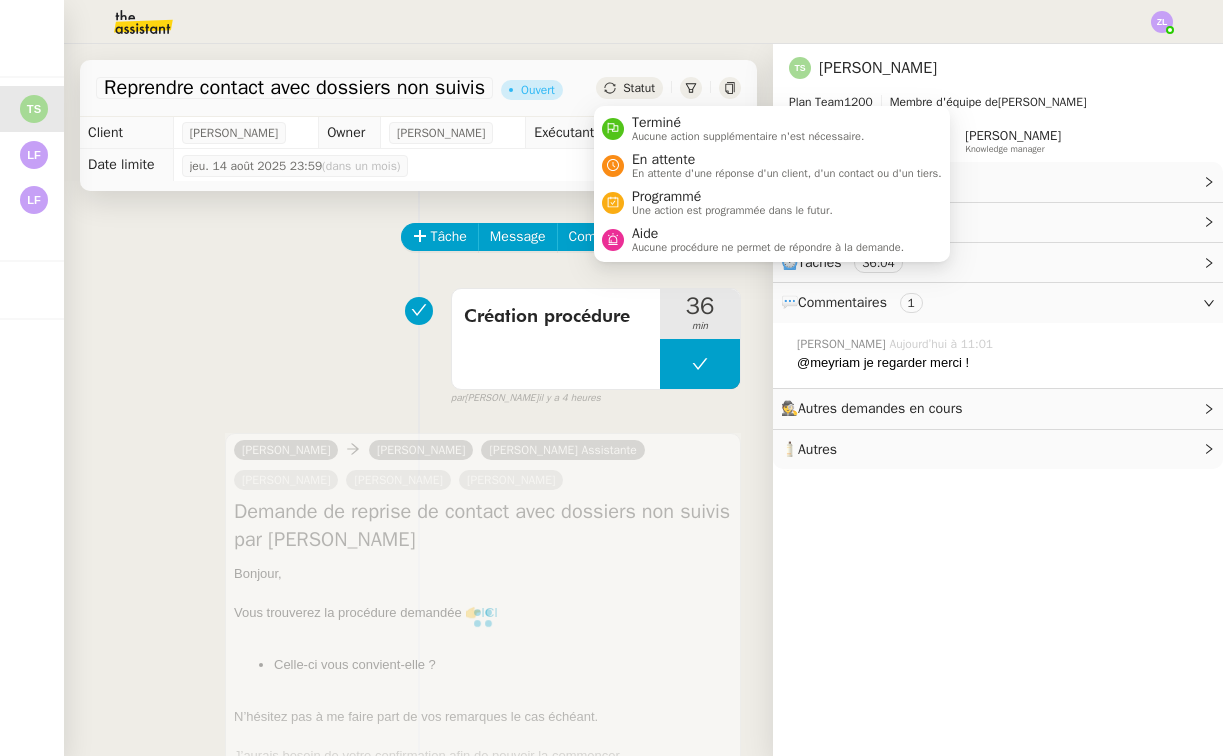 click on "Statut" 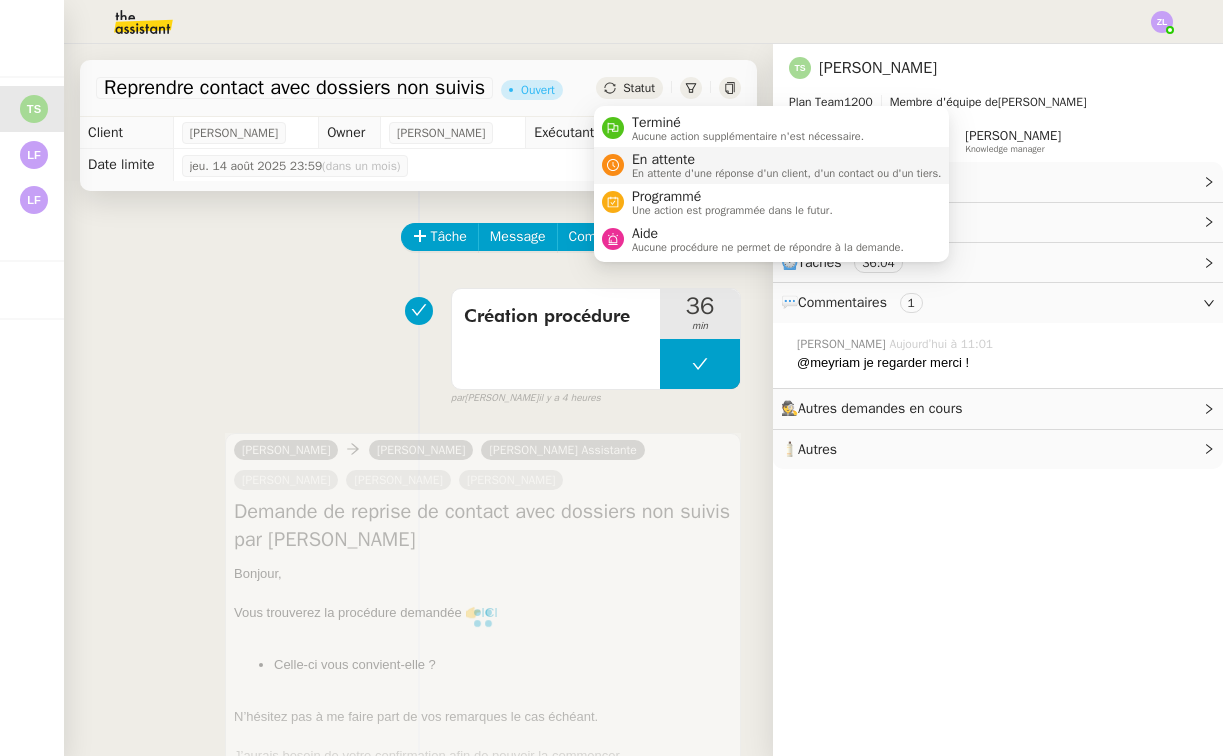click on "En attente d'une réponse d'un client, d'un contact ou d'un tiers." at bounding box center [787, 173] 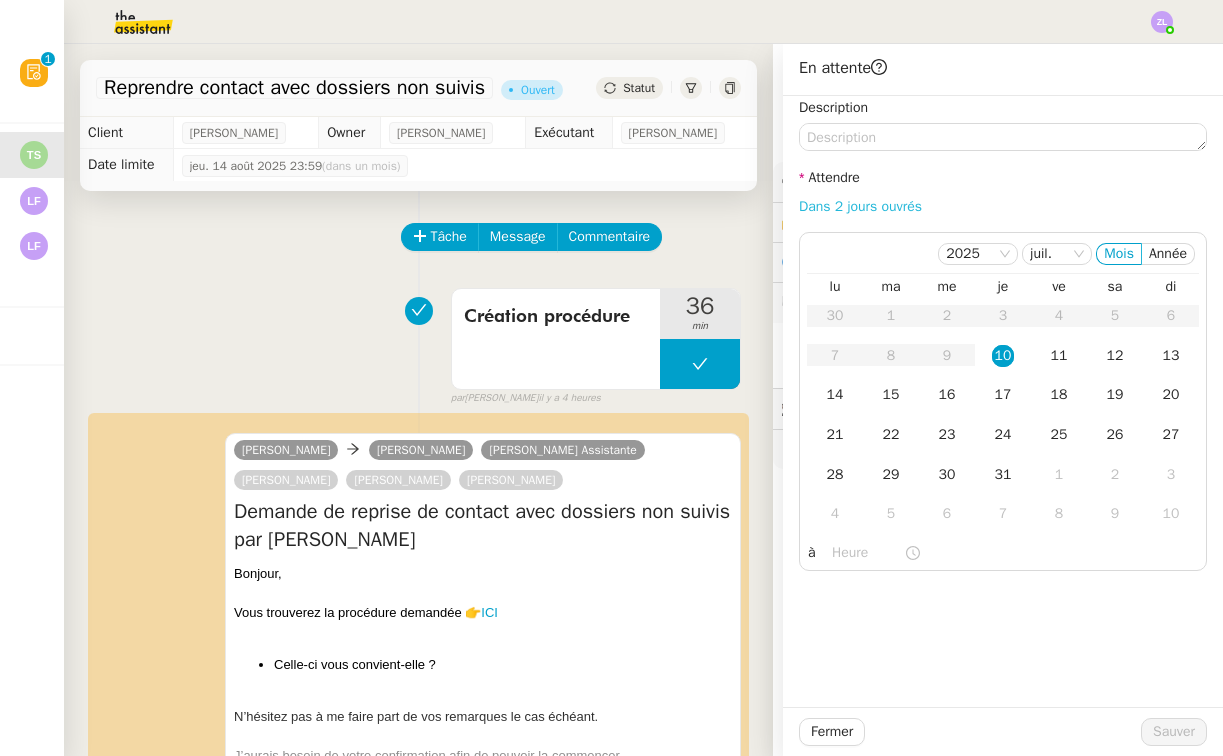 click on "Dans 2 jours ouvrés" 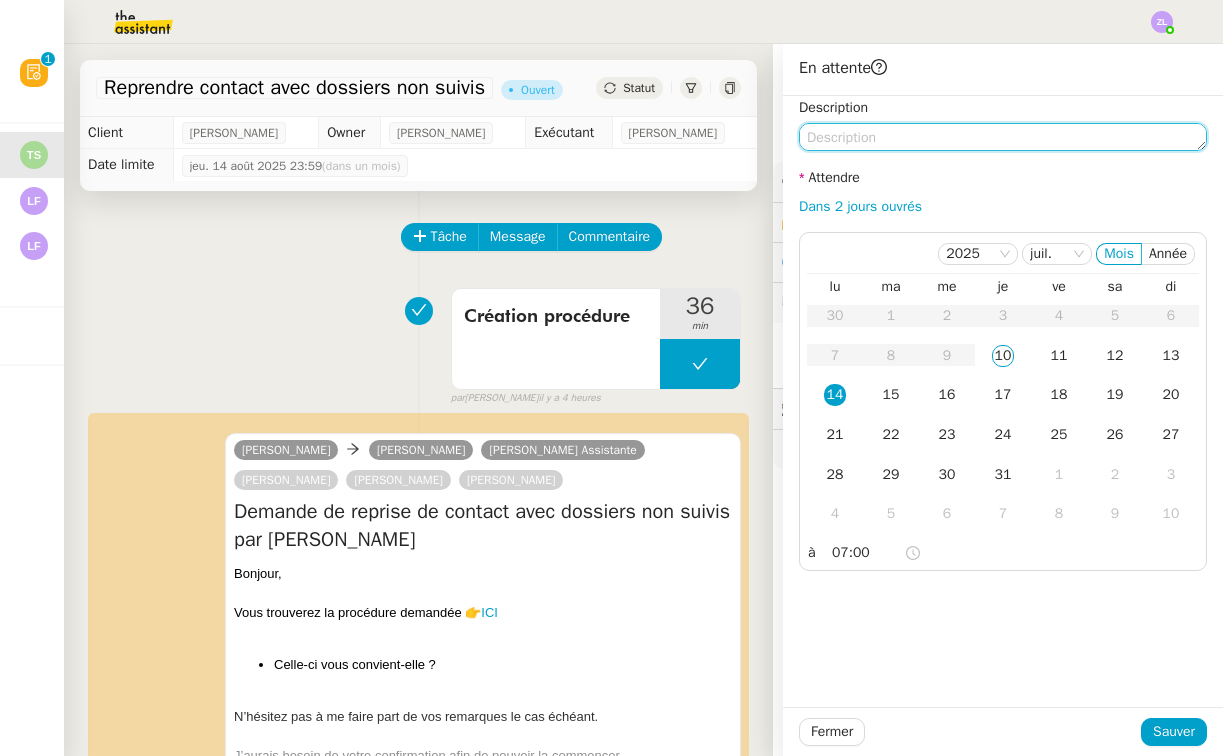 click 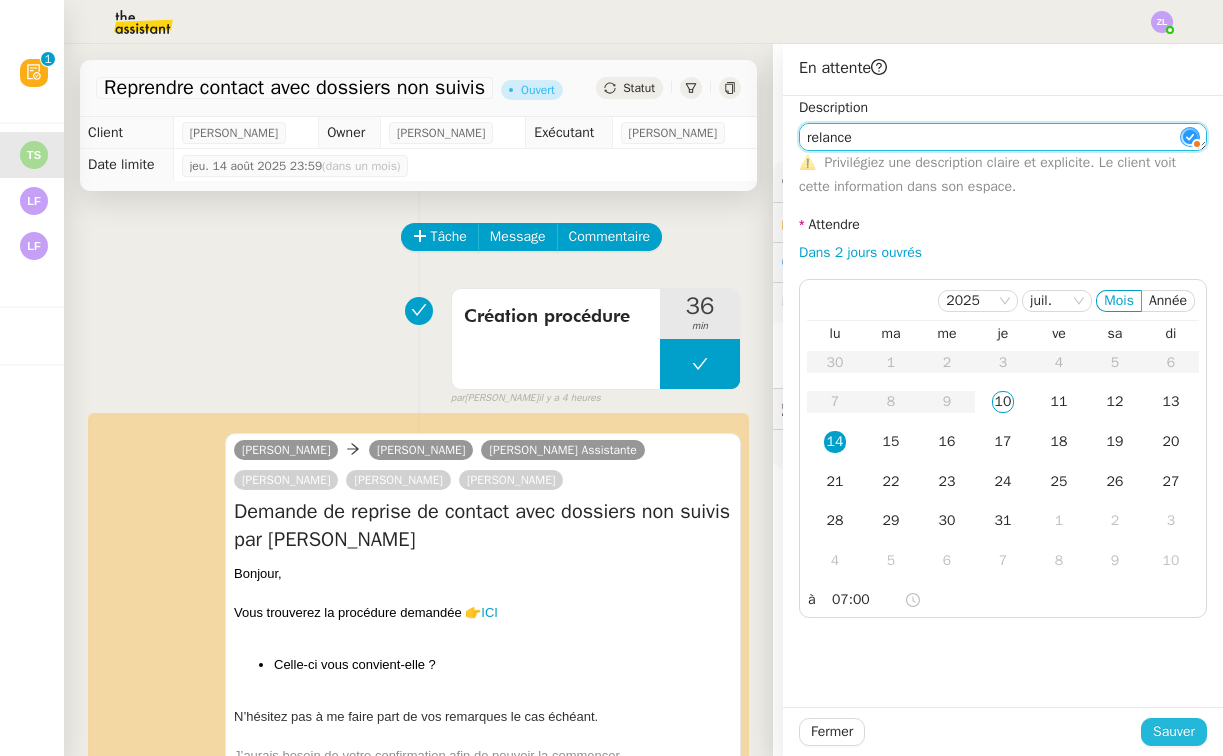 type on "relance" 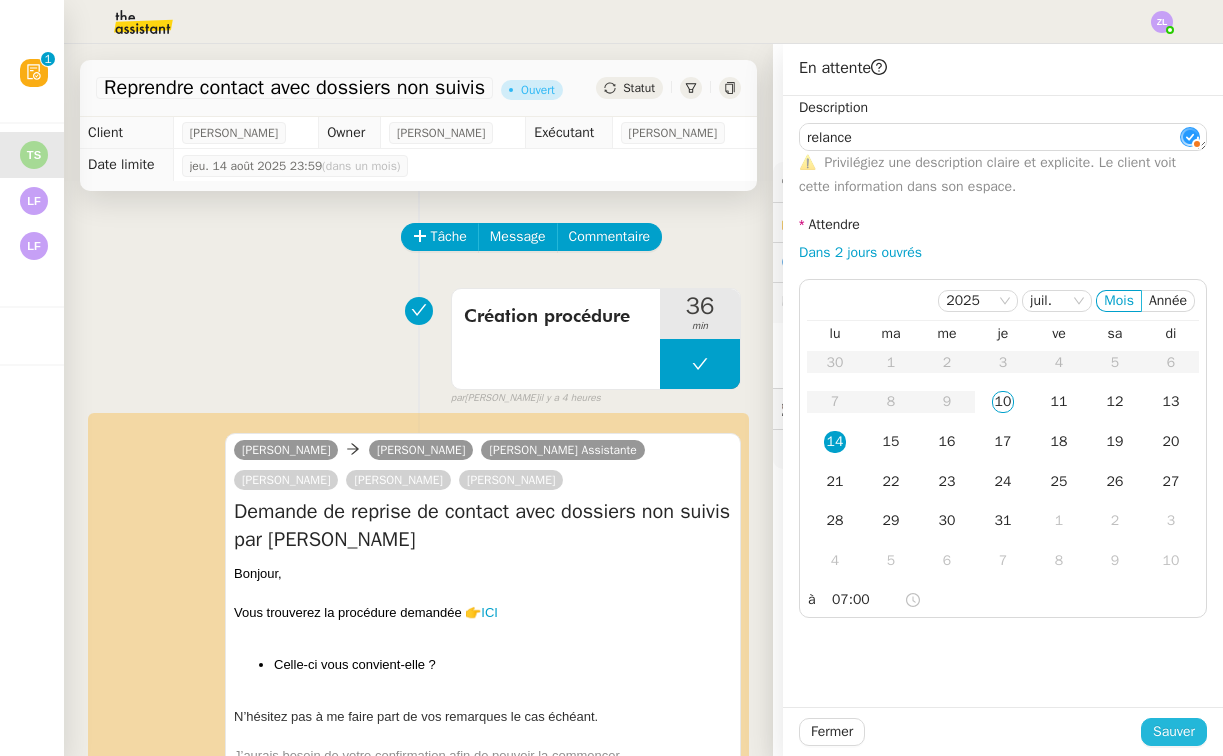 click on "Sauver" 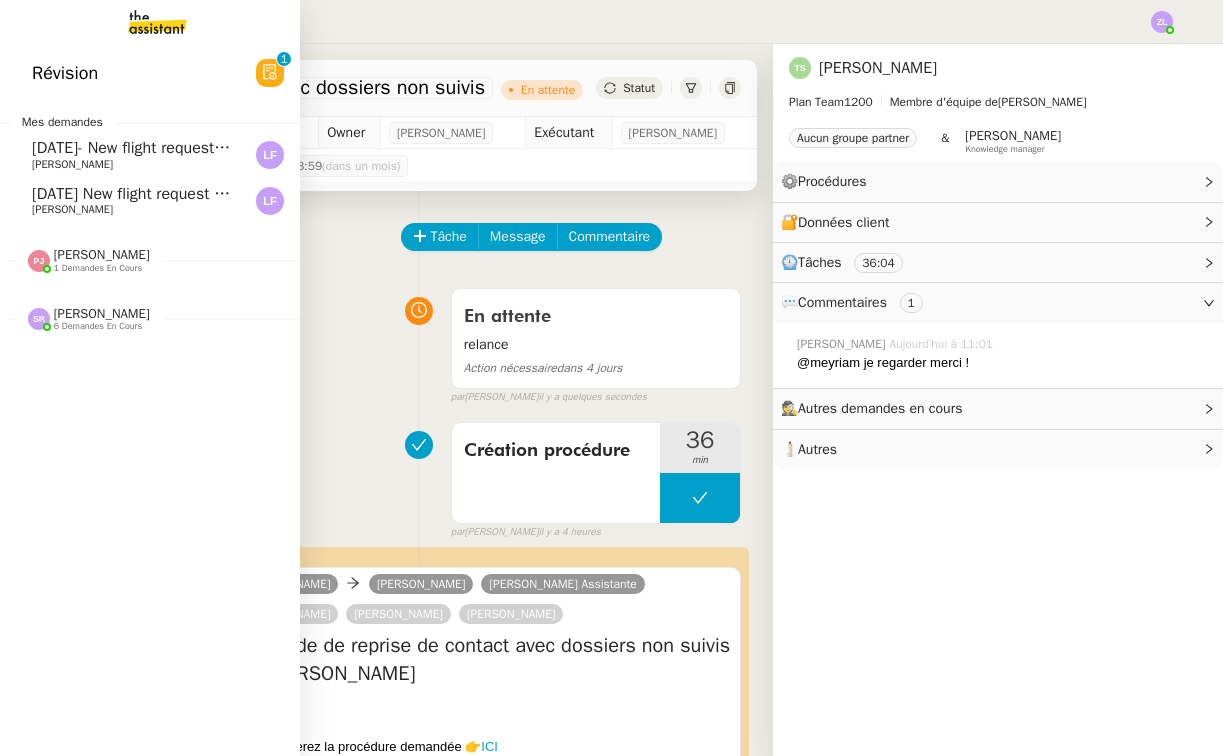 drag, startPoint x: 33, startPoint y: 146, endPoint x: 49, endPoint y: 162, distance: 22.627417 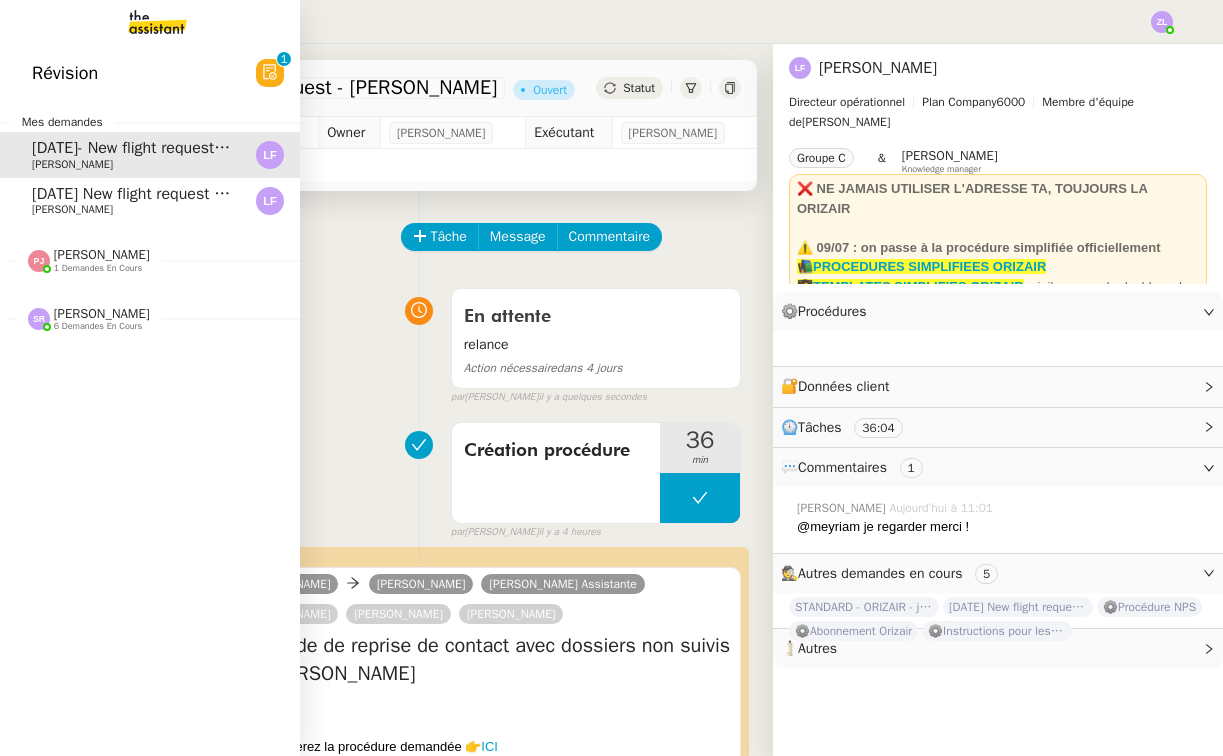 click on "[PERSON_NAME]" 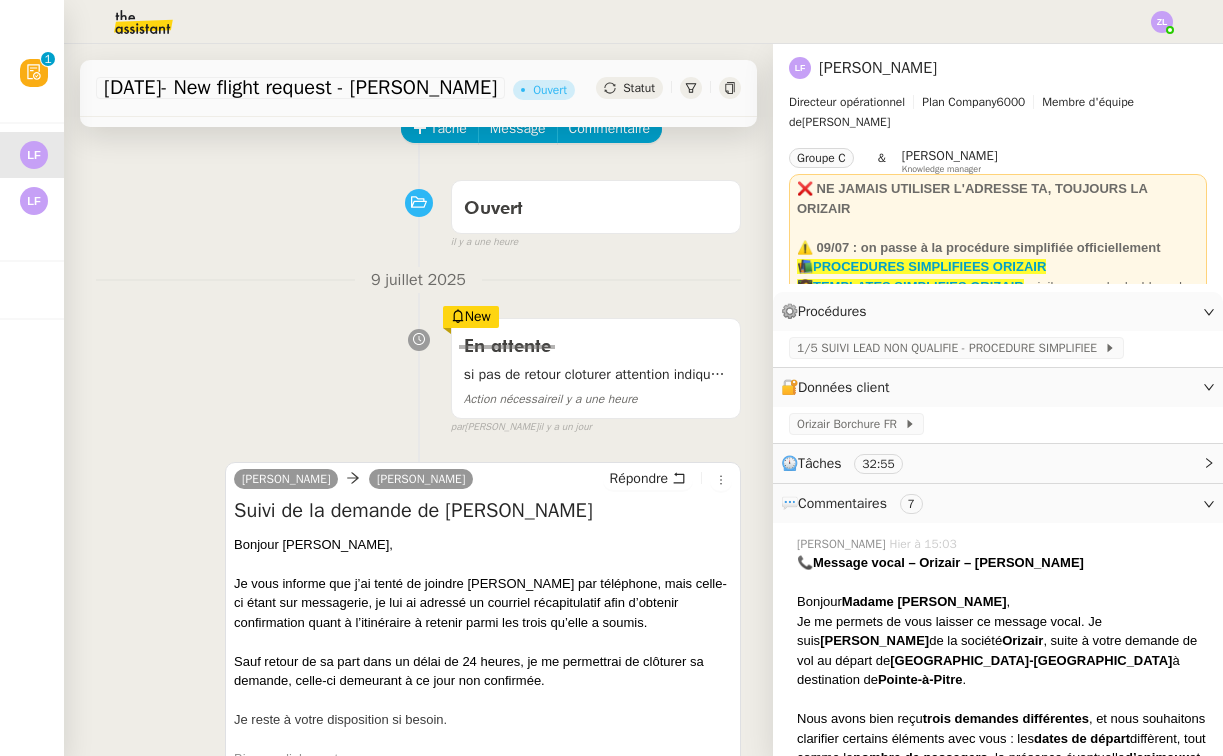 scroll, scrollTop: 71, scrollLeft: 0, axis: vertical 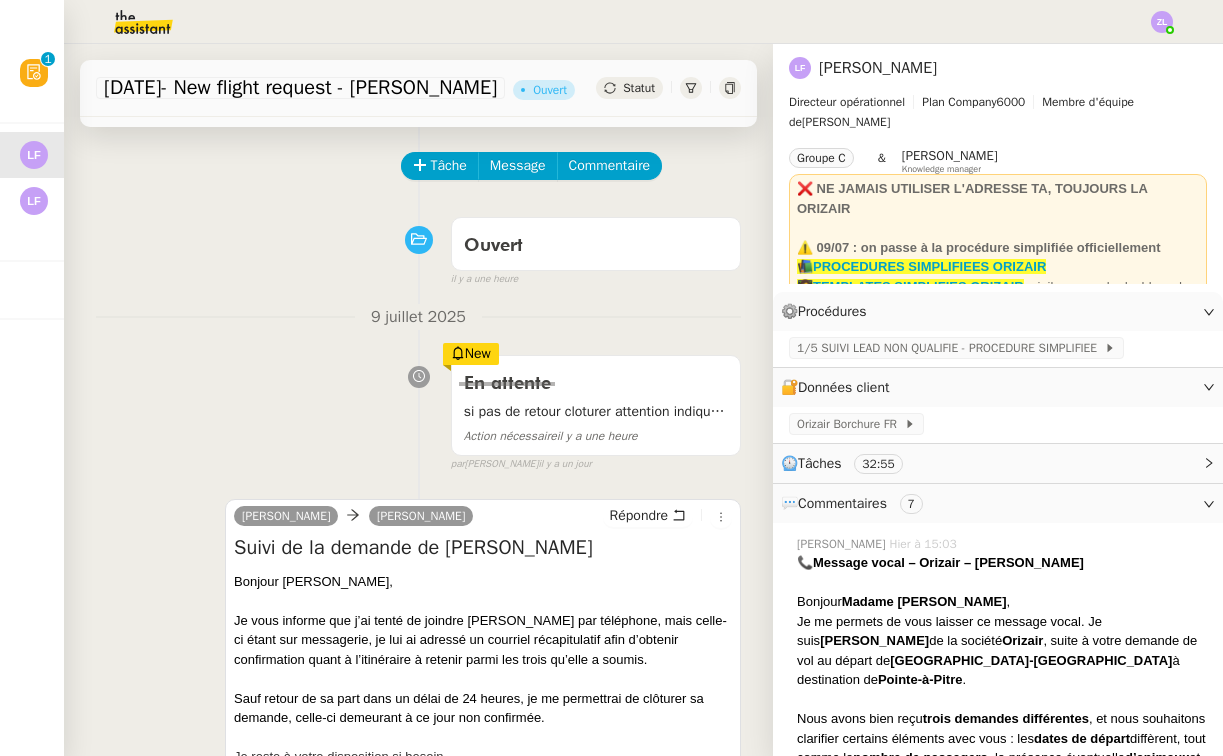 click on "[DATE]- New flight request - [PERSON_NAME]" 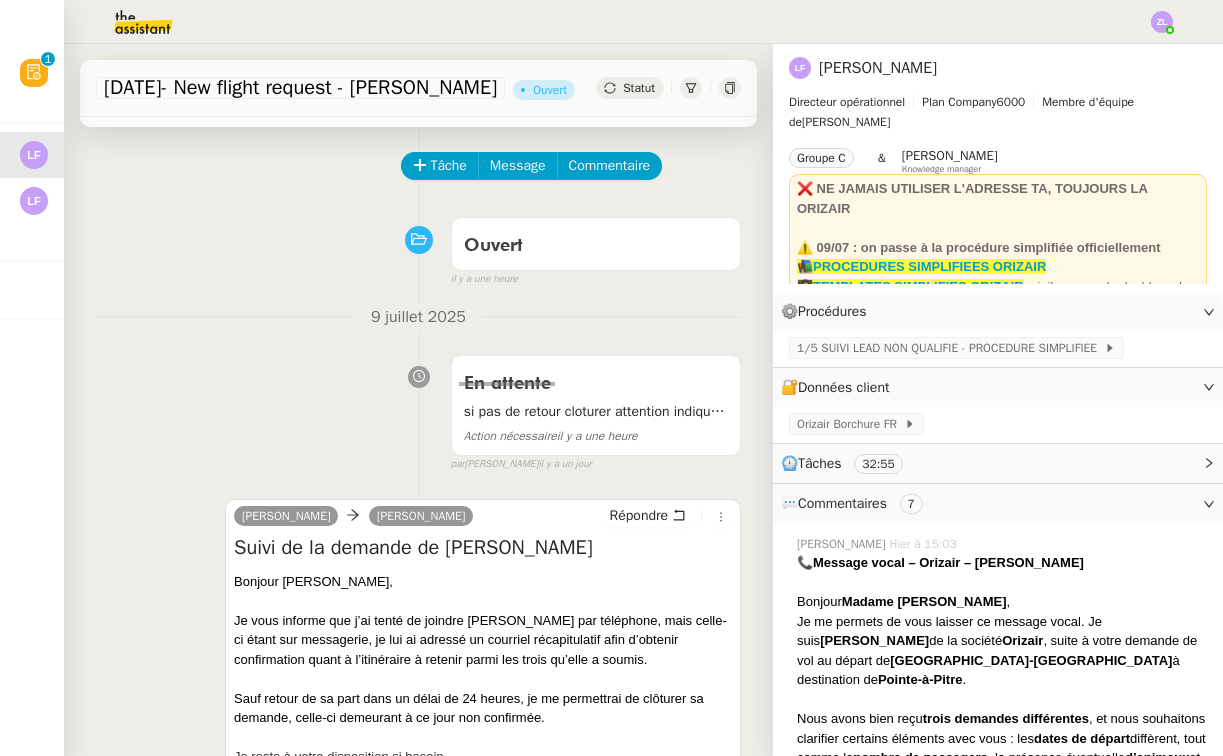click on "[DATE]- New flight request - [PERSON_NAME]" 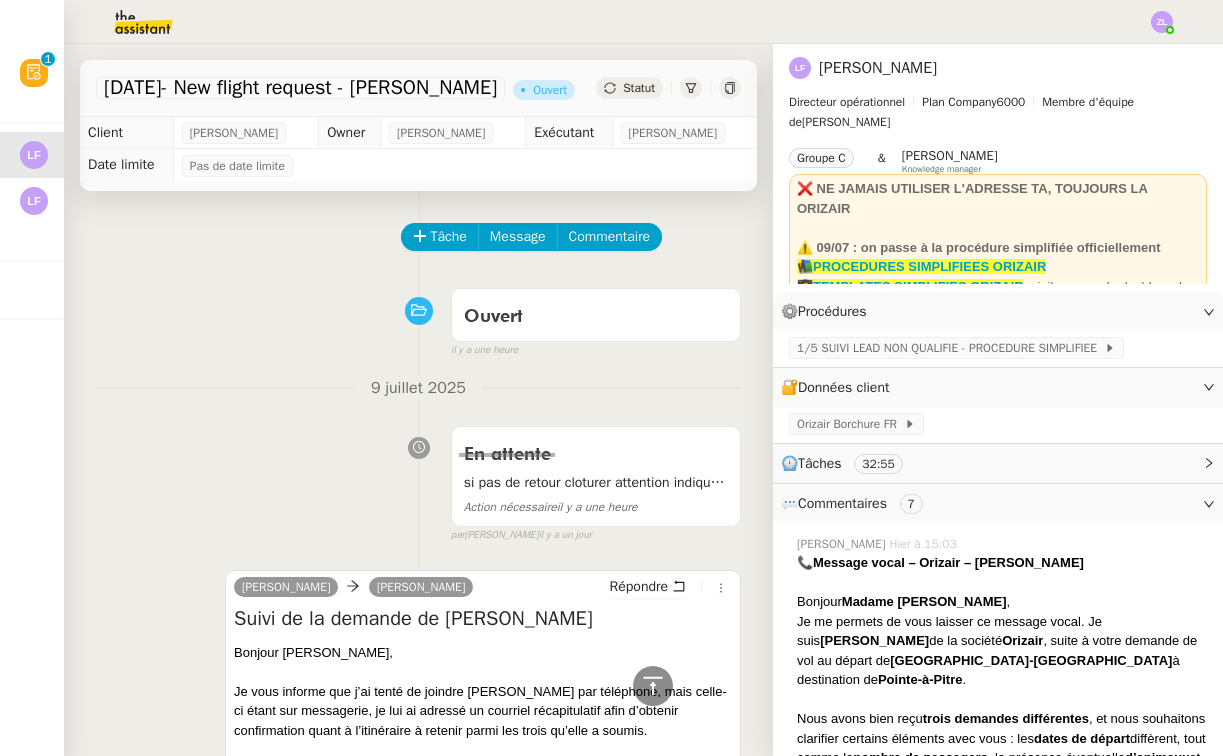 scroll, scrollTop: 0, scrollLeft: 0, axis: both 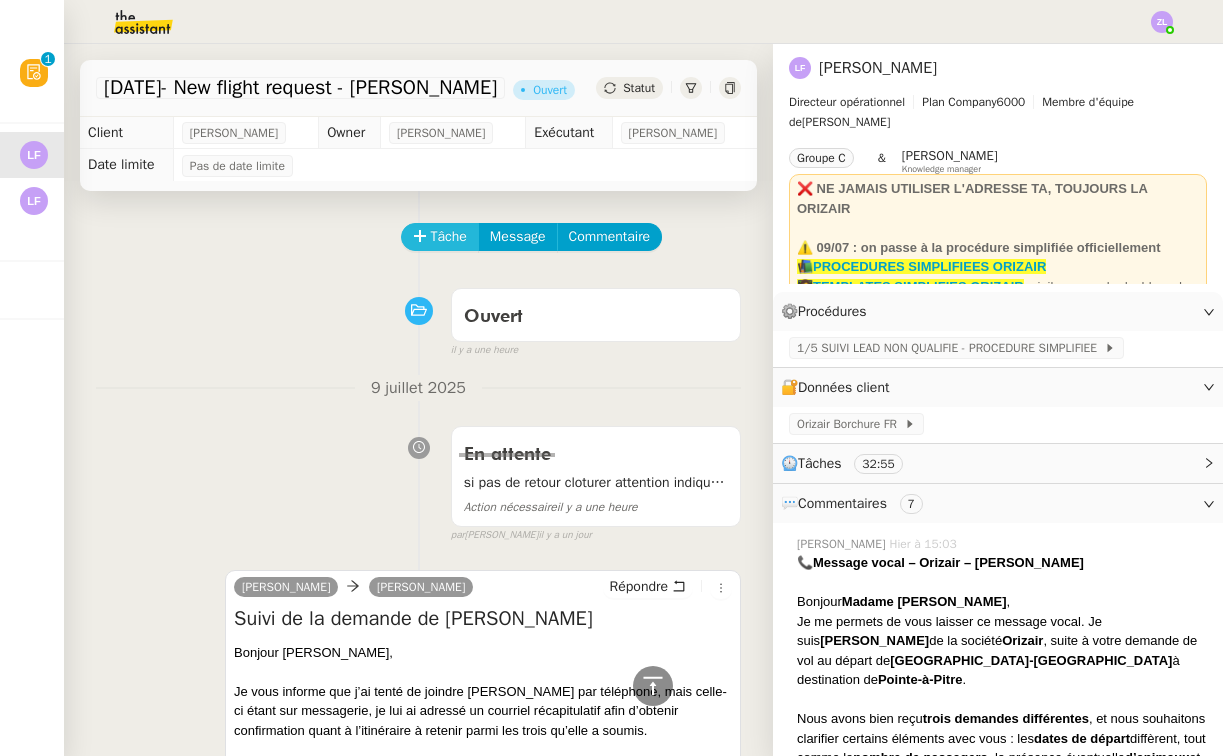 click on "Tâche" 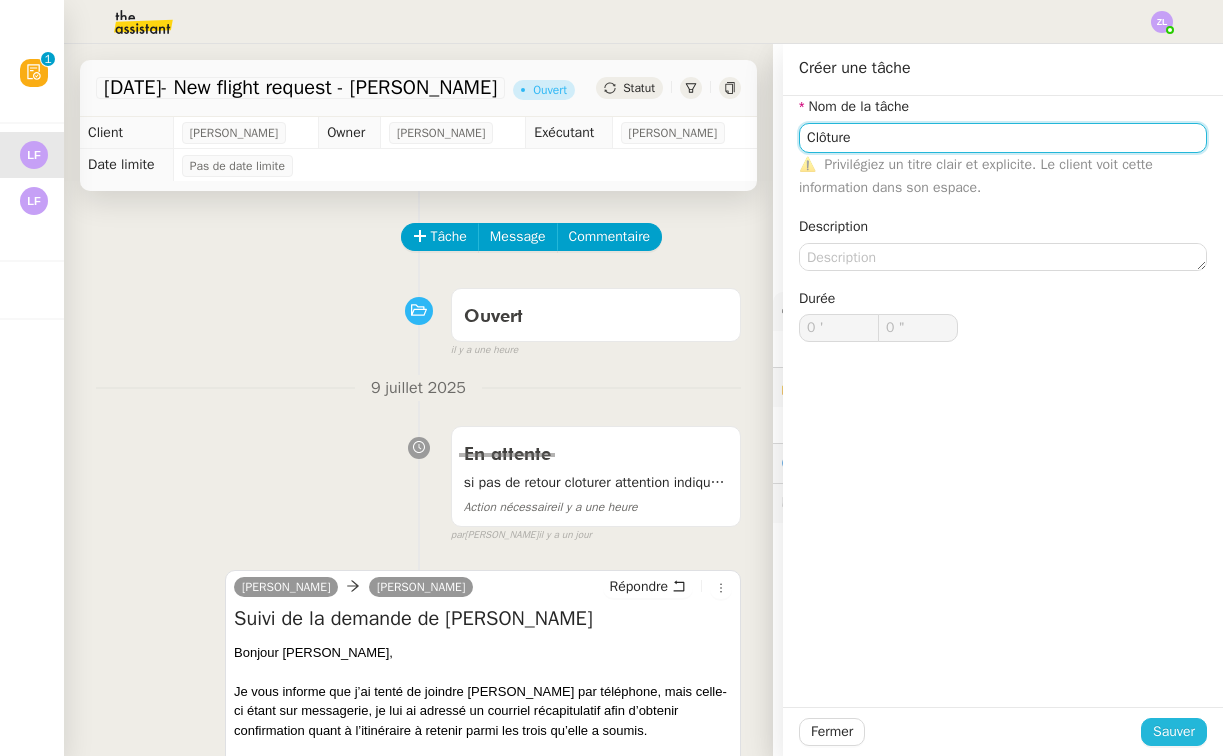 type on "Clôture" 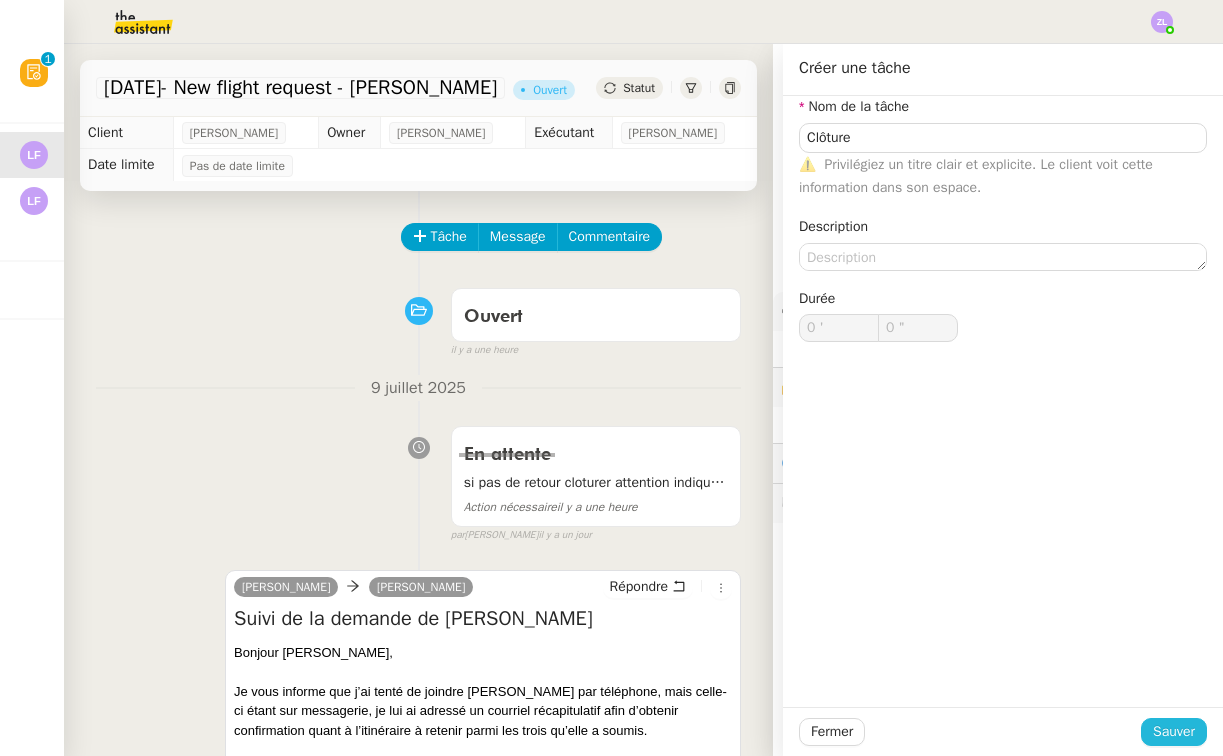 click on "Sauver" 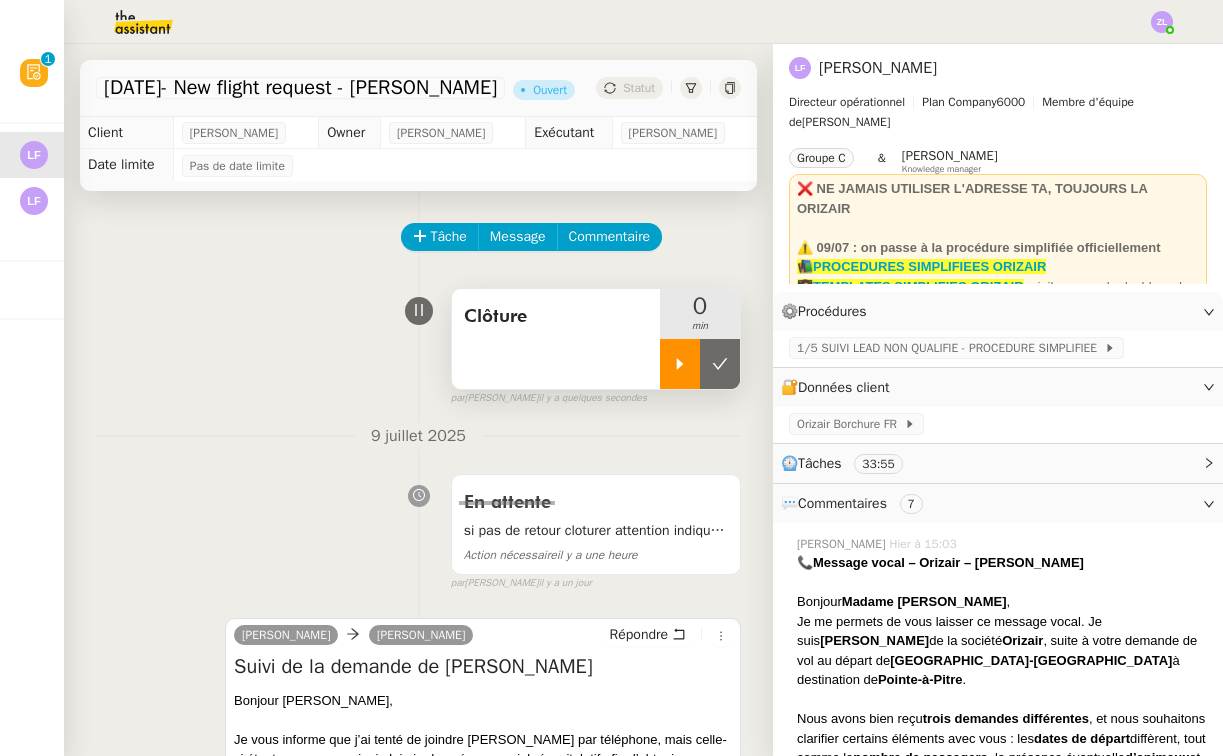 click at bounding box center (680, 364) 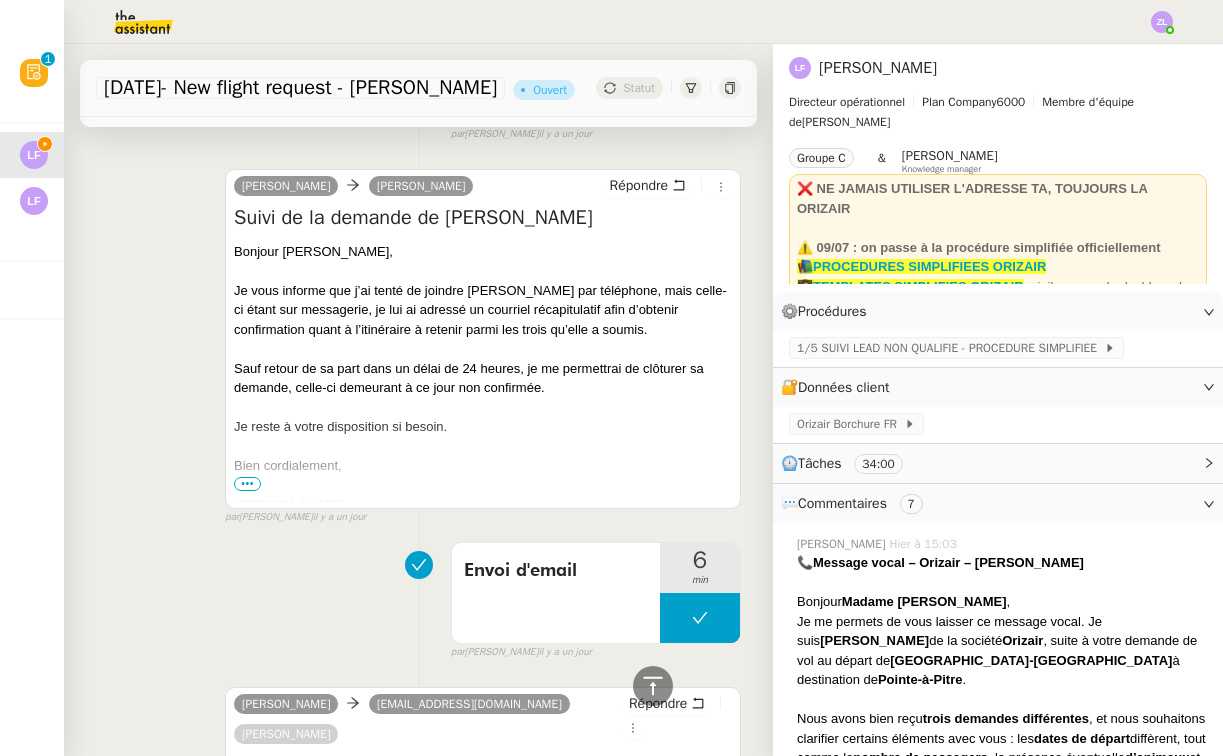 scroll, scrollTop: 484, scrollLeft: 0, axis: vertical 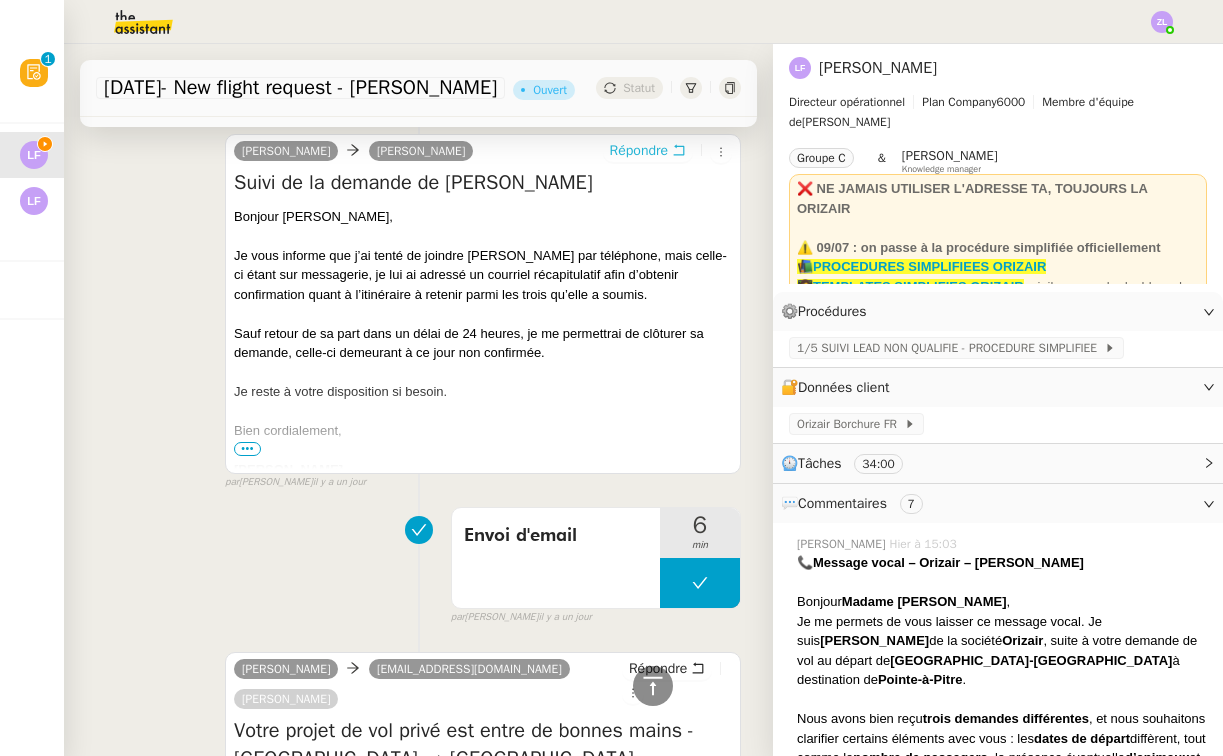click on "Répondre" at bounding box center (639, 151) 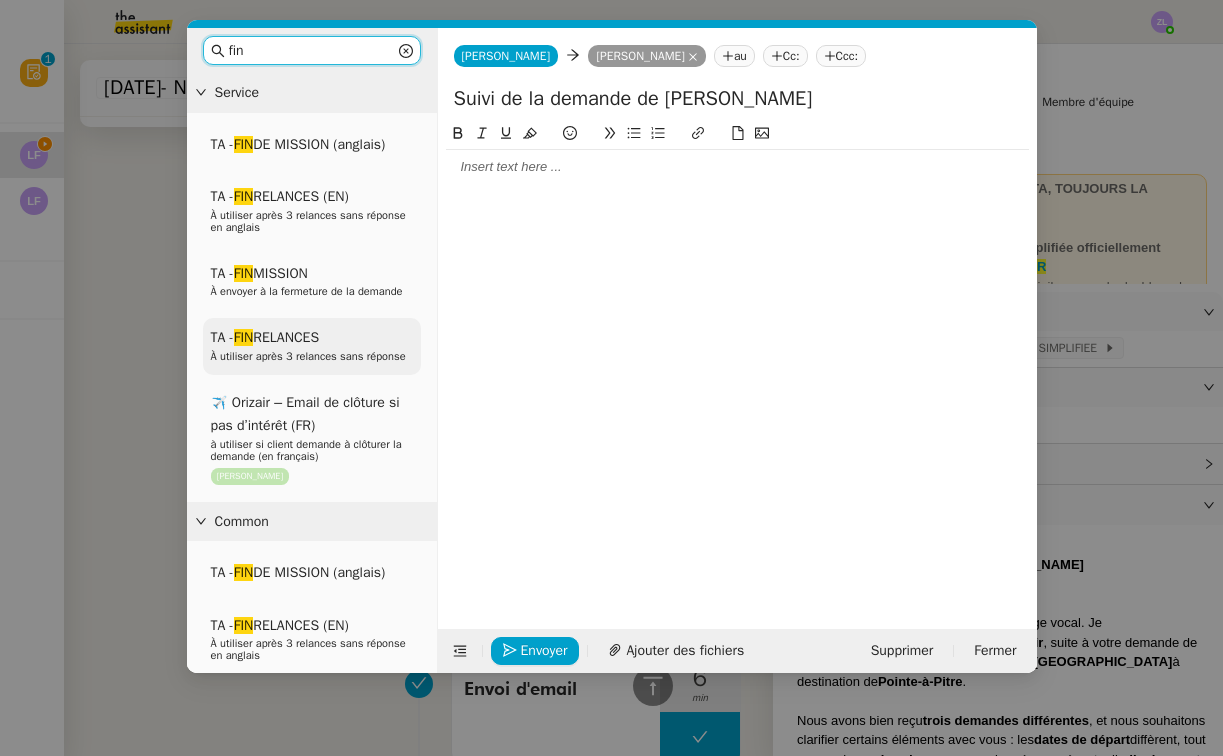 type on "fin" 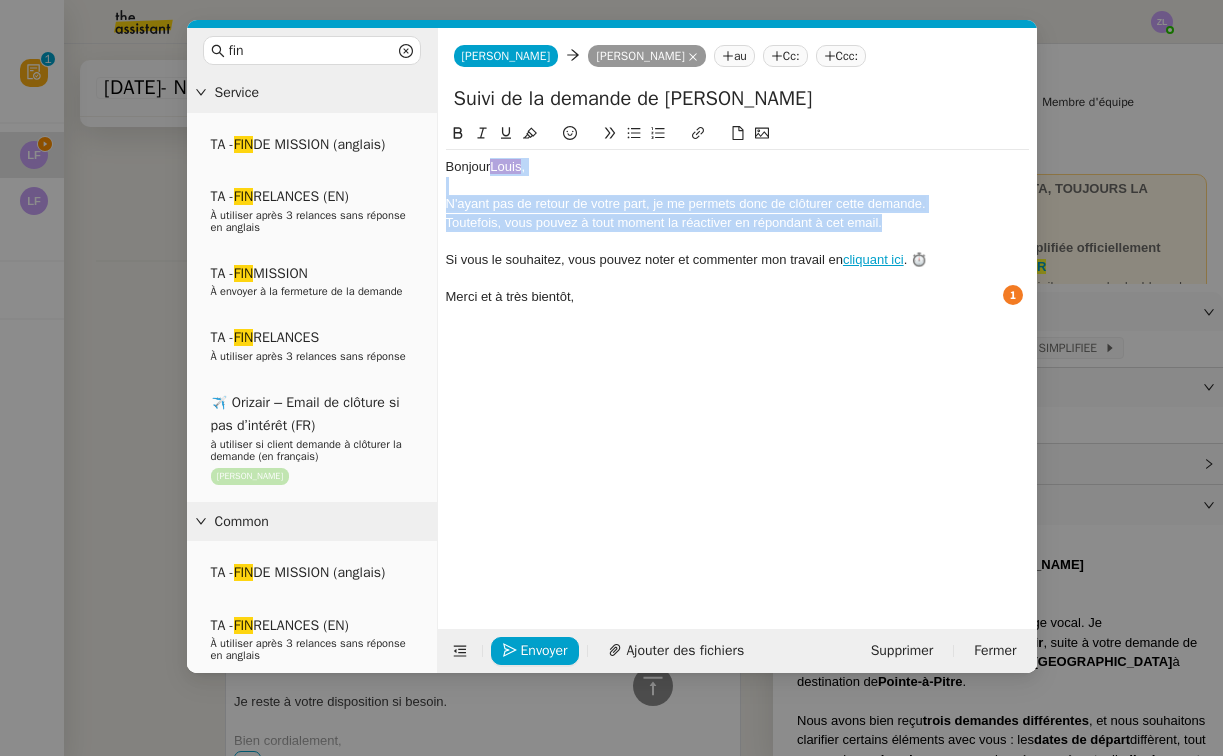 drag, startPoint x: 901, startPoint y: 225, endPoint x: 496, endPoint y: 166, distance: 409.27496 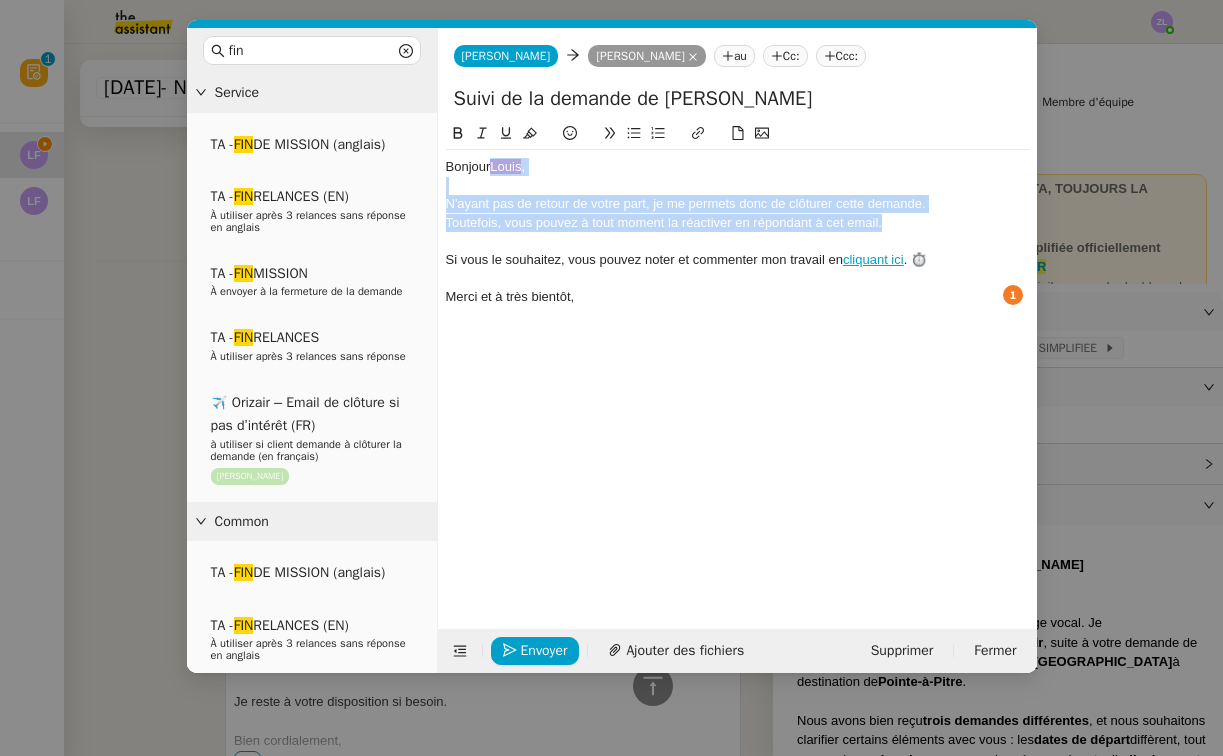 click 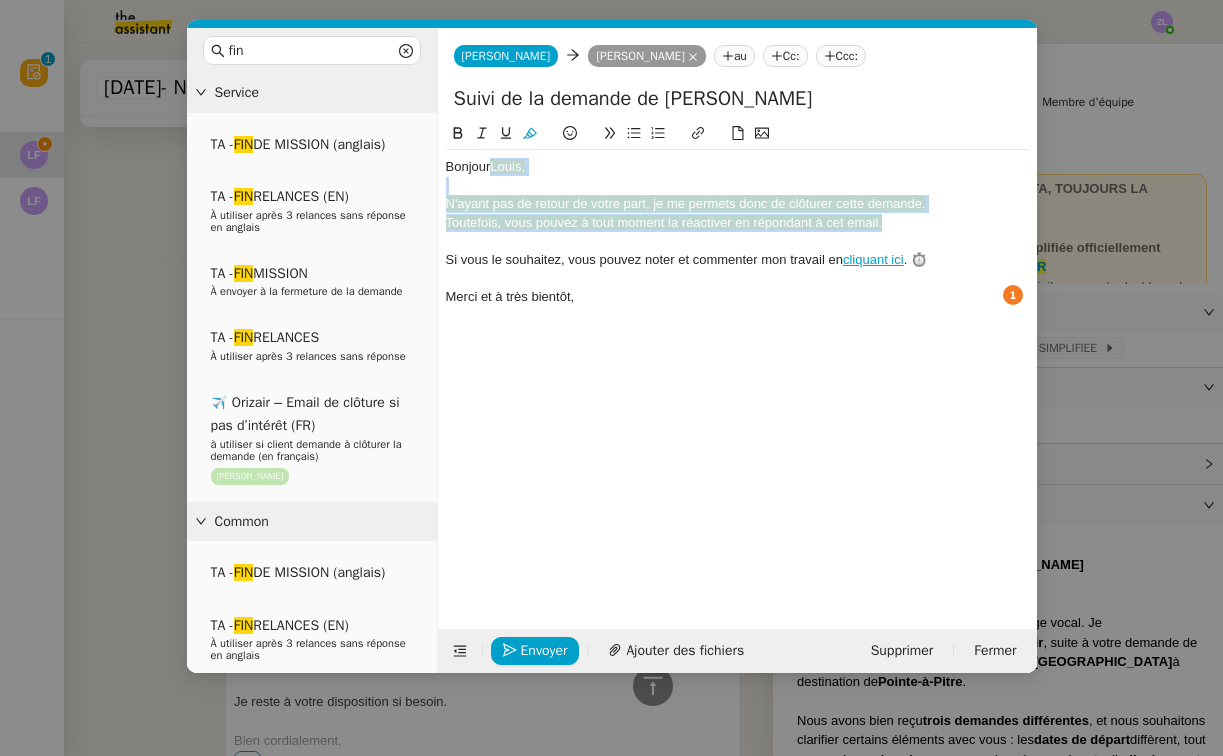 click 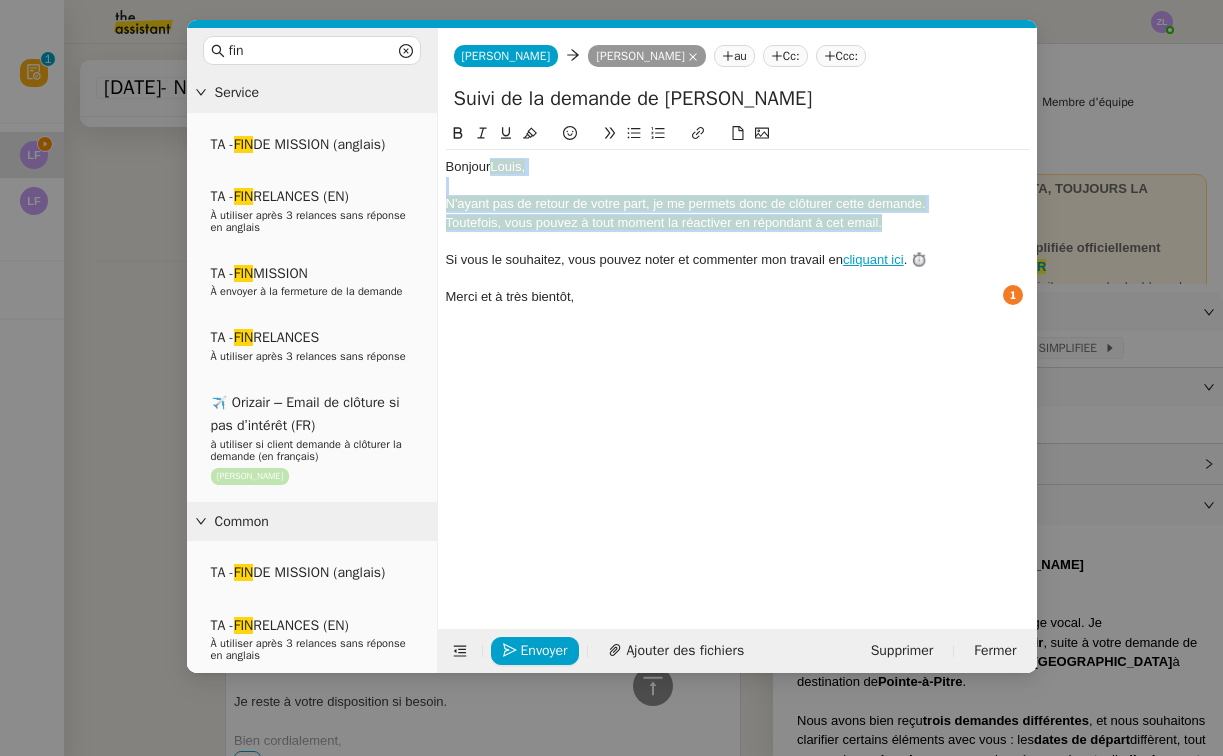 drag, startPoint x: 496, startPoint y: 168, endPoint x: 901, endPoint y: 224, distance: 408.85327 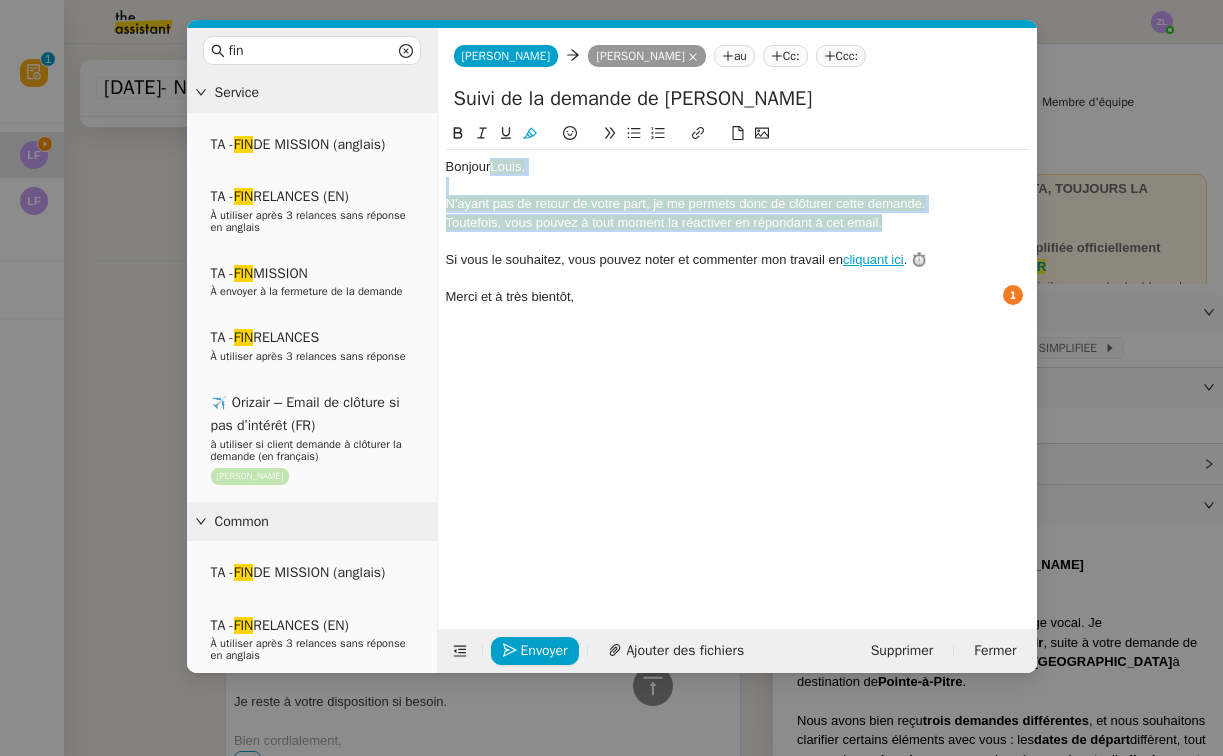 click 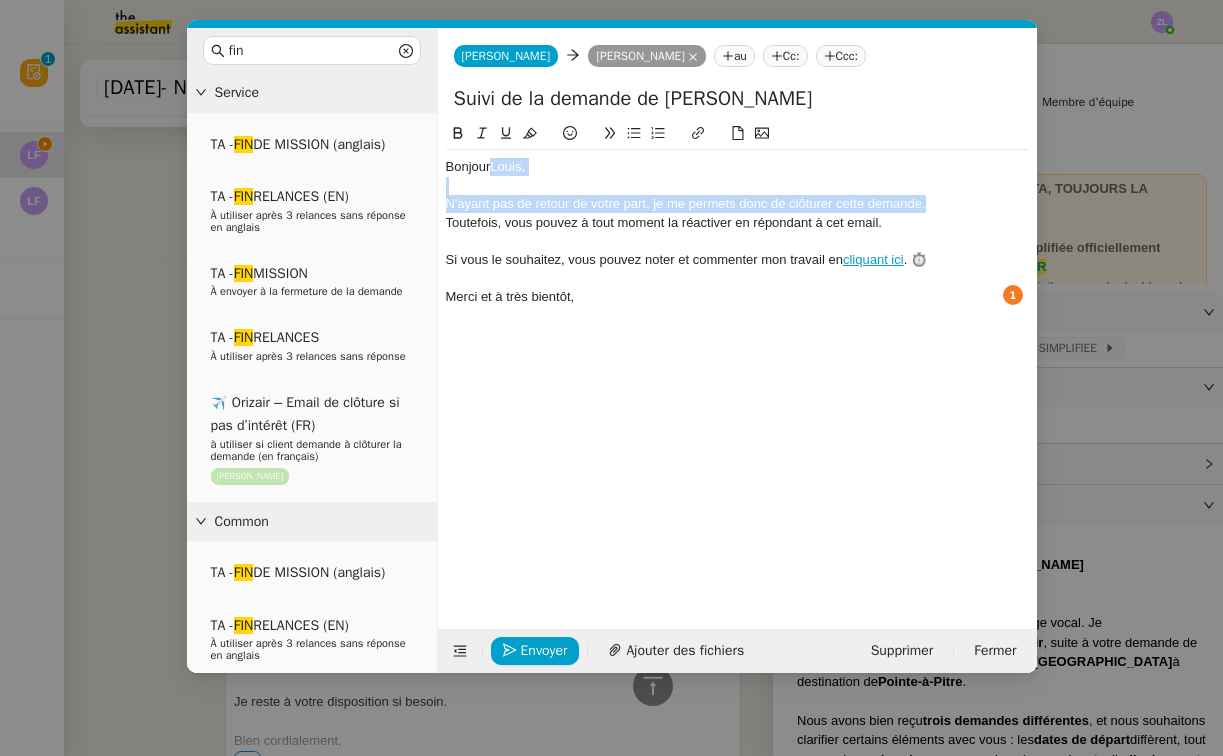 click on "N'ayant pas de retour de votre part, je me permets donc de clôturer cette demande." 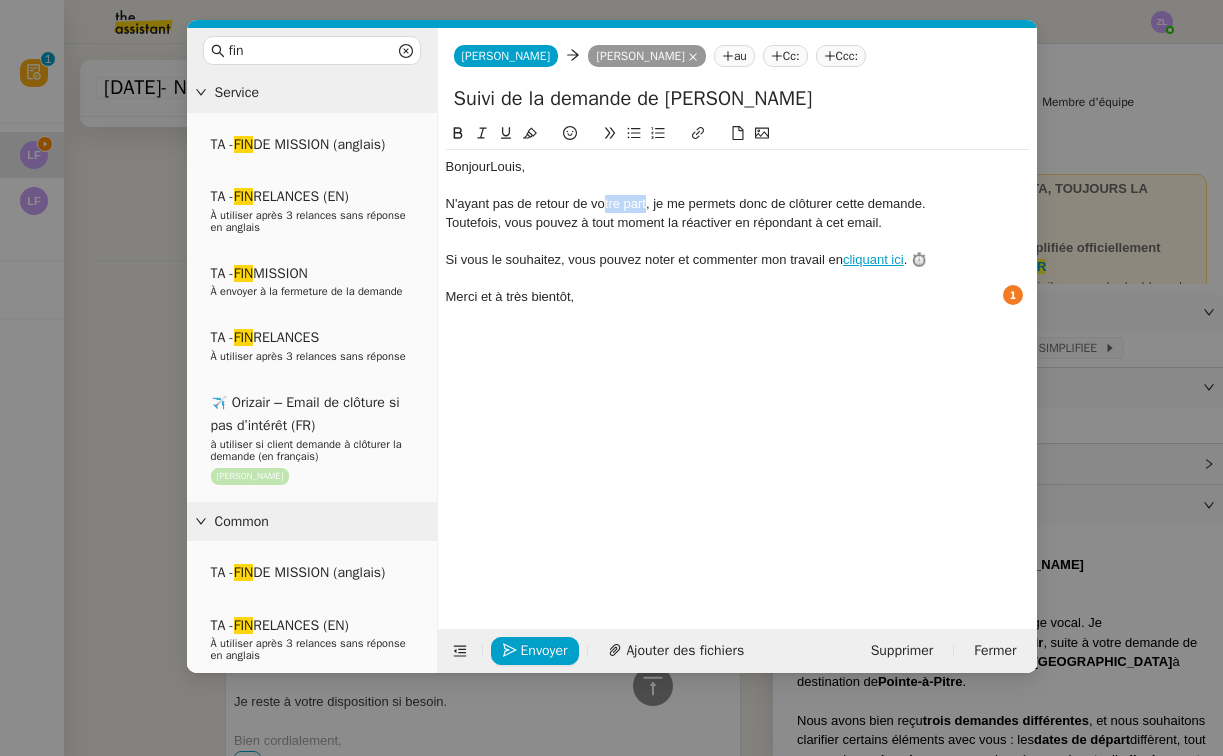 drag, startPoint x: 647, startPoint y: 204, endPoint x: 604, endPoint y: 208, distance: 43.185646 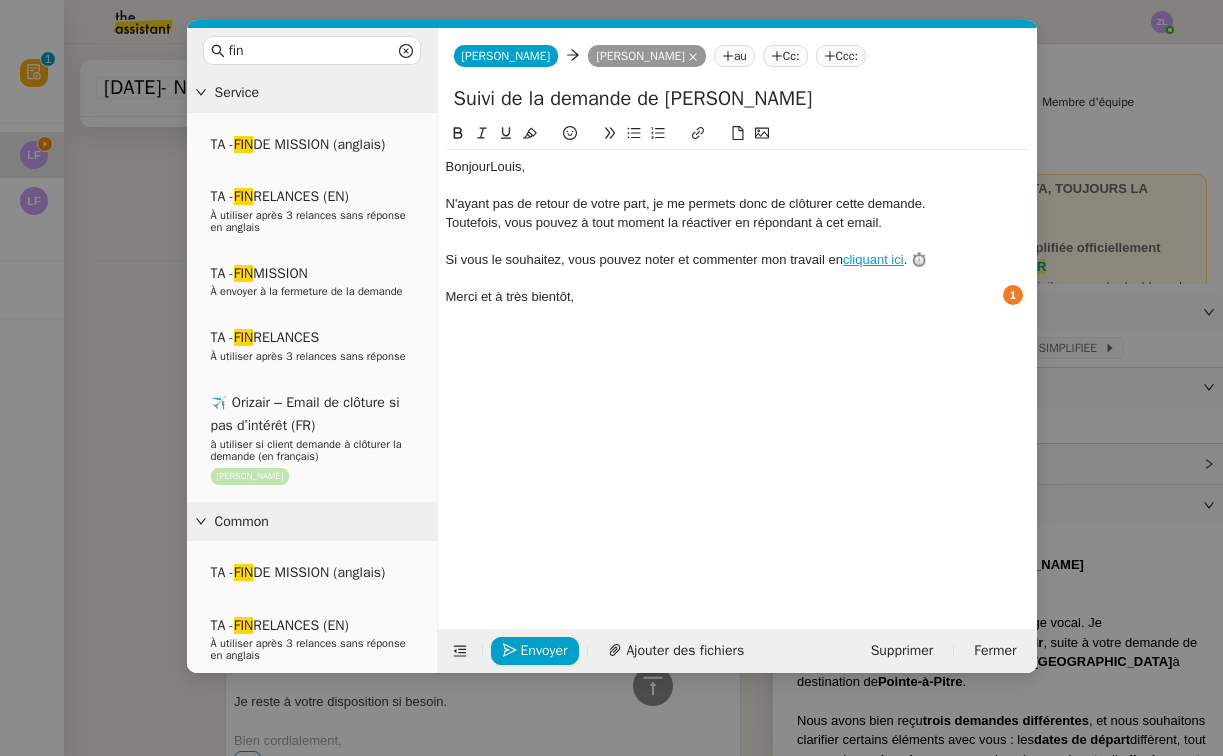click on "N'ayant pas de retour de votre part, je me permets donc de clôturer cette demande." 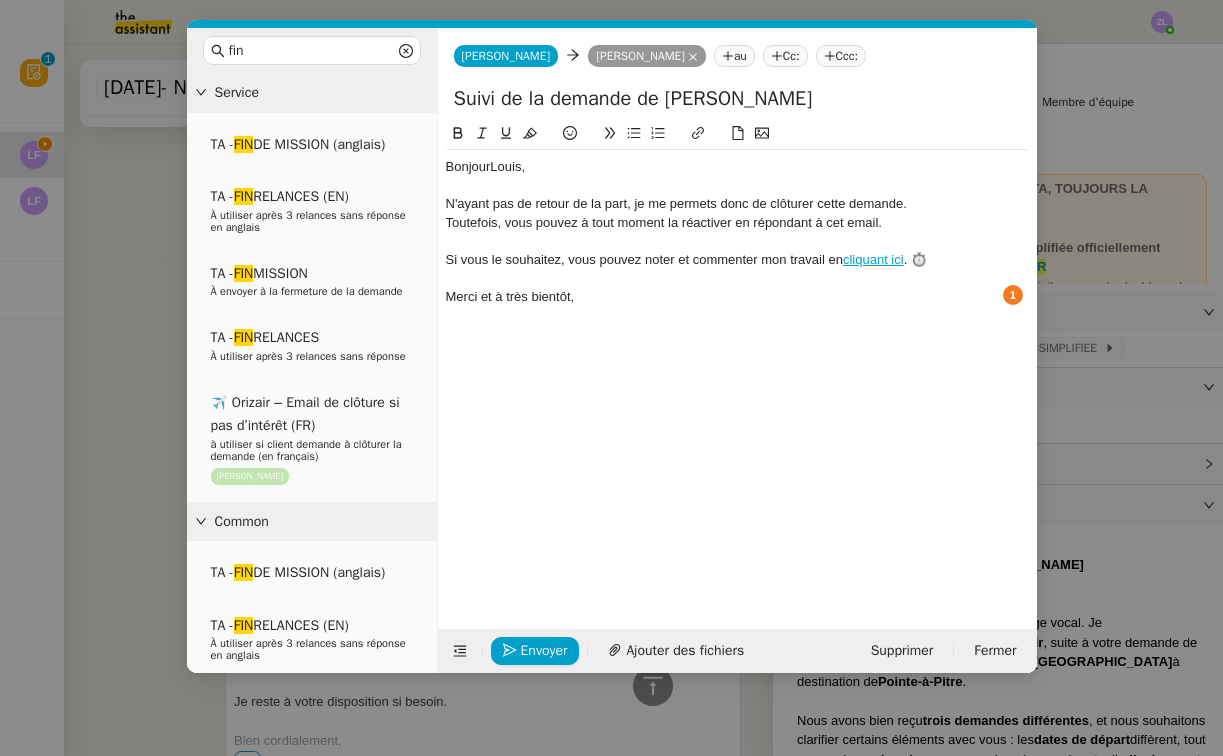 click on "N'ayant pas de retour de la part, je me permets donc de clôturer cette demande." 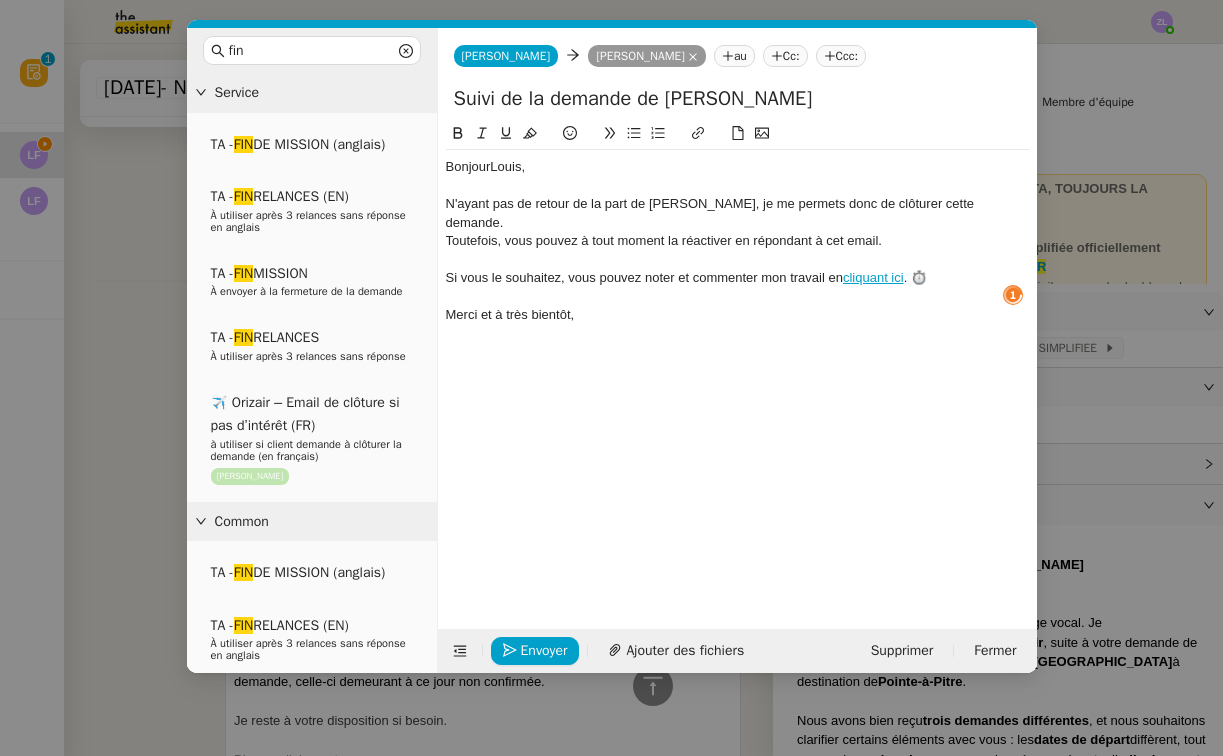 click on "N'ayant pas de retour de la part de [PERSON_NAME], je me permets donc de clôturer cette demande." 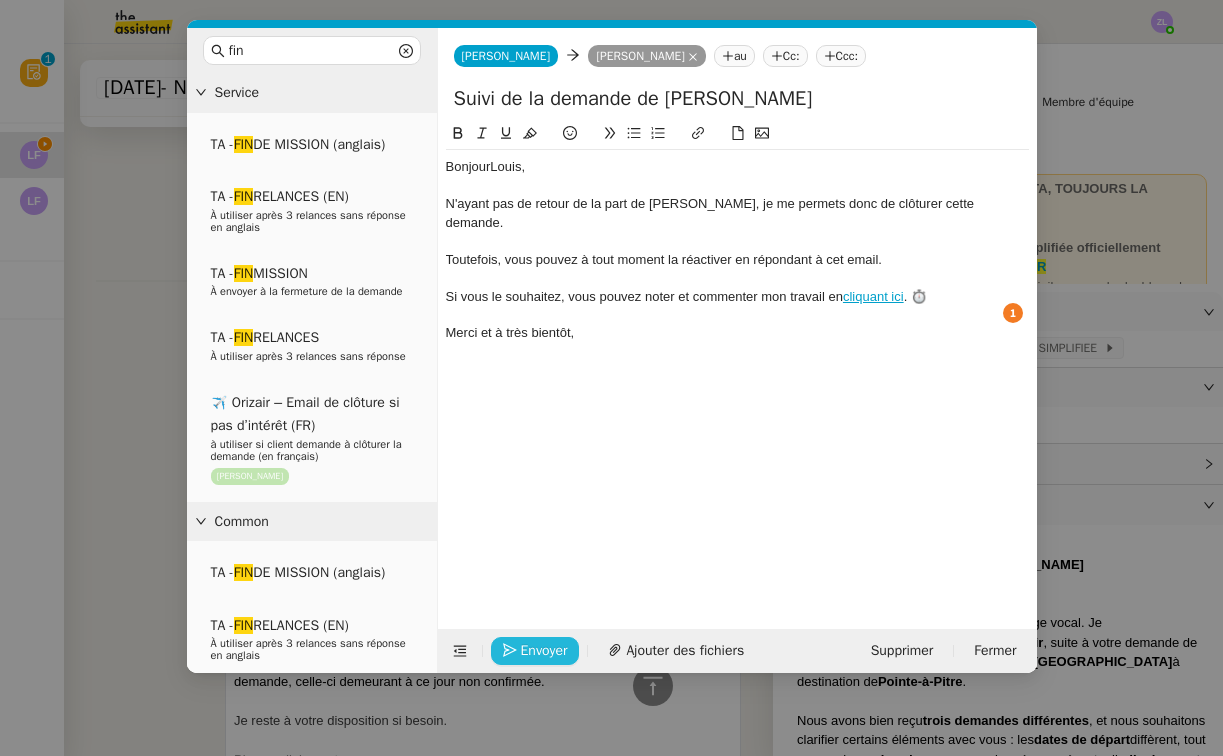 click on "Envoyer" 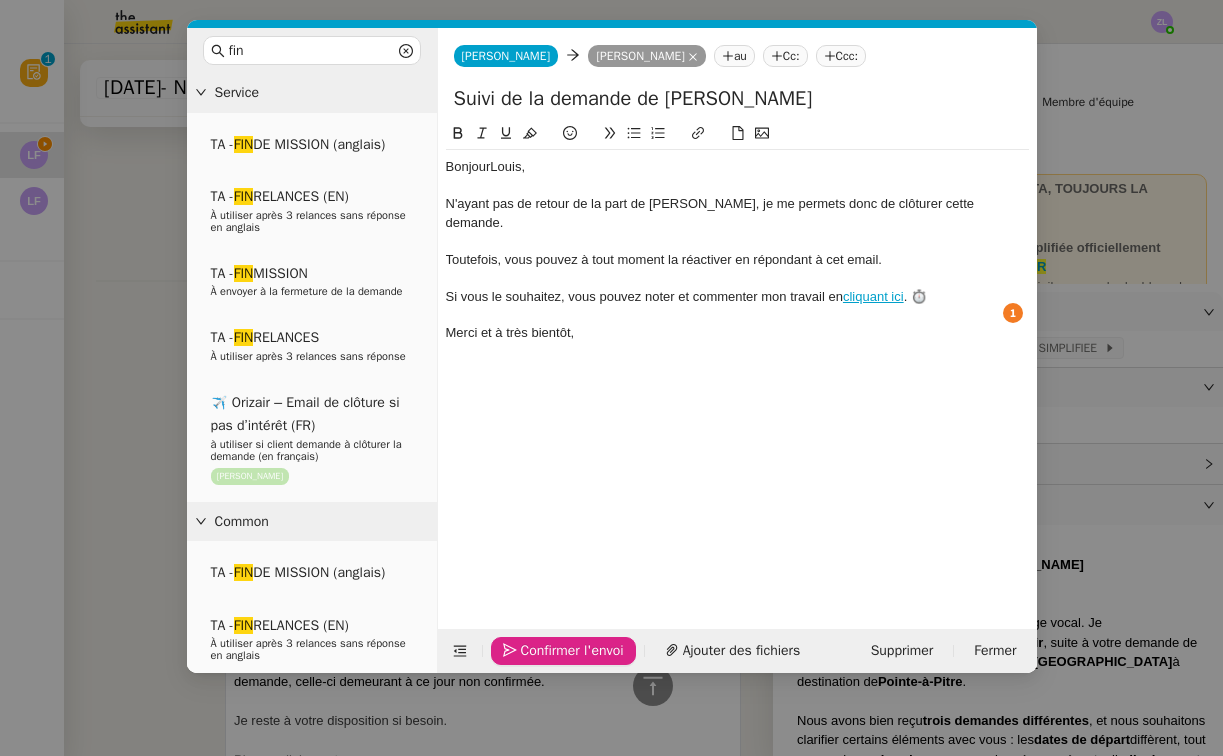 click on "Confirmer l'envoi" 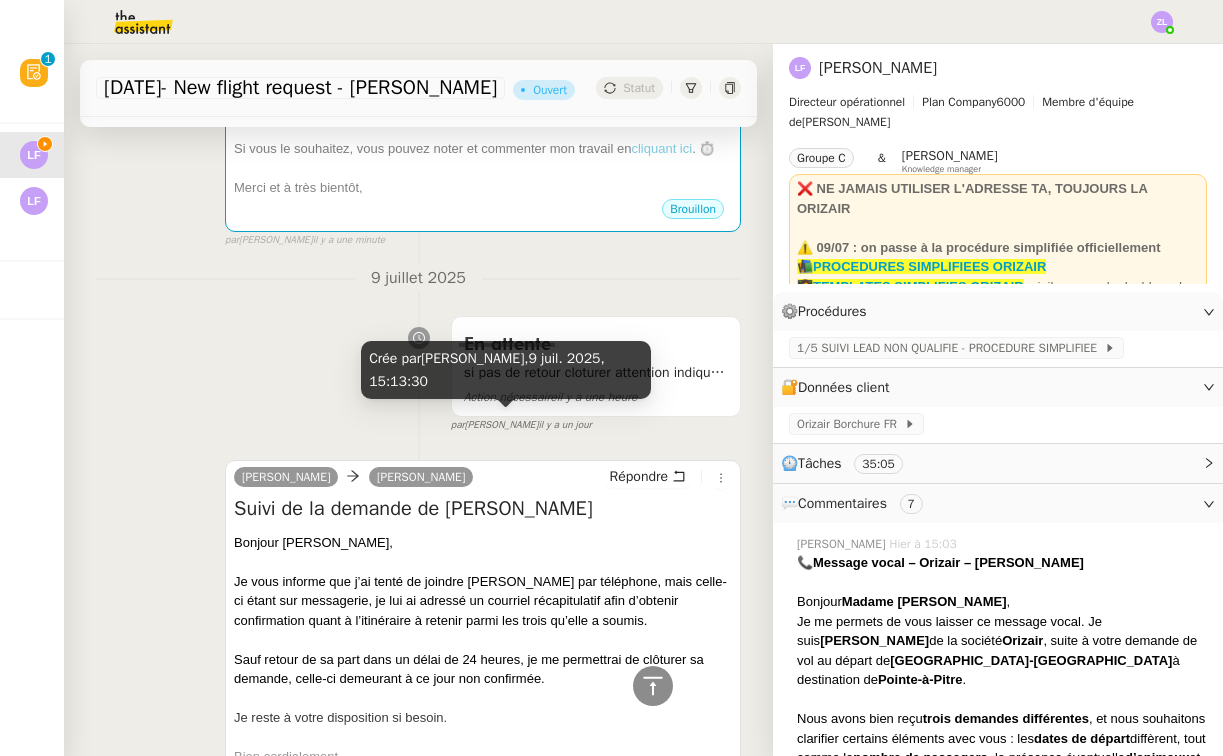 scroll, scrollTop: 0, scrollLeft: 0, axis: both 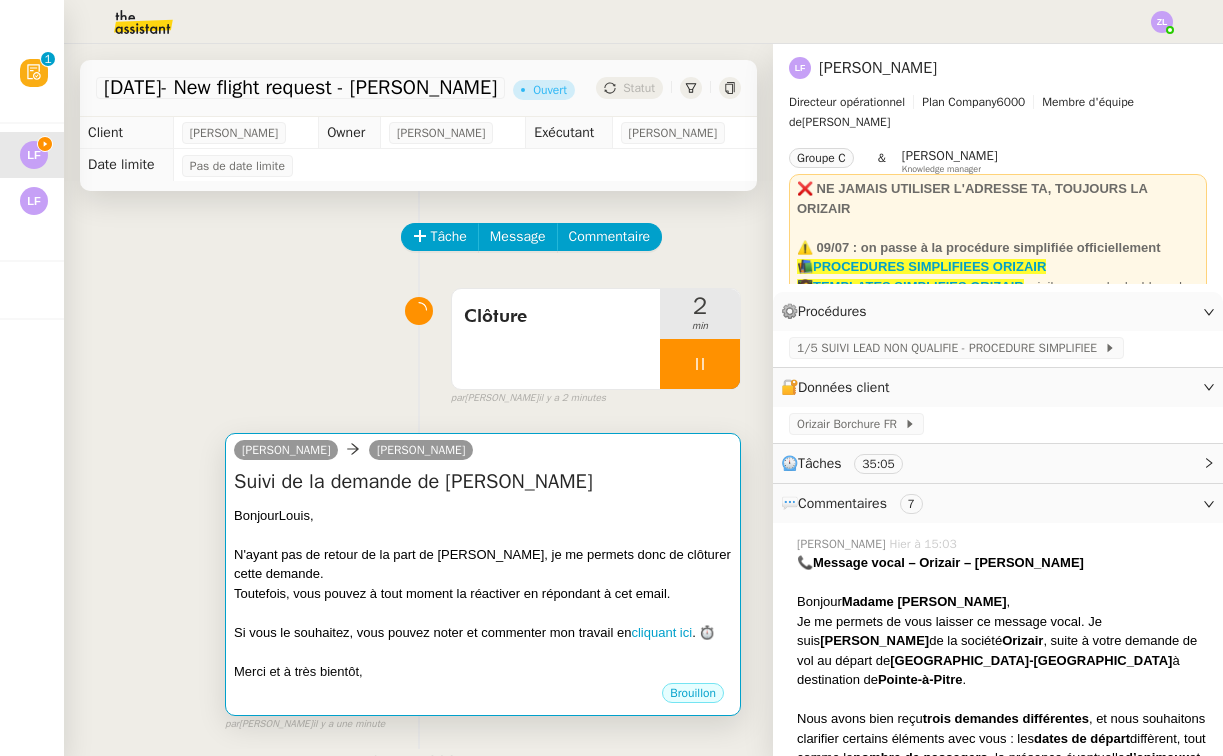 click at bounding box center [483, 613] 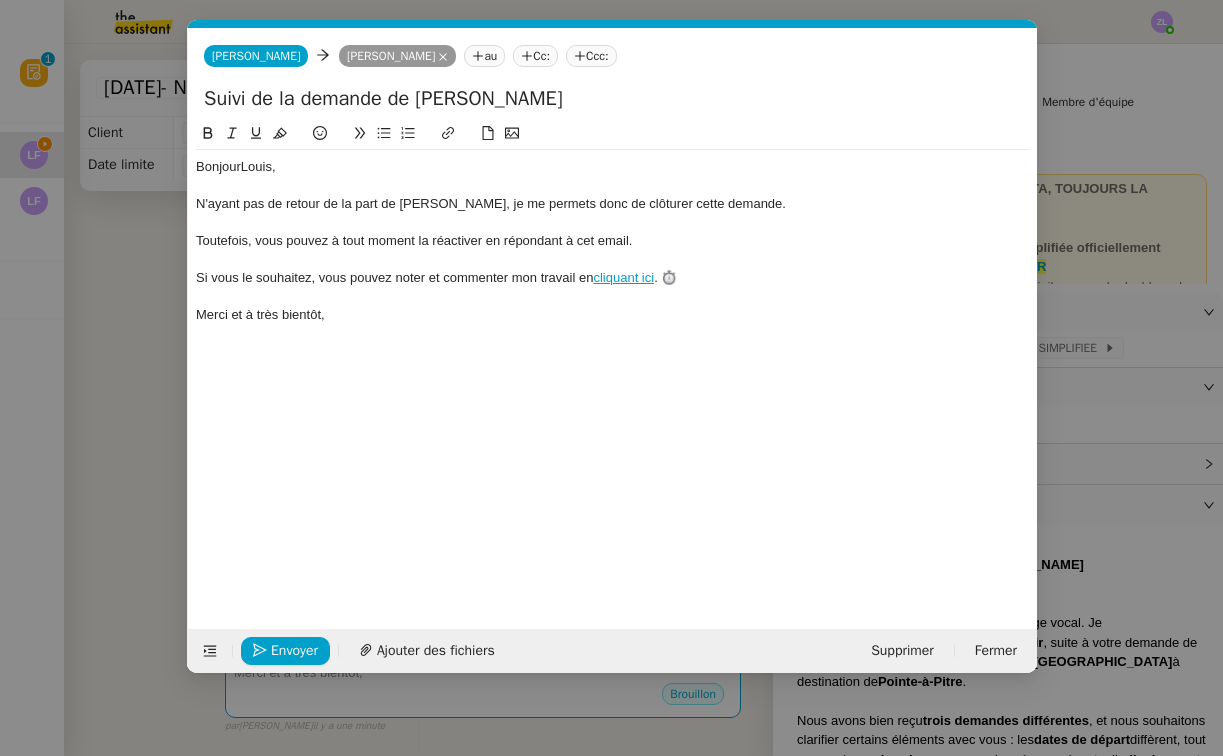 scroll, scrollTop: 0, scrollLeft: 59, axis: horizontal 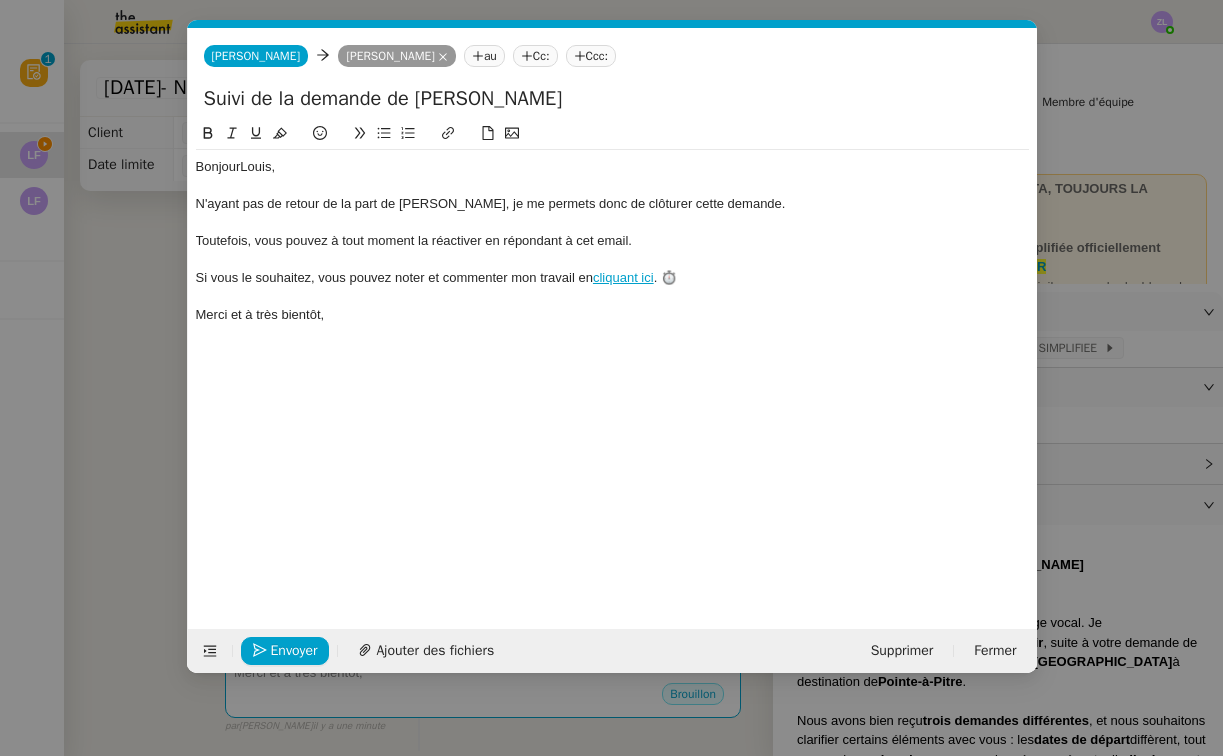 drag, startPoint x: 252, startPoint y: 99, endPoint x: 152, endPoint y: 99, distance: 100 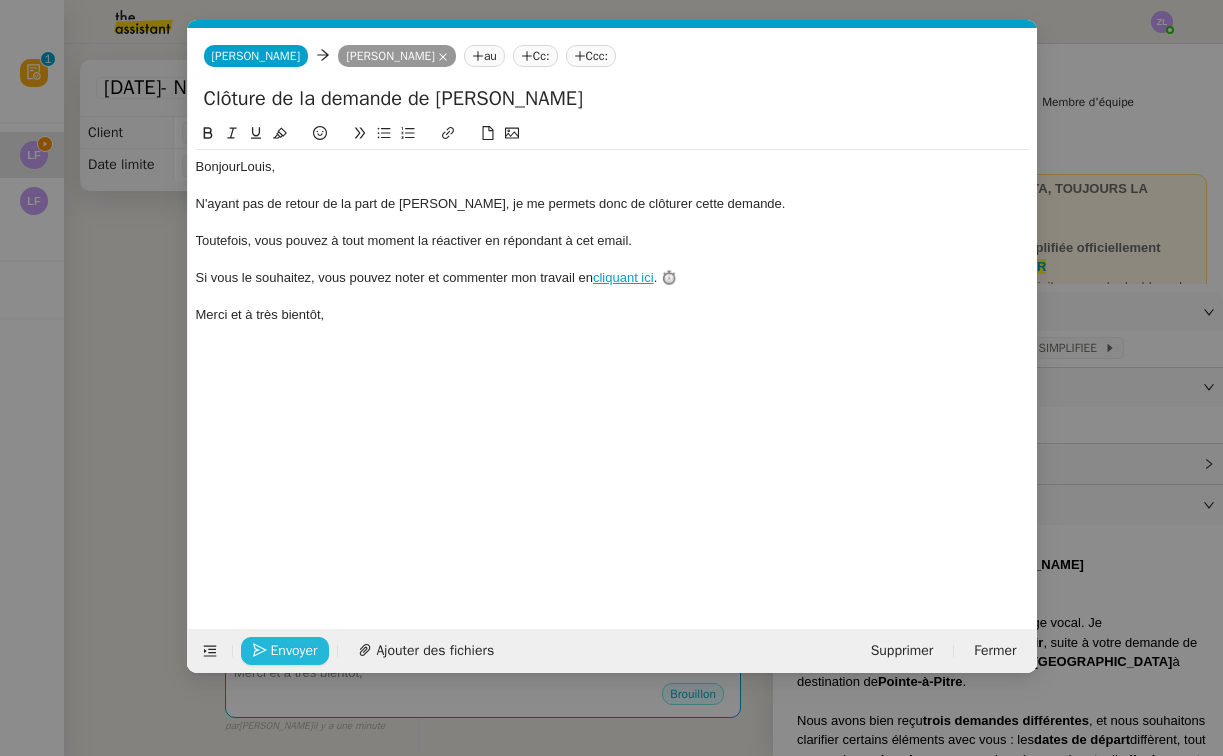 type on "Clôture de la demande de [PERSON_NAME]" 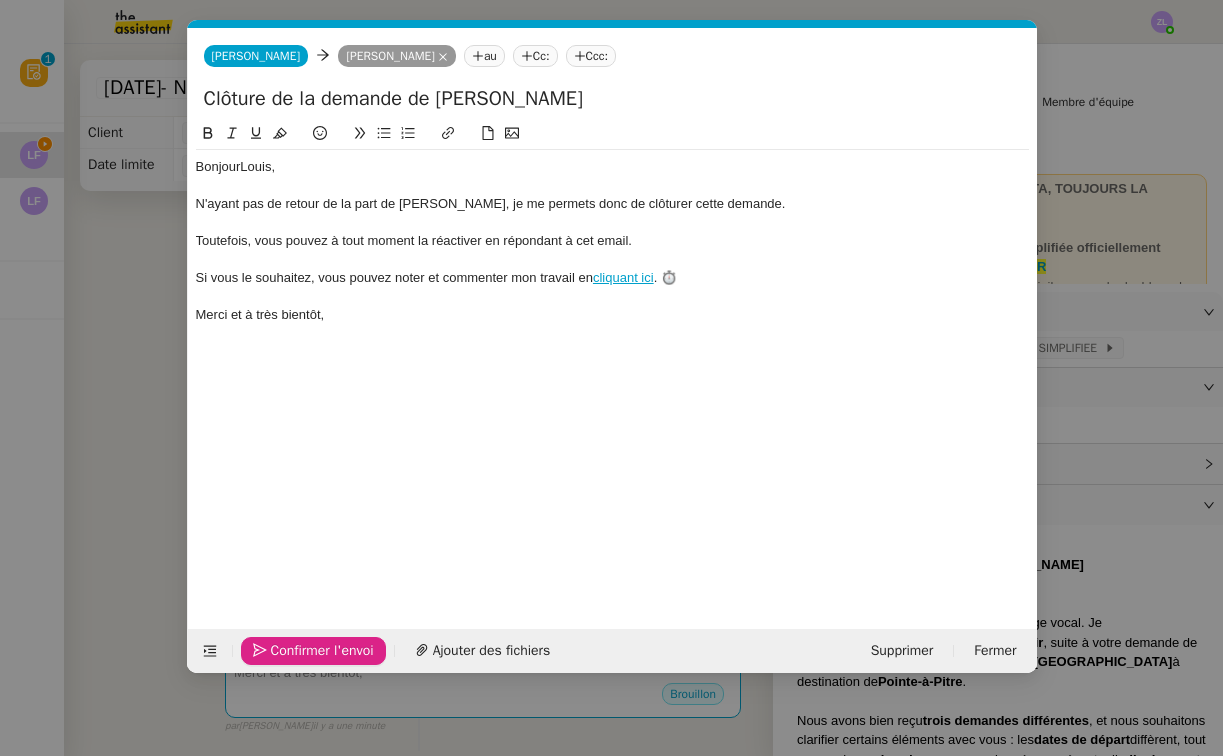click on "Confirmer l'envoi" 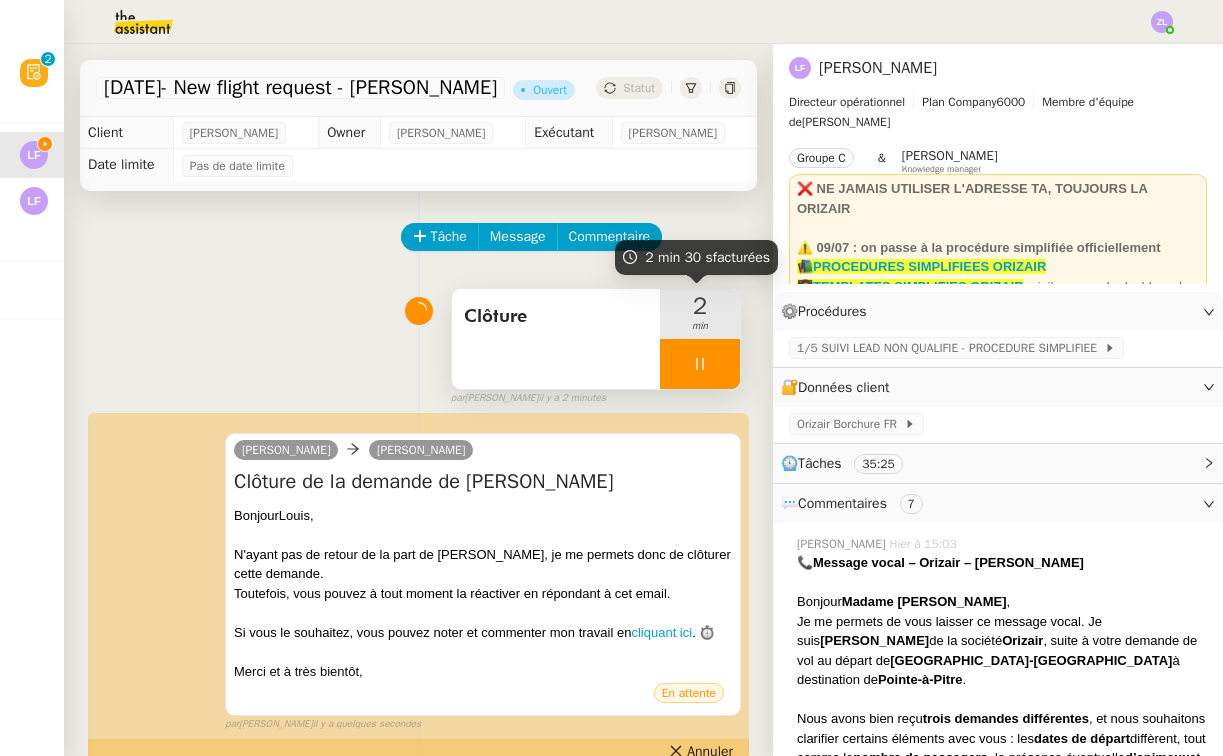 click at bounding box center [700, 364] 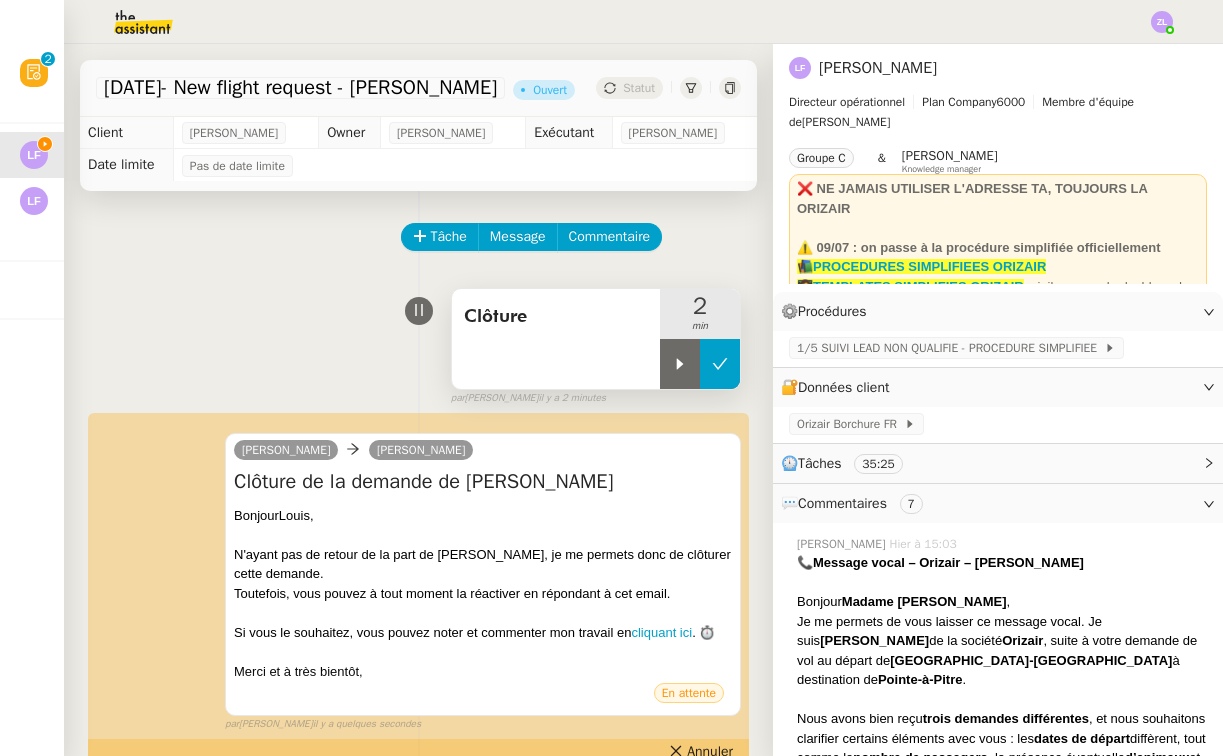 click at bounding box center (720, 364) 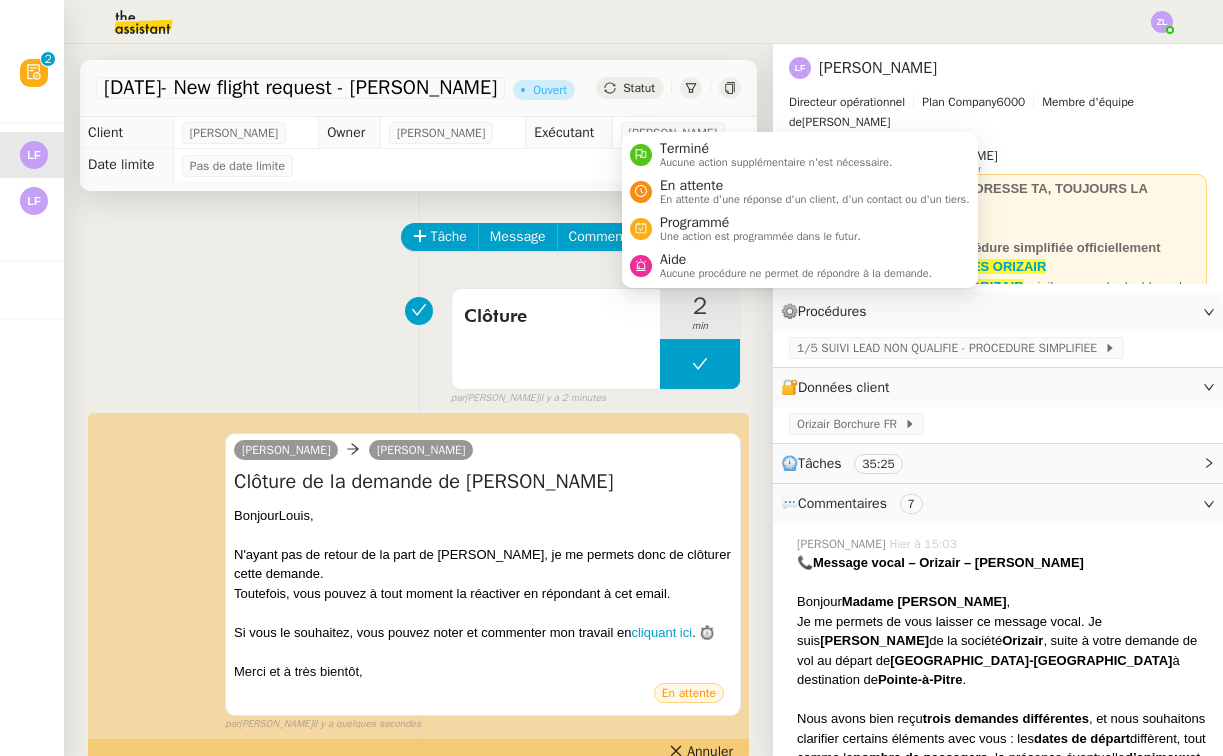 click on "Statut" 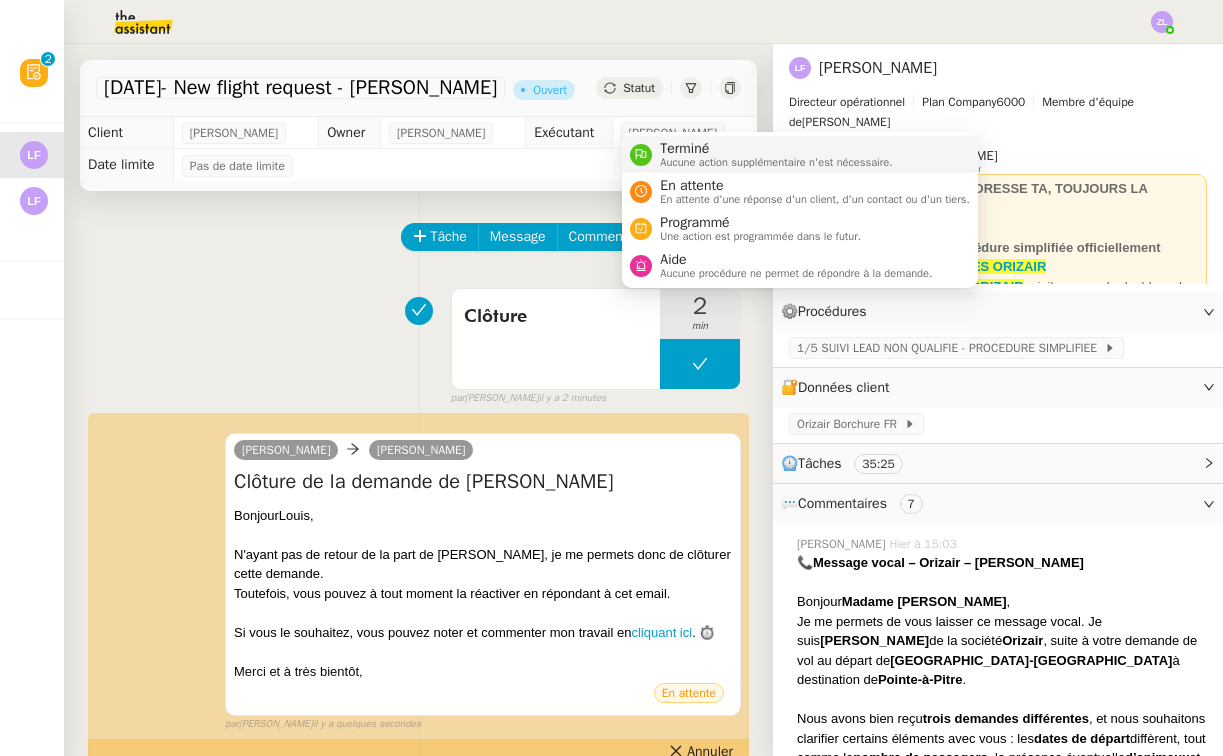 click on "Terminé" at bounding box center (776, 149) 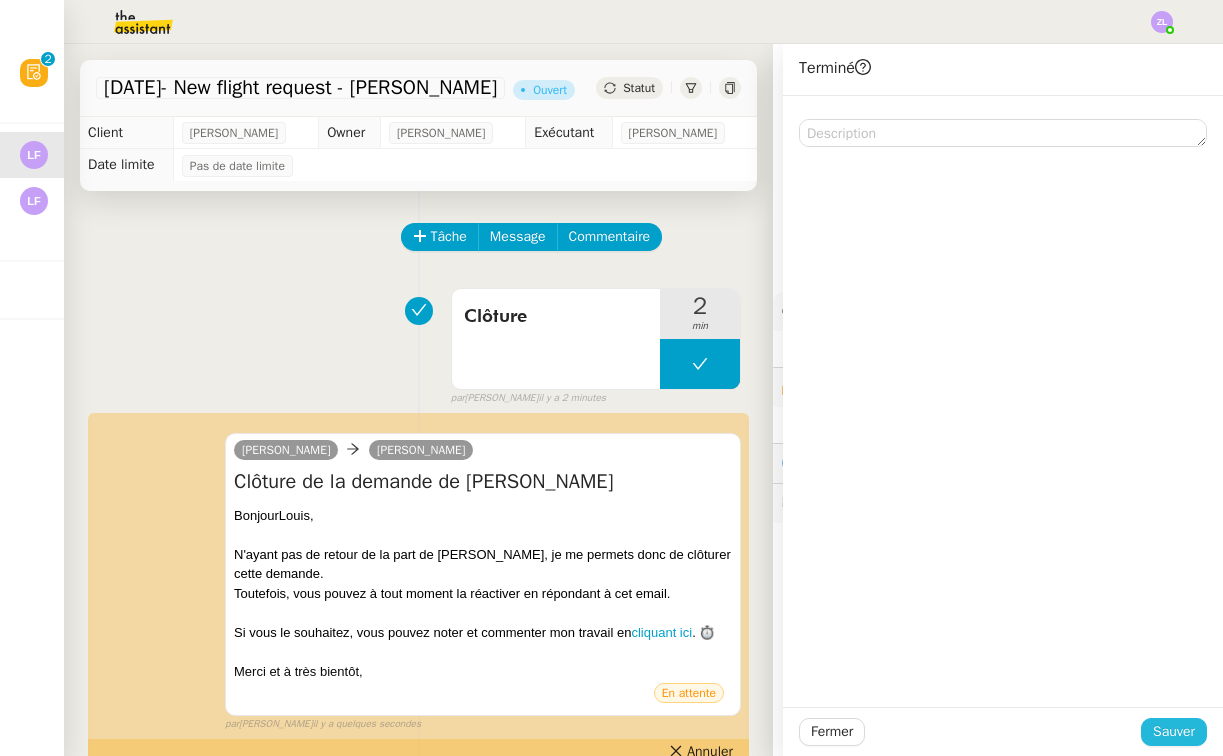 click on "Sauver" 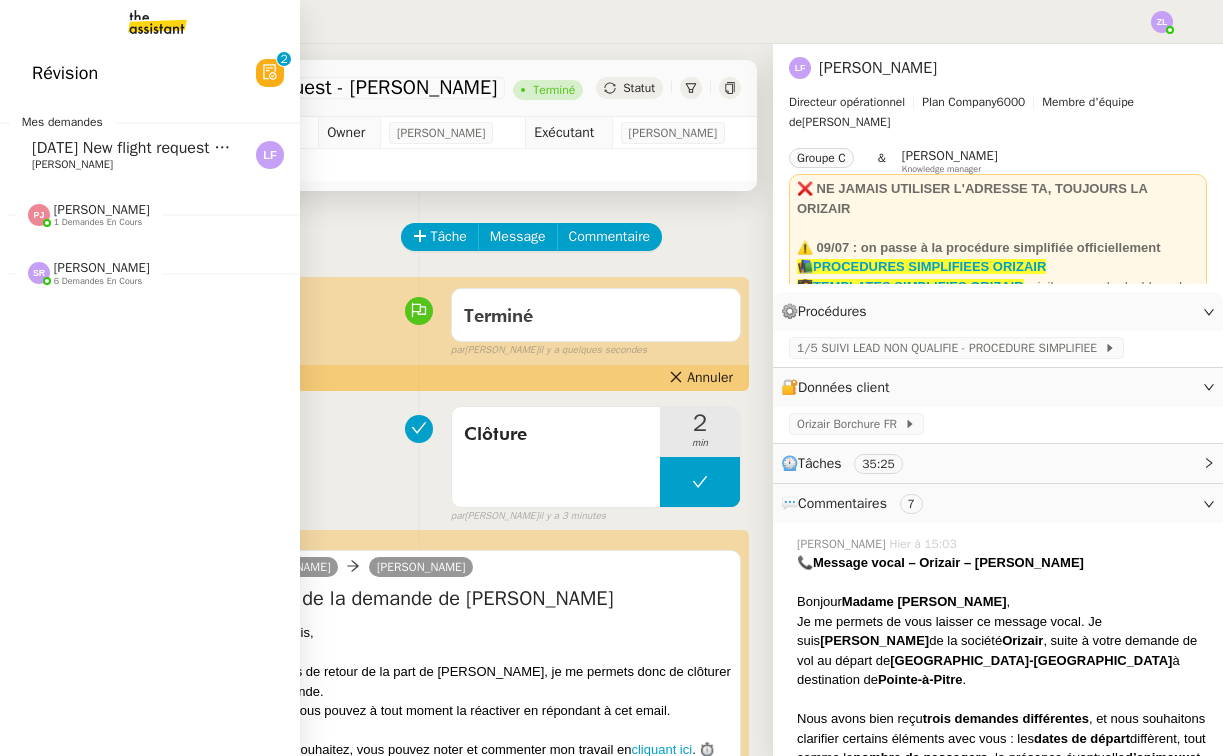 click on "[DATE]  New flight request - [PERSON_NAME]" 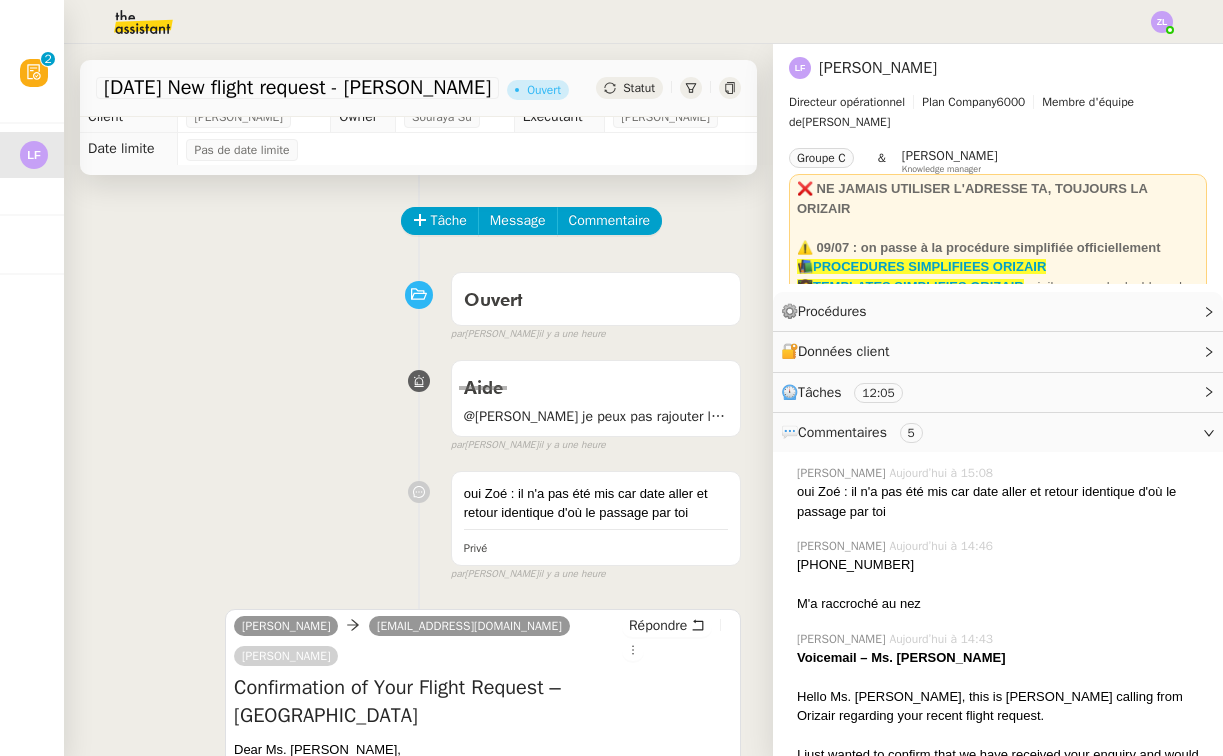 scroll, scrollTop: 13, scrollLeft: 0, axis: vertical 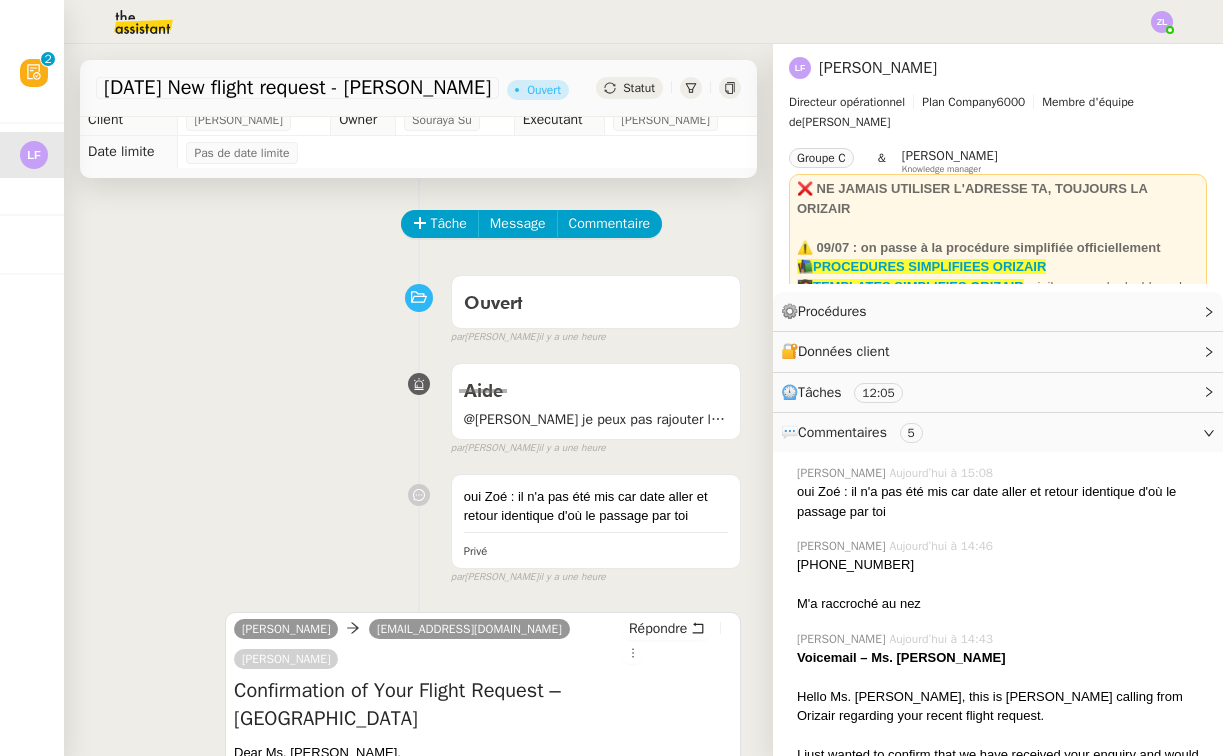 click on "Tâche Message Commentaire" 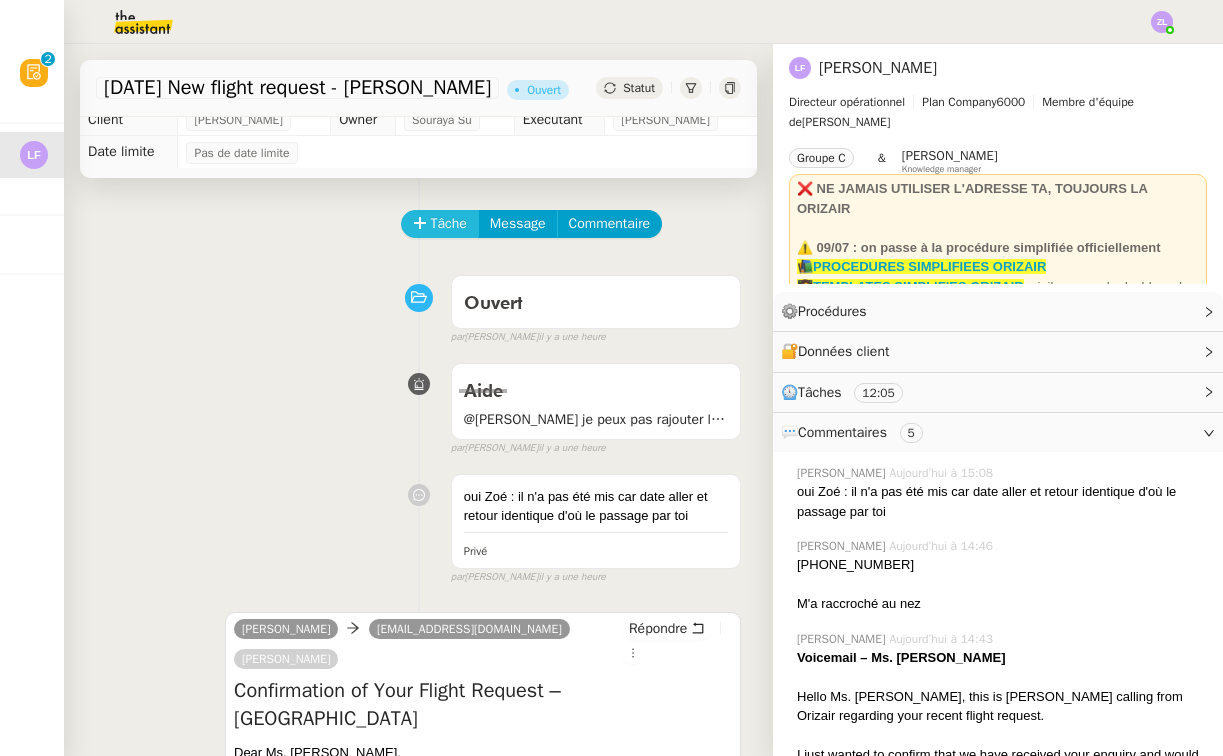 click on "Tâche" 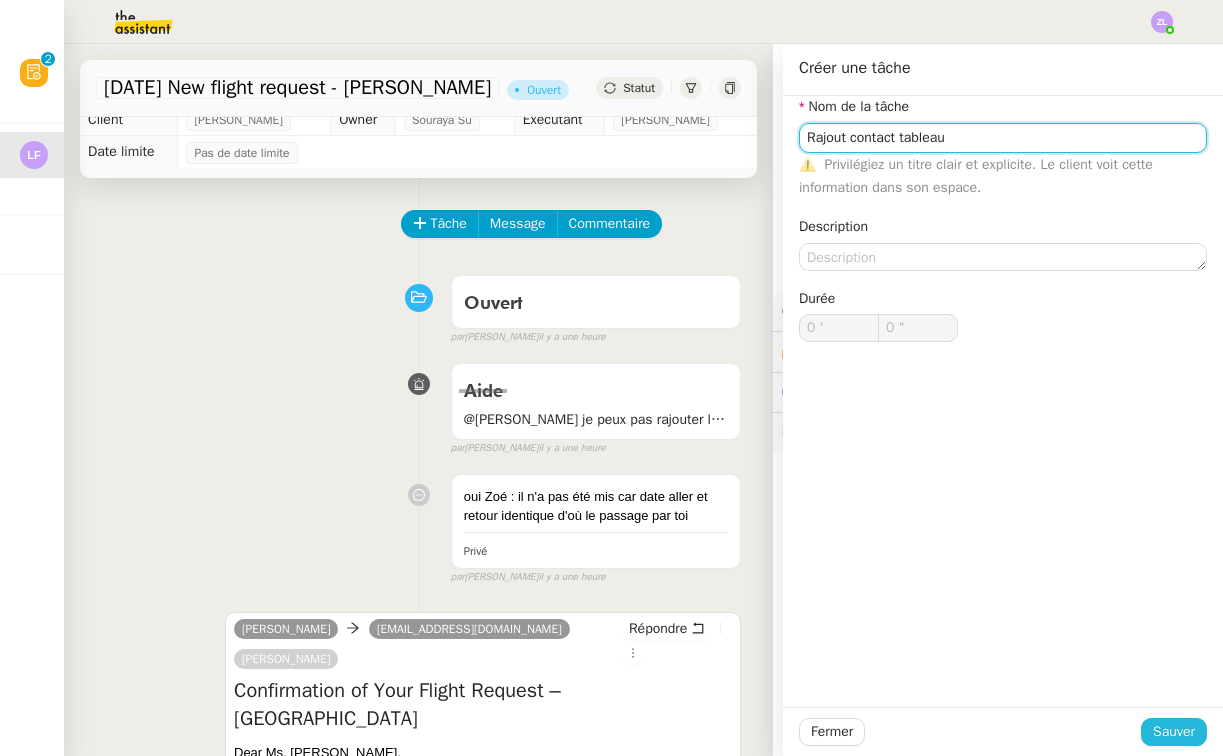 type on "Rajout contact tableau" 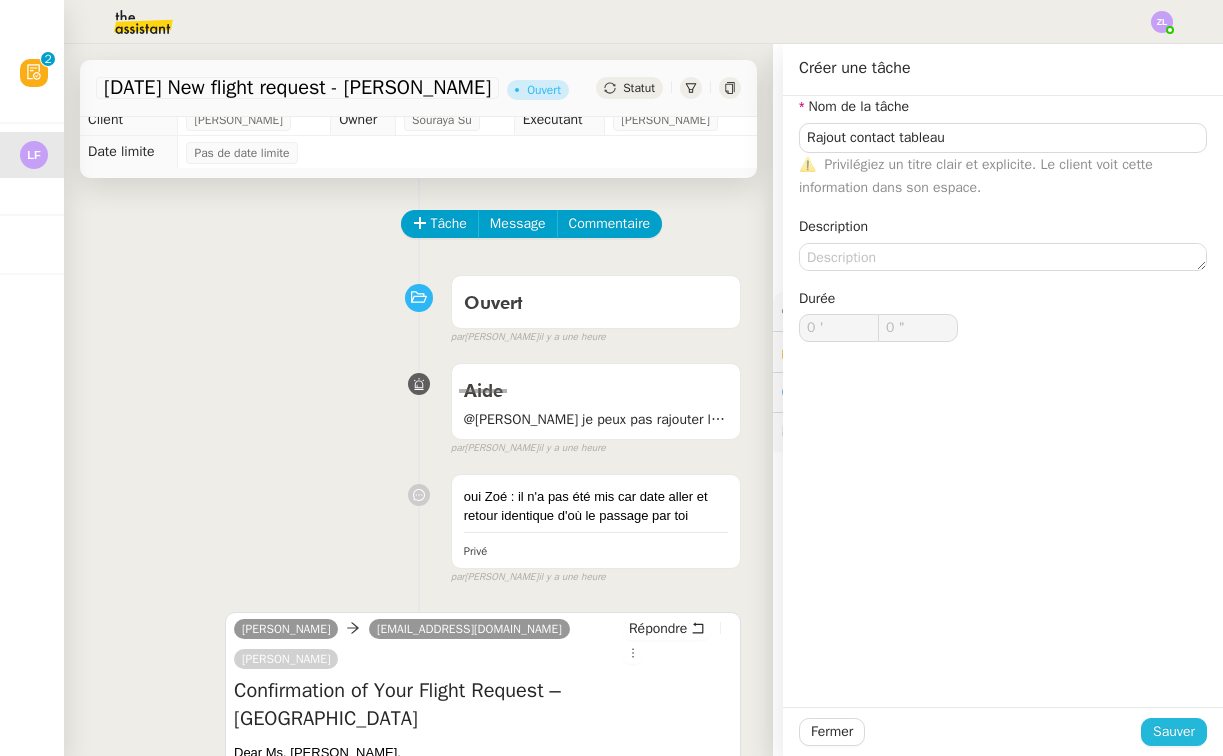 click on "Sauver" 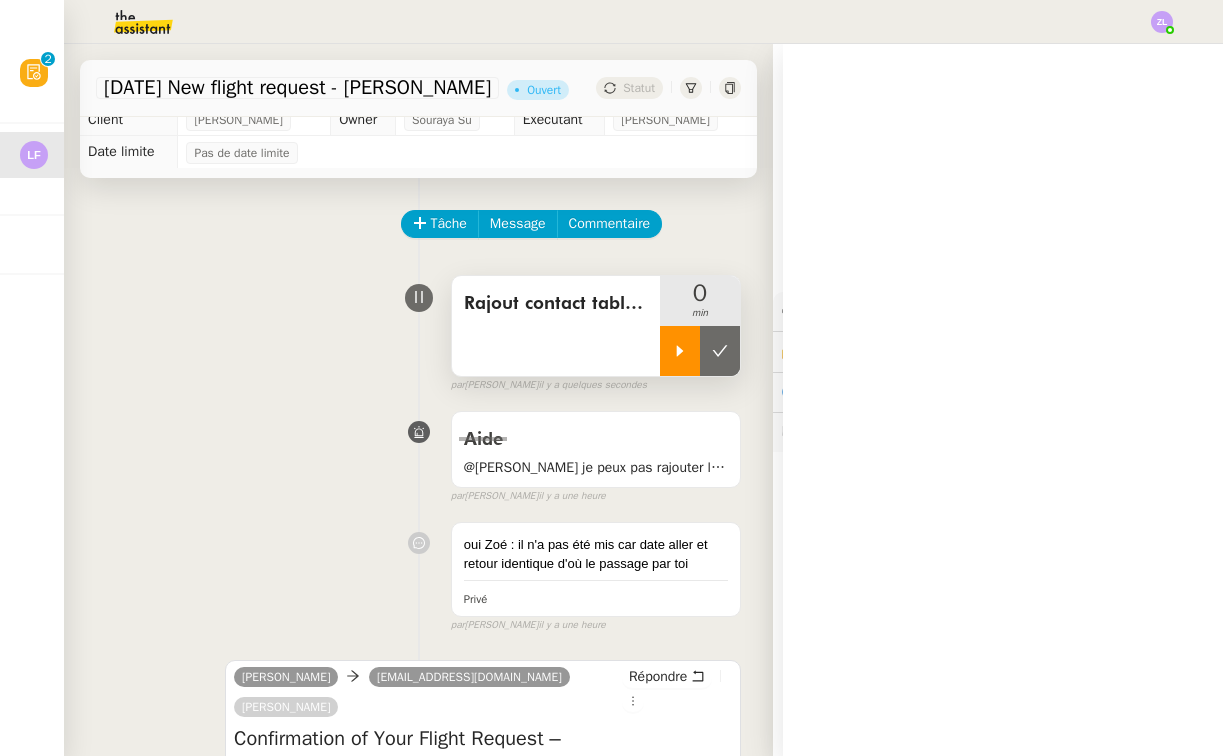 click 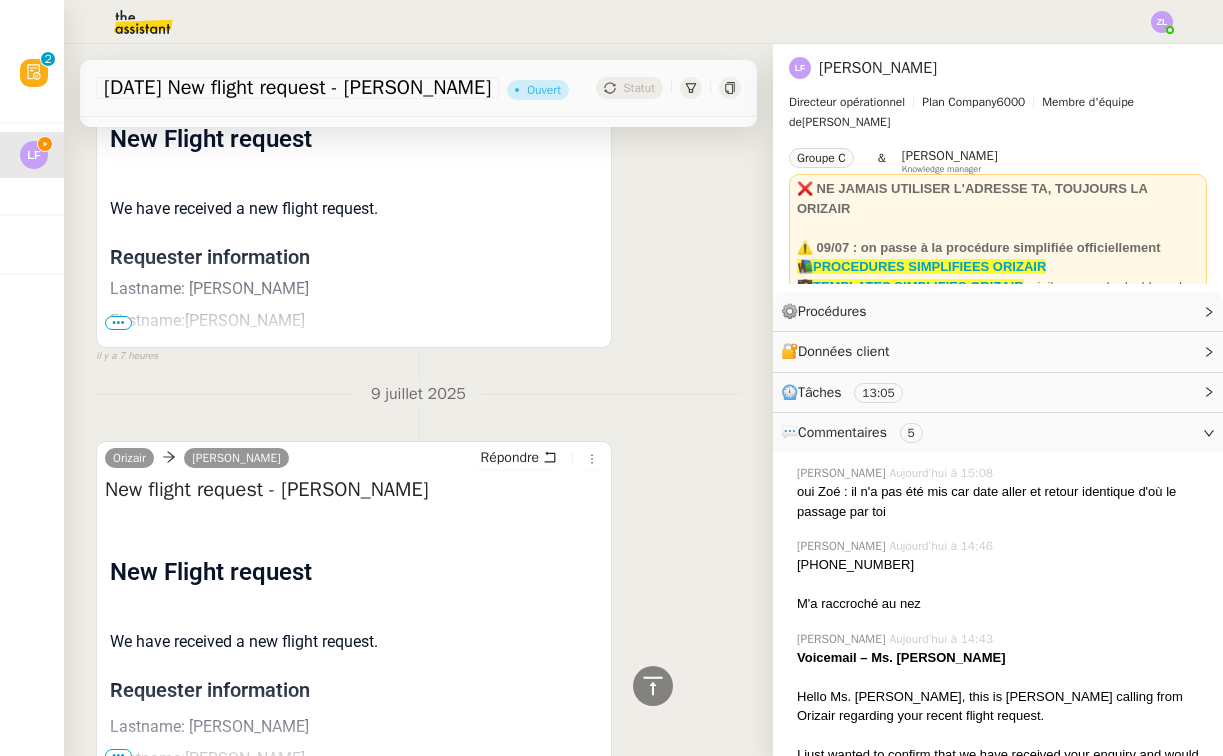 scroll, scrollTop: 3707, scrollLeft: 0, axis: vertical 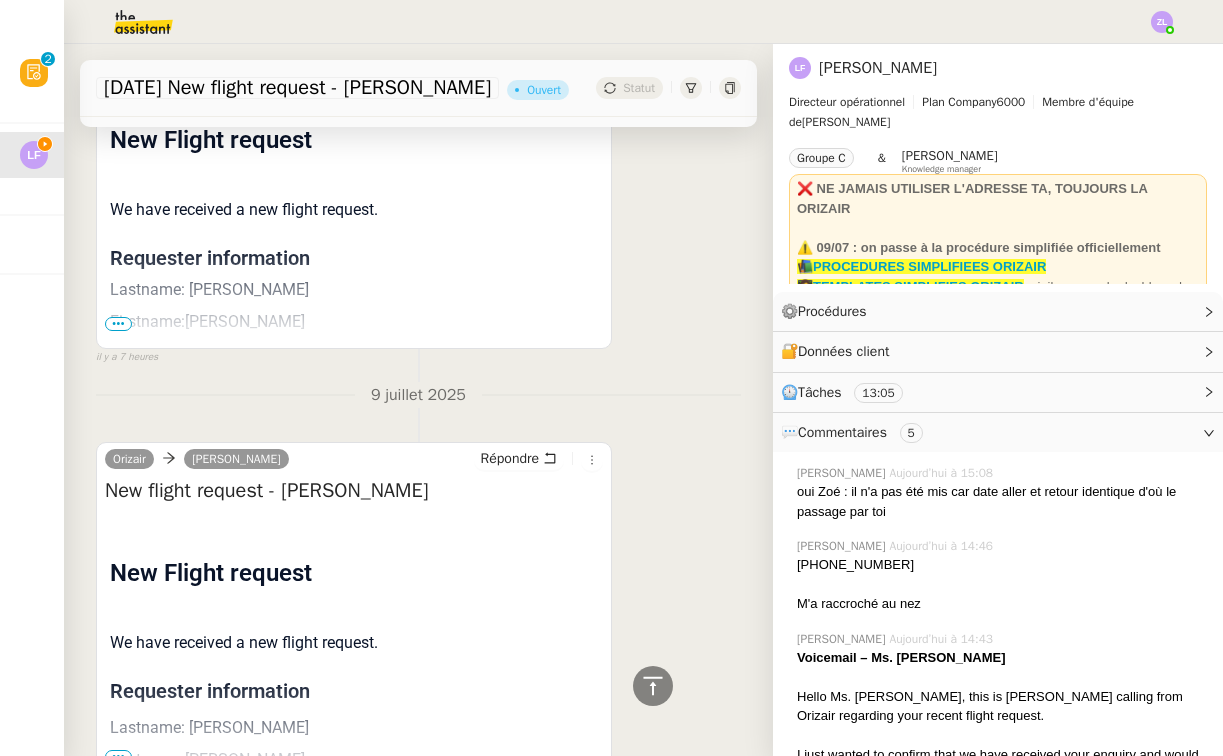 click on "•••" at bounding box center [118, 757] 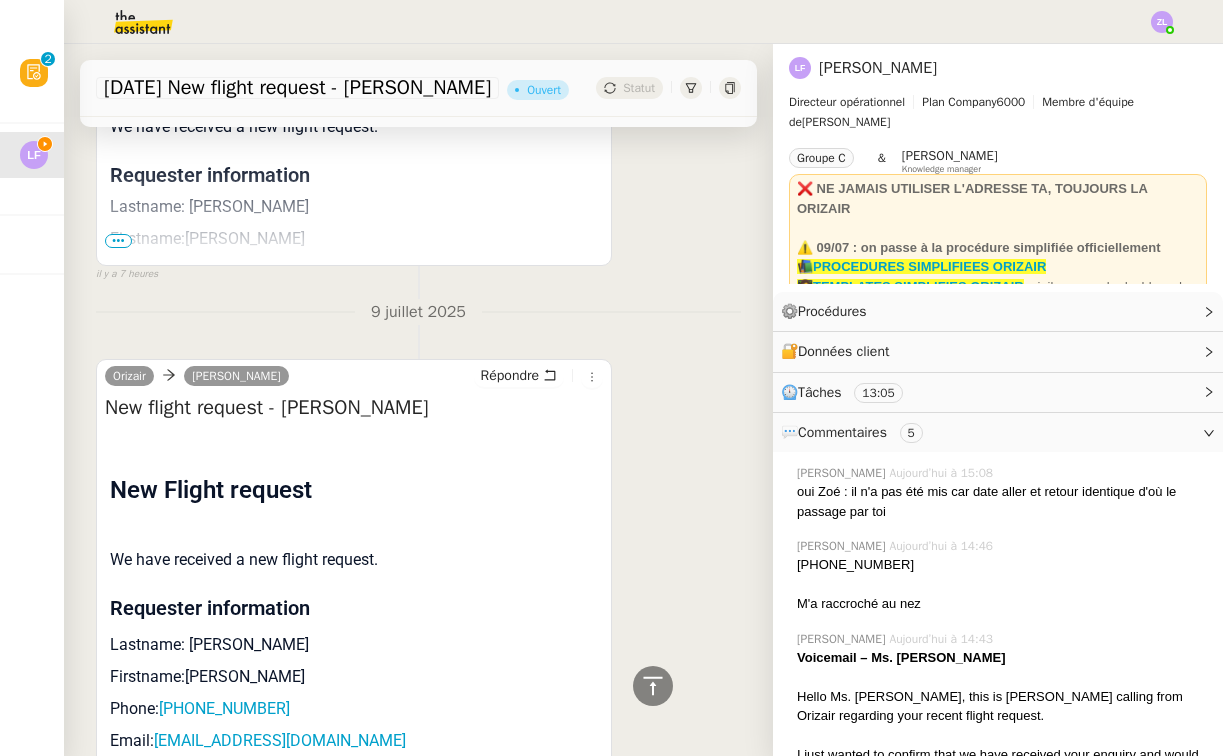 scroll, scrollTop: 3528, scrollLeft: 0, axis: vertical 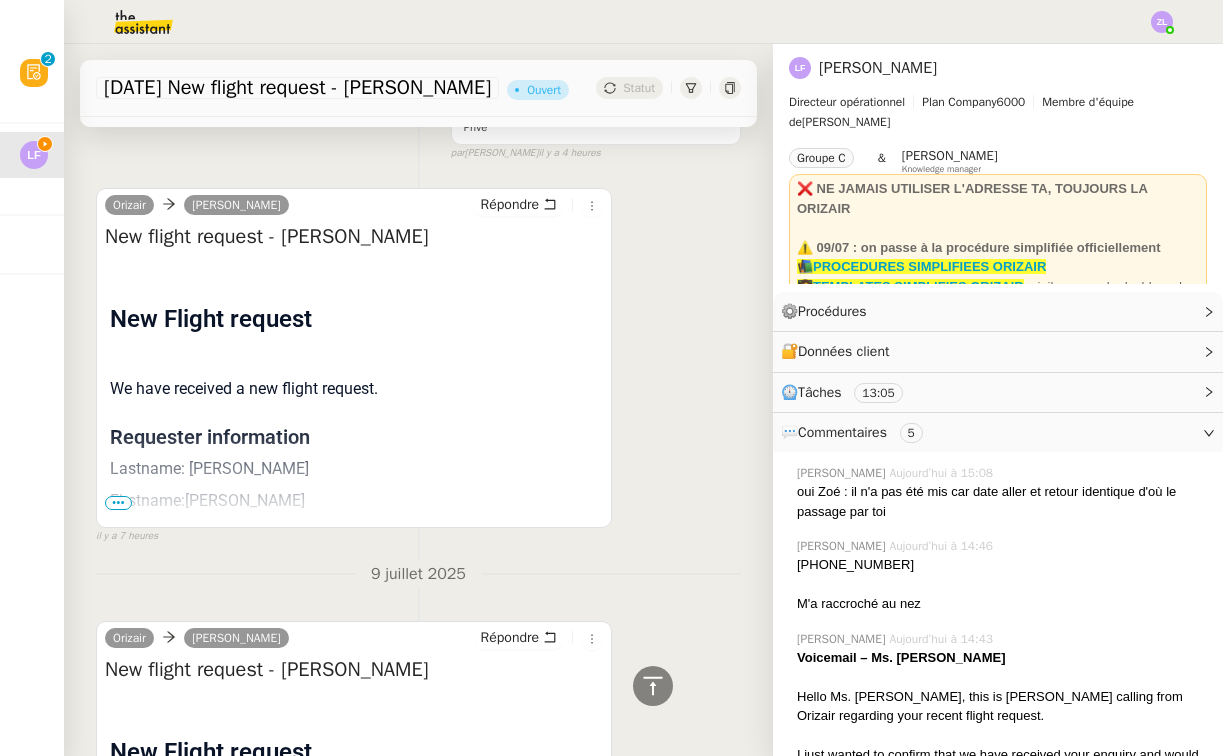 click on "•••" at bounding box center (118, 503) 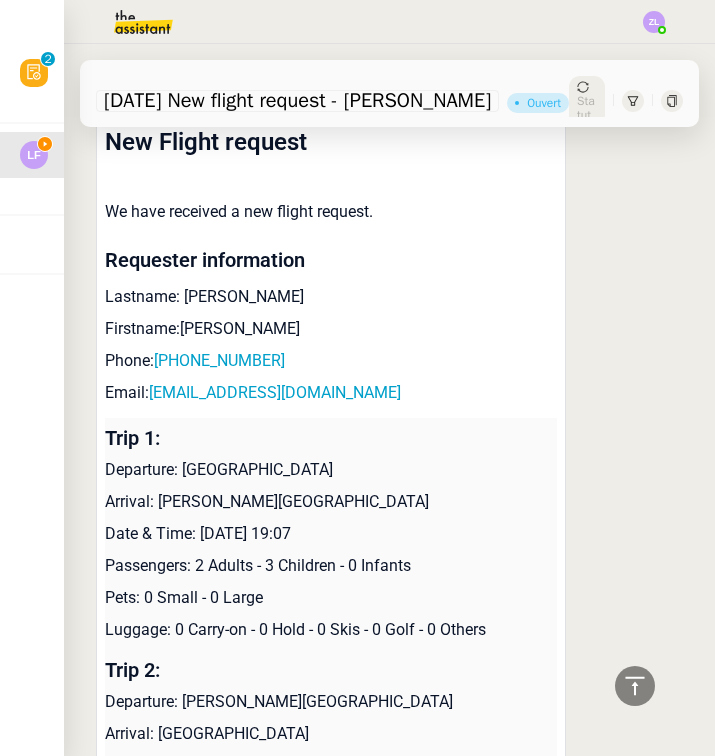 scroll, scrollTop: 4824, scrollLeft: 0, axis: vertical 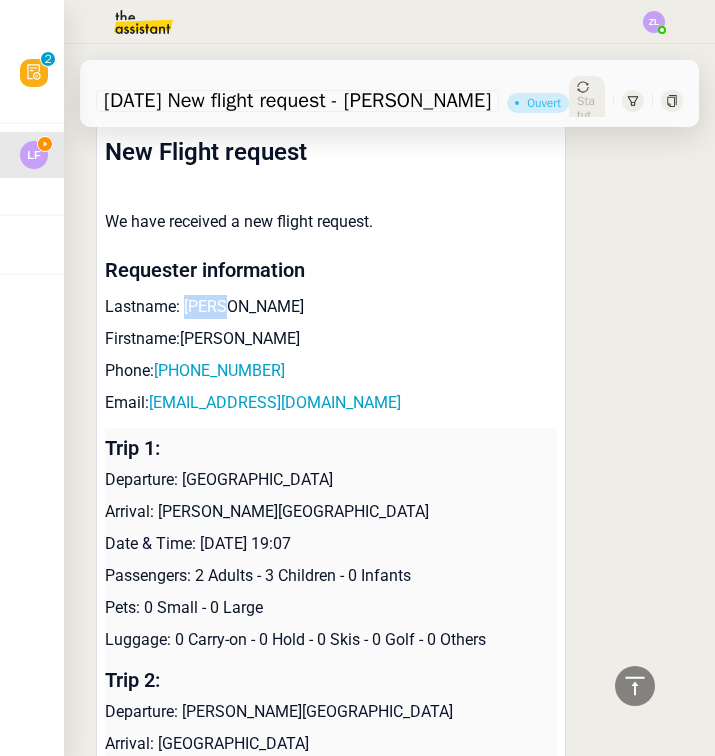drag, startPoint x: 185, startPoint y: 219, endPoint x: 236, endPoint y: 219, distance: 51 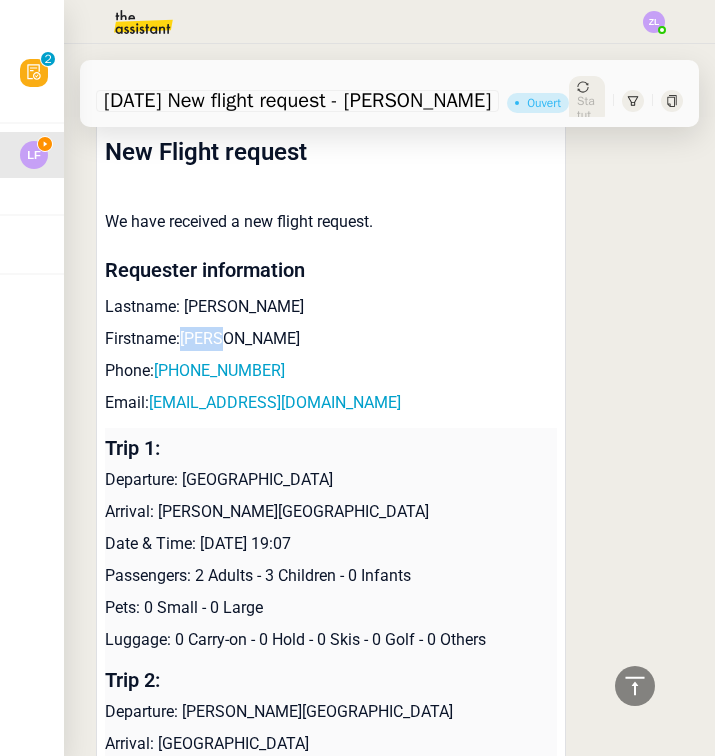 click on "Firstname:[PERSON_NAME]" at bounding box center [331, 339] 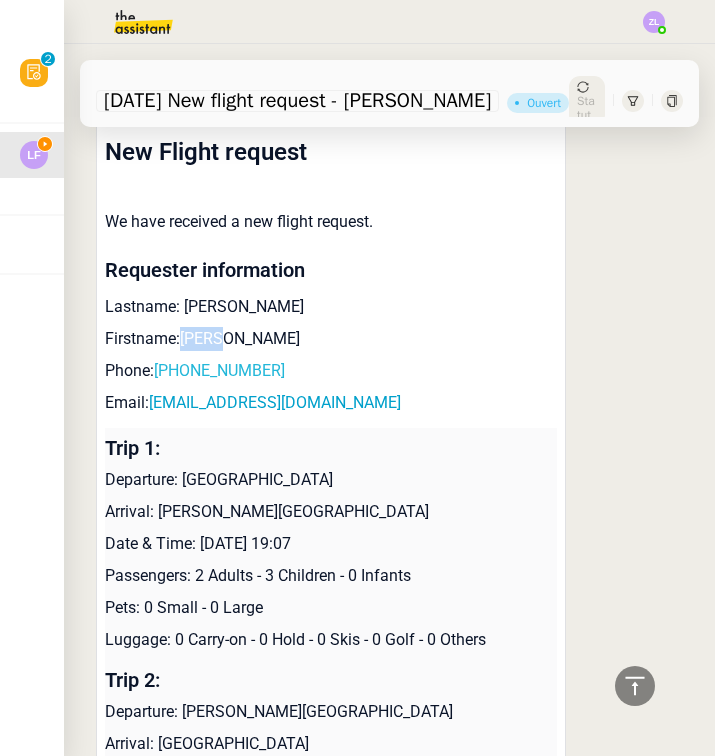 drag, startPoint x: 309, startPoint y: 283, endPoint x: 162, endPoint y: 282, distance: 147.0034 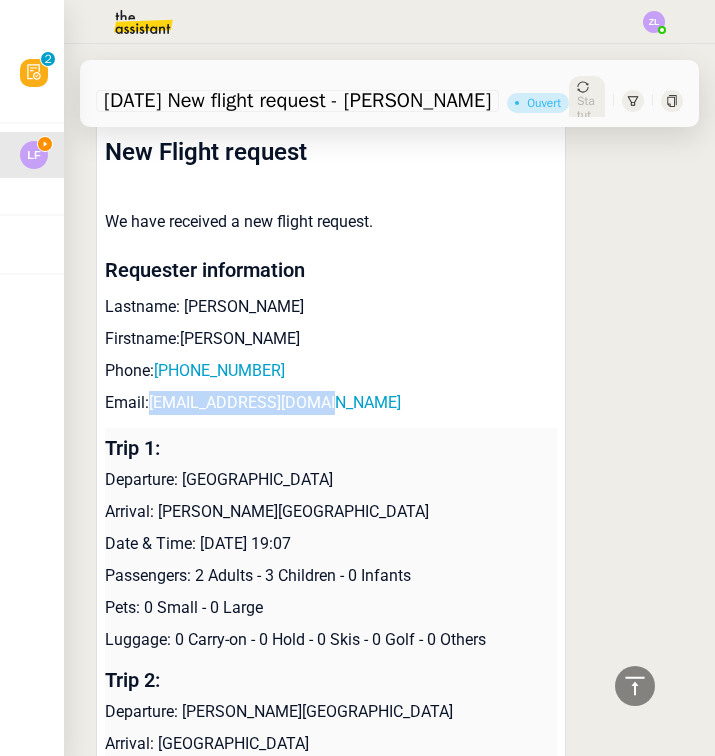 drag, startPoint x: 150, startPoint y: 310, endPoint x: 408, endPoint y: 314, distance: 258.031 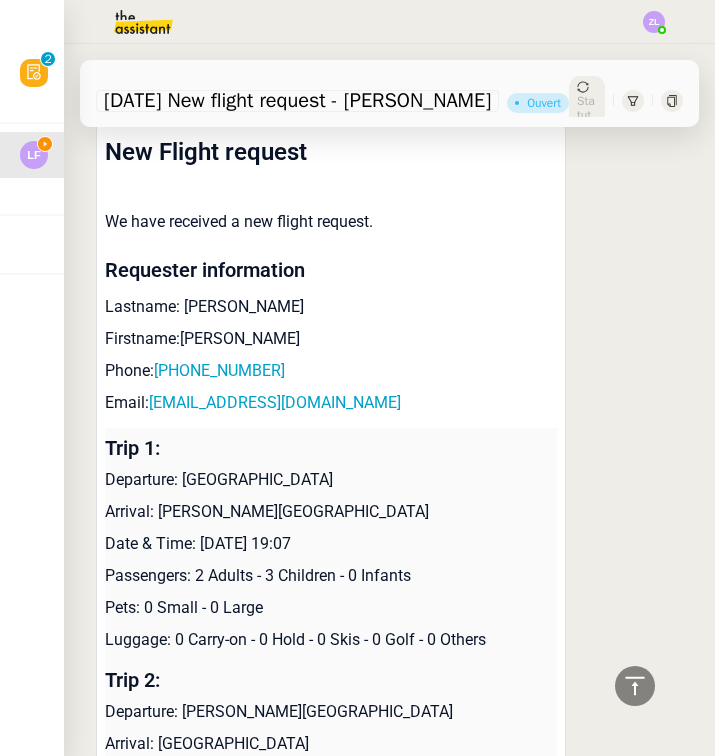 click on "Date & Time: [DATE] 19:07" at bounding box center (331, 544) 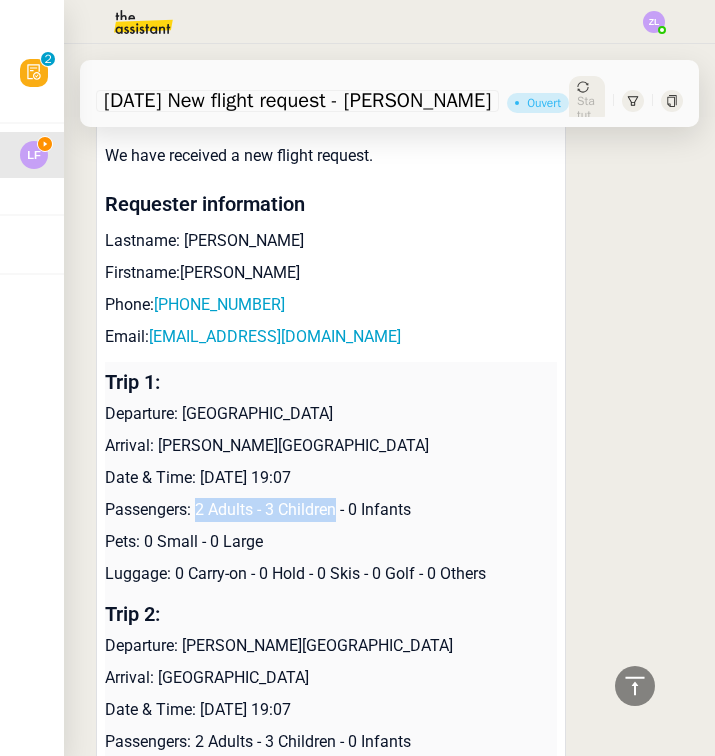 drag, startPoint x: 198, startPoint y: 418, endPoint x: 348, endPoint y: 422, distance: 150.05333 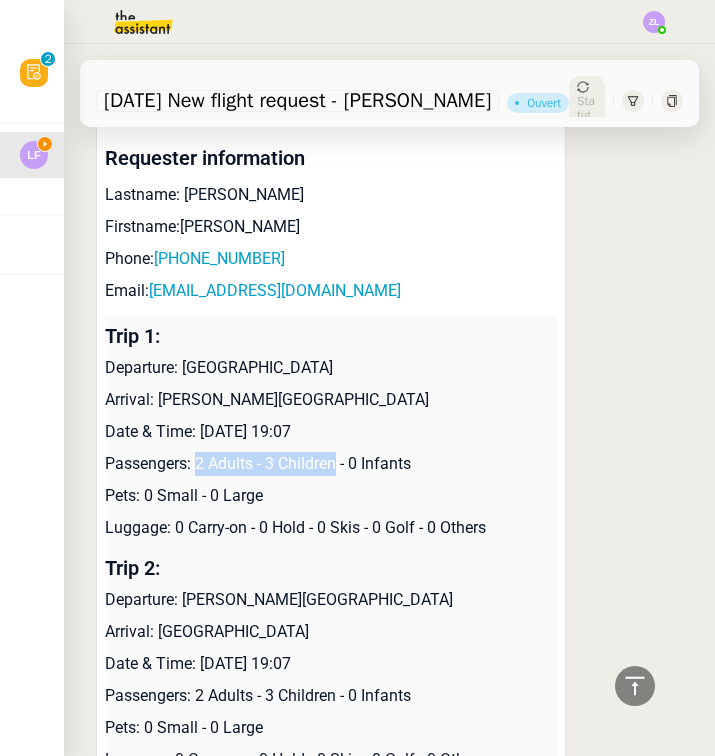 scroll, scrollTop: 4968, scrollLeft: 0, axis: vertical 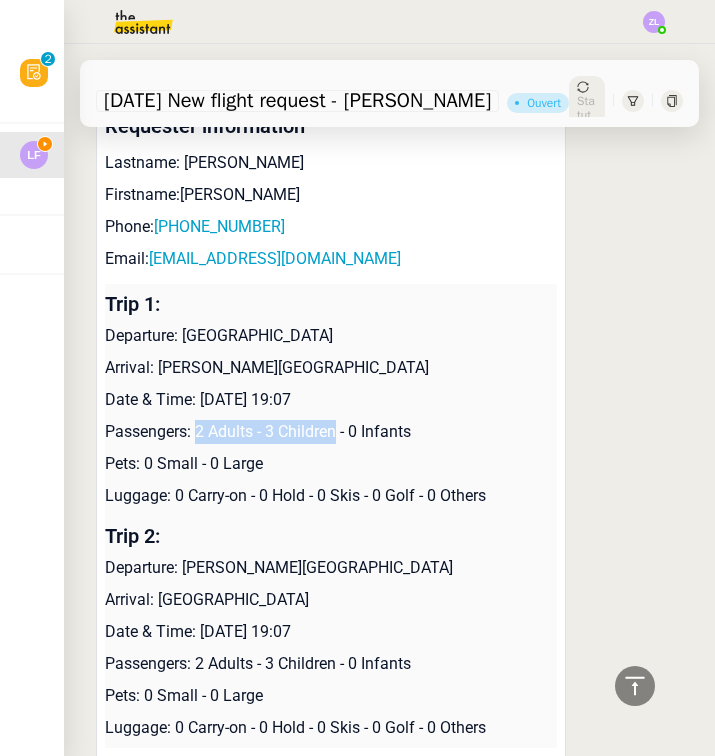 drag, startPoint x: 190, startPoint y: 478, endPoint x: 553, endPoint y: 482, distance: 363.02203 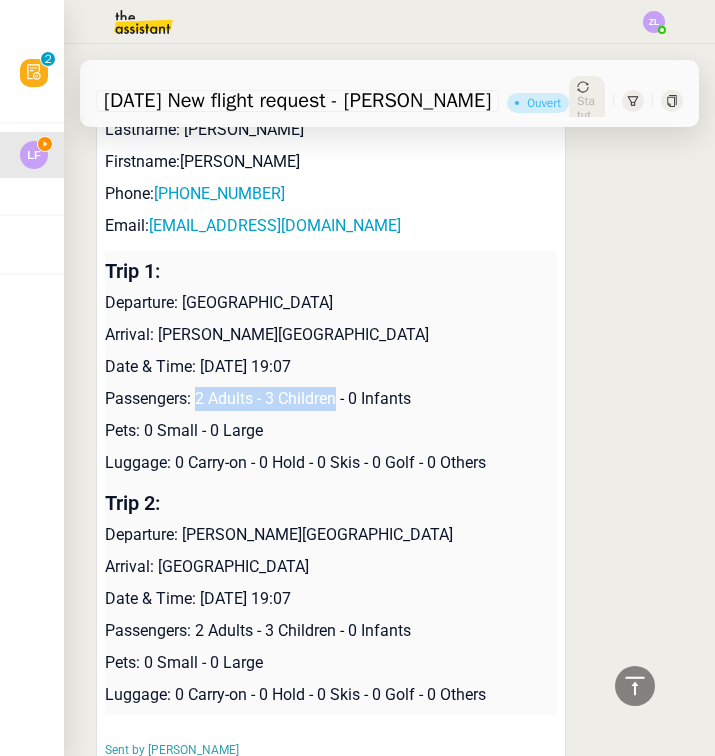click on "Arrival: [GEOGRAPHIC_DATA]" at bounding box center [331, 567] 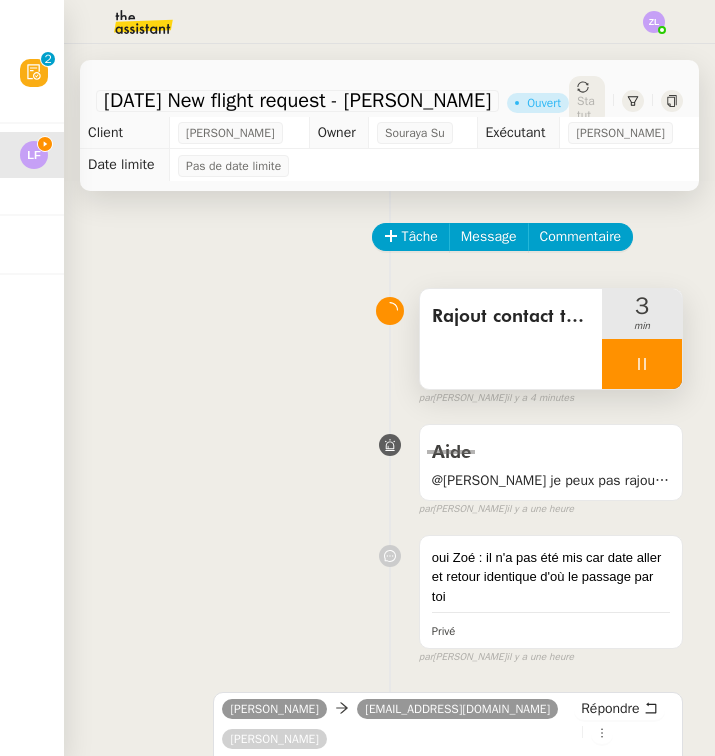 scroll, scrollTop: 0, scrollLeft: 0, axis: both 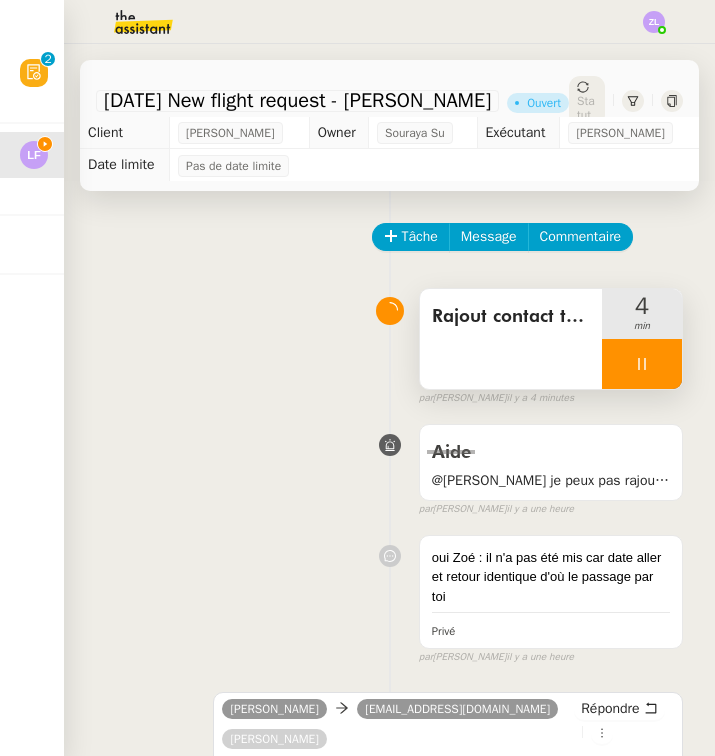 click at bounding box center [642, 364] 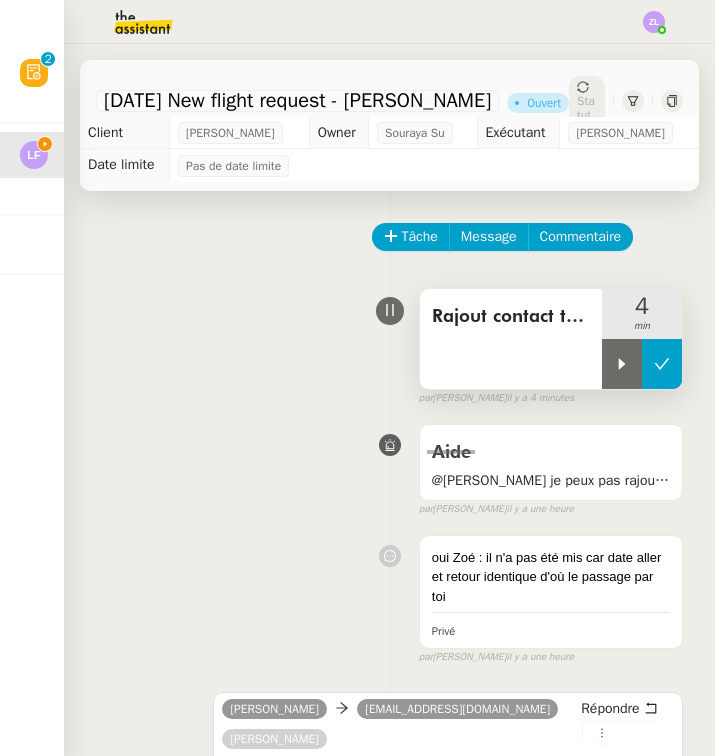 click 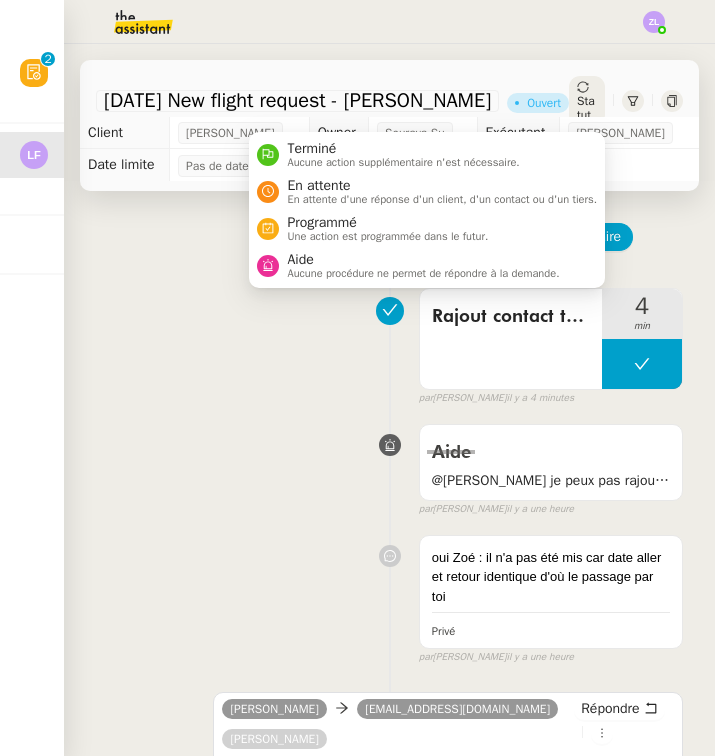 click on "Statut" 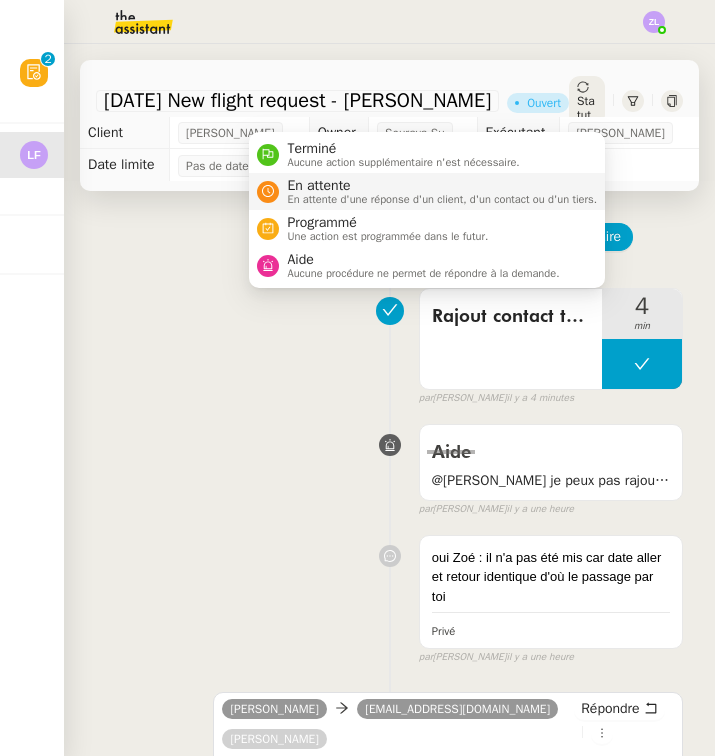 click on "En attente d'une réponse d'un client, d'un contact ou d'un tiers." at bounding box center (442, 199) 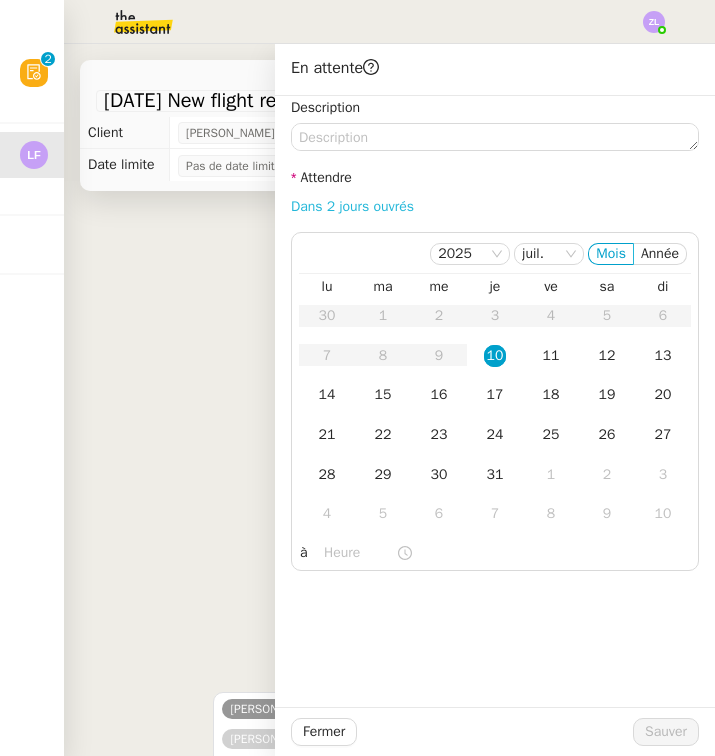 click on "Dans 2 jours ouvrés" 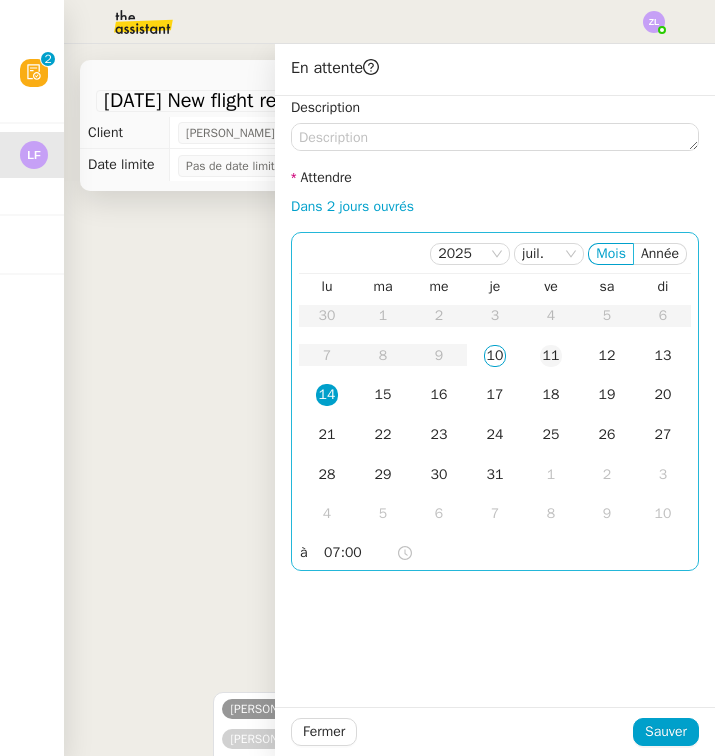 click on "11" 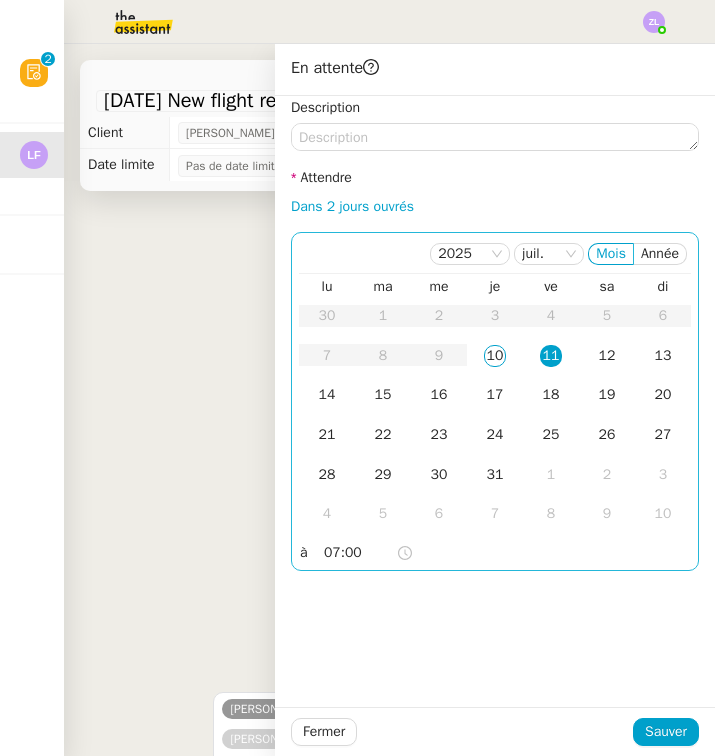 click on "07:00" 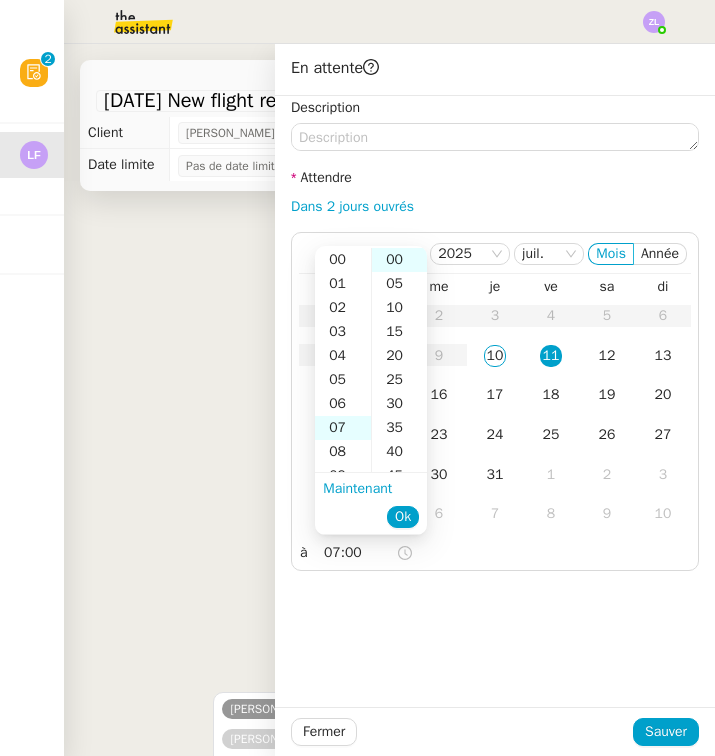 scroll, scrollTop: 168, scrollLeft: 0, axis: vertical 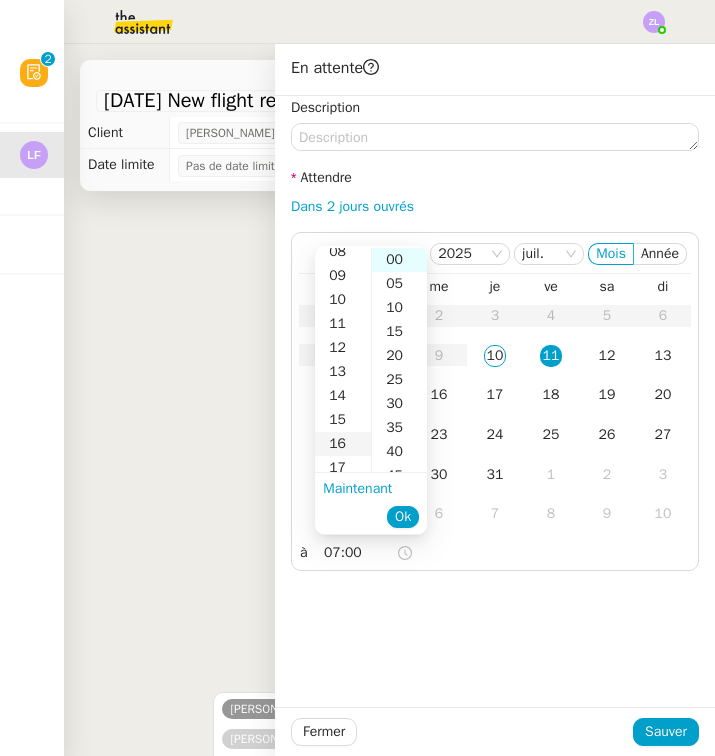 click on "16" at bounding box center [343, 444] 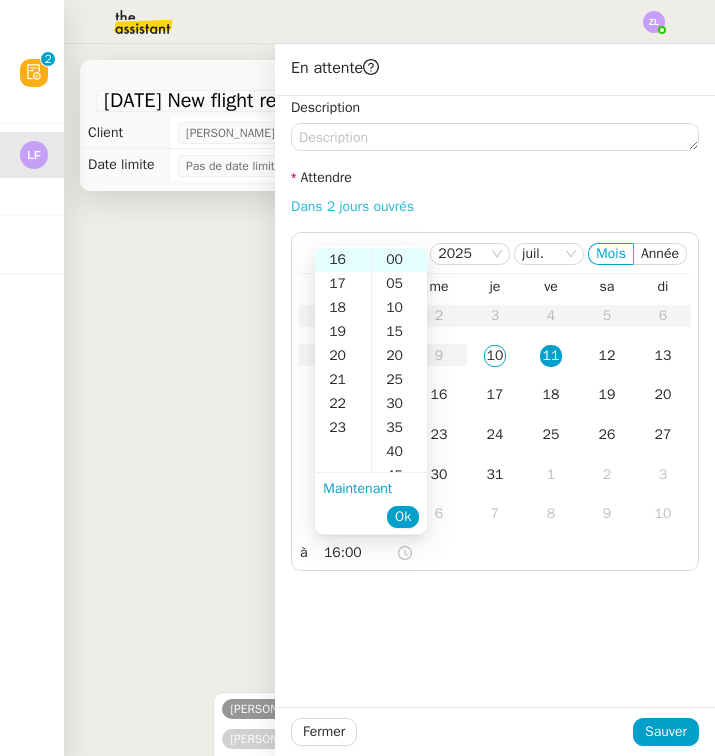 scroll, scrollTop: 384, scrollLeft: 0, axis: vertical 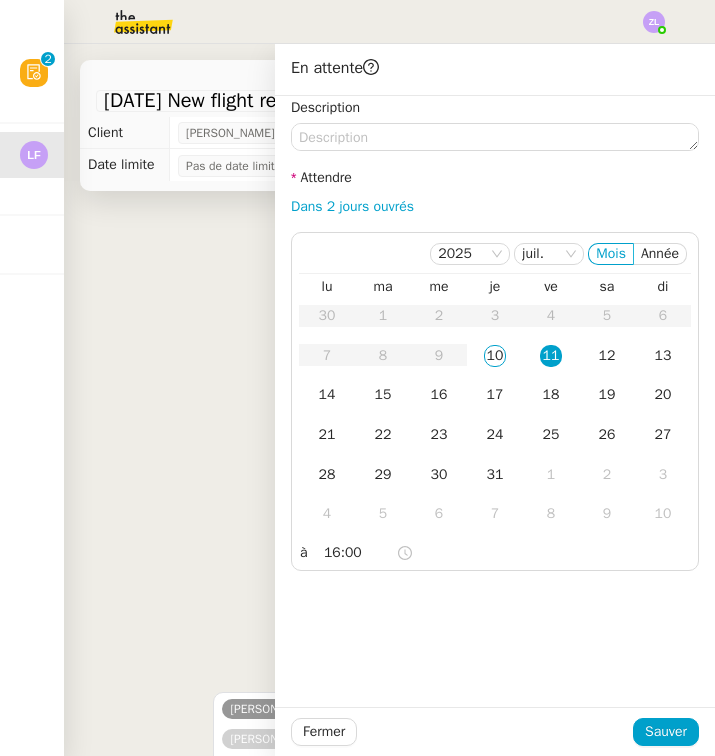 click on "Description" 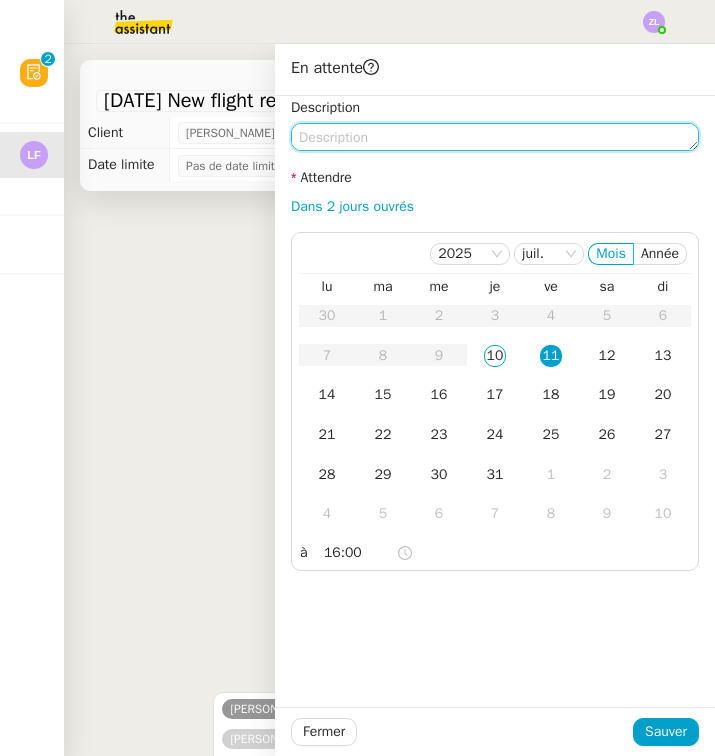 click 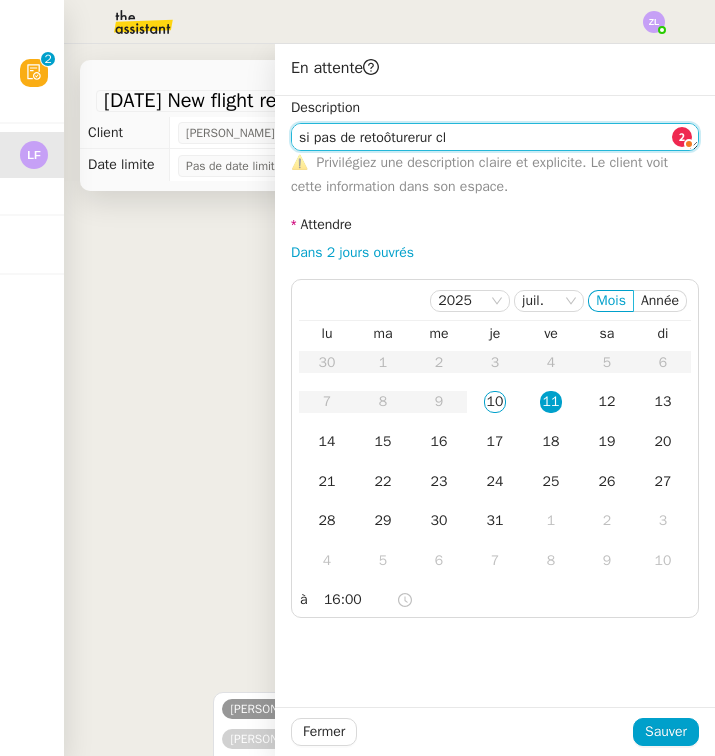 click on "si pas de retoôturerur cl" 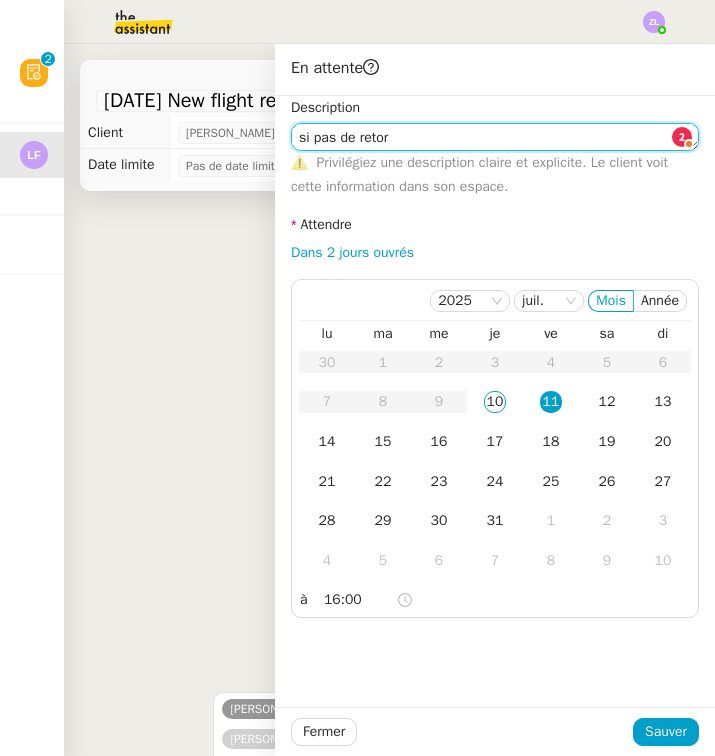 click on "si pas de retor" 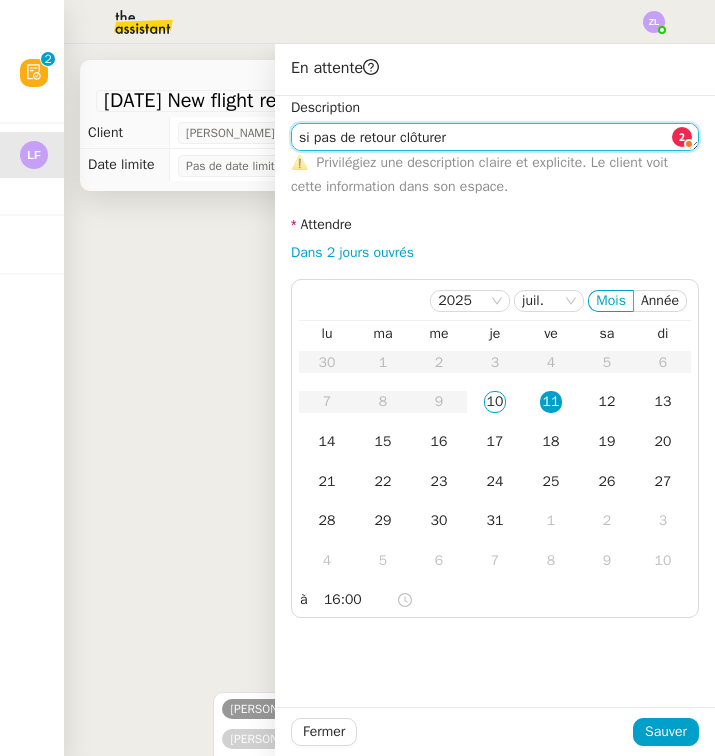 click on "si pas de retour clôturer" 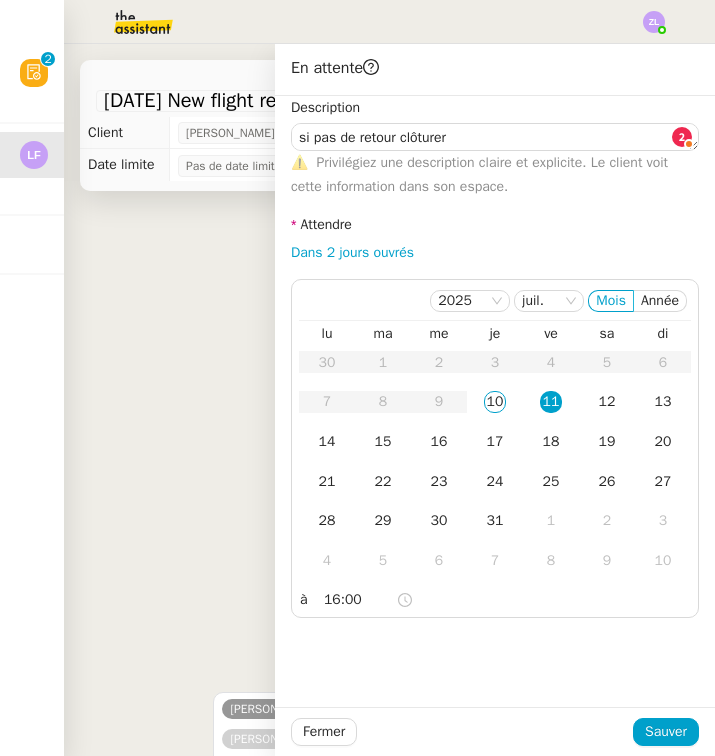 click on "Tâche Message Commentaire Veuillez patienter une erreur s'est produite 👌👌👌 message envoyé ✌️✌️✌️ [PERSON_NAME] d'abord attribuer un client Une erreur s'est produite, veuillez réessayer  [PERSON_NAME] contact tableau      4 min false par   [PERSON_NAME]   il y a 5 minutes 👌👌👌 message envoyé ✌️✌️✌️ une erreur s'est produite 👌👌👌 message envoyé ✌️✌️✌️ Votre message va être revu ✌️✌️✌️ une erreur s'est produite La taille des fichiers doit être de 10Mb au maximum. Aide @[PERSON_NAME] je peux pas rajouter le statut il n'est pas présent sur le tableau / je le raute ? jo    false par   [PERSON_NAME]   il y a une heure 👌👌👌 message envoyé ✌️✌️✌️ une erreur s'est produite 👌👌👌 message envoyé ✌️✌️✌️ Votre message va être revu ✌️✌️✌️ une erreur s'est produite La taille des fichiers doit être de 10Mb au maximum.
[PERSON_NAME] : il n'a pas été mis car date aller et retour identique d'où le passage par toi" 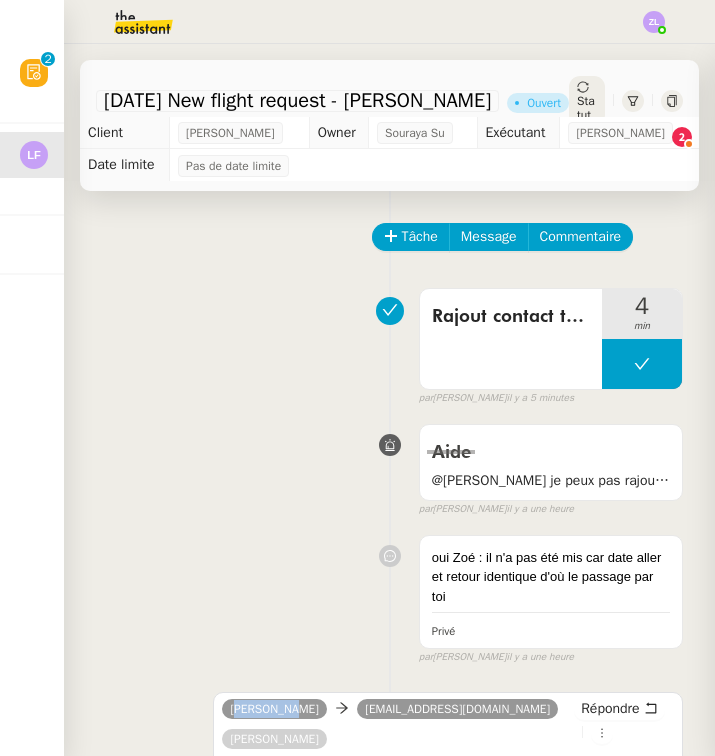 click on "Tâche Message Commentaire Veuillez patienter une erreur s'est produite 👌👌👌 message envoyé ✌️✌️✌️ [PERSON_NAME] d'abord attribuer un client Une erreur s'est produite, veuillez réessayer  [PERSON_NAME] contact tableau      4 min false par   [PERSON_NAME]   il y a 5 minutes 👌👌👌 message envoyé ✌️✌️✌️ une erreur s'est produite 👌👌👌 message envoyé ✌️✌️✌️ Votre message va être revu ✌️✌️✌️ une erreur s'est produite La taille des fichiers doit être de 10Mb au maximum. Aide @[PERSON_NAME] je peux pas rajouter le statut il n'est pas présent sur le tableau / je le raute ? jo    false par   [PERSON_NAME]   il y a une heure 👌👌👌 message envoyé ✌️✌️✌️ une erreur s'est produite 👌👌👌 message envoyé ✌️✌️✌️ Votre message va être revu ✌️✌️✌️ une erreur s'est produite La taille des fichiers doit être de 10Mb au maximum.
[PERSON_NAME] : il n'a pas été mis car date aller et retour identique d'où le passage par toi" 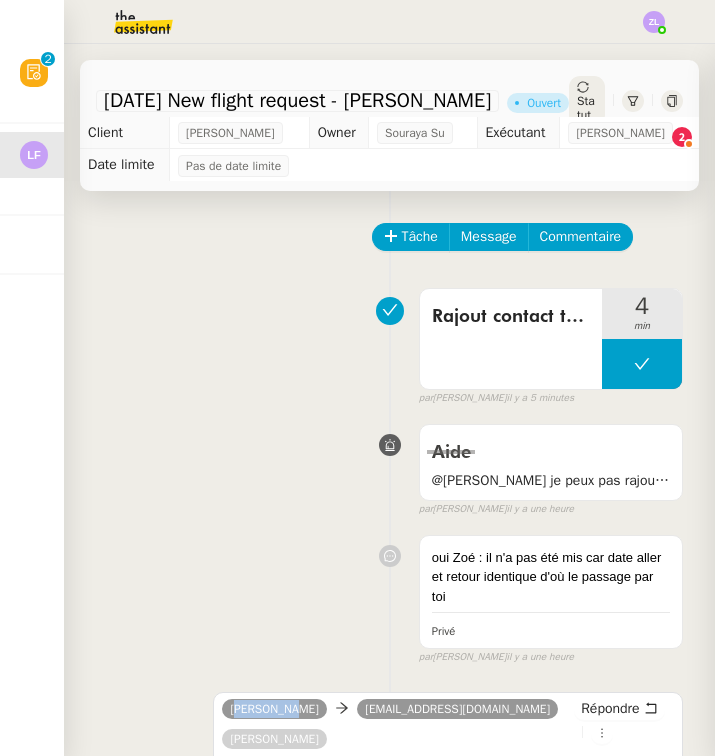 click on "Fermer" 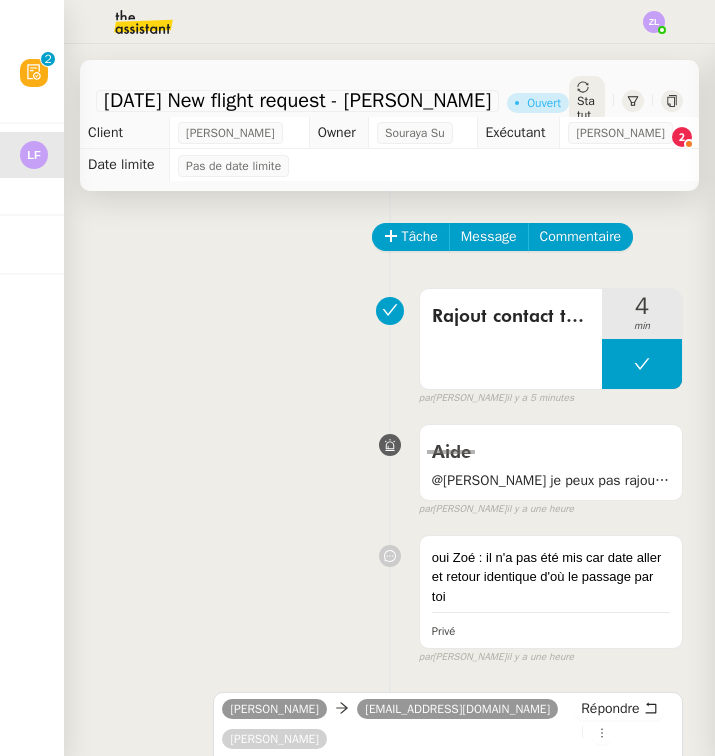 click on "[PERSON_NAME]     [EMAIL_ADDRESS][DOMAIN_NAME]  [PERSON_NAME]" at bounding box center [398, 727] 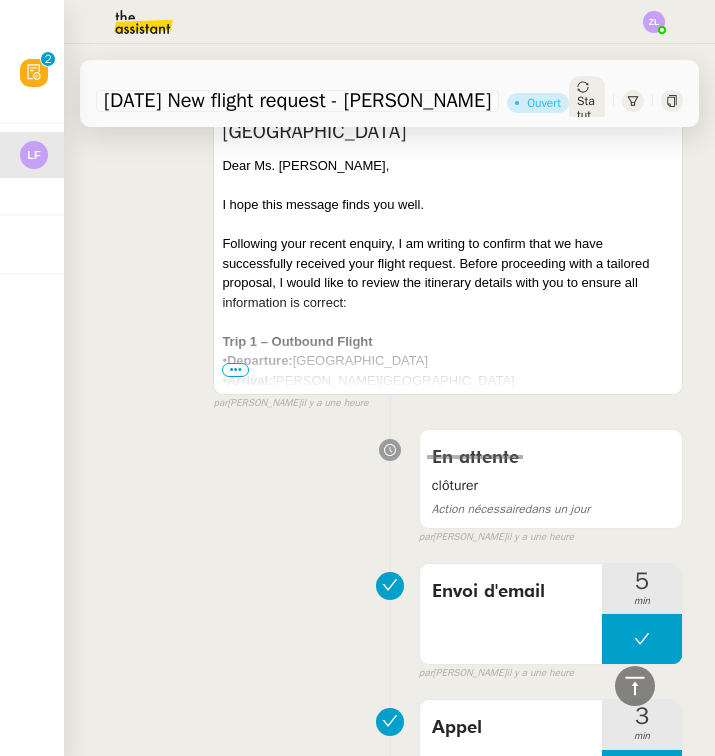scroll, scrollTop: 771, scrollLeft: 0, axis: vertical 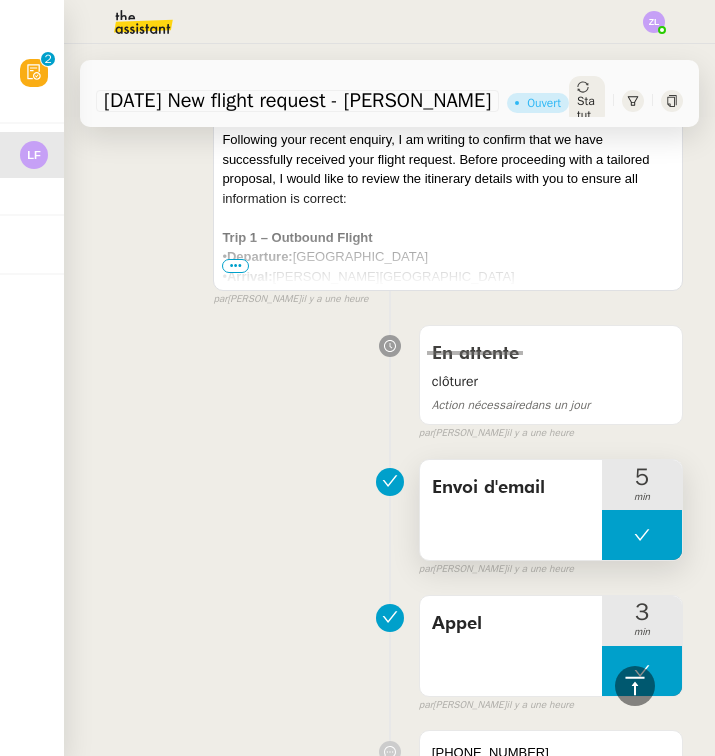 click at bounding box center [642, 535] 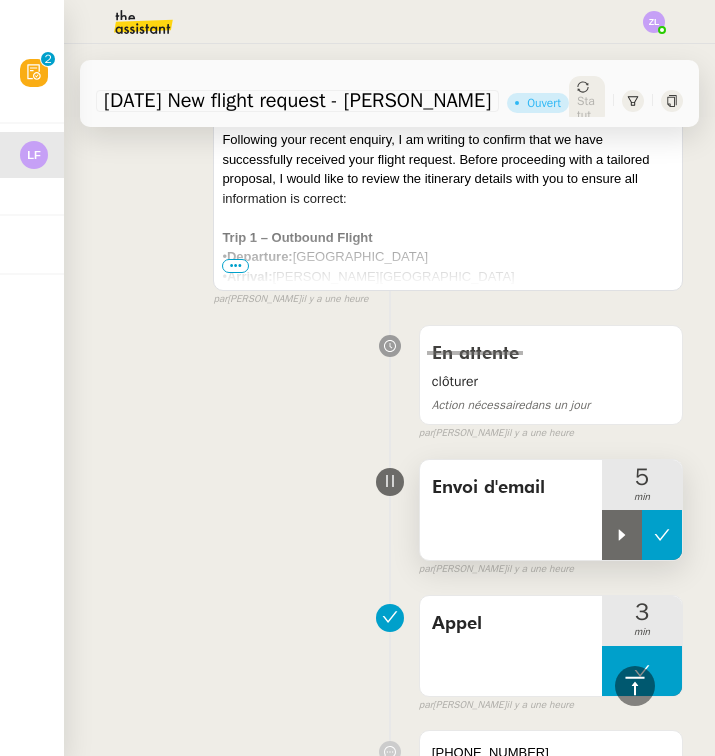 click at bounding box center (622, 535) 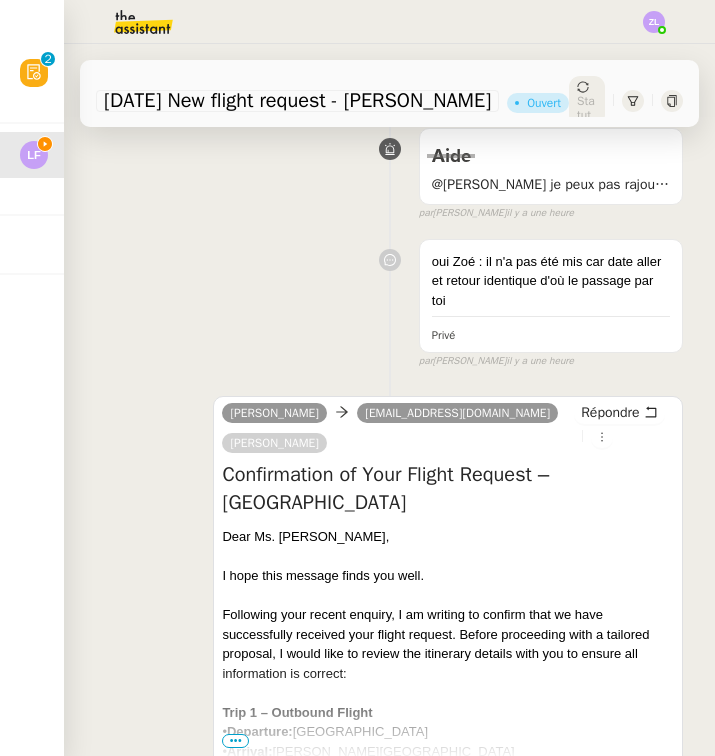 scroll, scrollTop: 353, scrollLeft: 0, axis: vertical 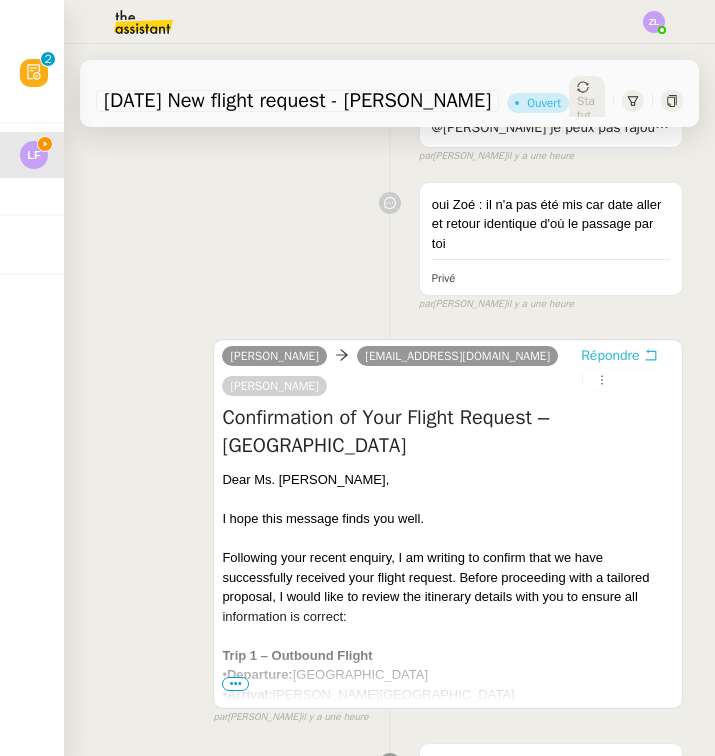 click on "Répondre" at bounding box center (610, 356) 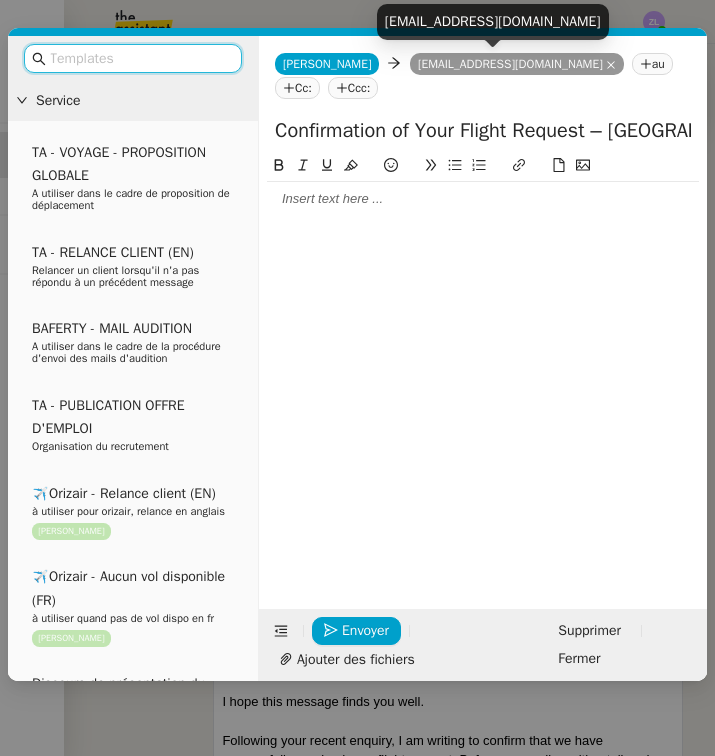 click 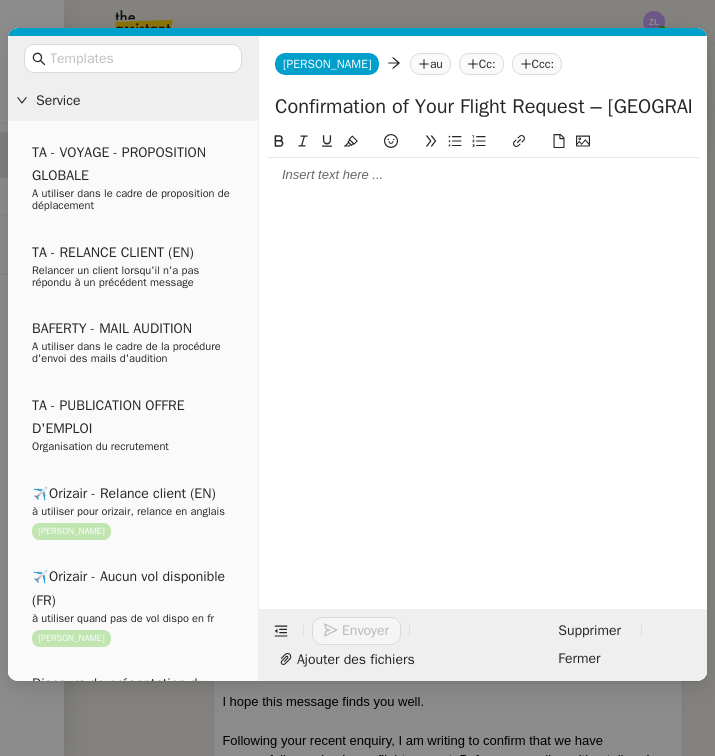 click on "au" 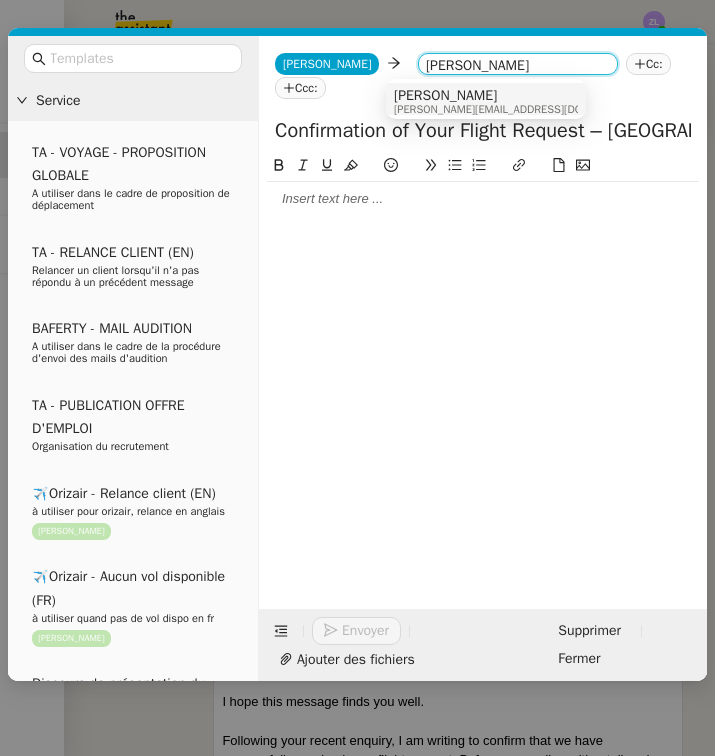 type on "[PERSON_NAME]" 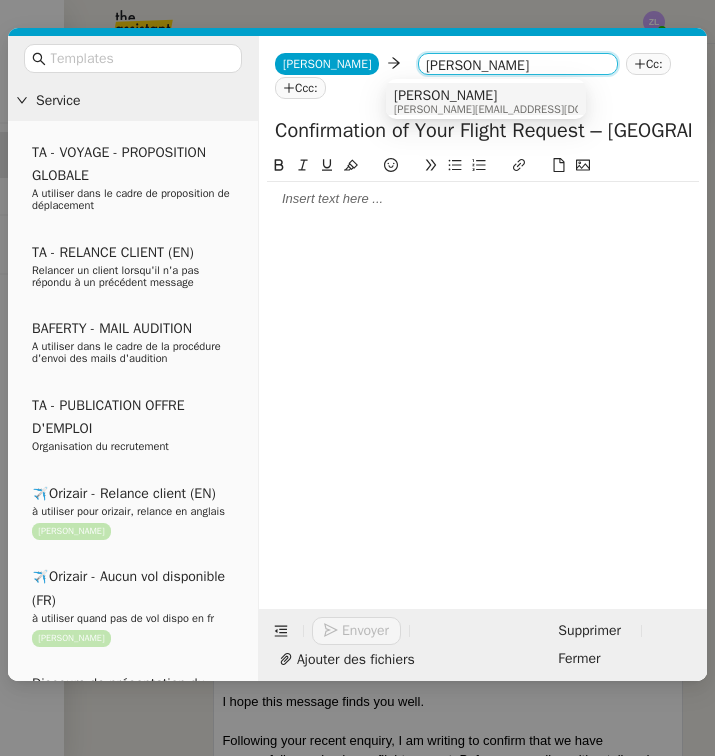 click on "[PERSON_NAME] [PERSON_NAME][EMAIL_ADDRESS][DOMAIN_NAME]" at bounding box center (486, 101) 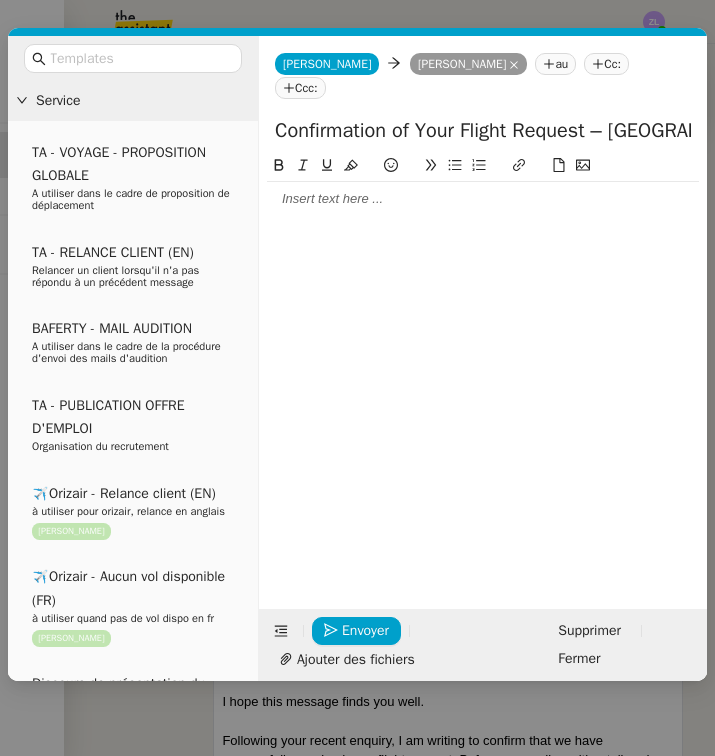 click on "Confirmation of Your Flight Request – [GEOGRAPHIC_DATA]" 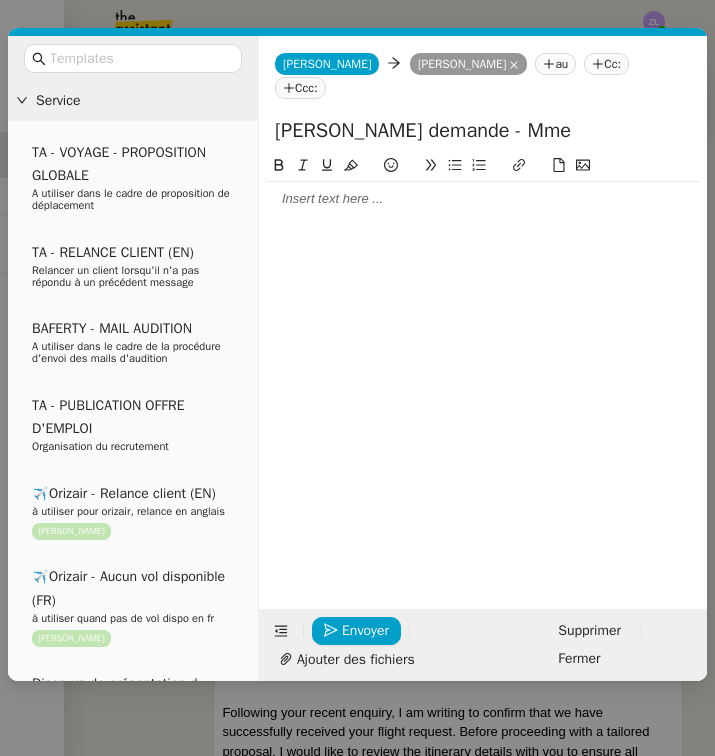 paste on "Kohli" 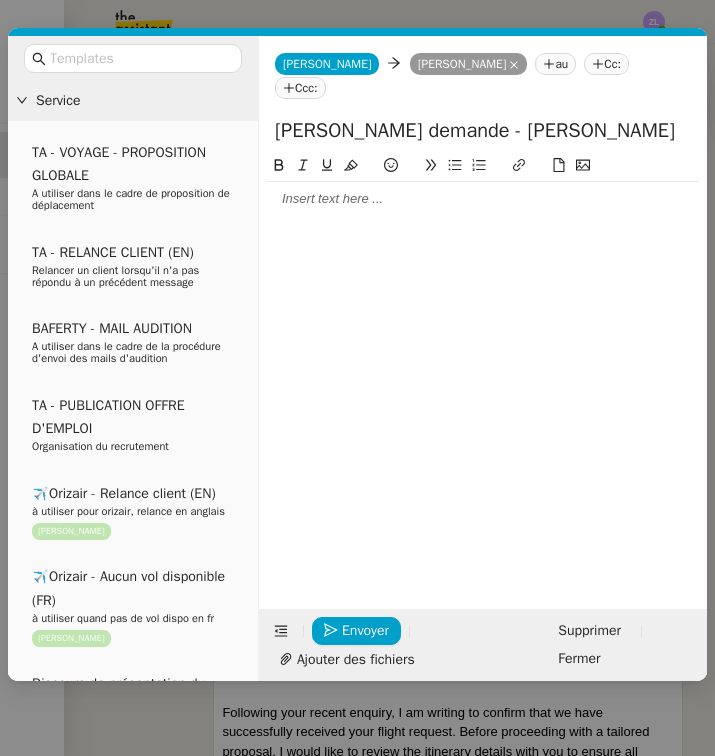 click on "[PERSON_NAME] demande - [PERSON_NAME]" 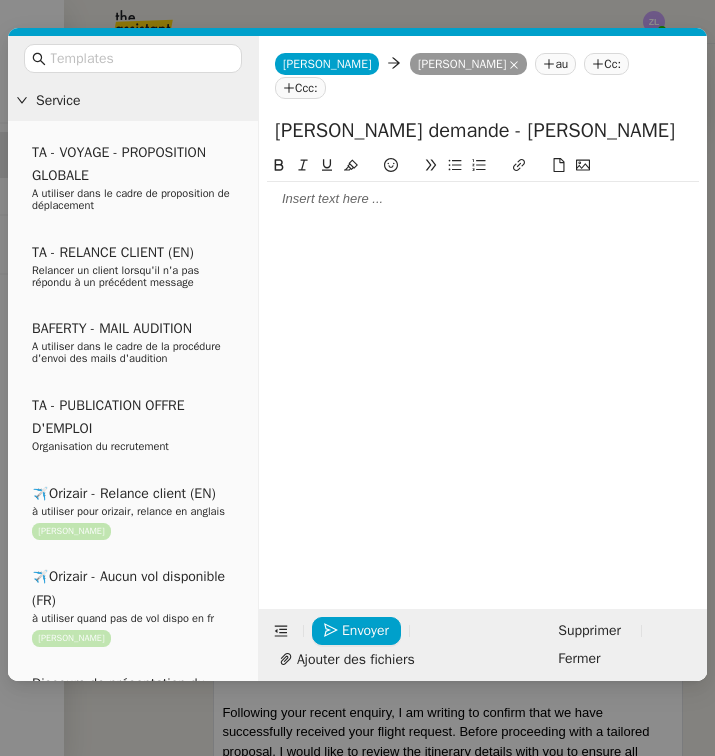 type on "[PERSON_NAME] demande - [PERSON_NAME]" 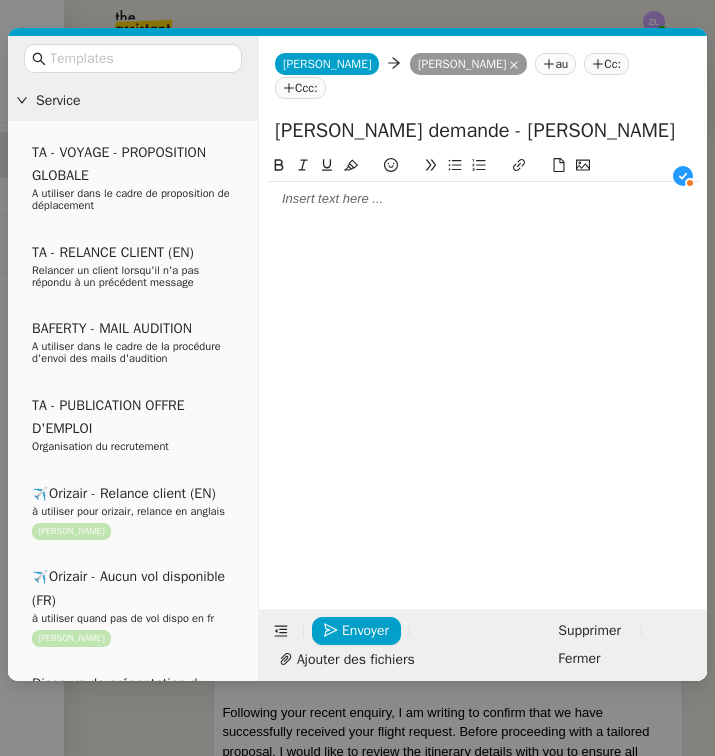 click on "Service TA - VOYAGE - PROPOSITION GLOBALE    A utiliser dans le cadre de proposition de déplacement TA - RELANCE CLIENT (EN)    Relancer un client lorsqu'il n'a pas répondu à un précédent message BAFERTY - MAIL AUDITION    A utiliser dans le cadre de la procédure d'envoi des mails d'audition TA - PUBLICATION OFFRE D'EMPLOI     Organisation du recrutement ✈️Orizair - Relance client (EN)     à utiliser pour orizair, relance en anglais  [PERSON_NAME] ✈️Orizair - Aucun vol disponible (FR)    à utiliser quand pas de vol dispo en fr  [PERSON_NAME] Discours de présentation du paiement sécurisé    ✈️Orizair - Relance client (FR)    à utiliser pour orizair, première relance en français  [PERSON_NAME] TA - VOYAGES - PROPOSITION ITINERAIRE    Soumettre les résultats d'une recherche Orizair - Empty Legs - Confirmation opérateur    à utiliser dans la communication sur avinode pour les empty legs  [PERSON_NAME] TA - CONFIRMATION PAIEMENT (EN)    TA - COURRIER EXPEDIE (recommandé)" at bounding box center (357, 378) 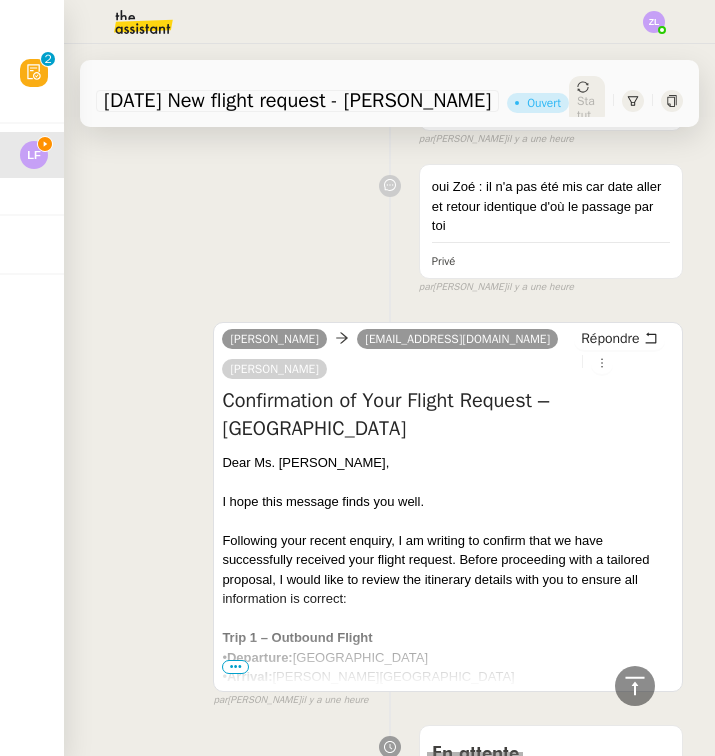 scroll, scrollTop: 528, scrollLeft: 0, axis: vertical 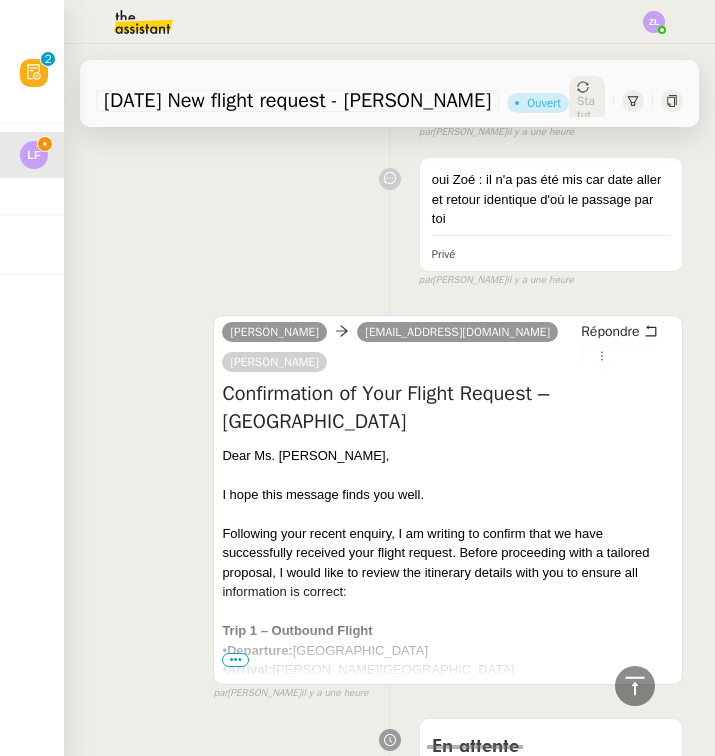 click on "•••" at bounding box center (235, 660) 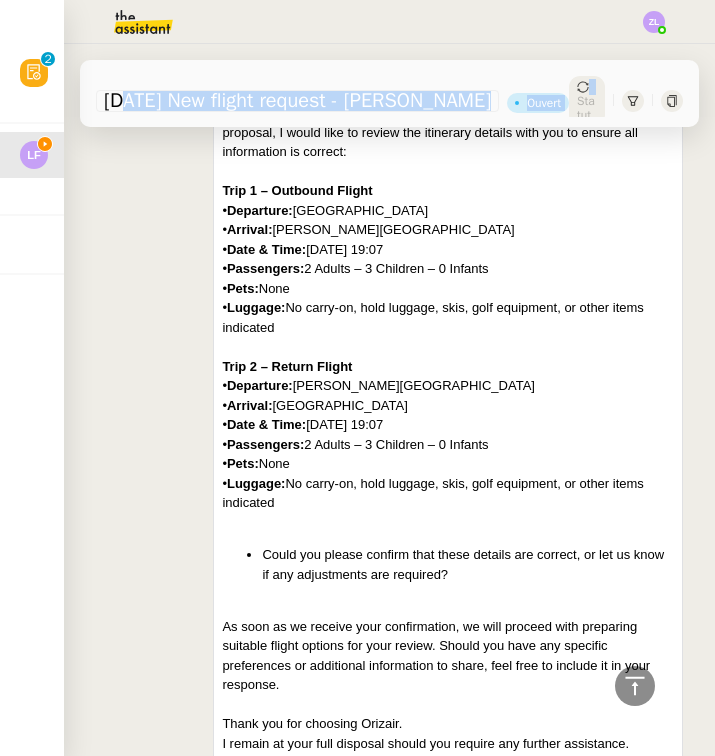 scroll, scrollTop: 1086, scrollLeft: 0, axis: vertical 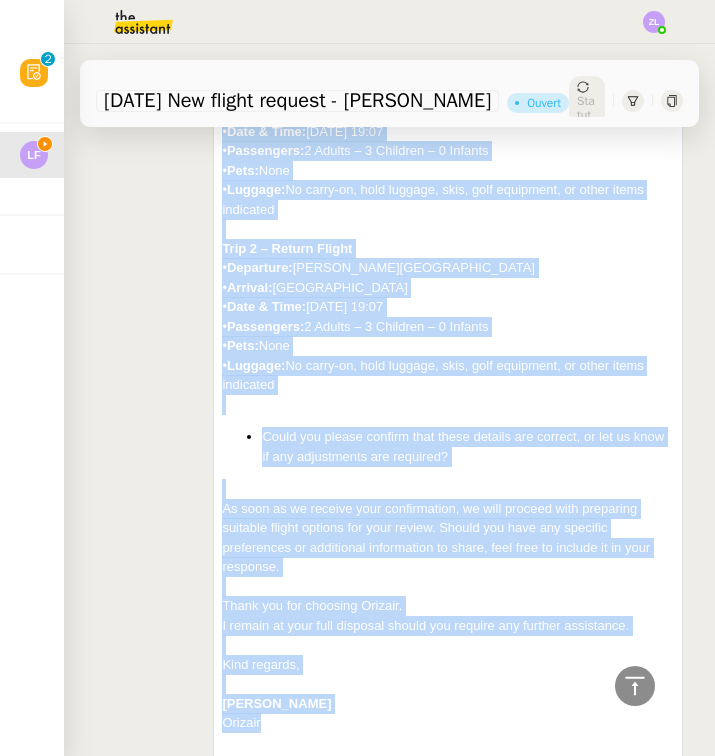drag, startPoint x: 223, startPoint y: 424, endPoint x: 360, endPoint y: 678, distance: 288.5914 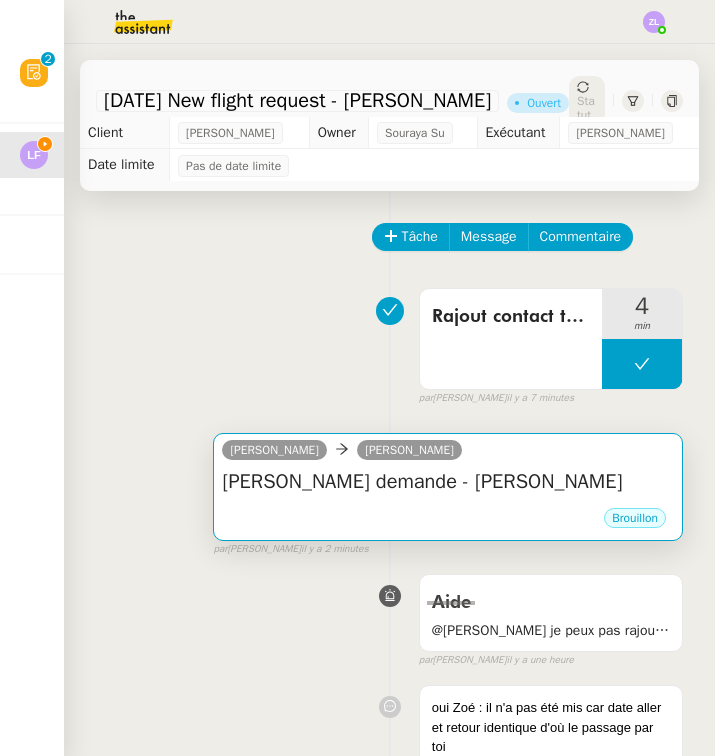 scroll, scrollTop: 0, scrollLeft: 0, axis: both 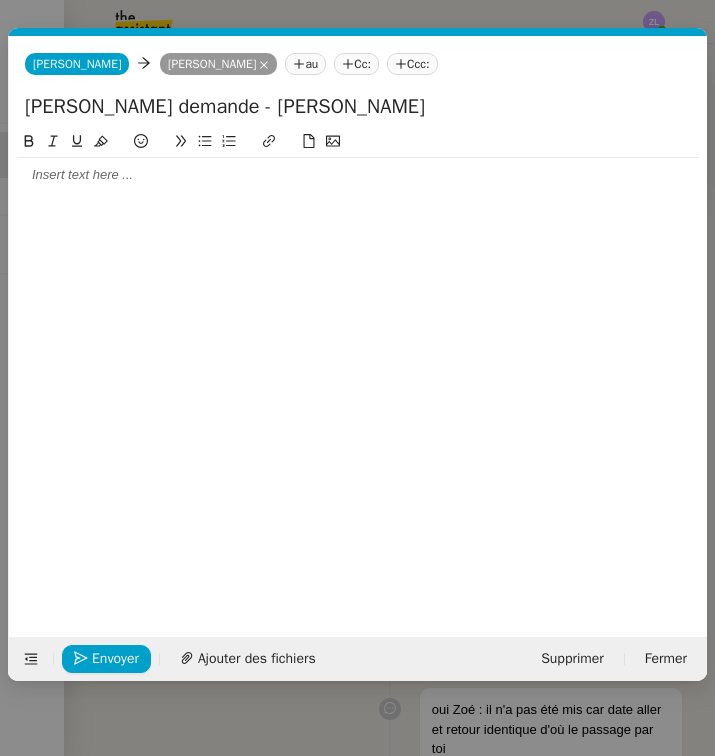 click 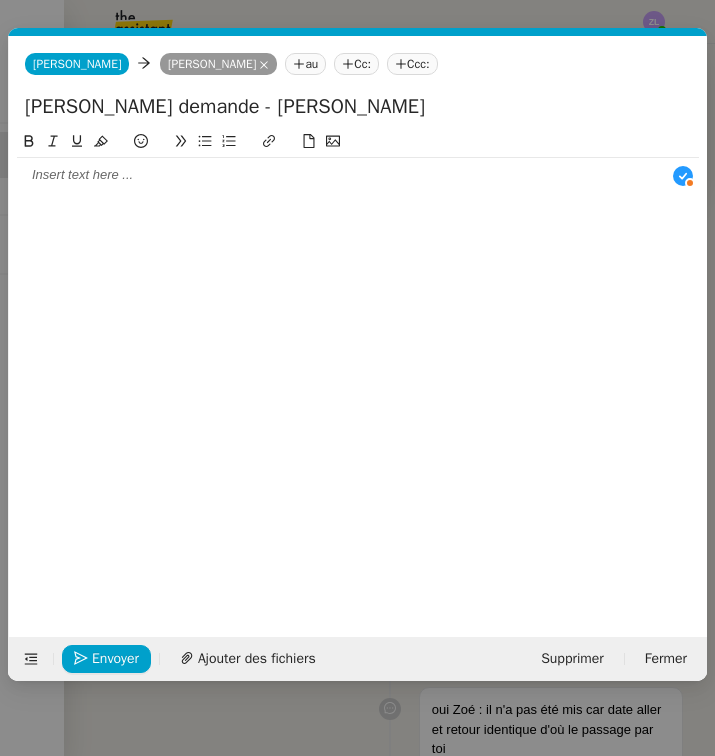scroll, scrollTop: 21, scrollLeft: 0, axis: vertical 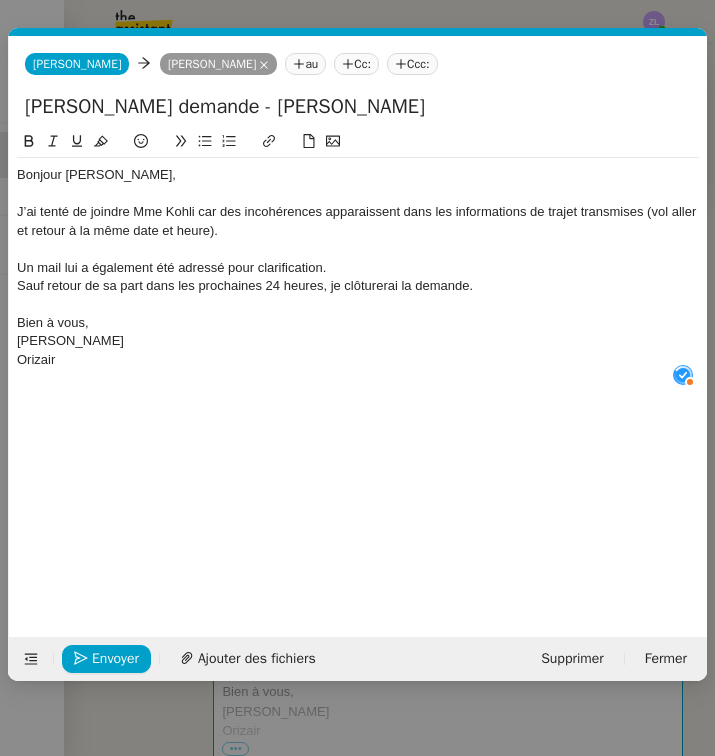 click on "Bien à vous," 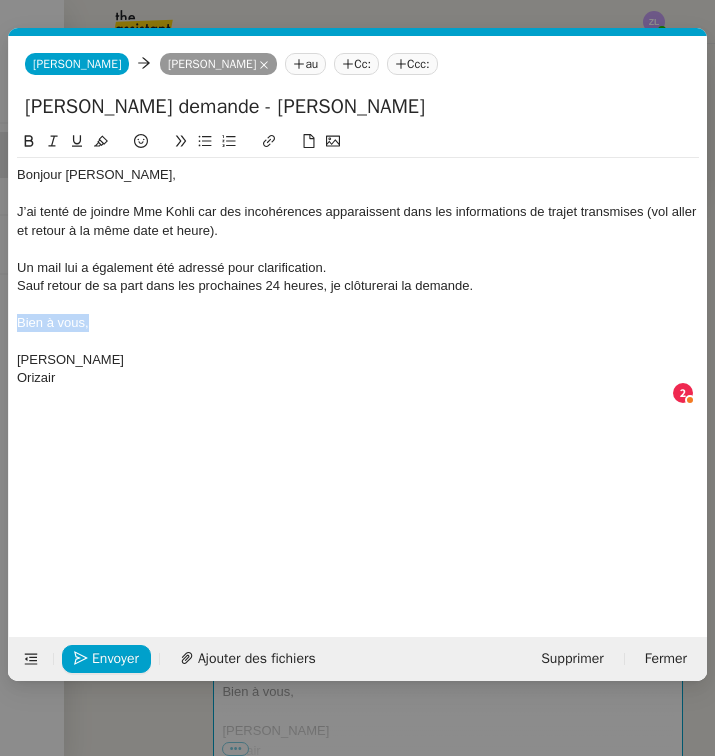 drag, startPoint x: 99, startPoint y: 314, endPoint x: 17, endPoint y: 317, distance: 82.05486 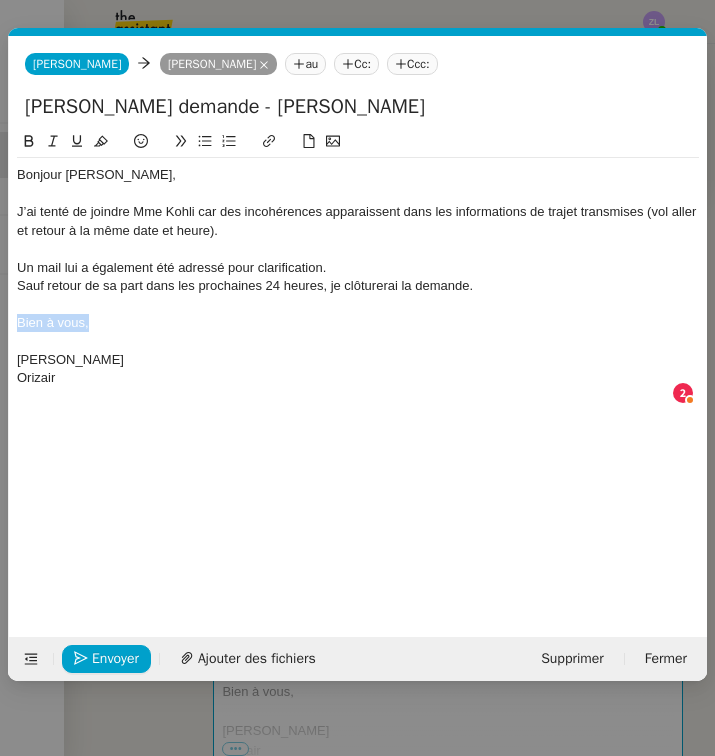 type 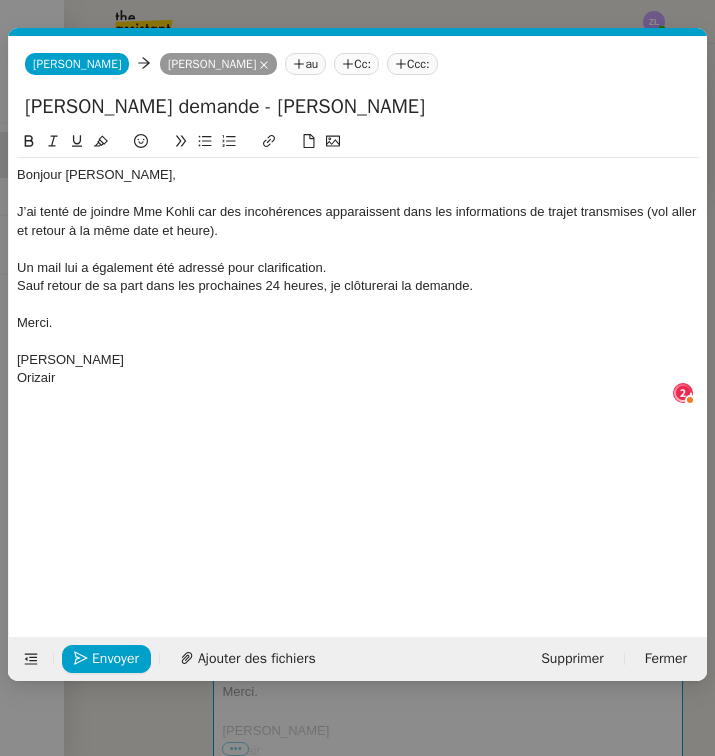 click on "[PERSON_NAME]" 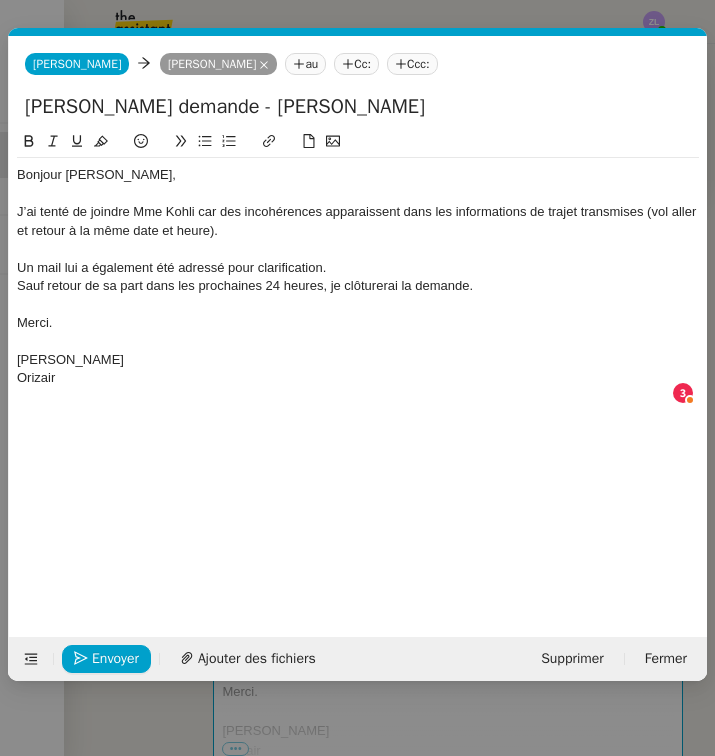 click on "Un mail lui a également été adressé pour clarification." 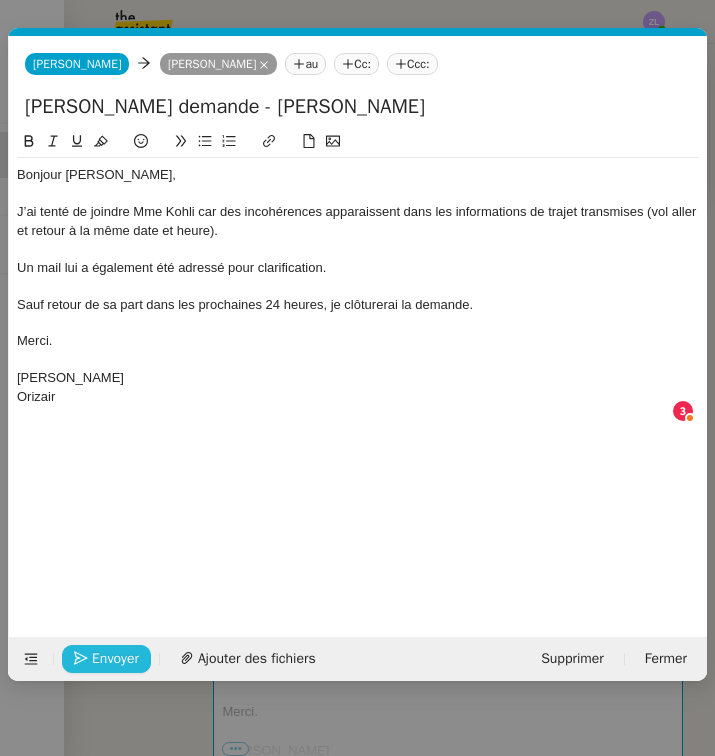 click on "Envoyer" 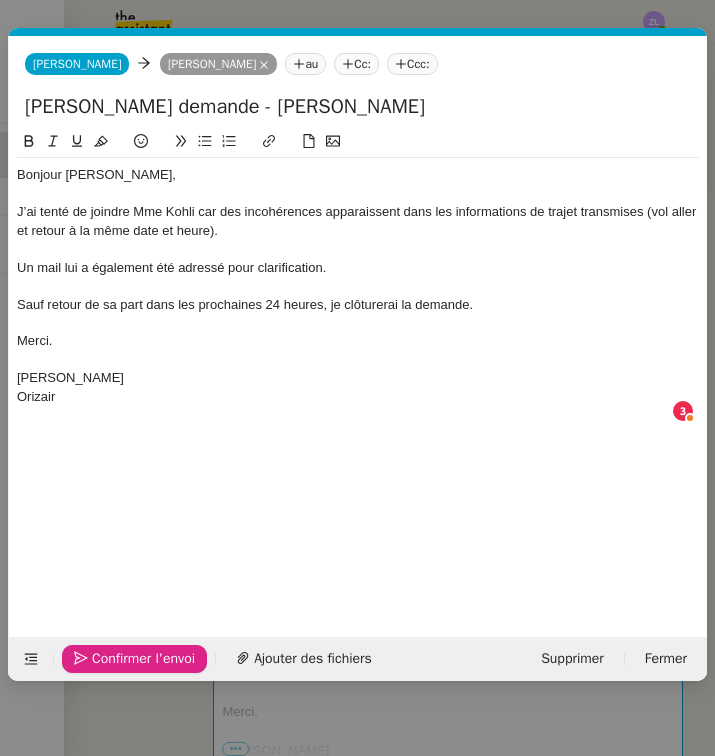 click on "Confirmer l'envoi" 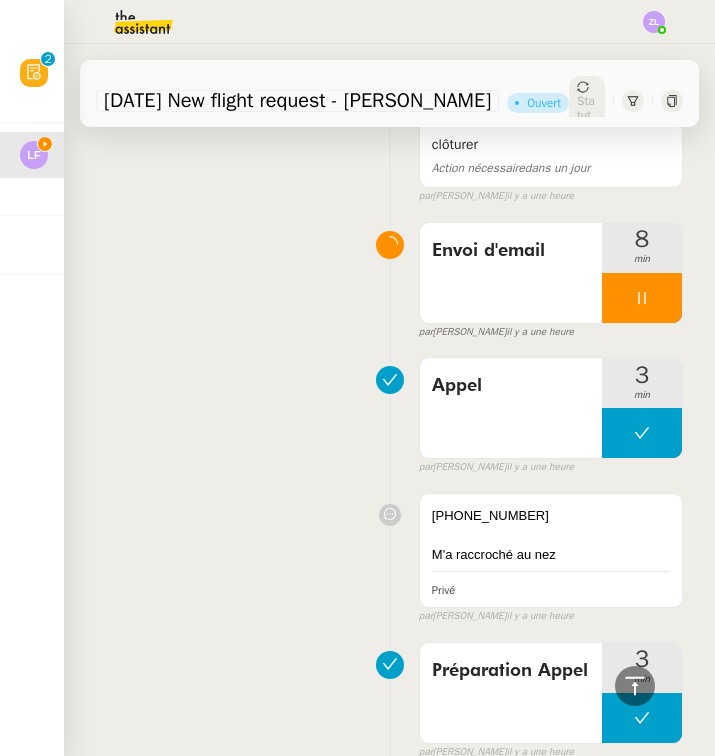 scroll, scrollTop: 2036, scrollLeft: 0, axis: vertical 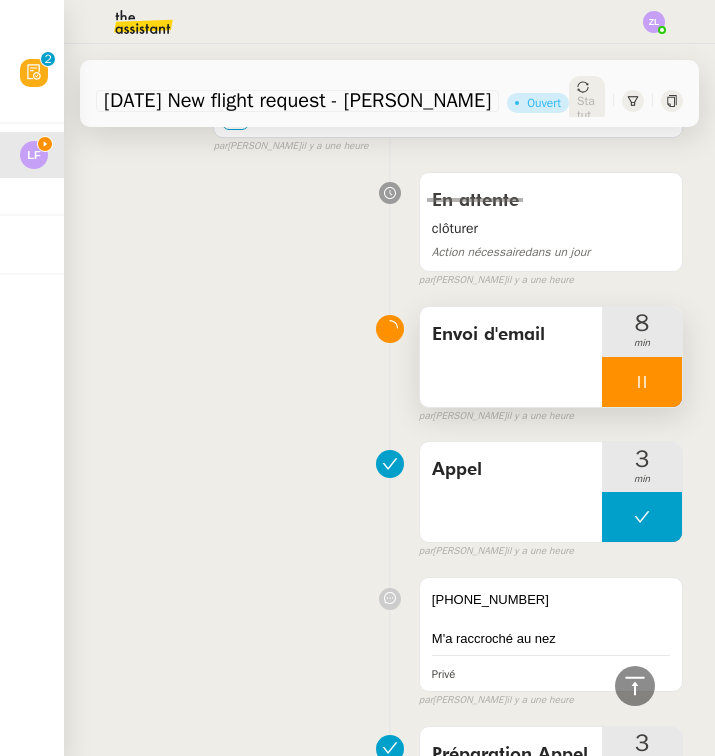 click 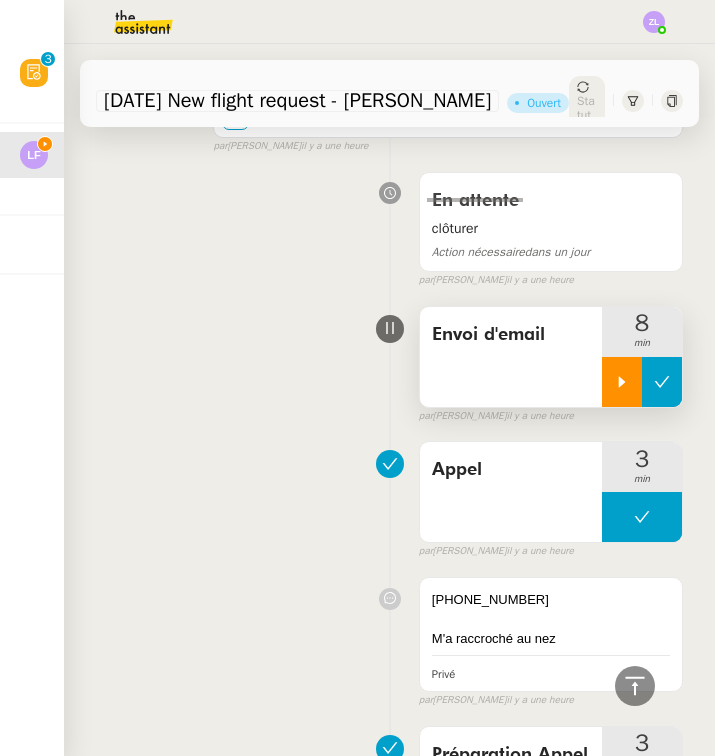 click 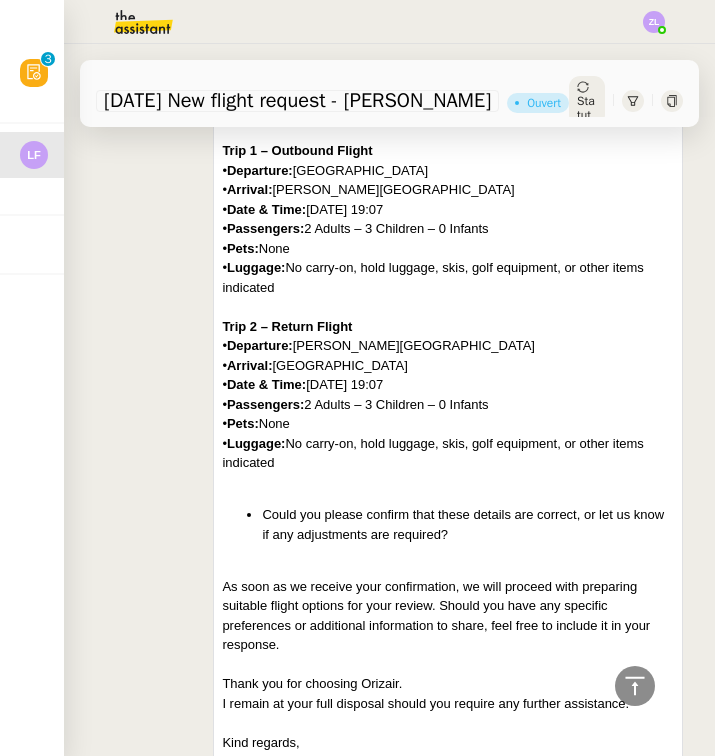 scroll, scrollTop: 1240, scrollLeft: 0, axis: vertical 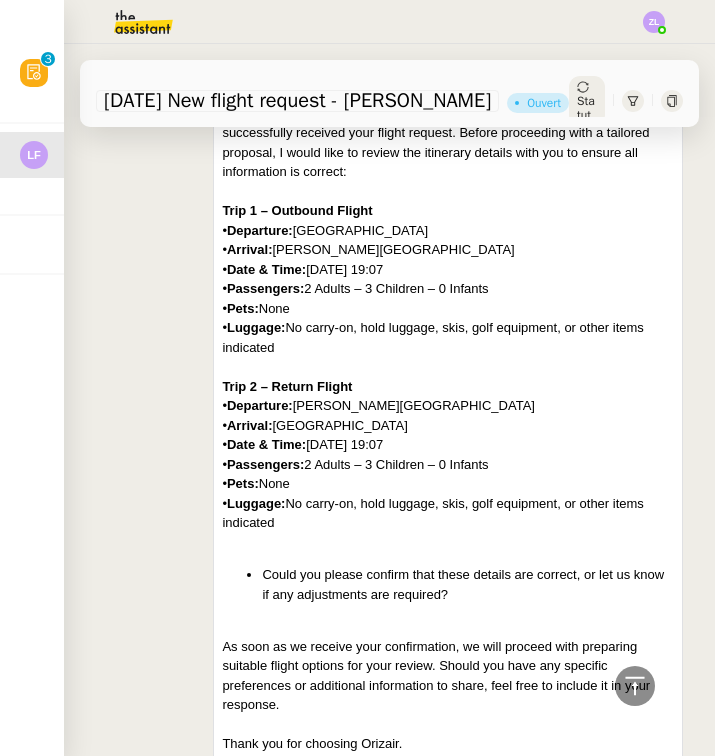 click on "Statut" 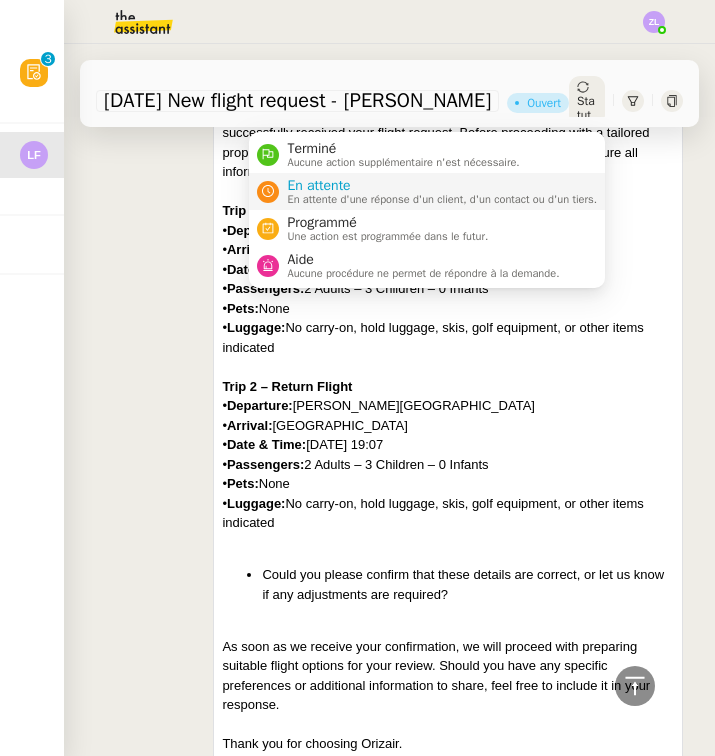 click on "En attente d'une réponse d'un client, d'un contact ou d'un tiers." at bounding box center (442, 199) 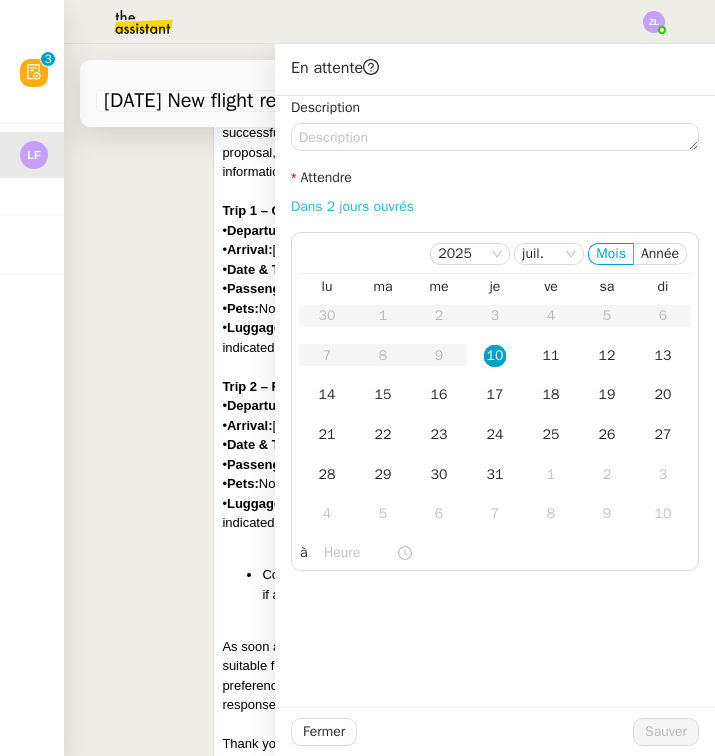 click on "Dans 2 jours ouvrés" 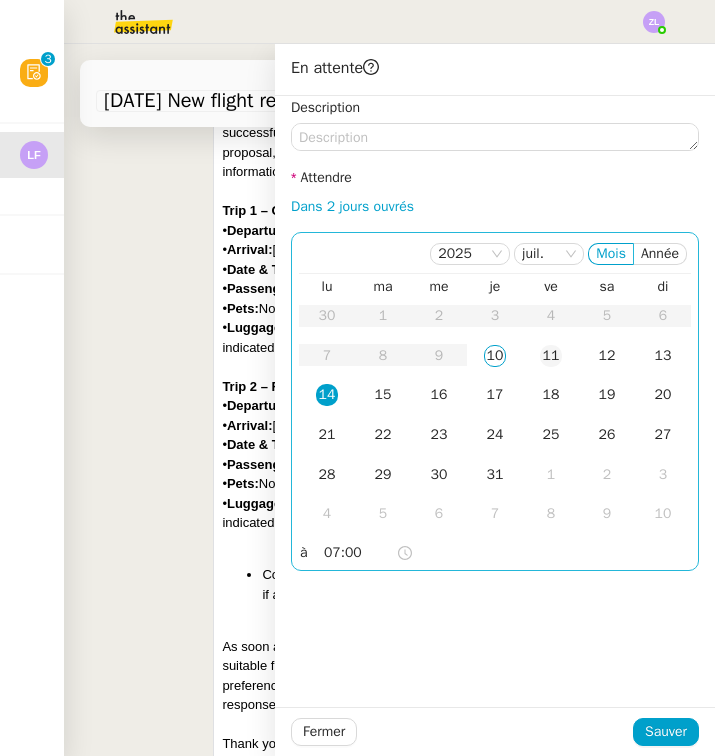 click on "11" 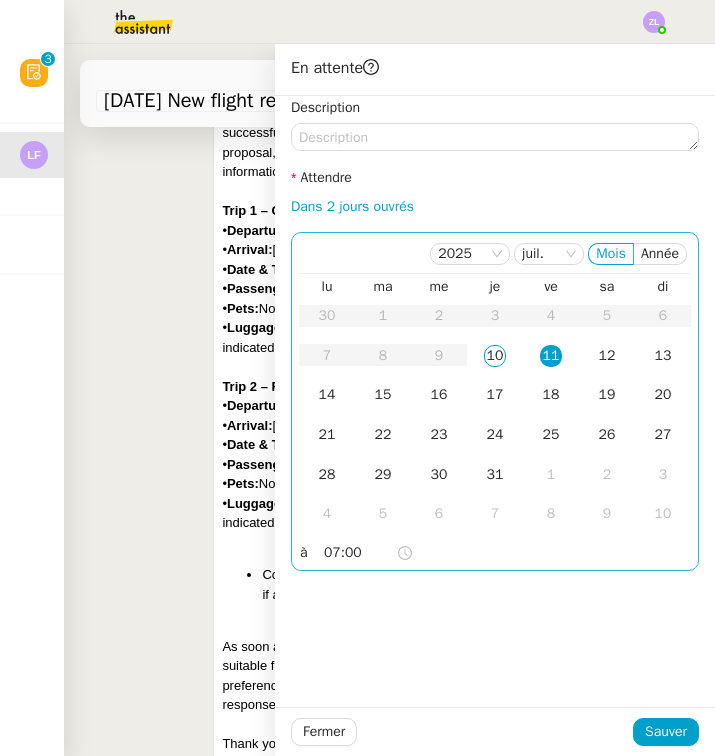 click on "07:00" 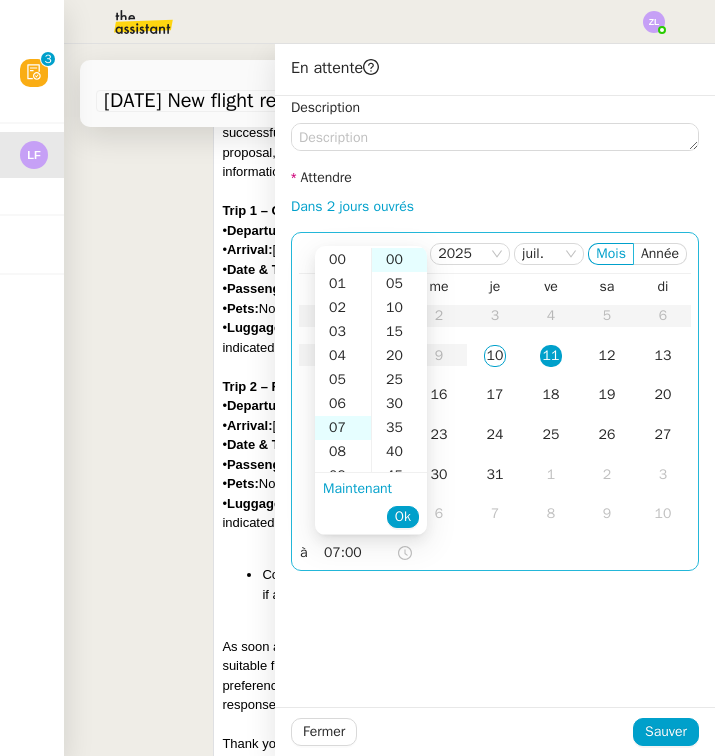 scroll, scrollTop: 168, scrollLeft: 0, axis: vertical 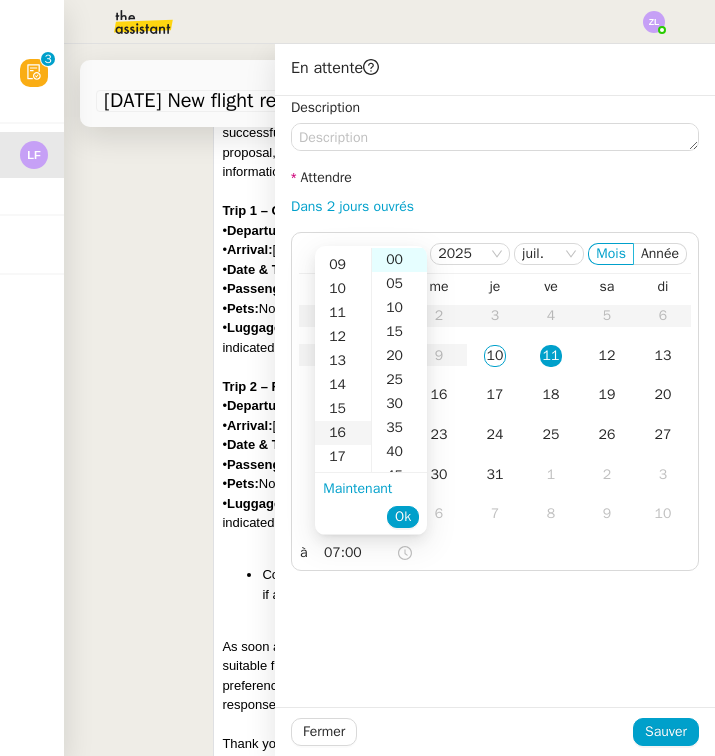 click on "16" at bounding box center [343, 433] 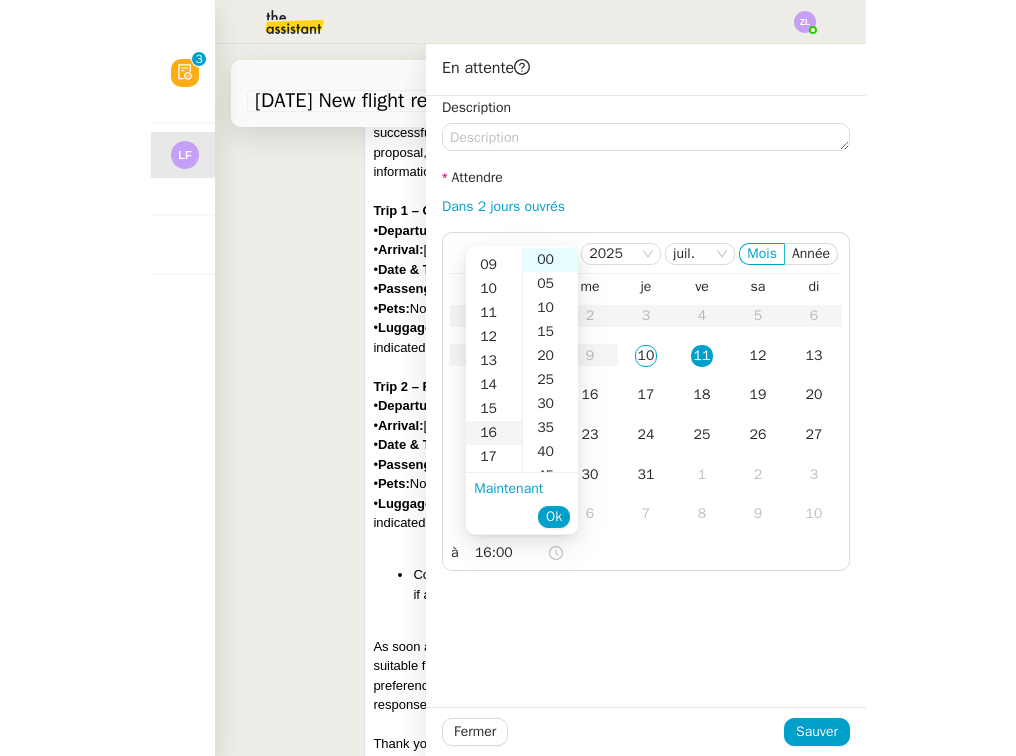 scroll, scrollTop: 384, scrollLeft: 0, axis: vertical 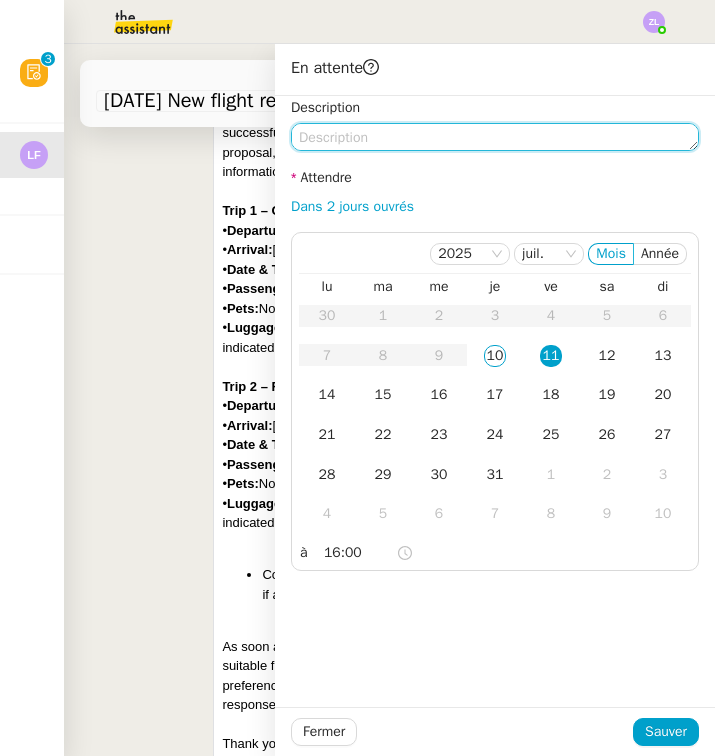 click 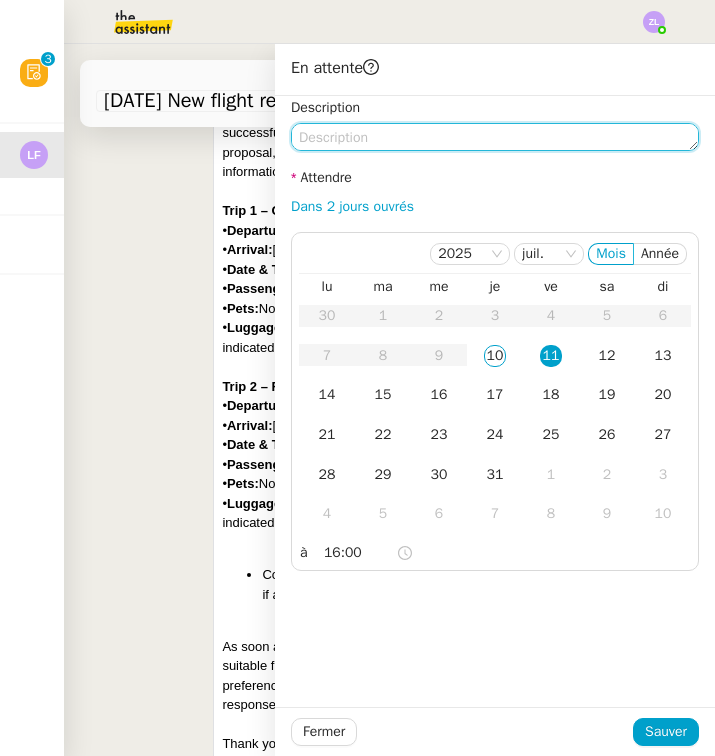 paste on "si pas de retour clôturer" 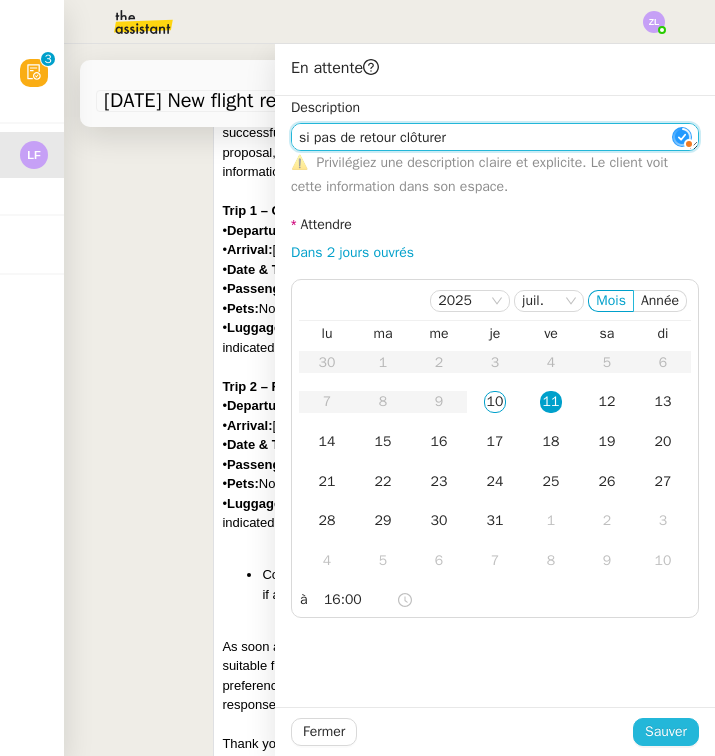 type on "si pas de retour clôturer" 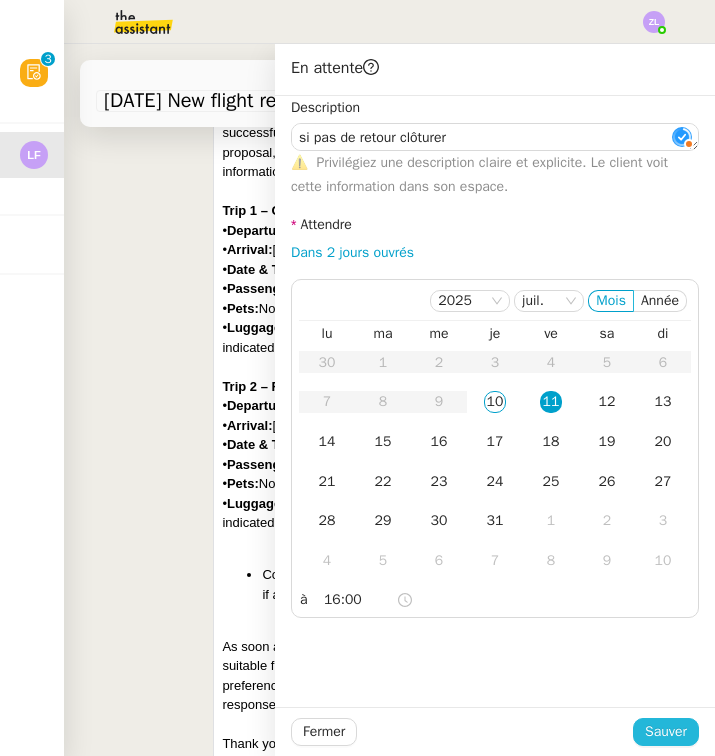 click on "Sauver" 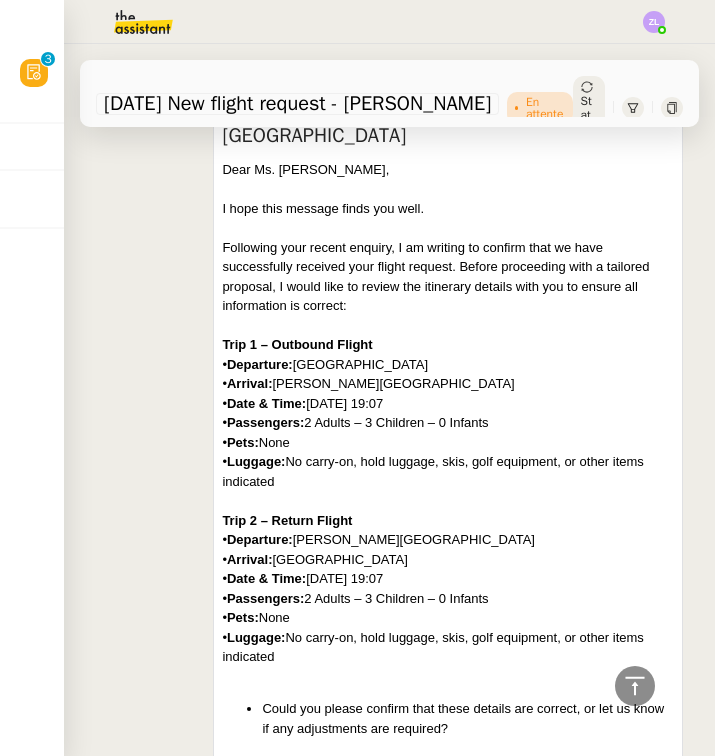 click on "[PERSON_NAME]     [EMAIL_ADDRESS][DOMAIN_NAME]  [PERSON_NAME] Confirmation of Your Flight Request – [GEOGRAPHIC_DATA]
Dear Ms. [PERSON_NAME], I hope this message finds you well. Following your recent enquiry, I am writing to confirm that we have successfully received your flight request. Before proceeding with a tailored proposal, I would like to review the itinerary details with you to ensure all information is correct: Trip 1 – Outbound Flight •  Departure:  [GEOGRAPHIC_DATA] •  Arrival:  [PERSON_NAME][GEOGRAPHIC_DATA] •  Date & Time:  [DATE] 19:07 •  Passengers:  2 Adults – 3 Children – 0 Infants •  Pets:  None •  Luggage:  No carry-on, hold luggage, skis, golf equipment, or other items indicated Trip 2 – Return Flight •  Departure:  [PERSON_NAME][GEOGRAPHIC_DATA] •  Arrival:  [GEOGRAPHIC_DATA] •  Date & Time:  [DATE] 19:07 •  Passengers:  2 Adults – 3 Children – 0 Infants •  Pets:  None •" at bounding box center [389, 548] 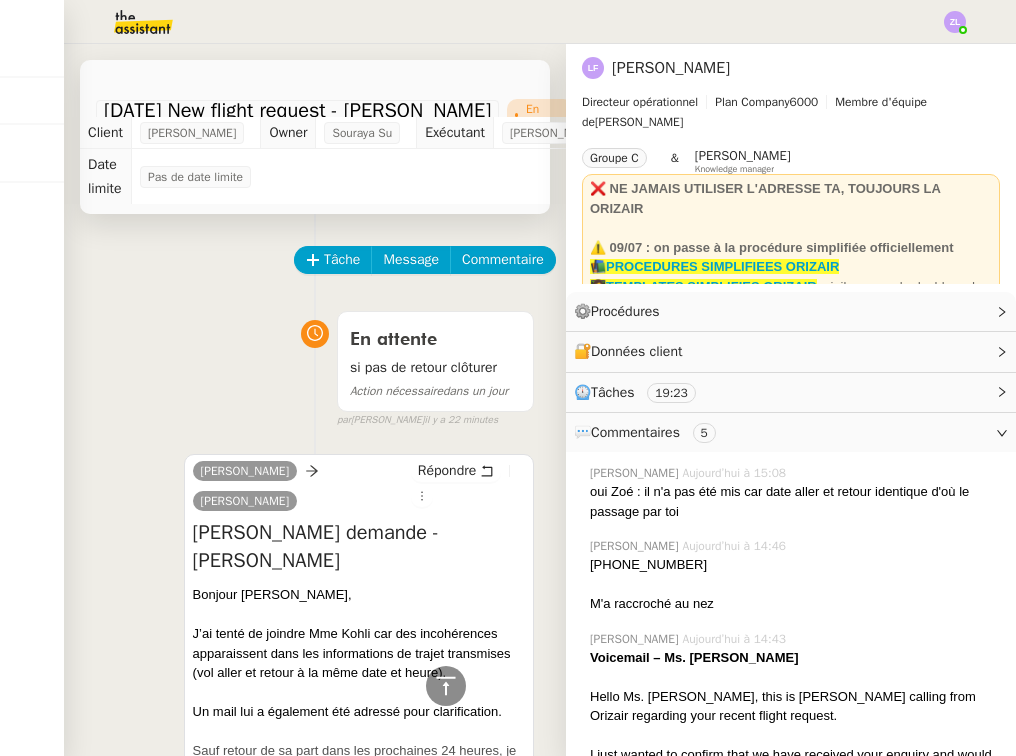 scroll, scrollTop: 0, scrollLeft: 0, axis: both 